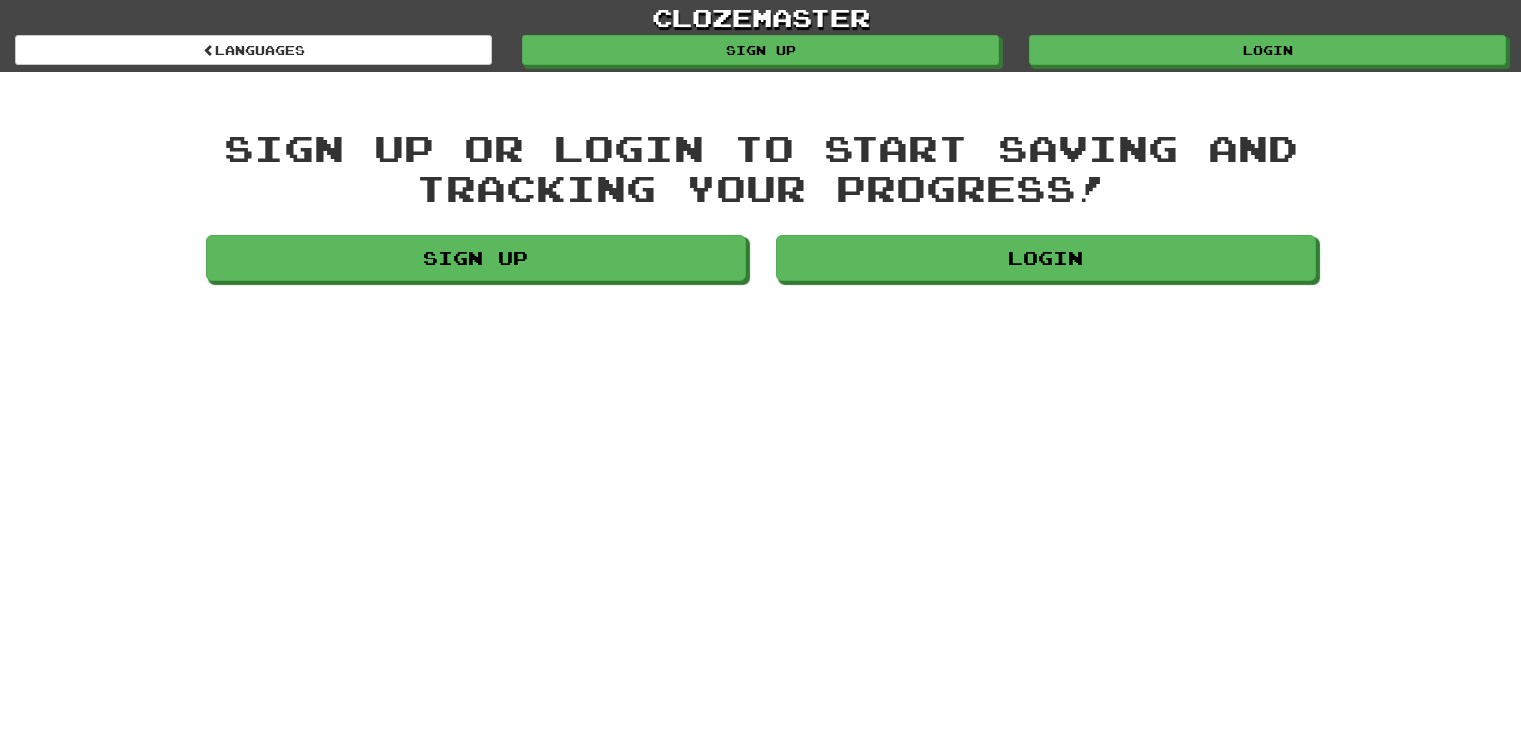 scroll, scrollTop: 0, scrollLeft: 0, axis: both 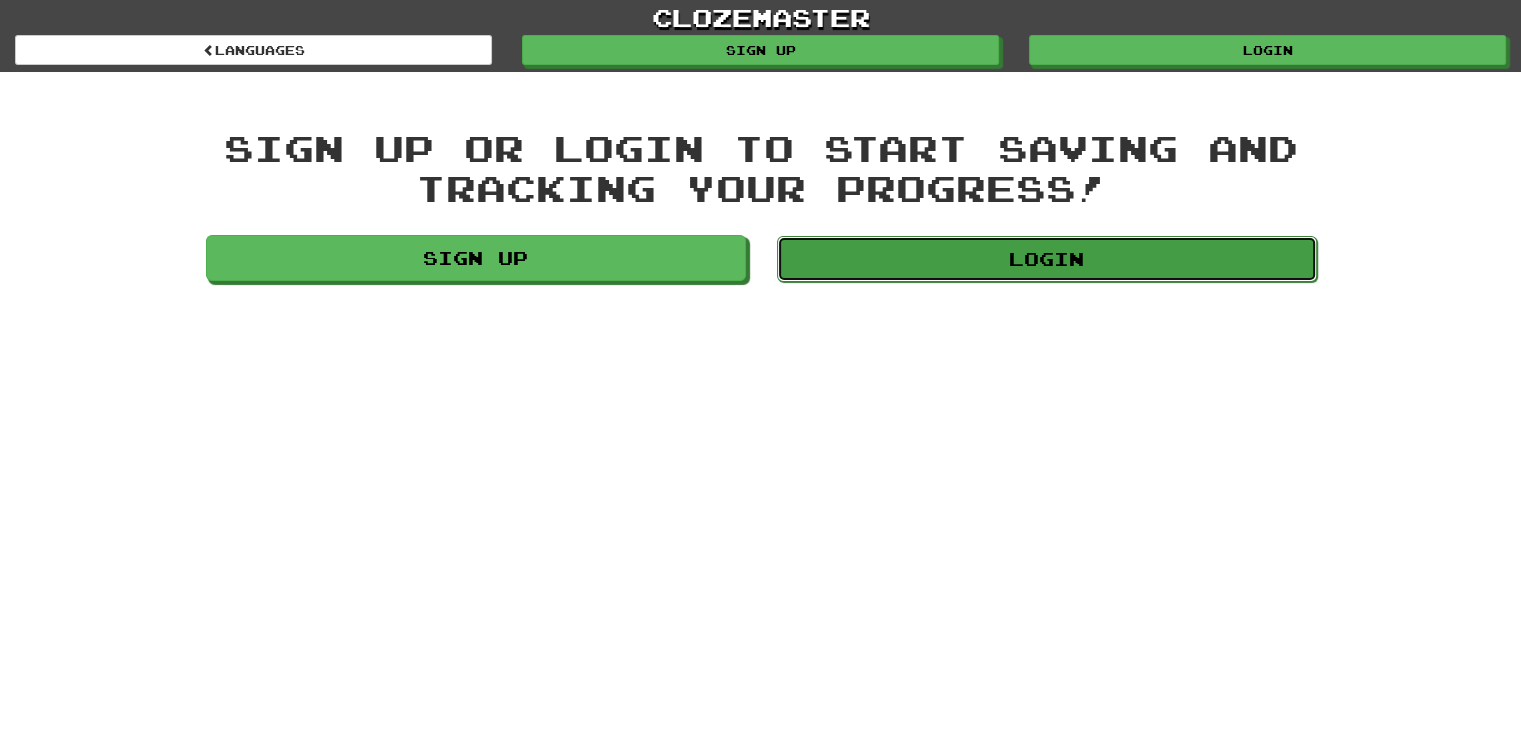 click on "Login" at bounding box center (1047, 259) 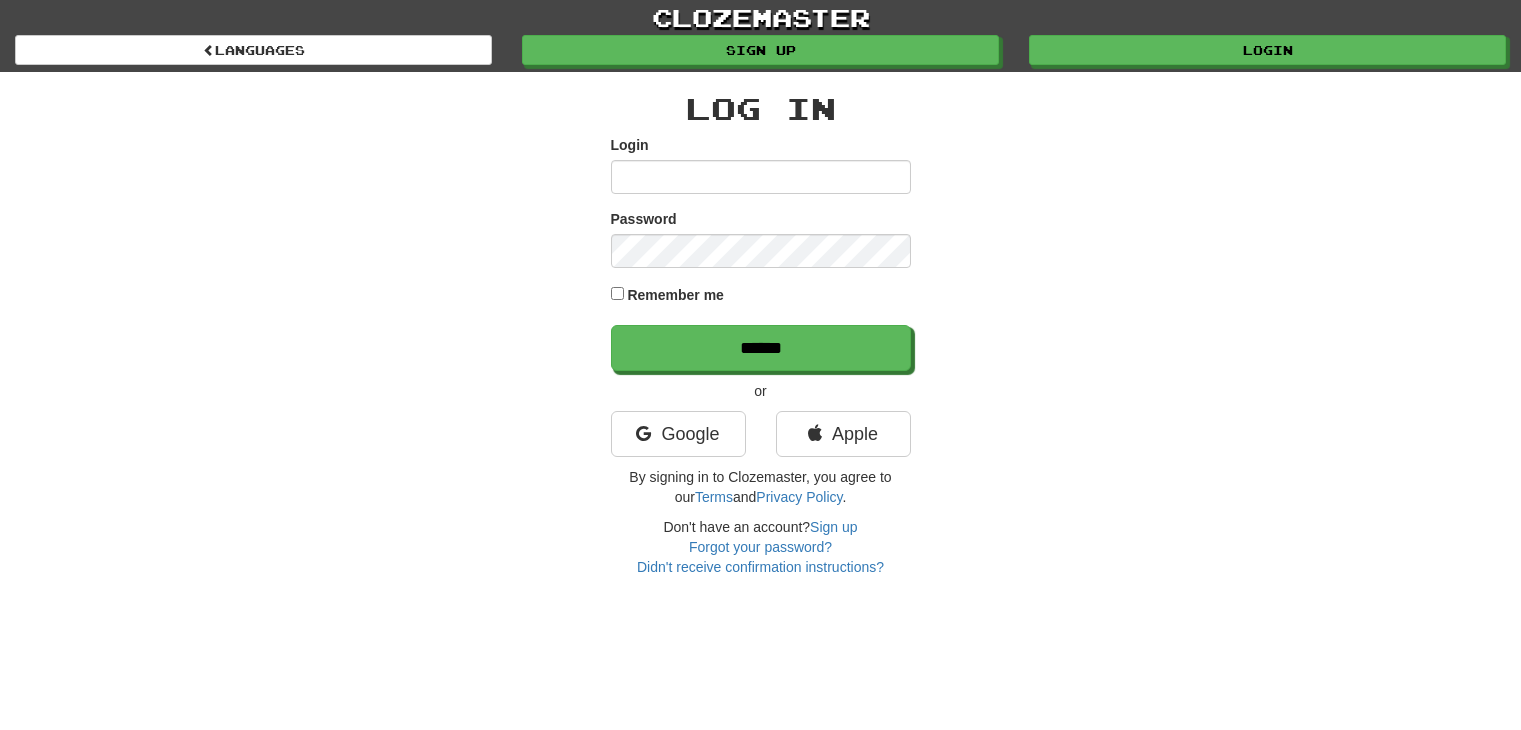 scroll, scrollTop: 0, scrollLeft: 0, axis: both 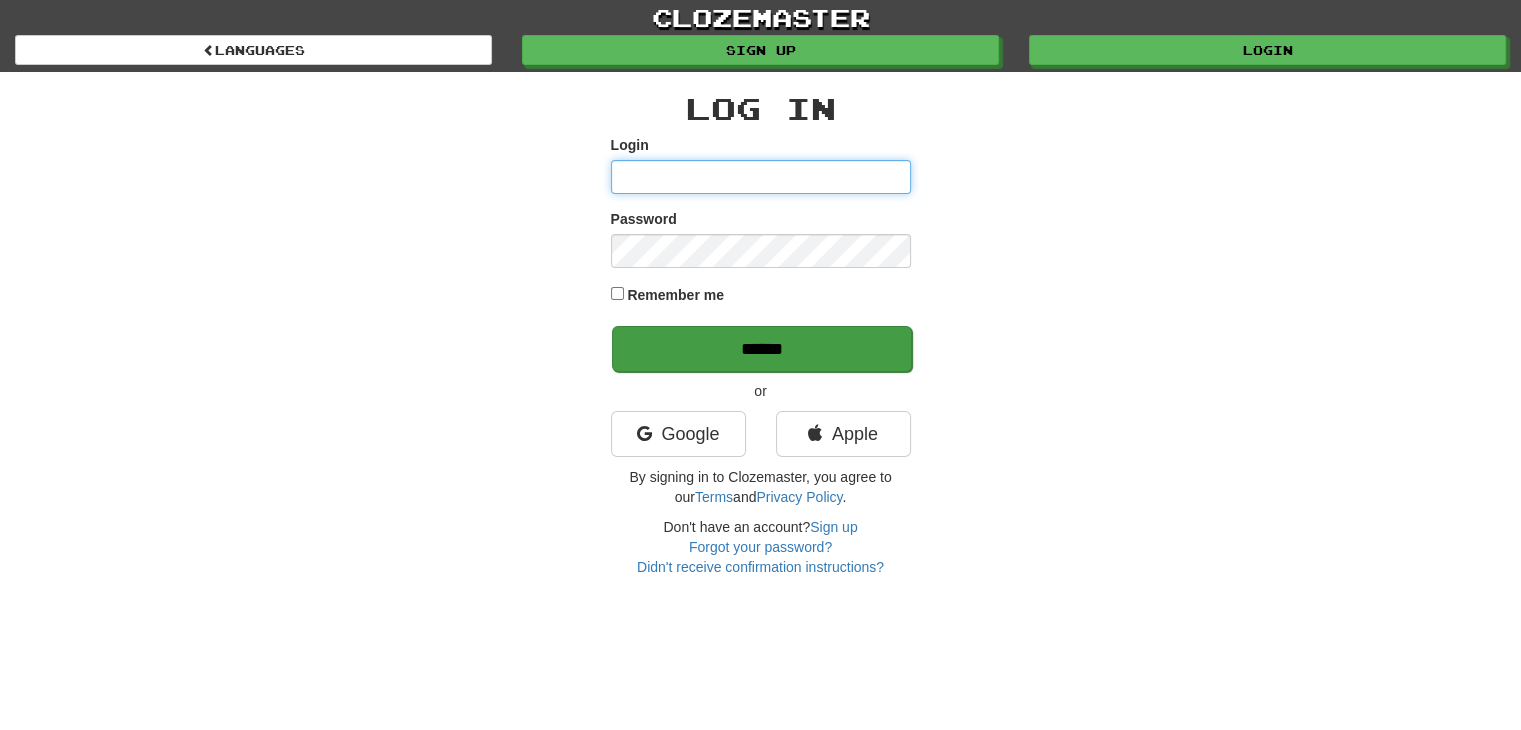 type on "**********" 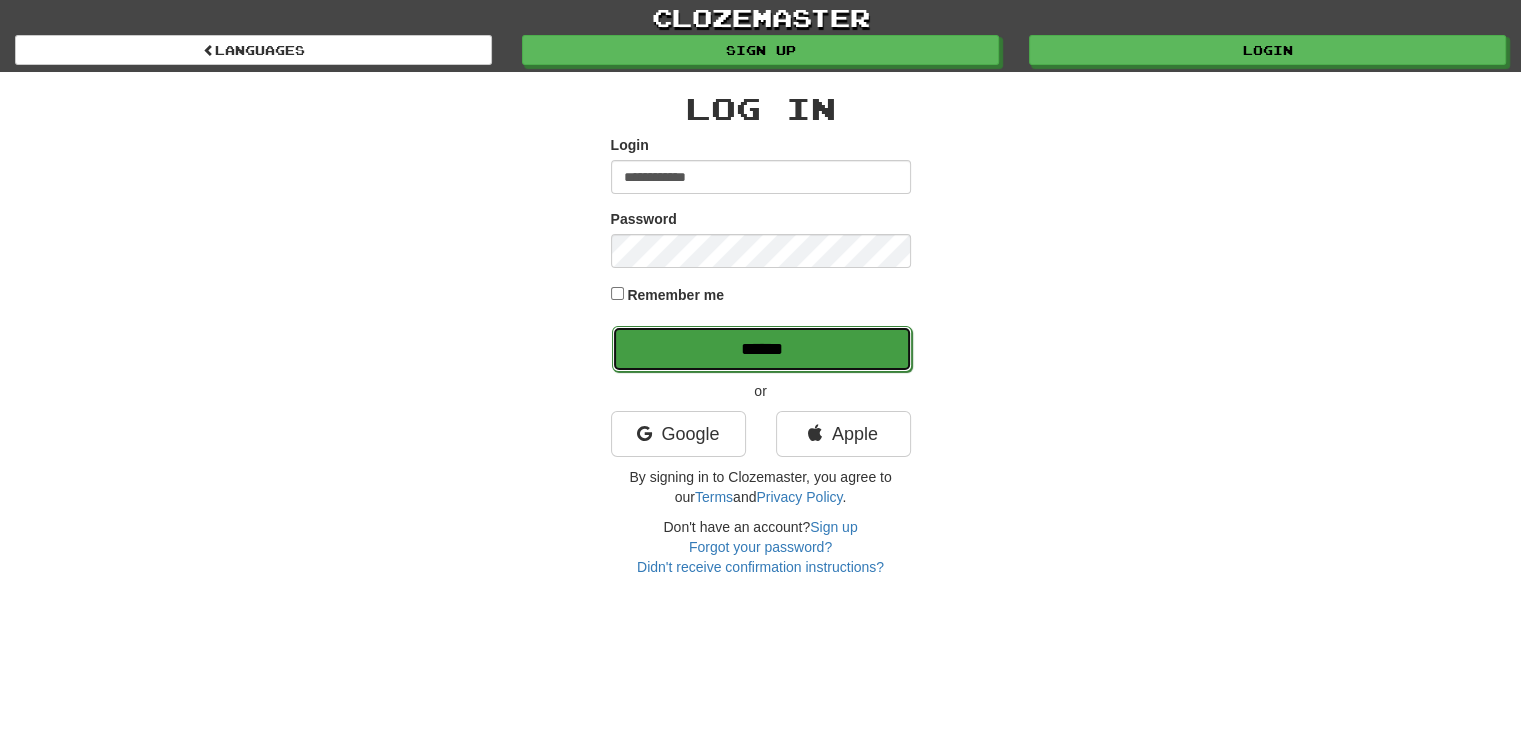 click on "******" at bounding box center [762, 349] 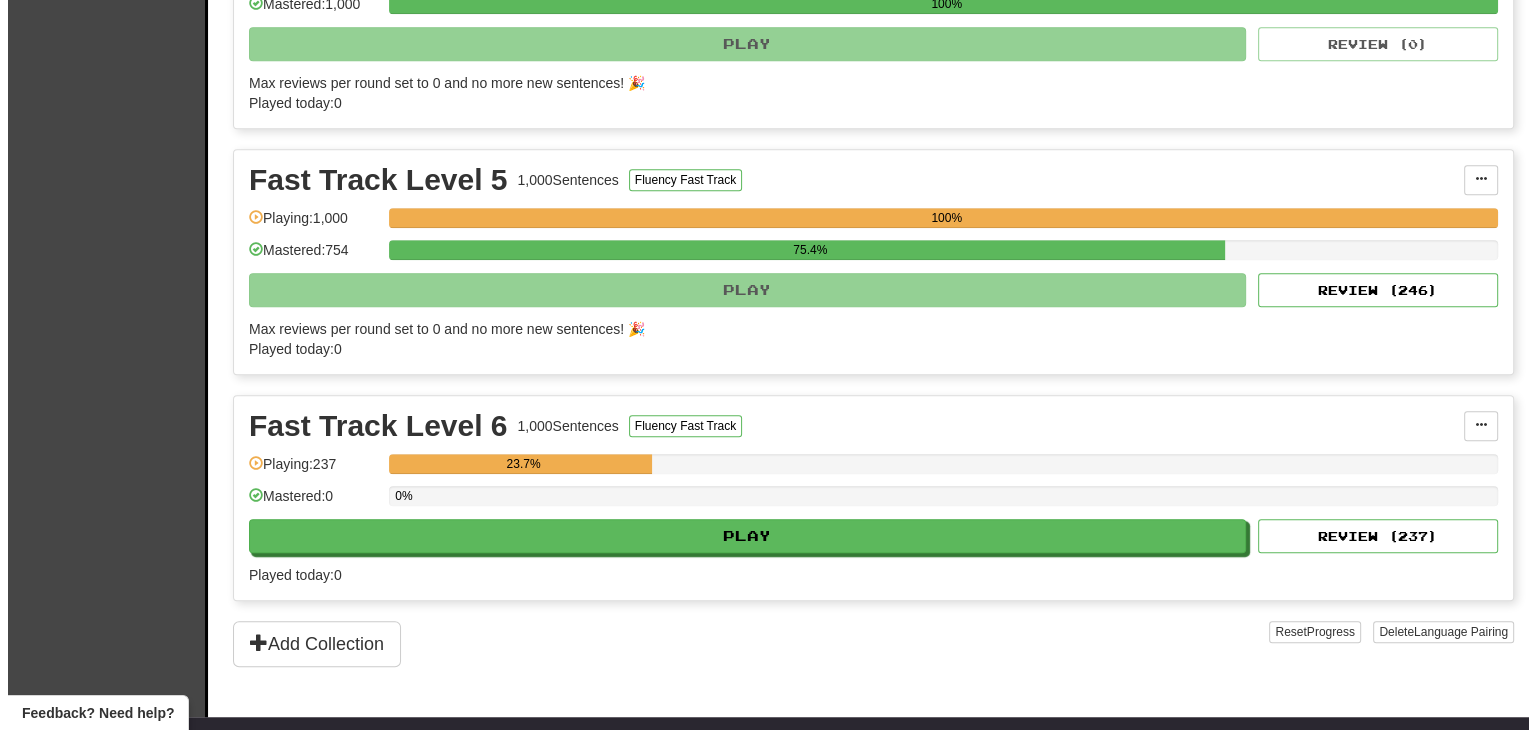 scroll, scrollTop: 1300, scrollLeft: 0, axis: vertical 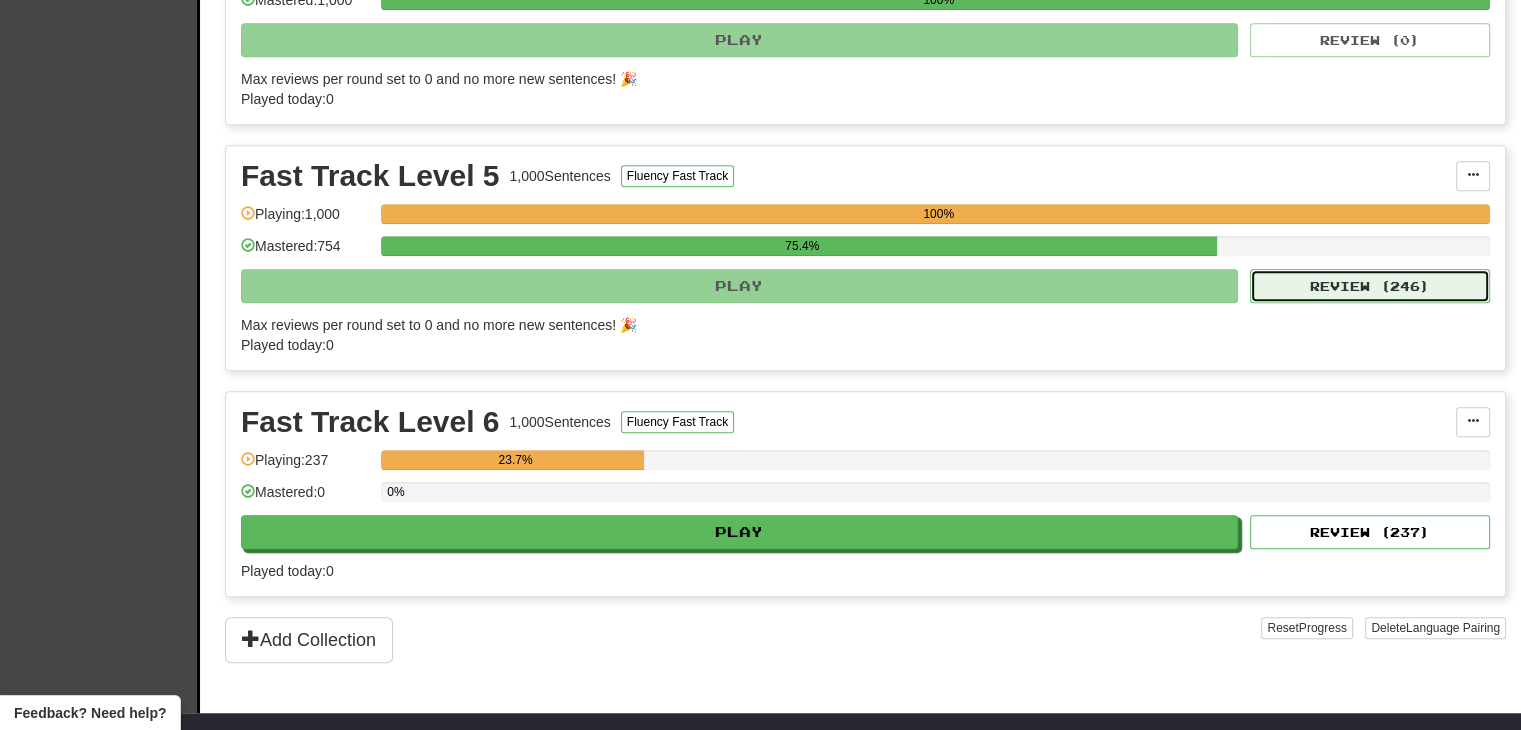 click on "Review ( 246 )" at bounding box center (1370, 286) 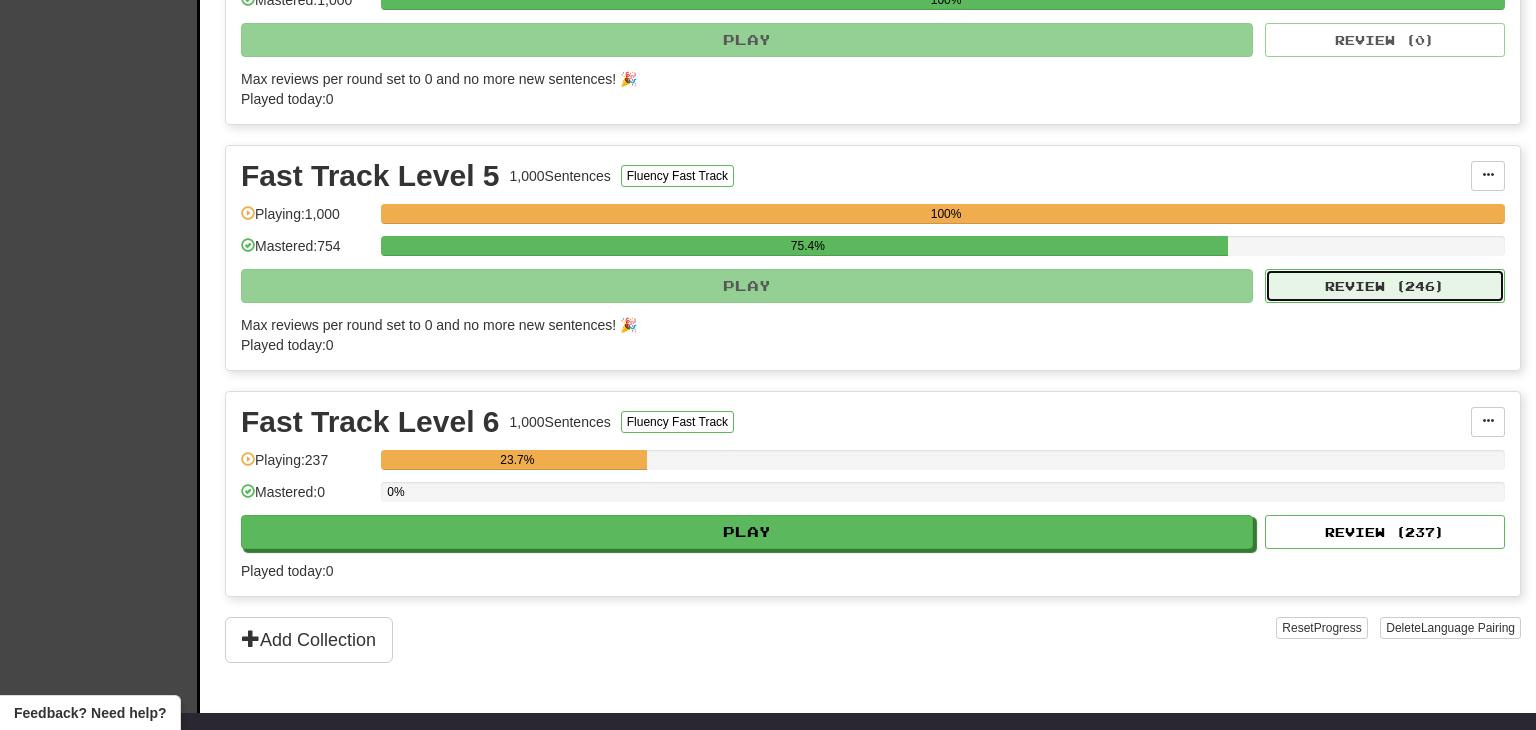 select on "**" 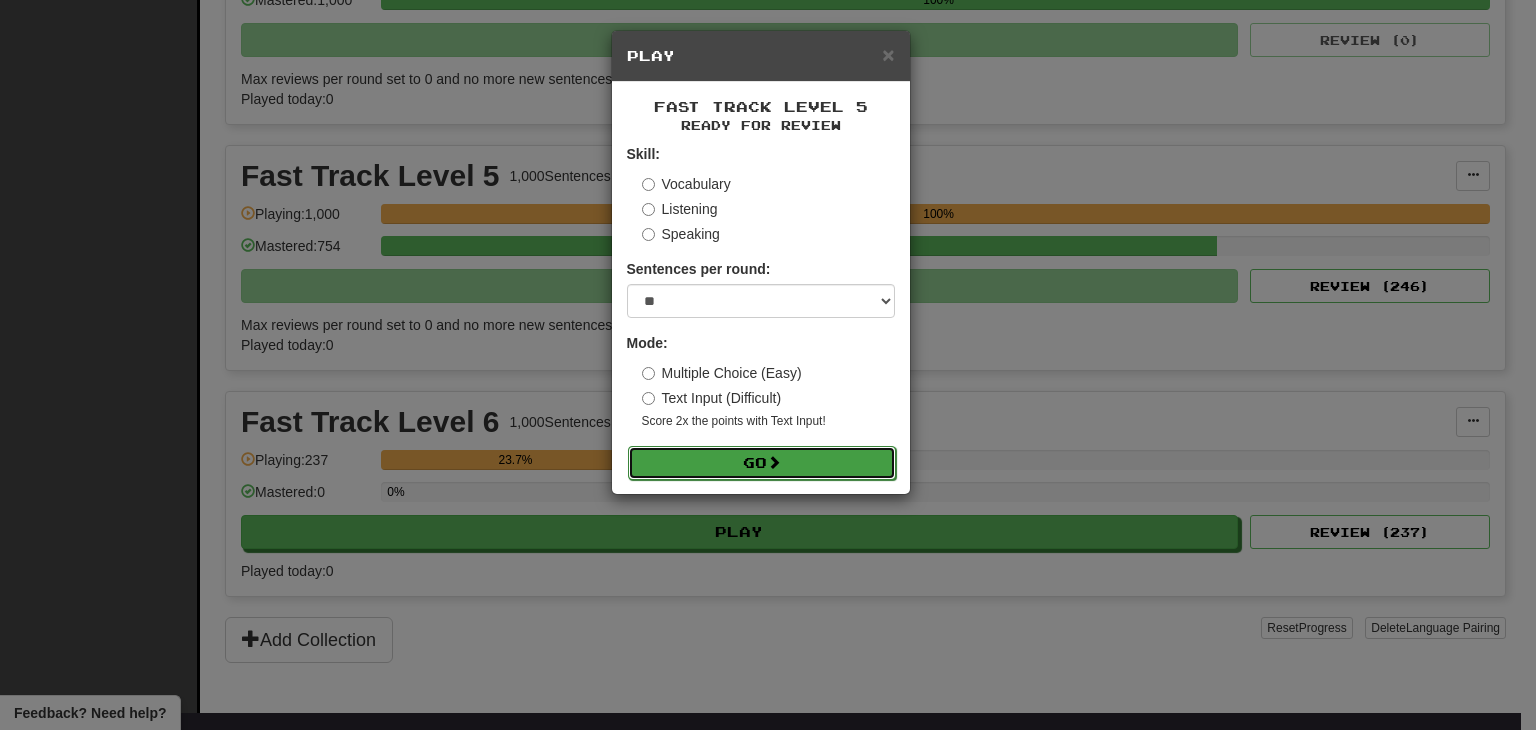 click on "Go" at bounding box center (762, 463) 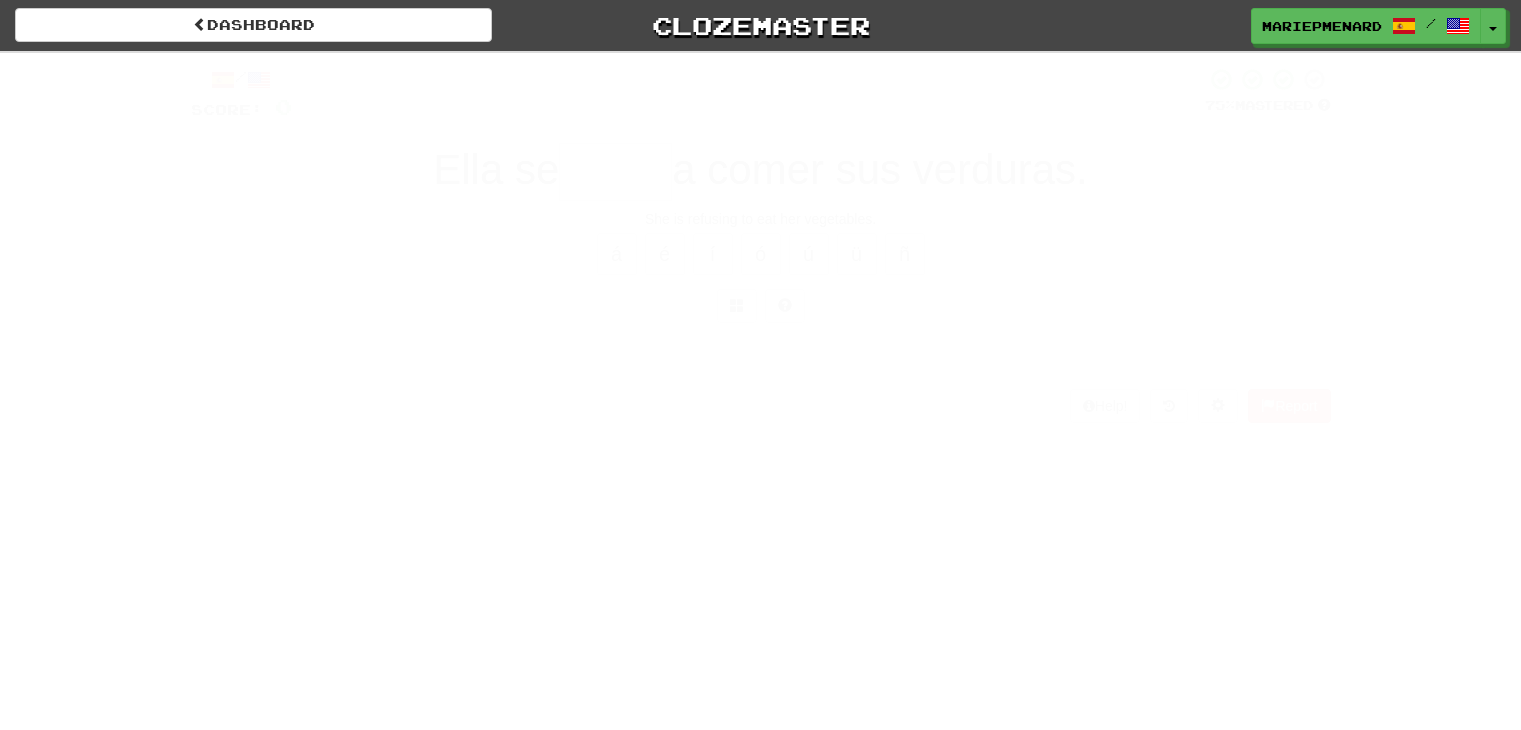 scroll, scrollTop: 0, scrollLeft: 0, axis: both 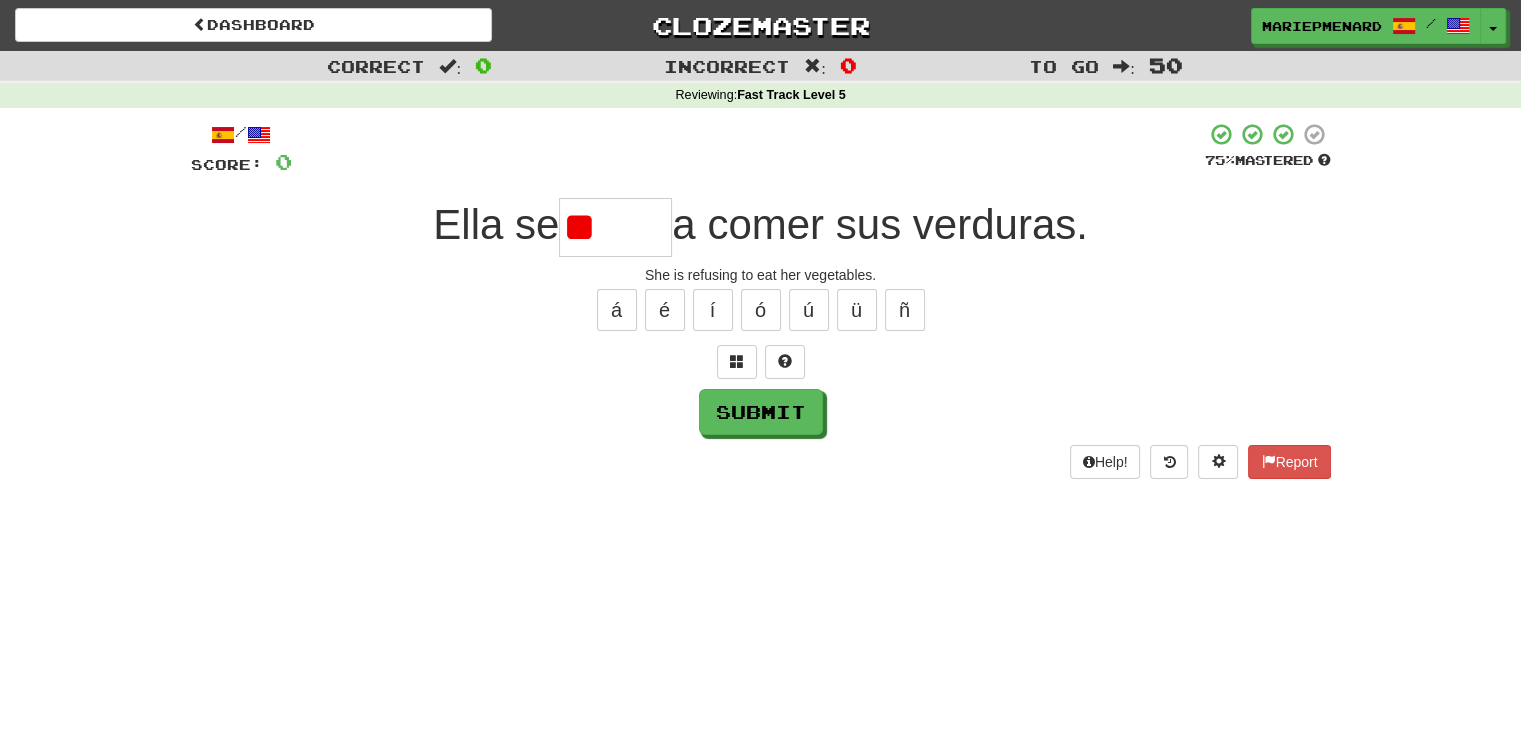 type on "*" 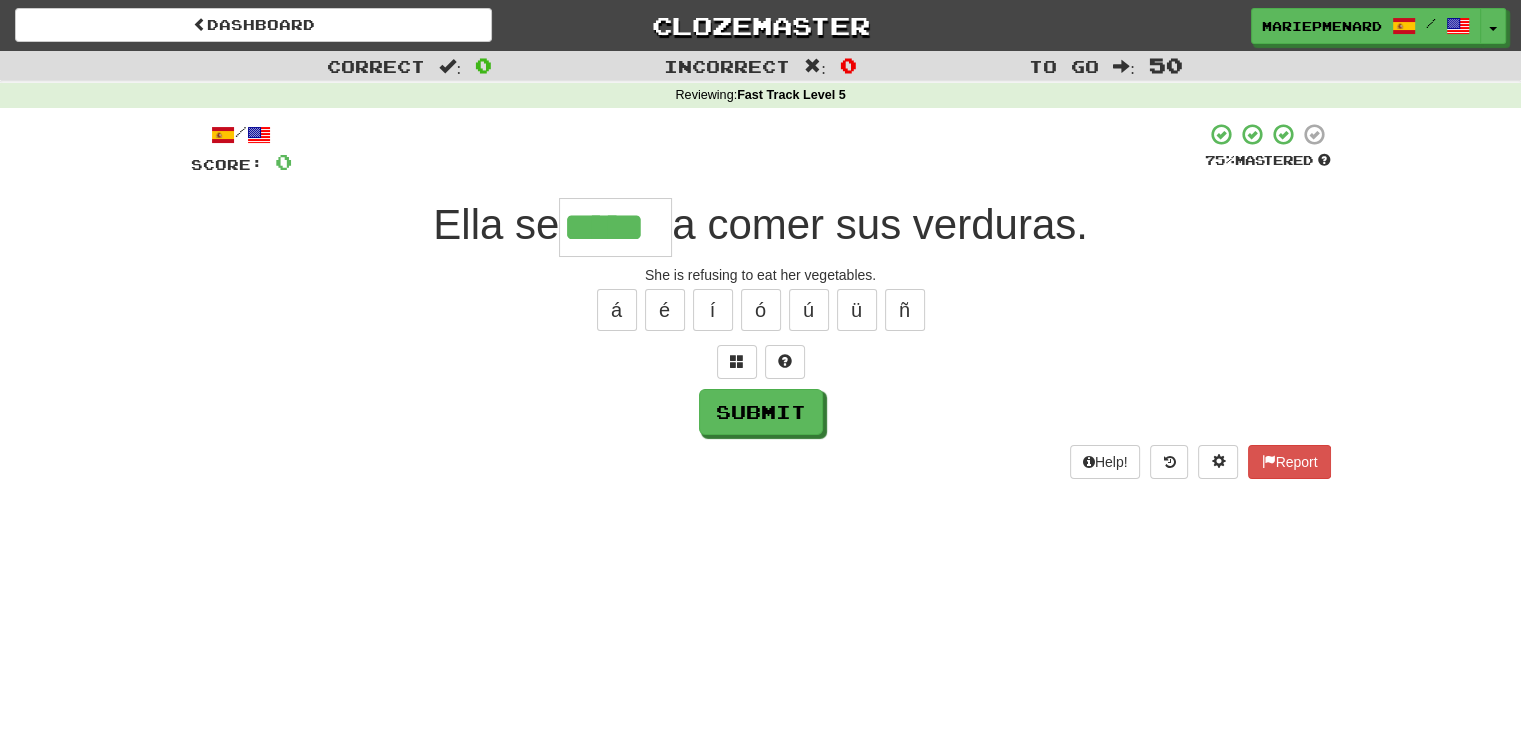 type on "*****" 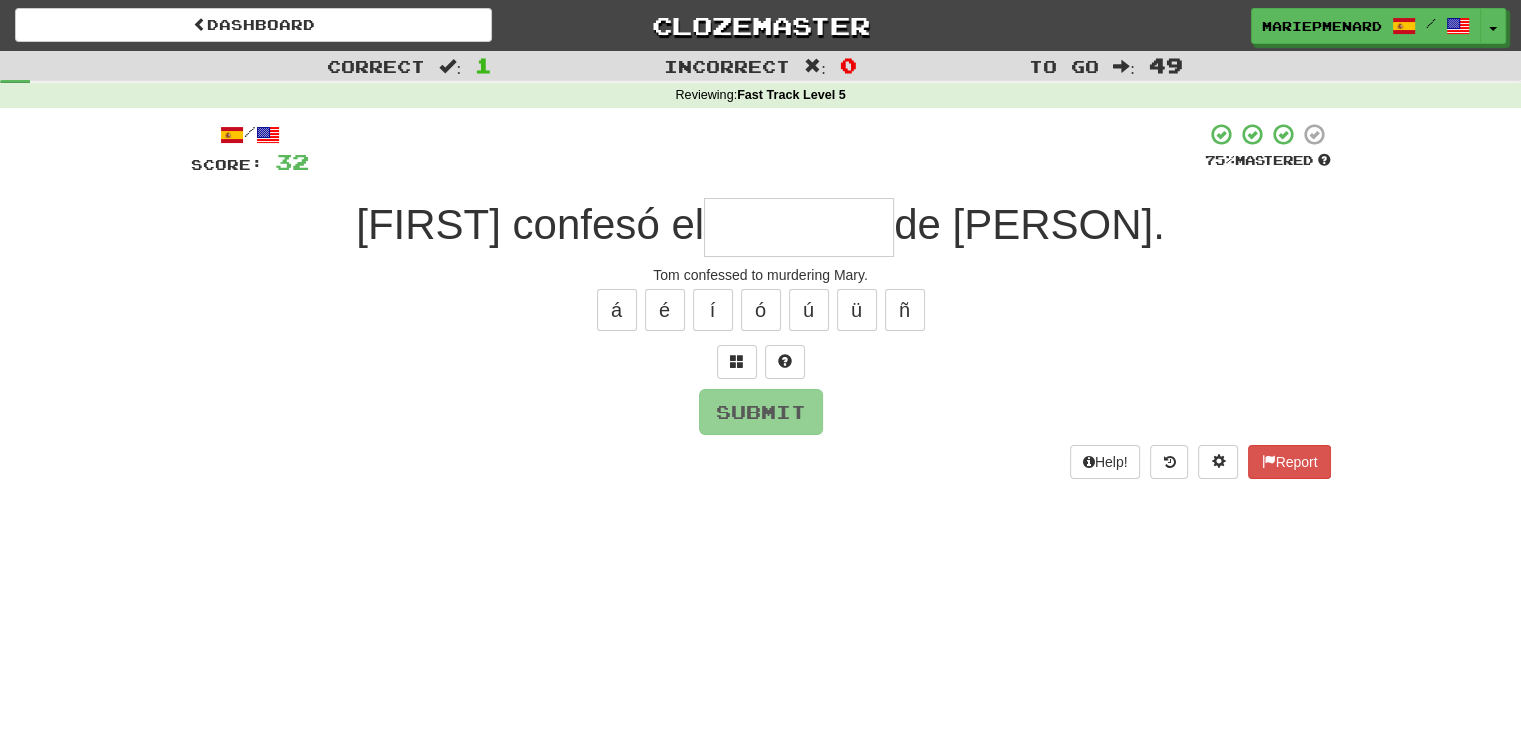 type on "*" 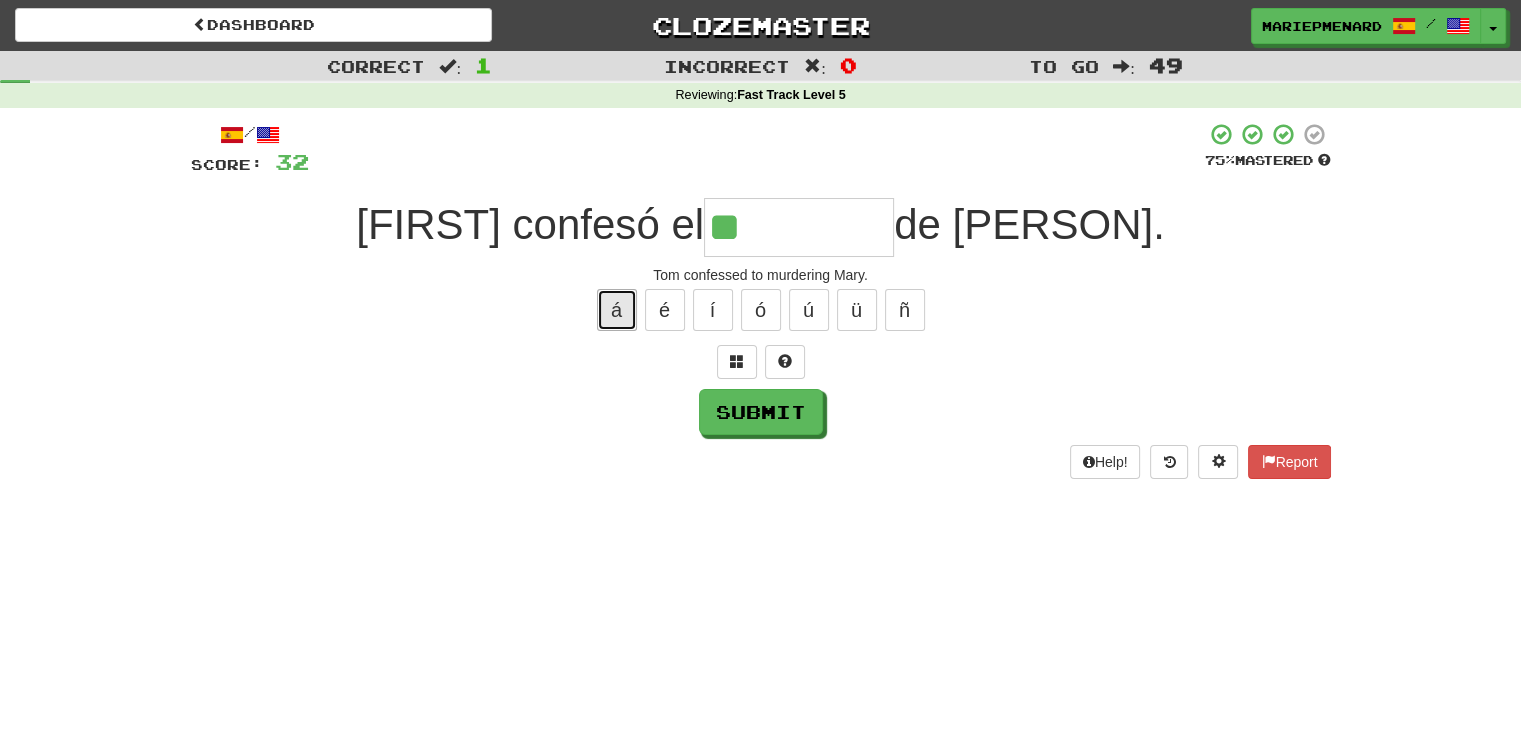 click on "á" at bounding box center (617, 310) 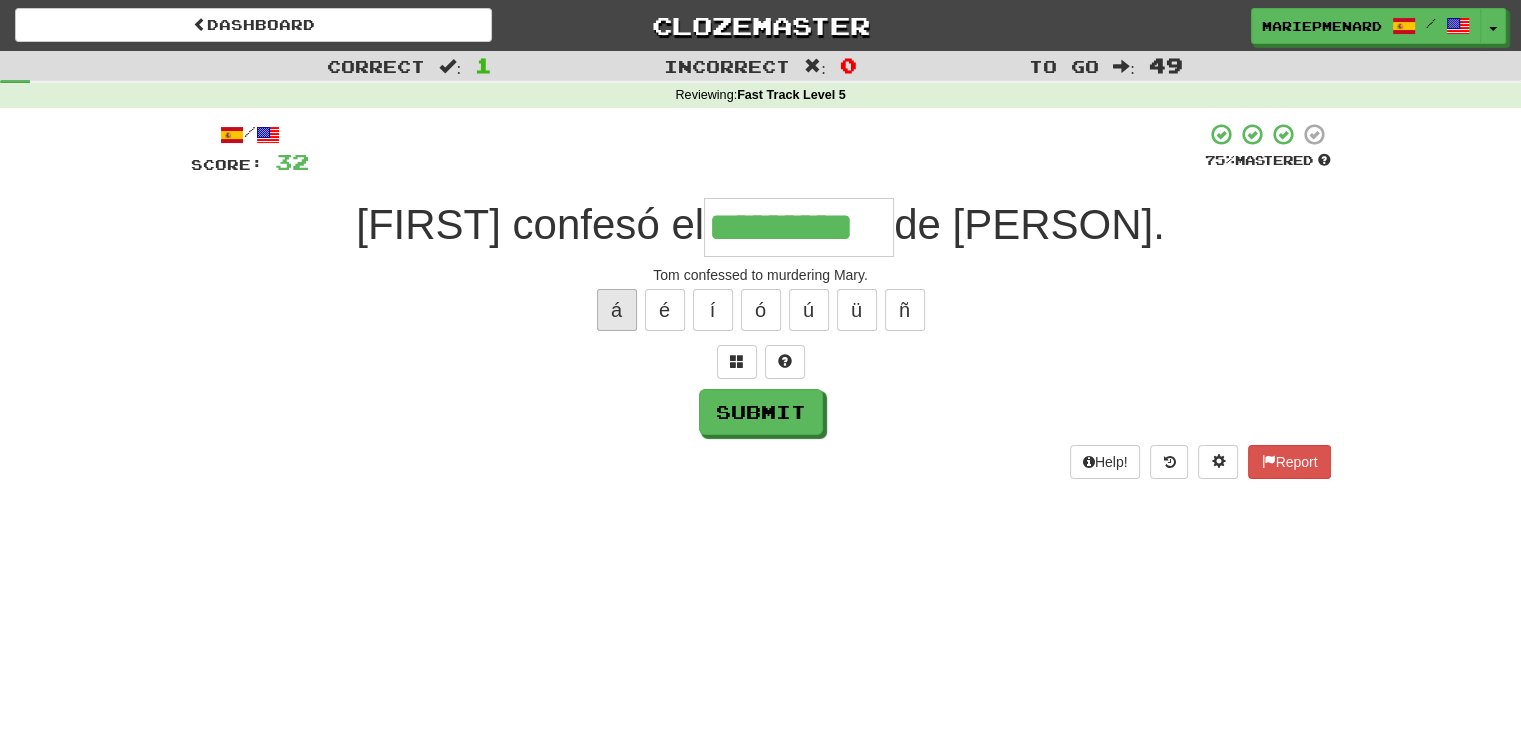 type on "*********" 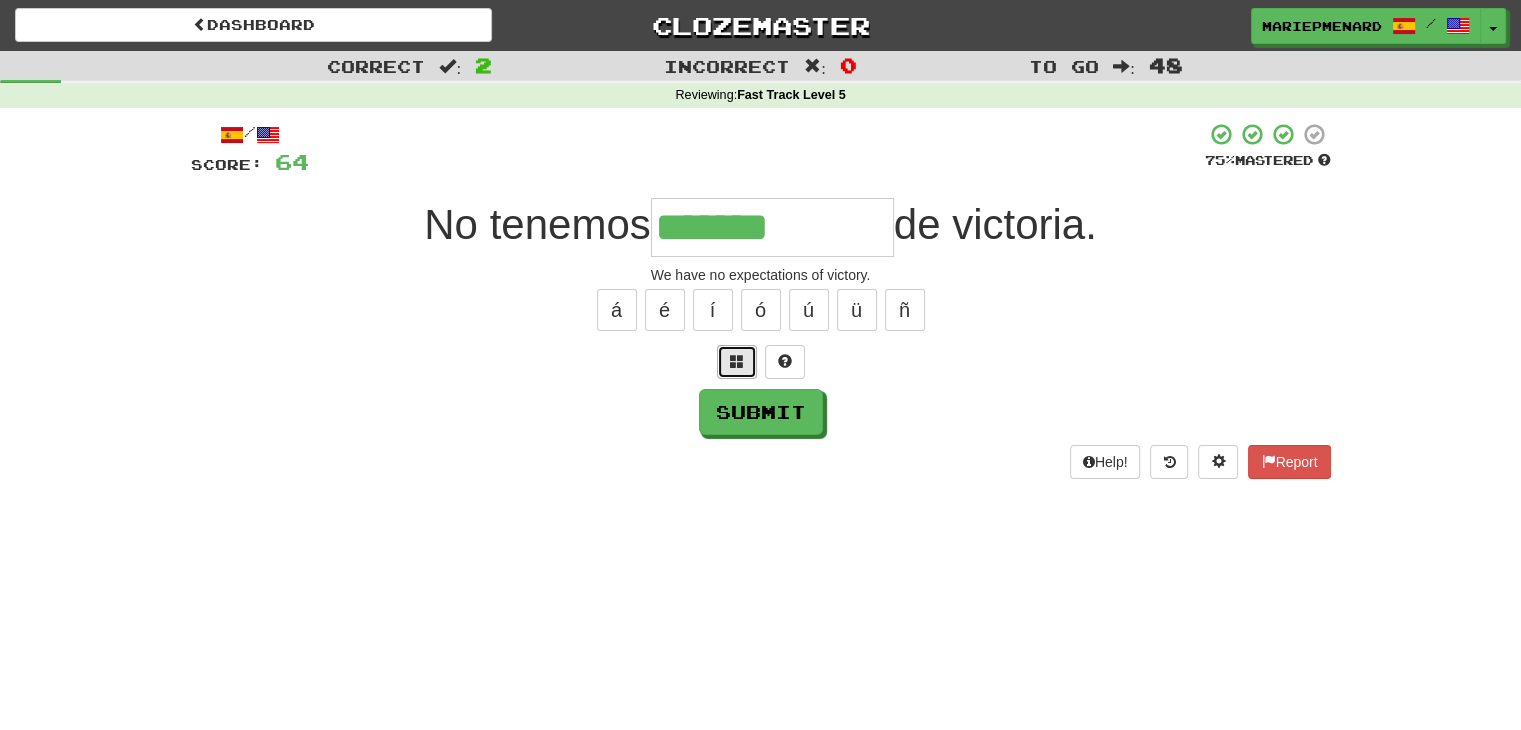 click at bounding box center [737, 361] 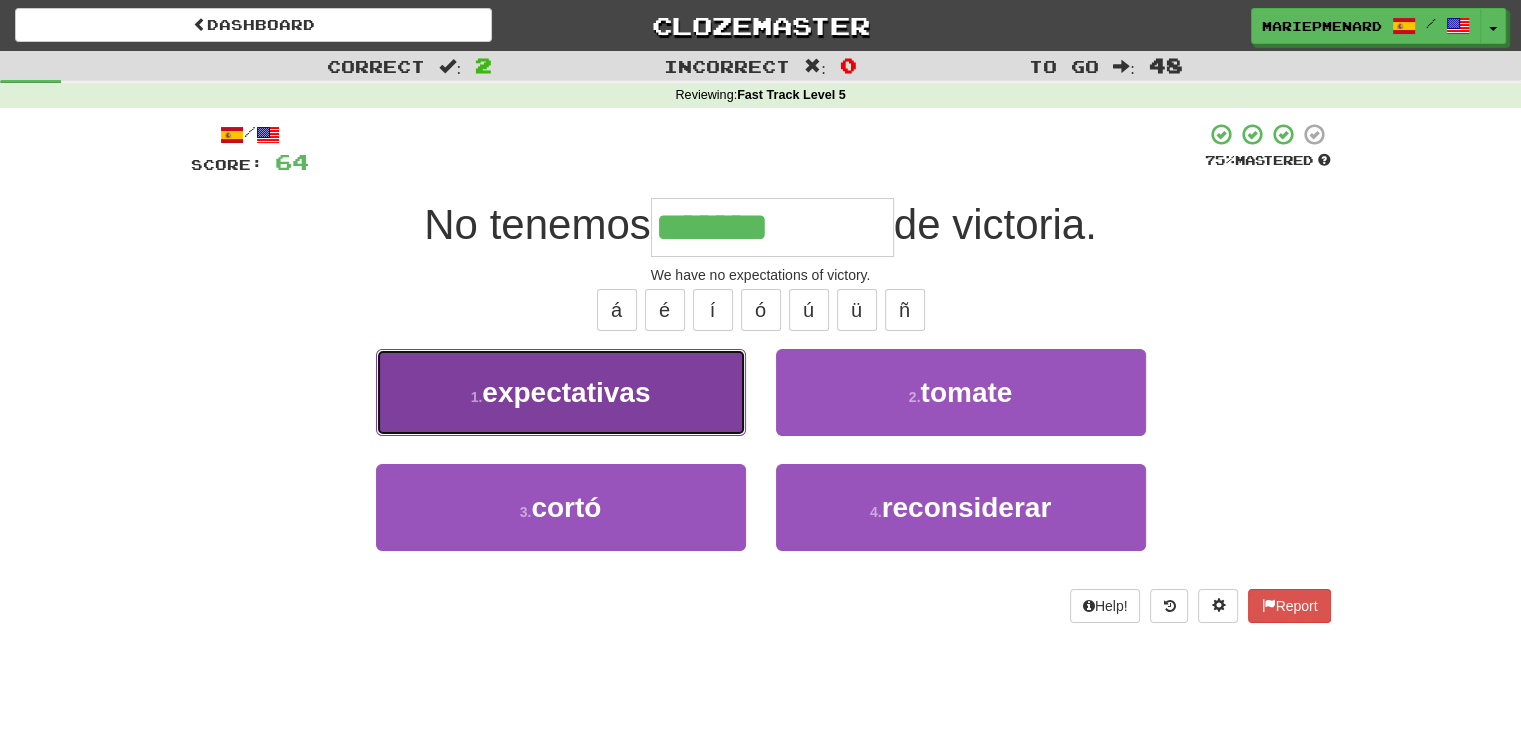 click on "1 .  expectativas" at bounding box center (561, 392) 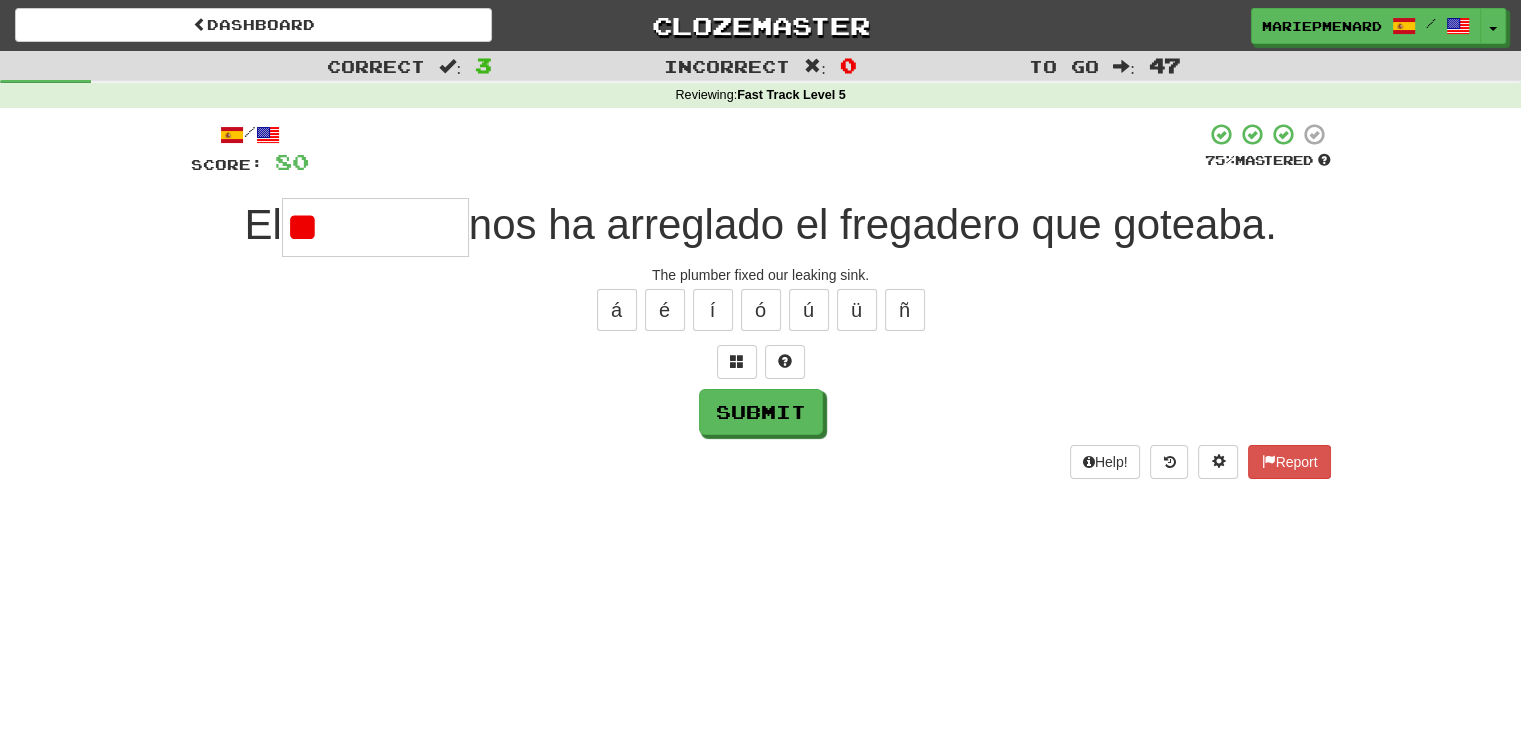type on "*" 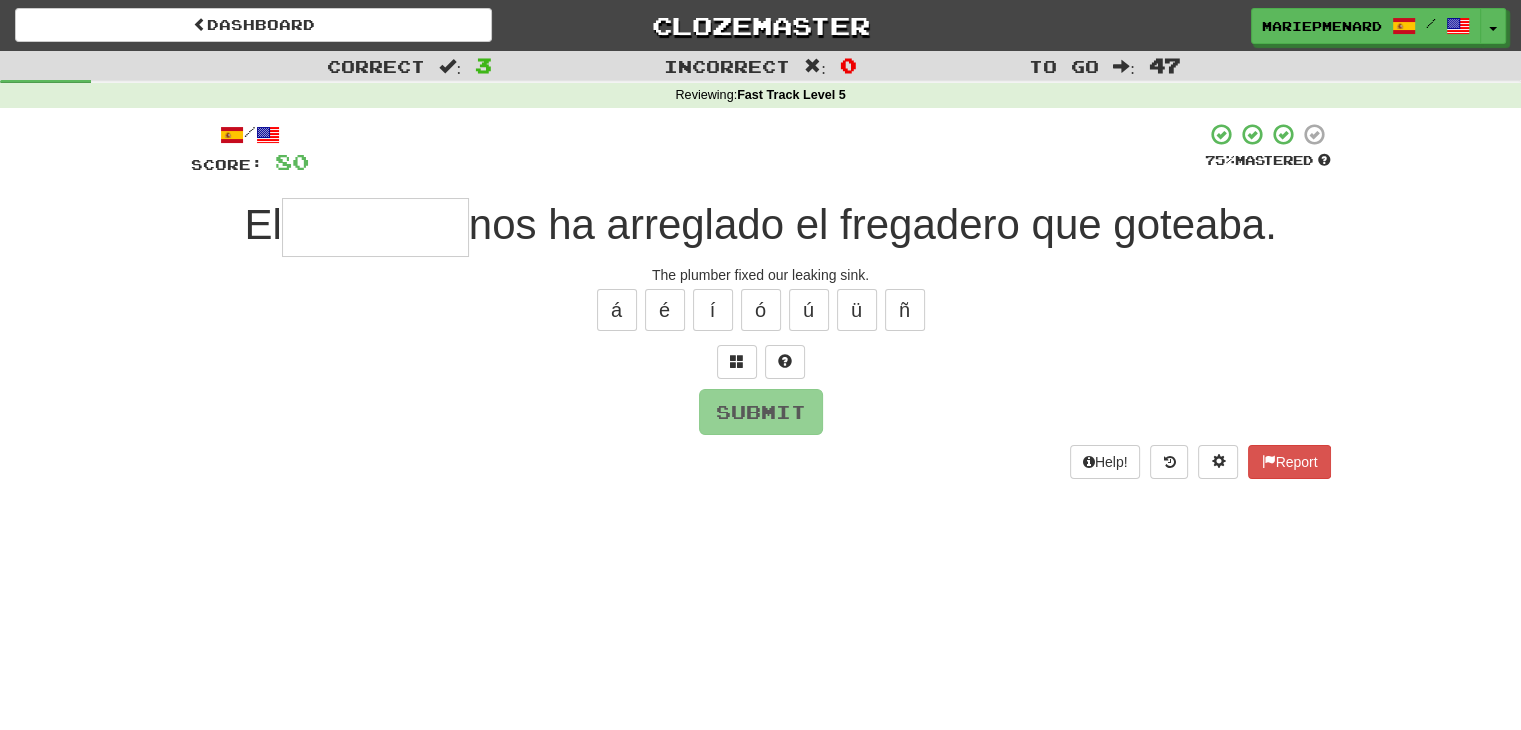 type on "*" 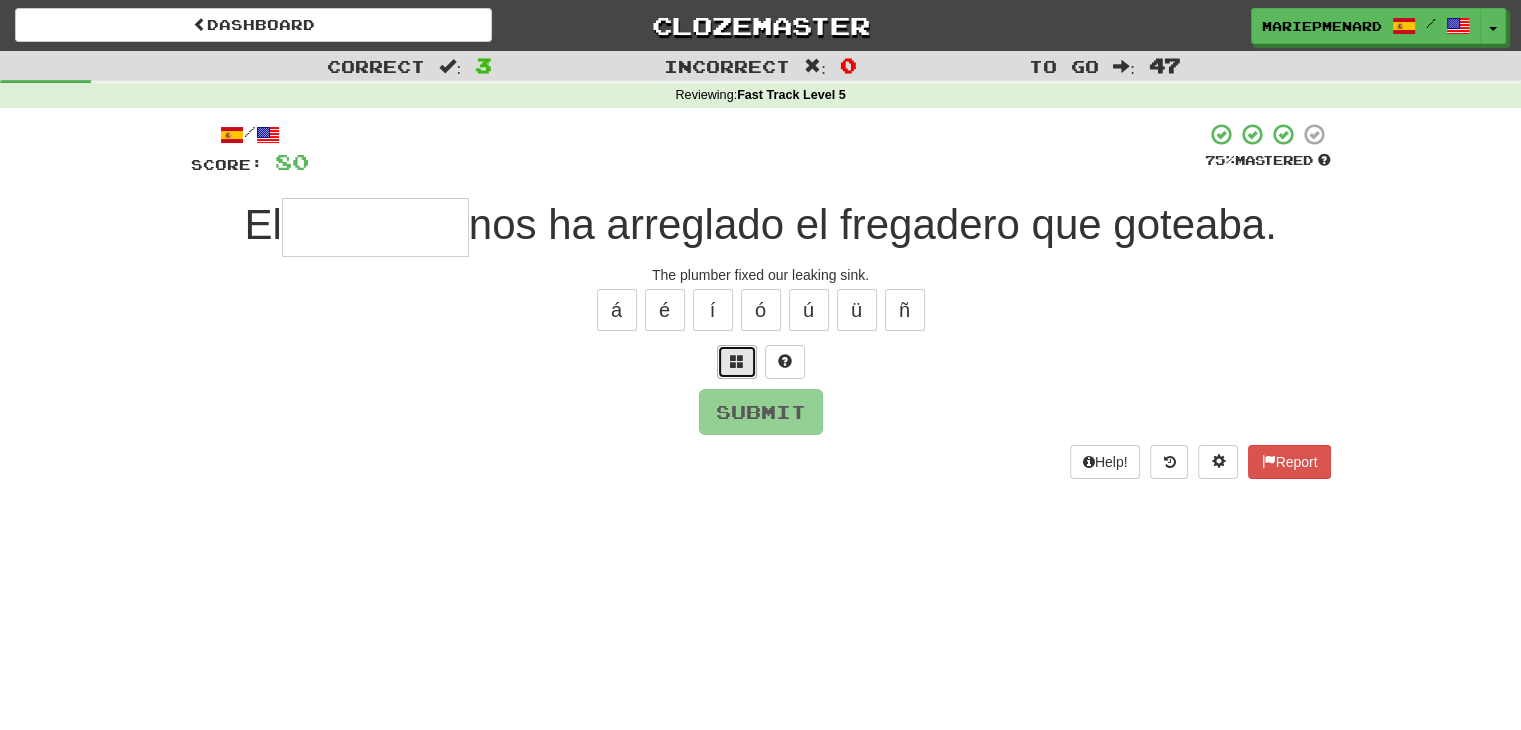 click at bounding box center (737, 362) 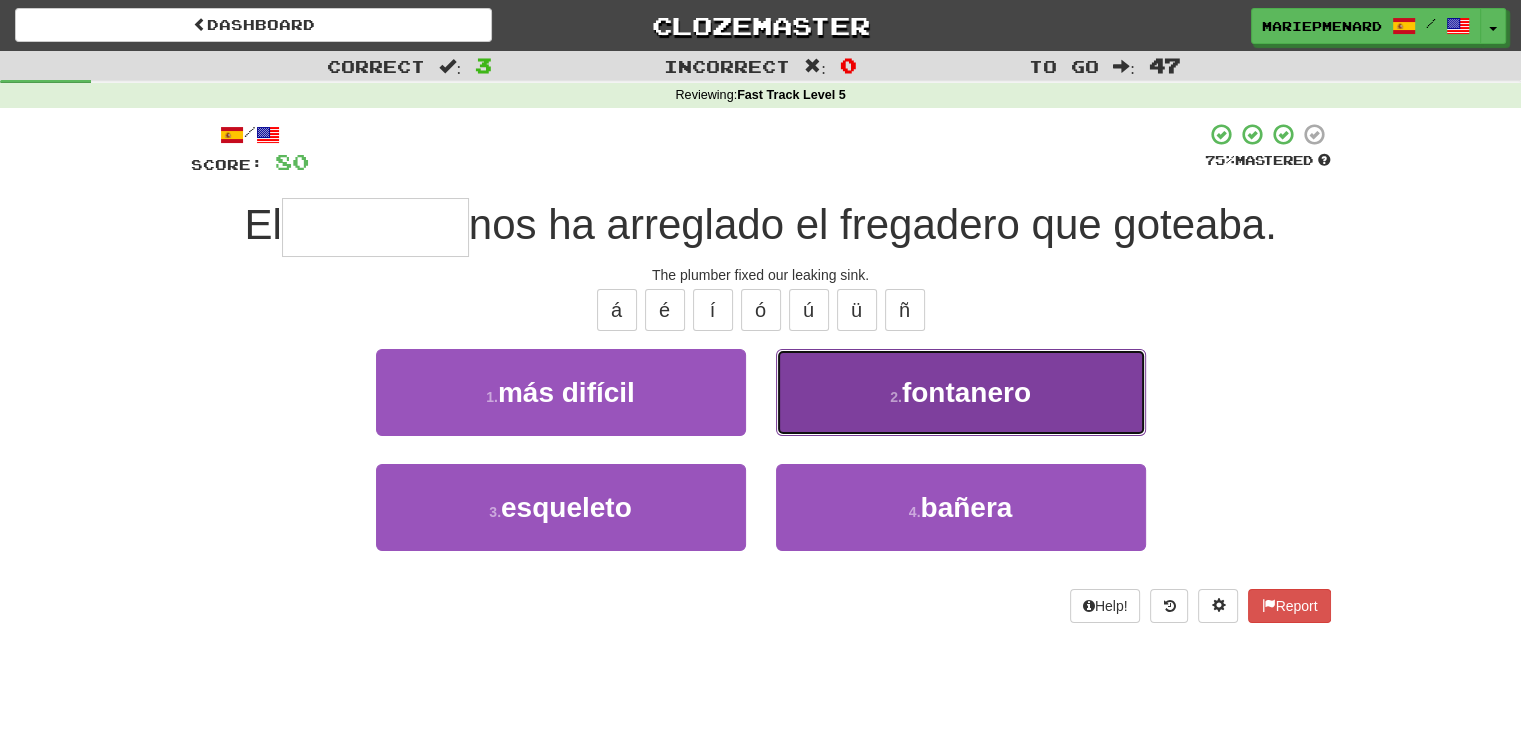 click on "2 .  fontanero" at bounding box center [961, 392] 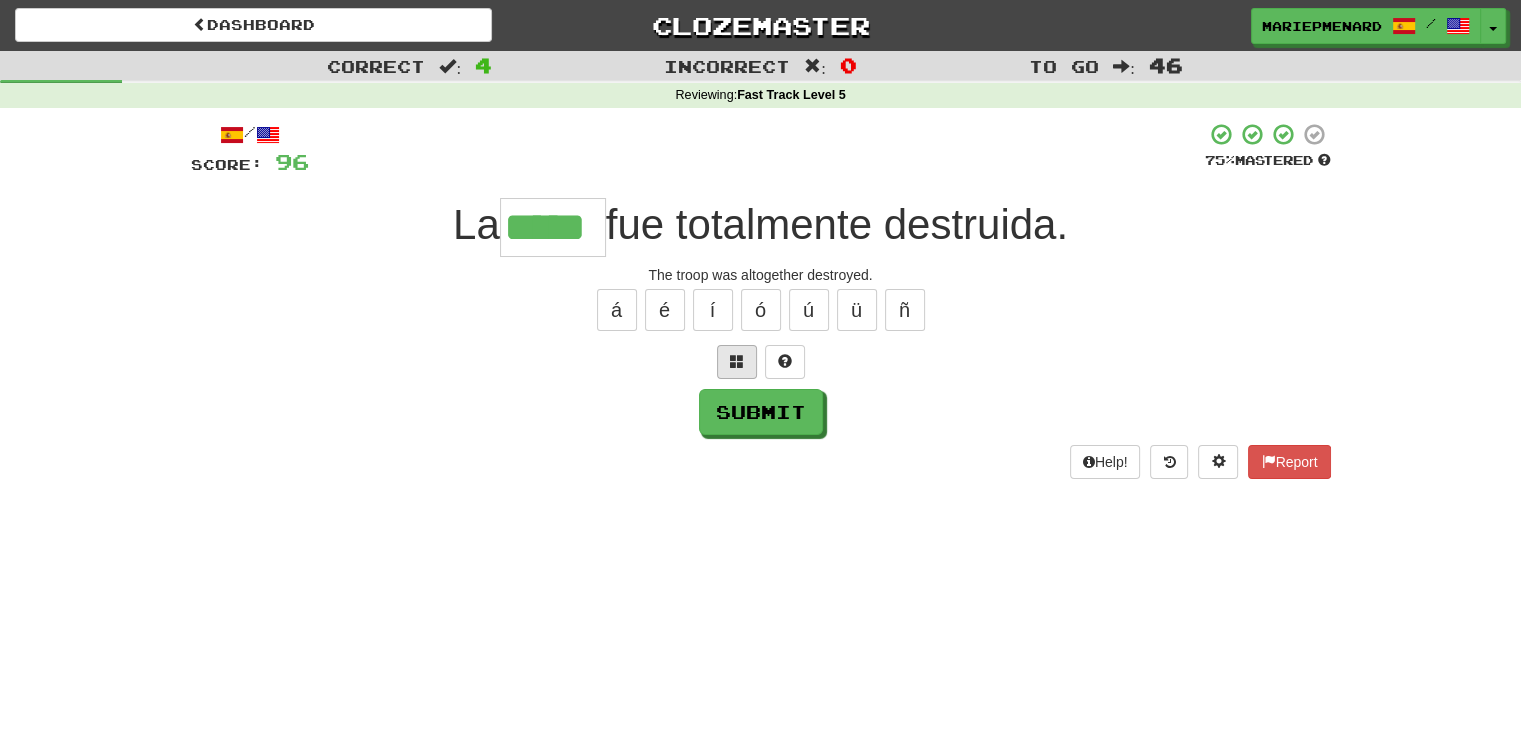 type on "*****" 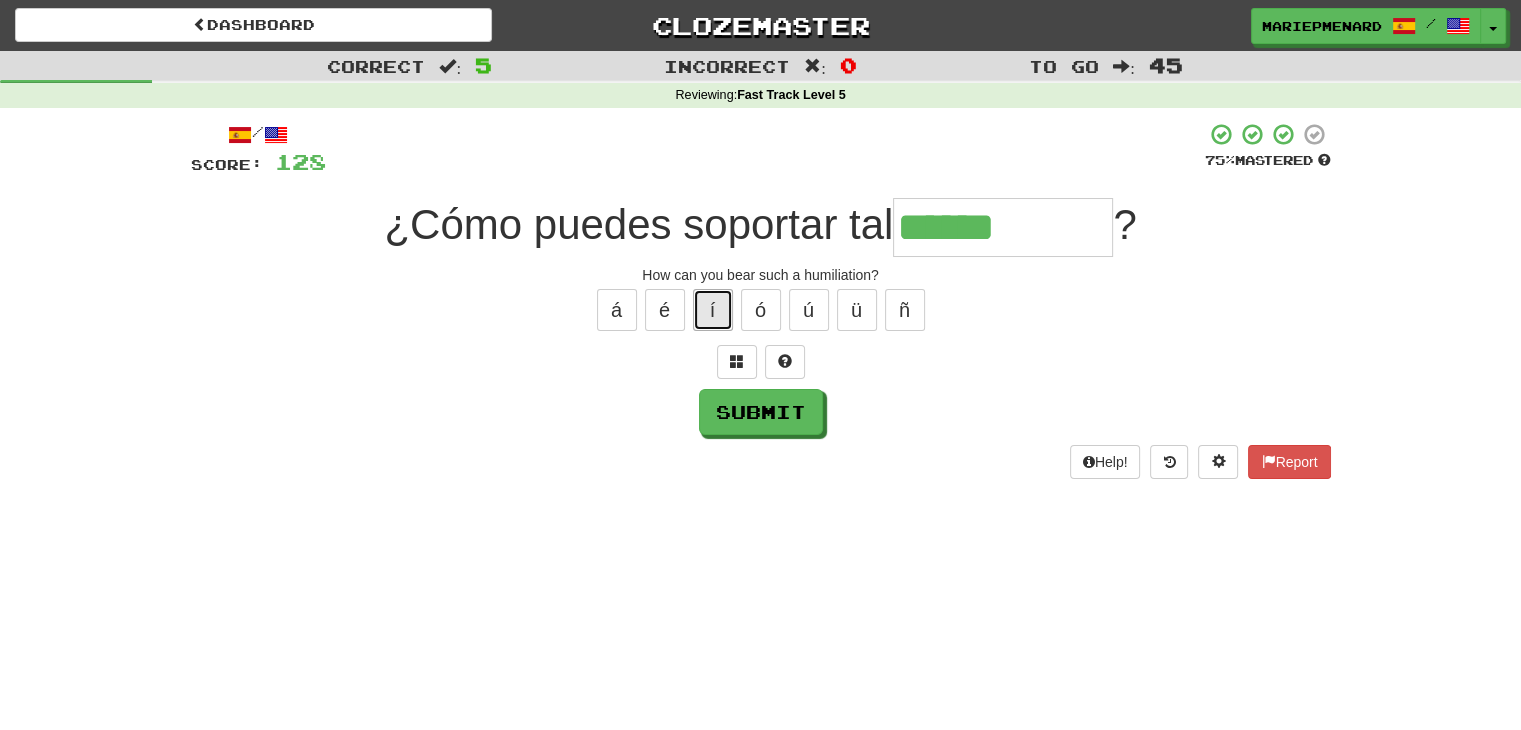 click on "í" at bounding box center [713, 310] 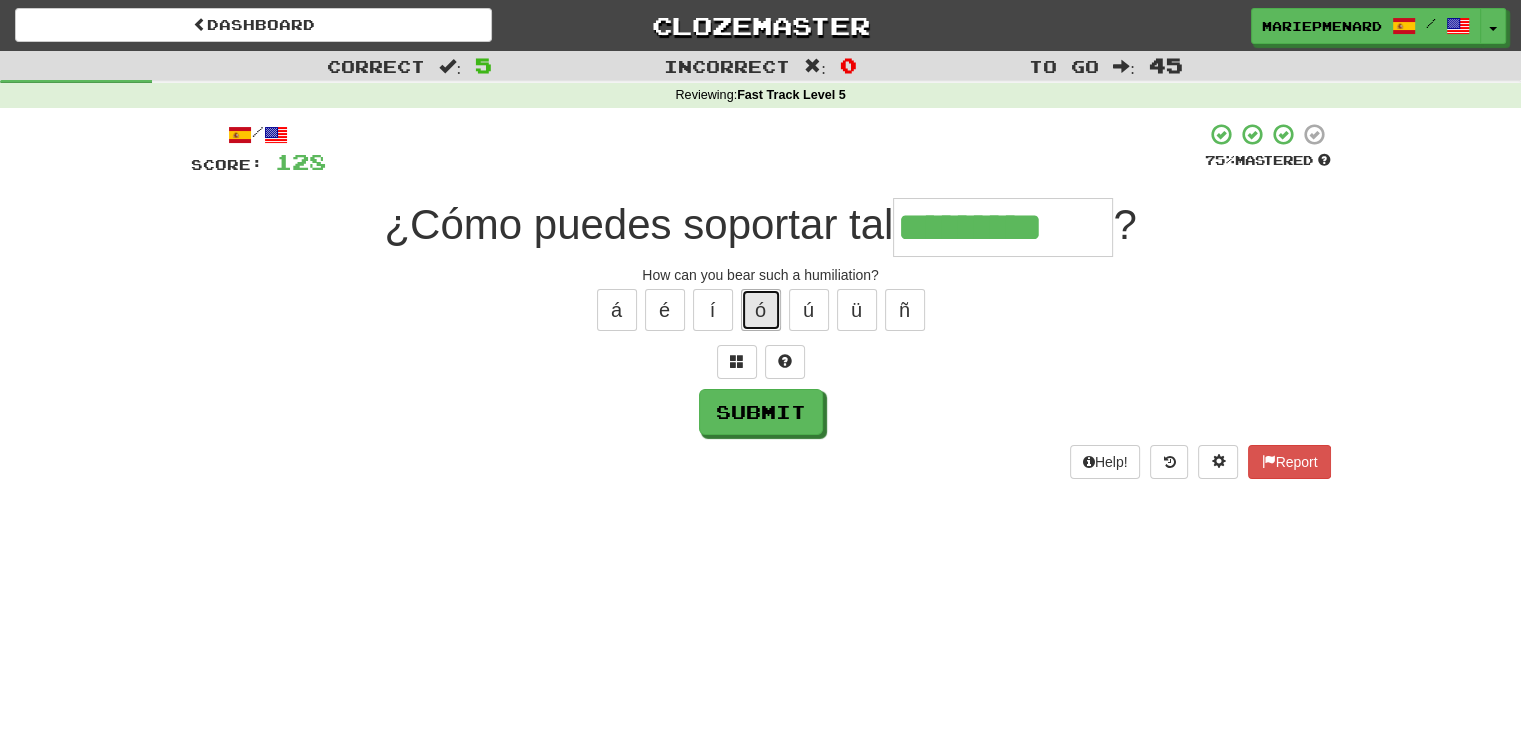 click on "ó" at bounding box center [761, 310] 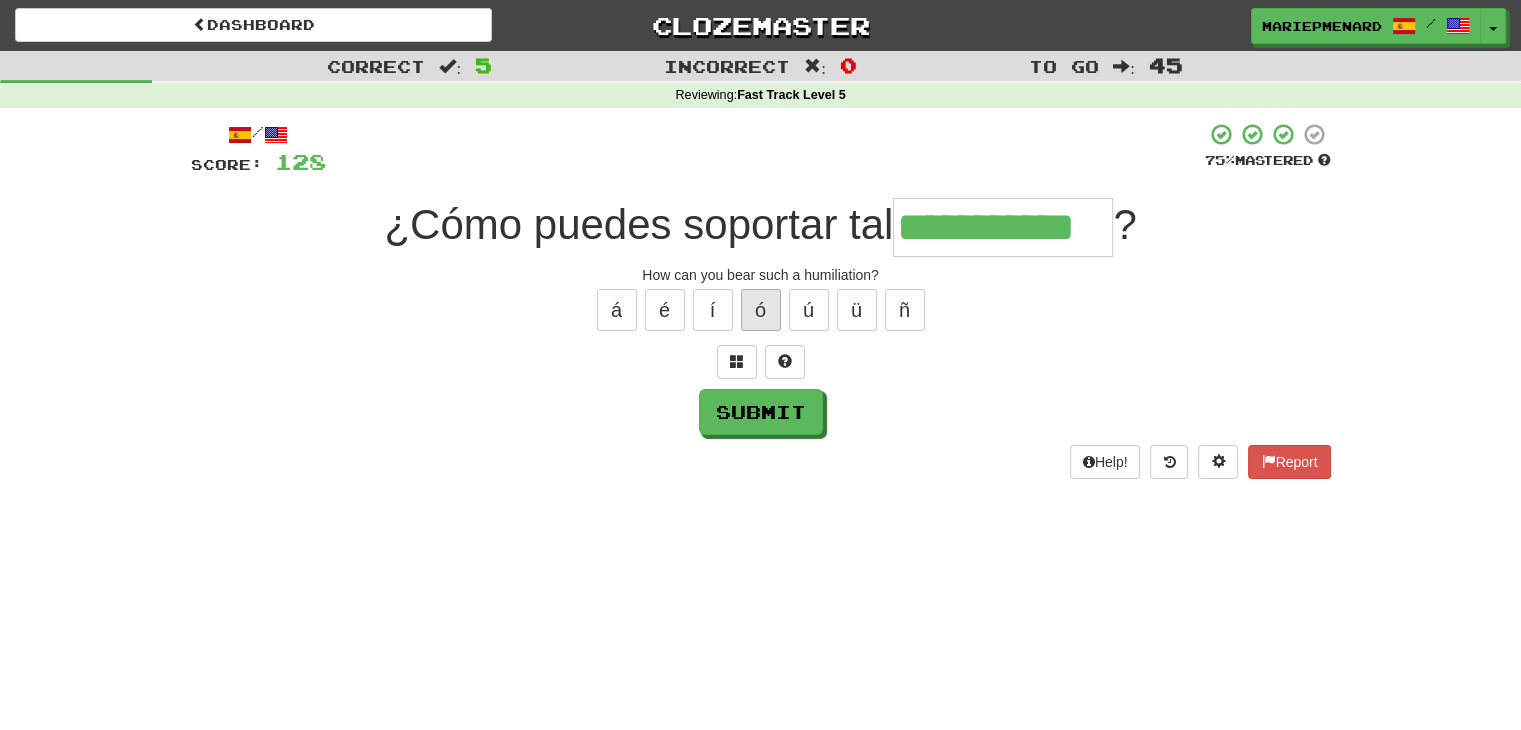 type on "**********" 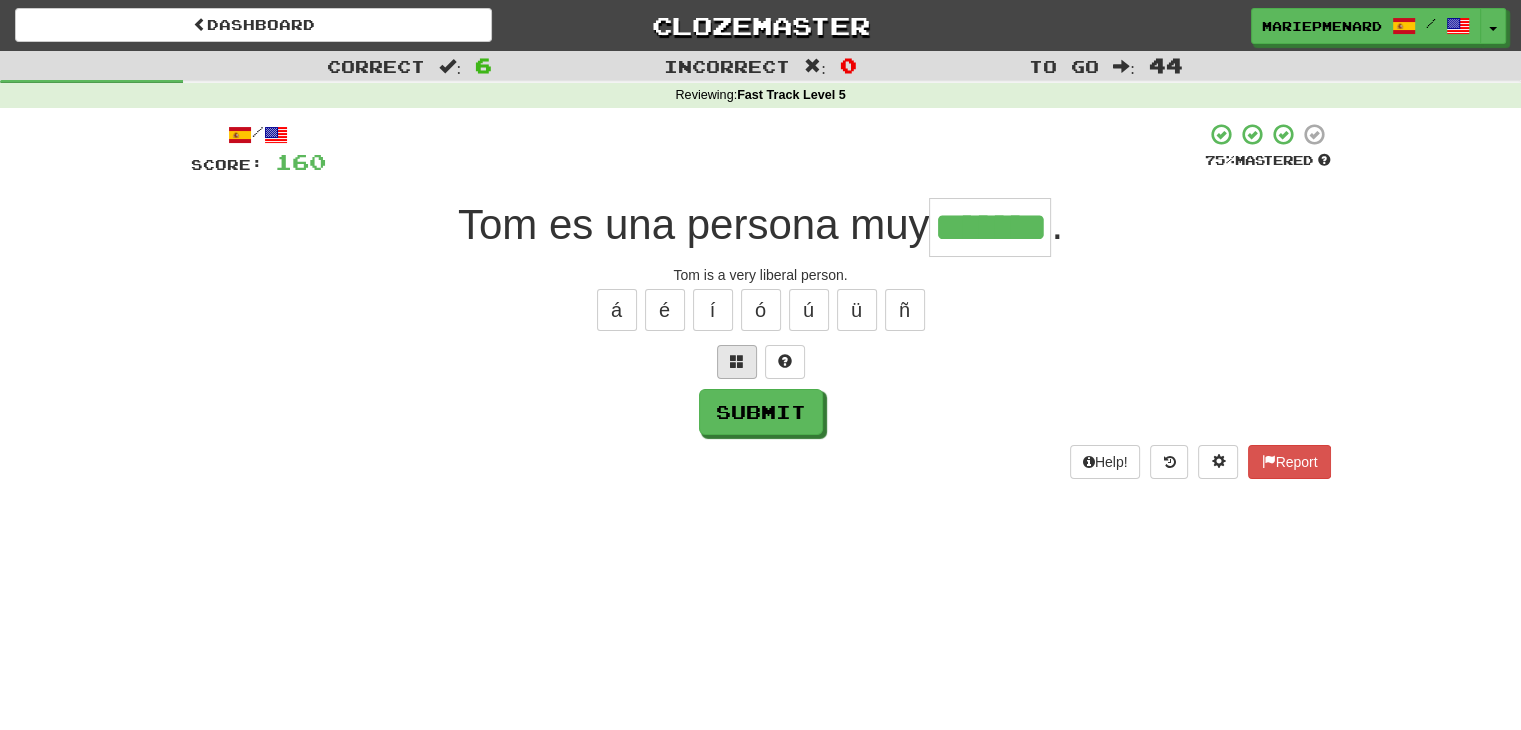 type on "*******" 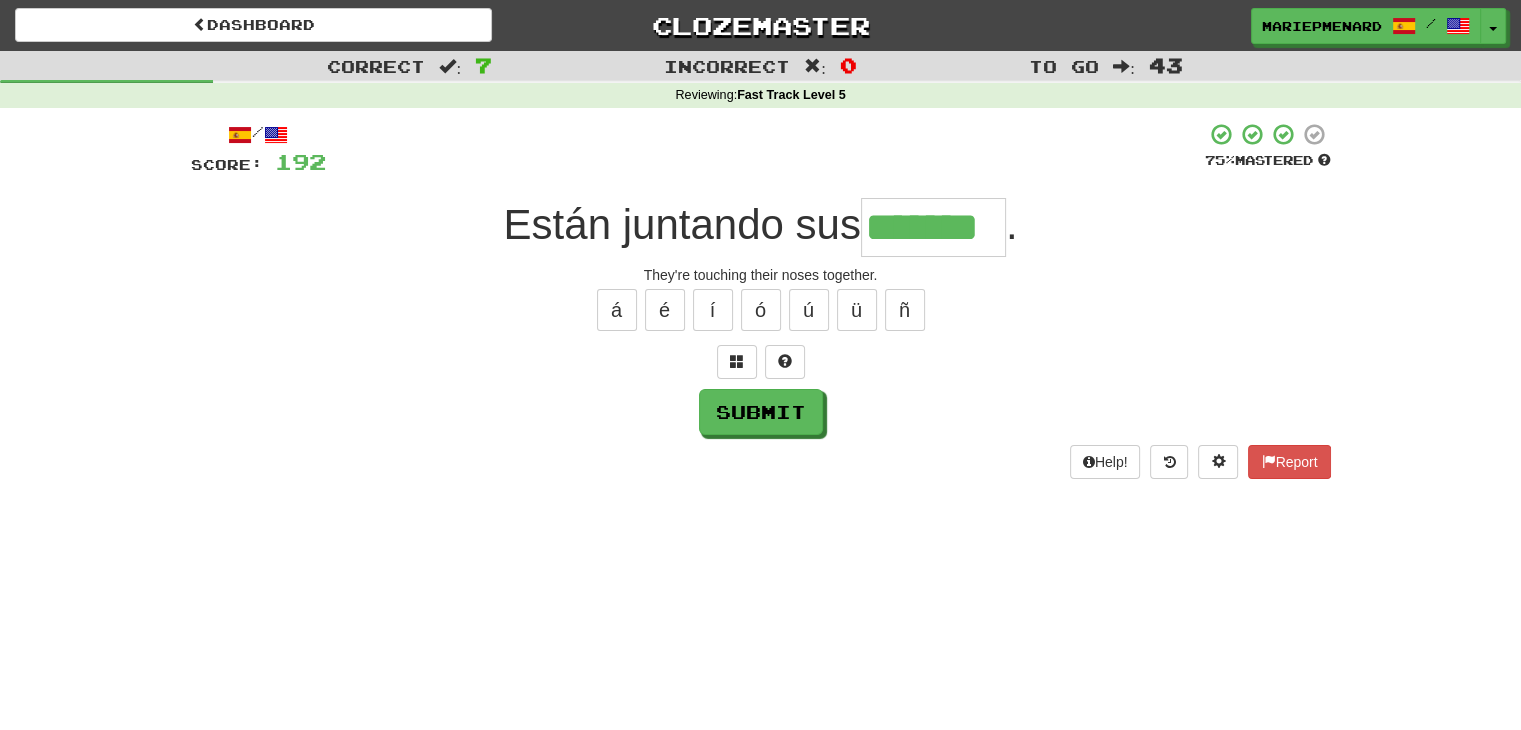 type on "*******" 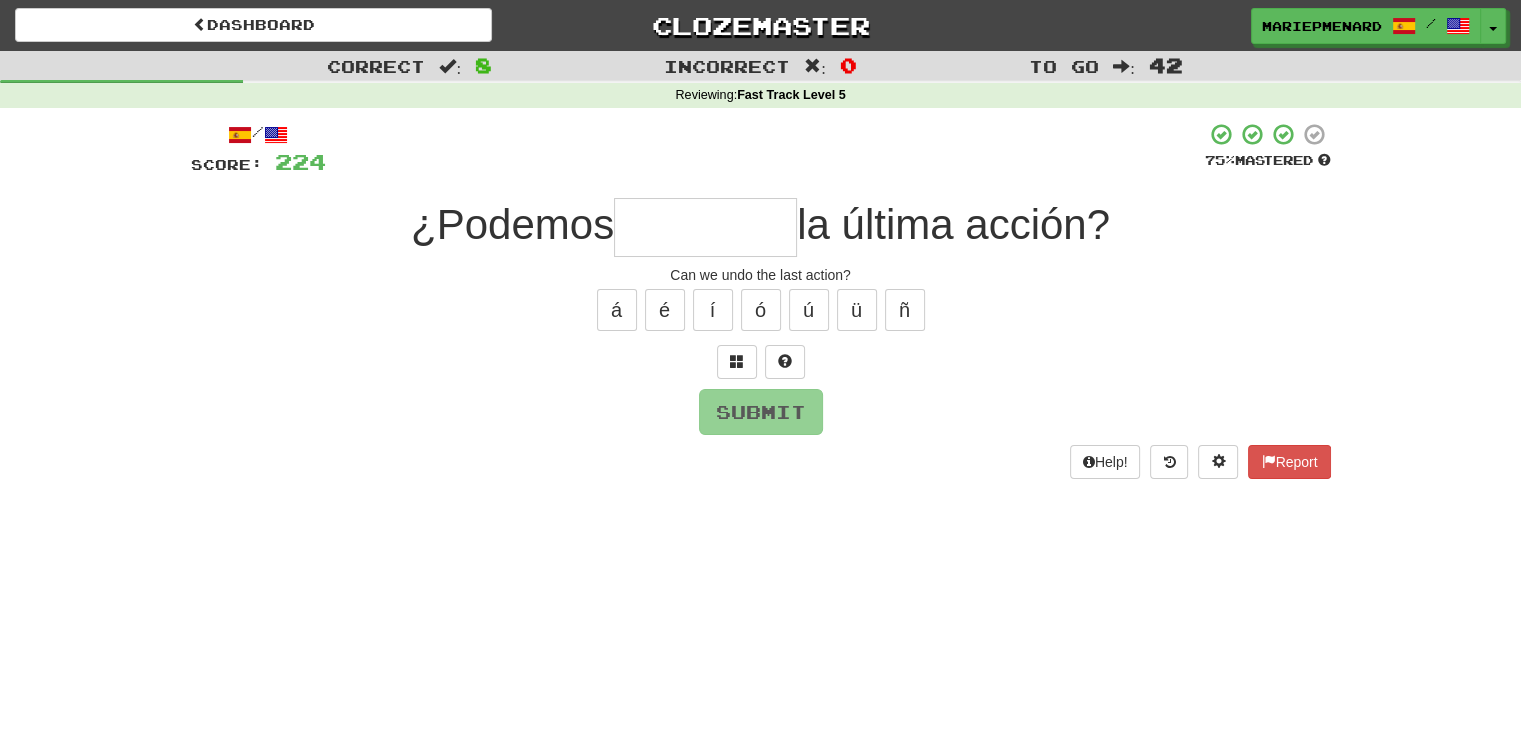 click at bounding box center [705, 227] 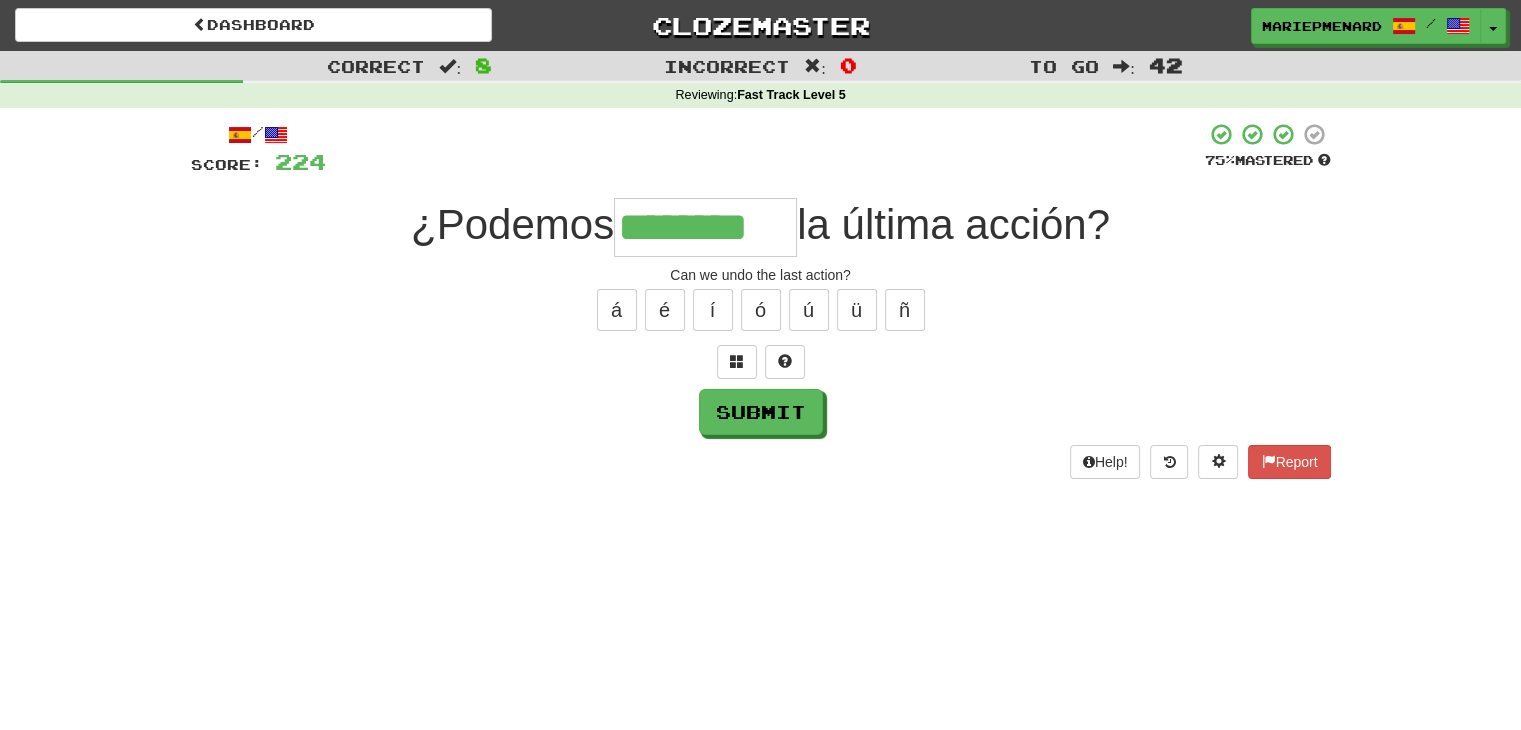 type on "********" 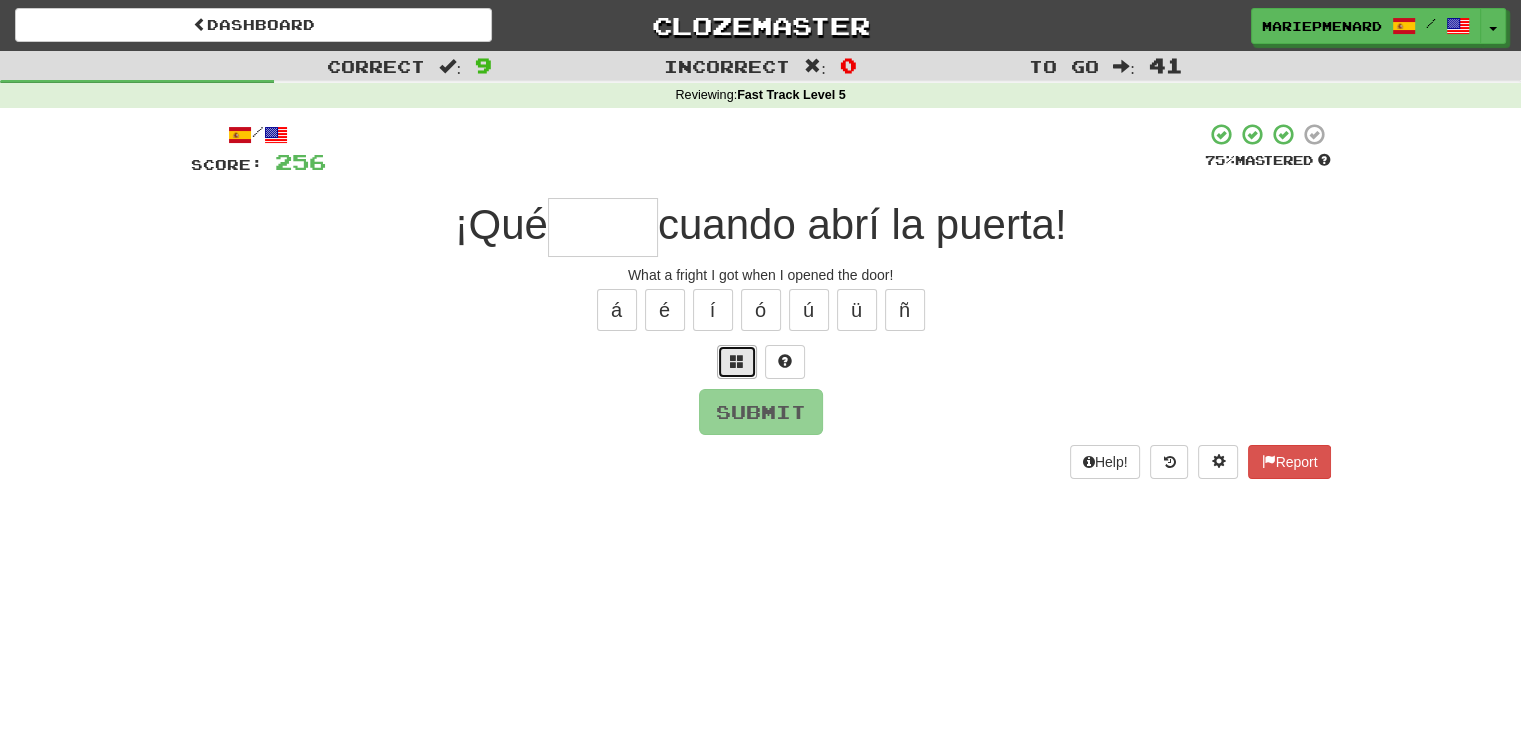 click at bounding box center (737, 362) 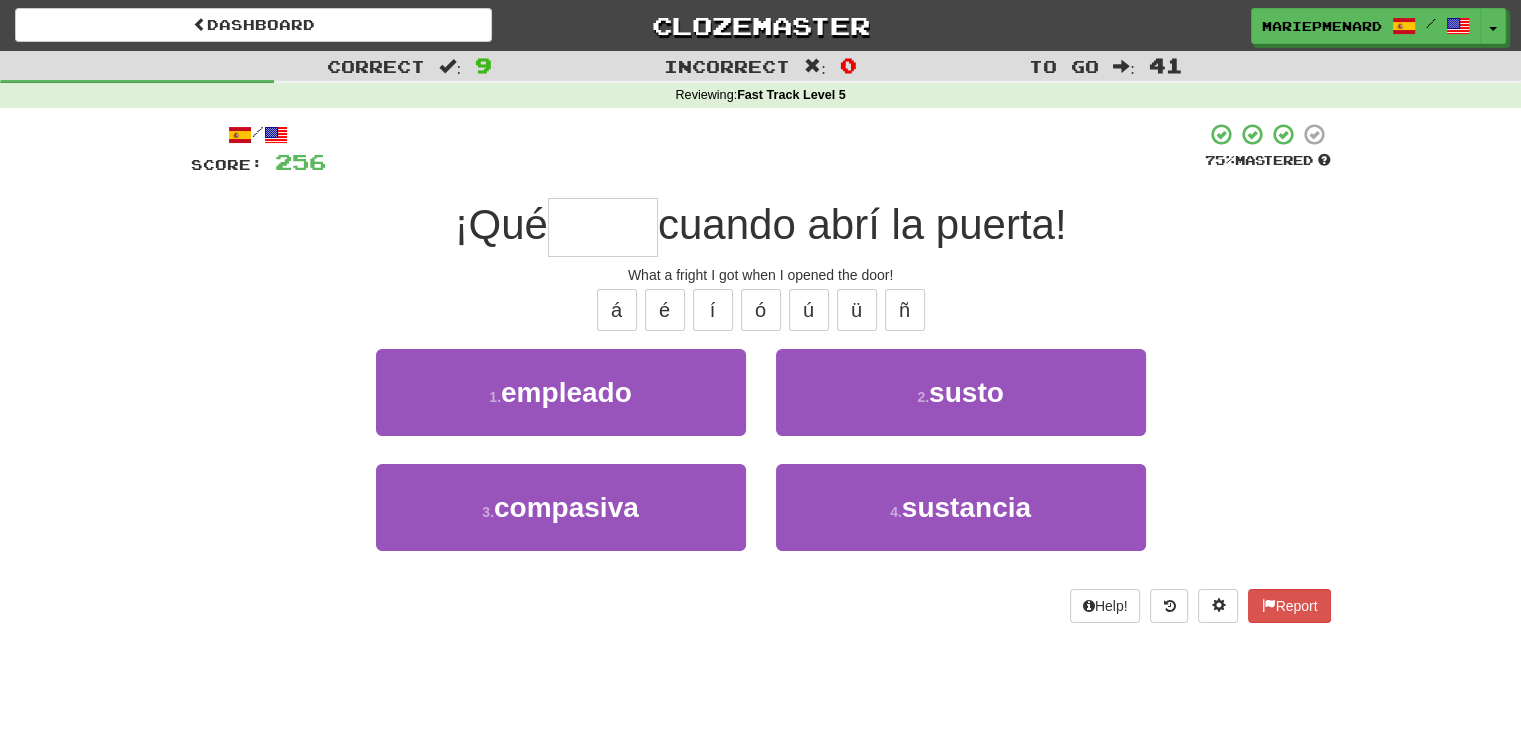 click on "2 .  susto" at bounding box center (961, 406) 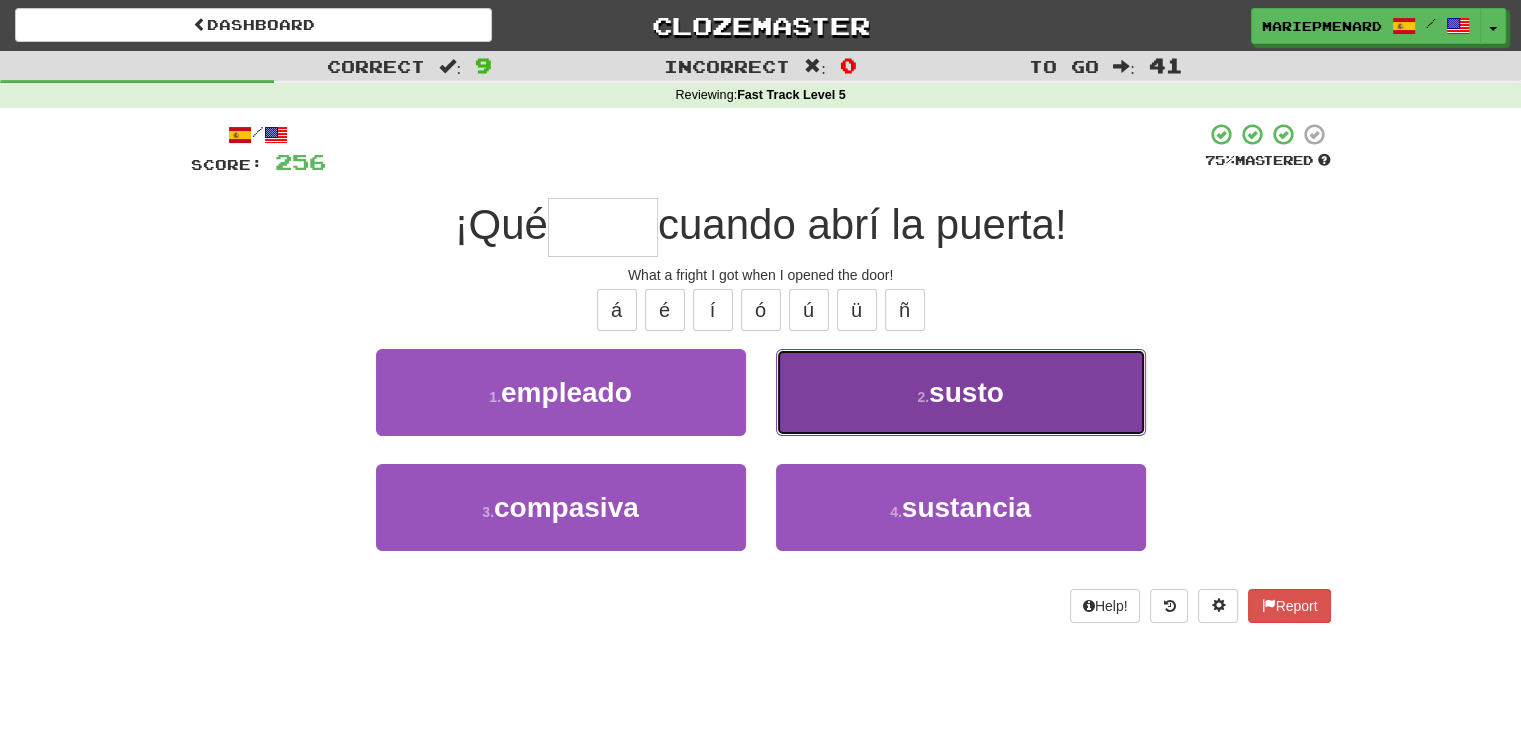 click on "2 .  susto" at bounding box center [961, 392] 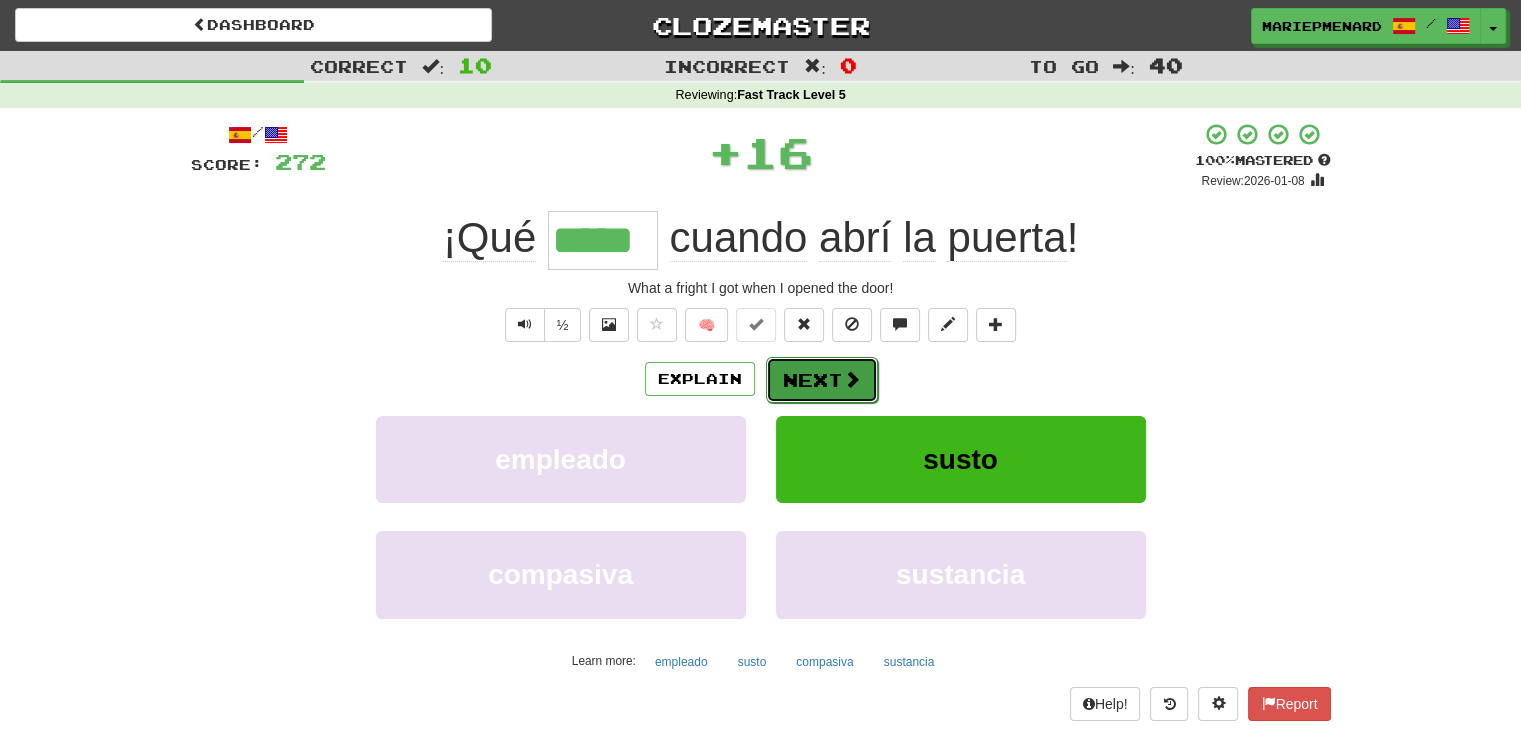 click at bounding box center (852, 379) 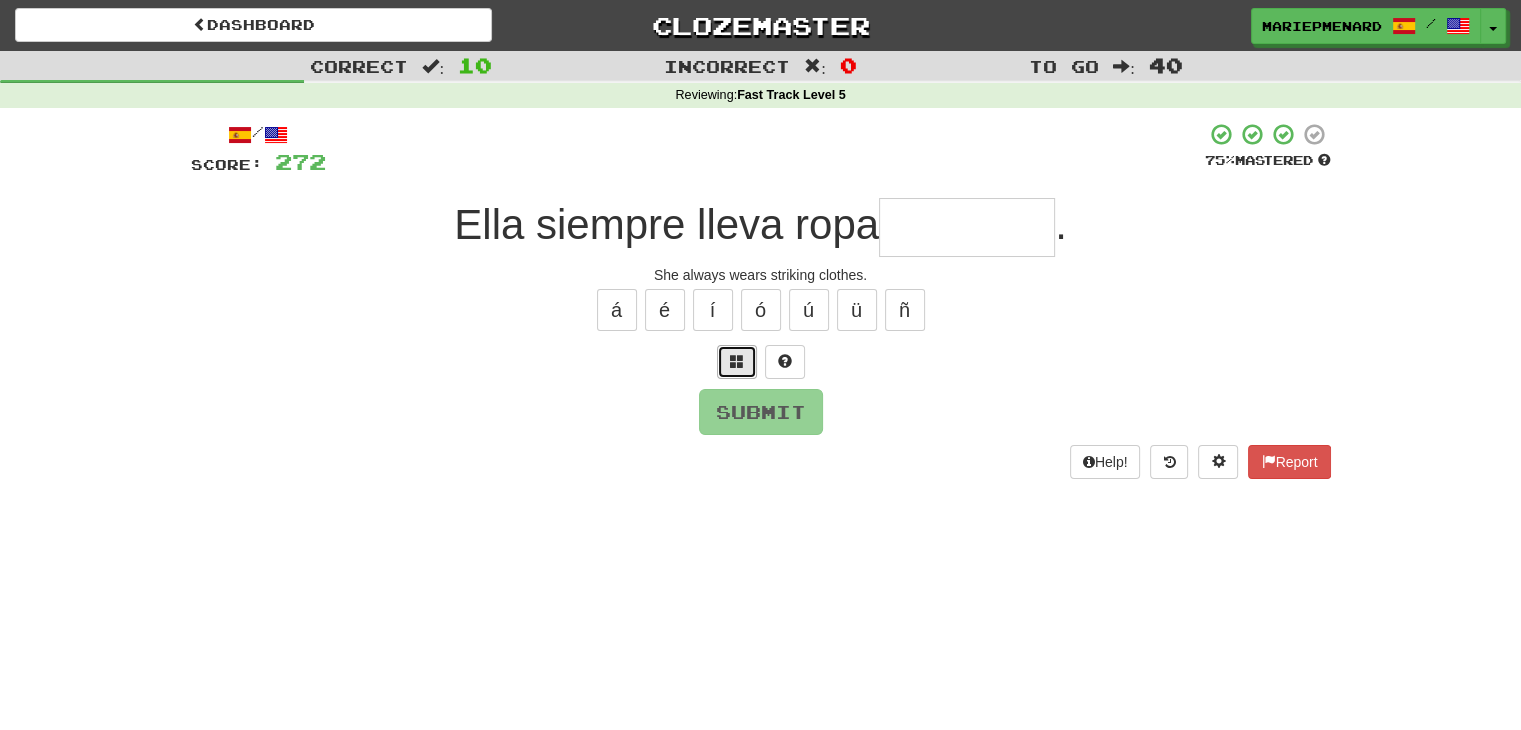 click at bounding box center [737, 362] 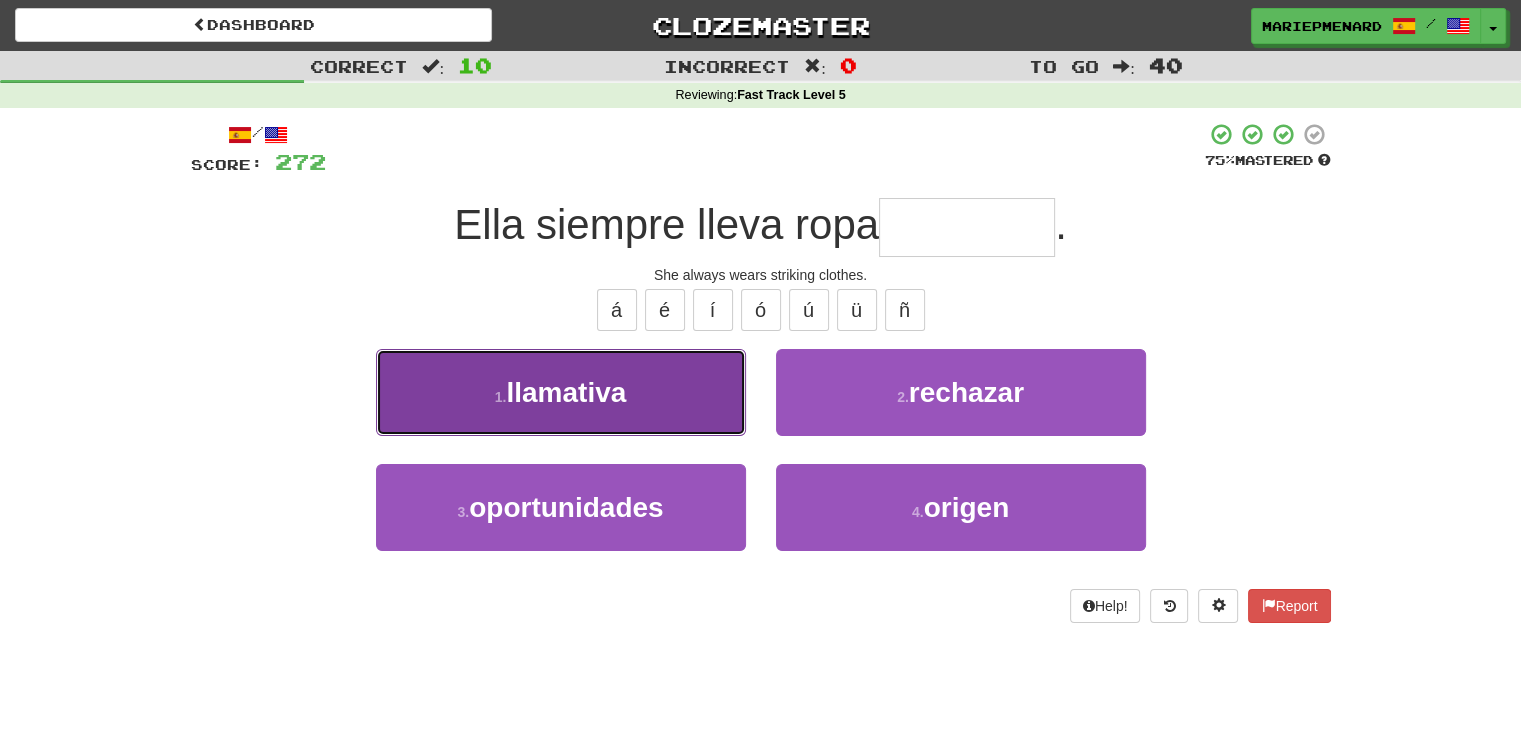click on "1 .  llamativa" at bounding box center [561, 392] 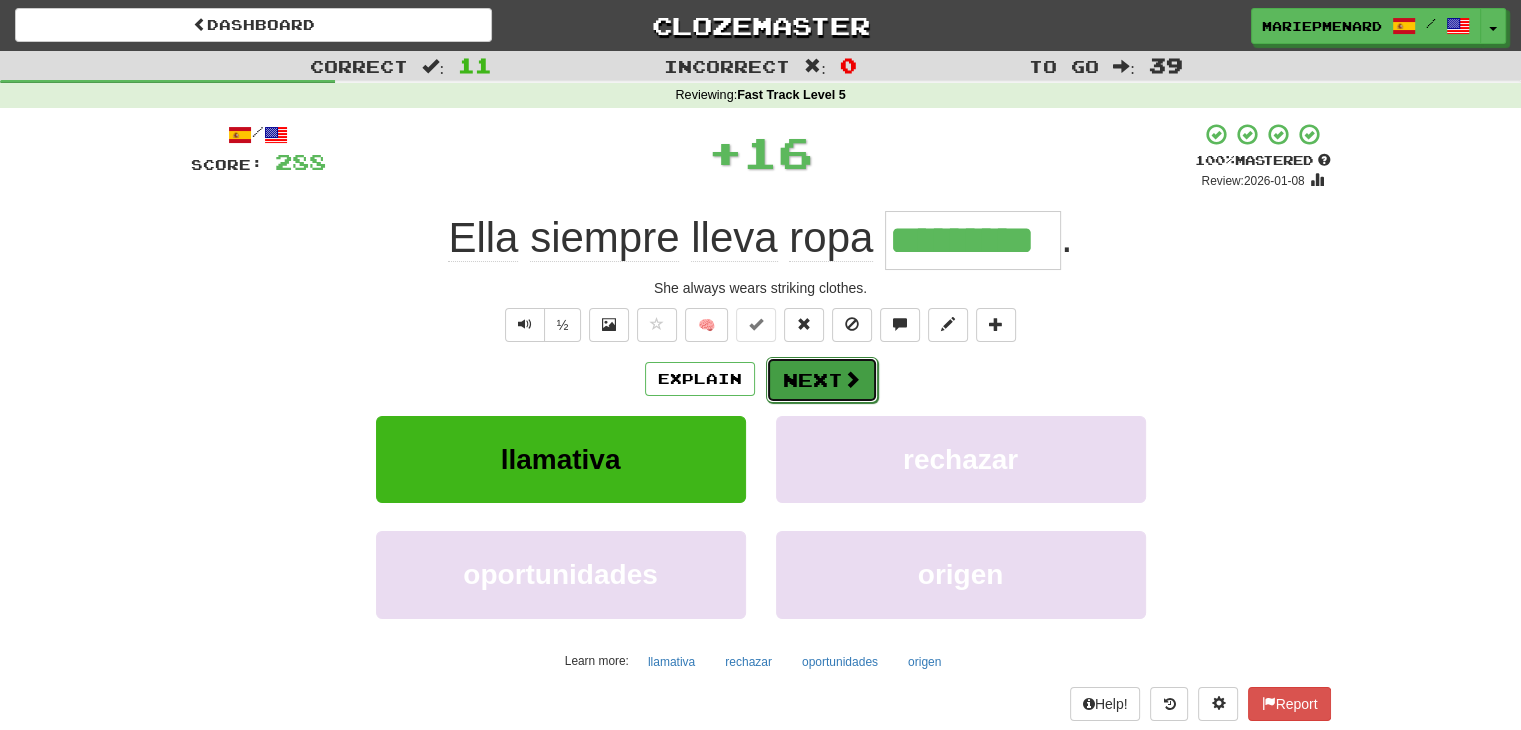click at bounding box center [852, 379] 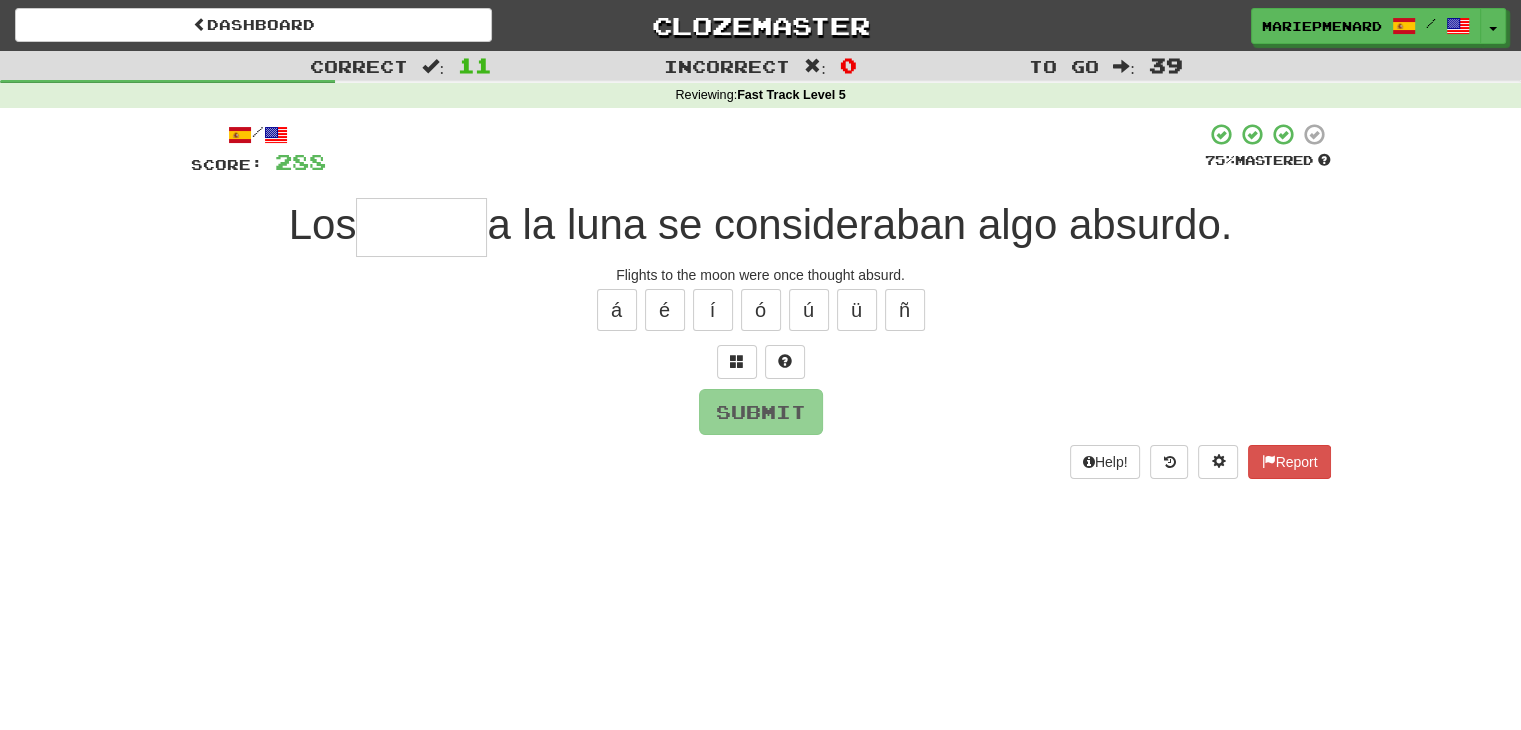click at bounding box center (421, 227) 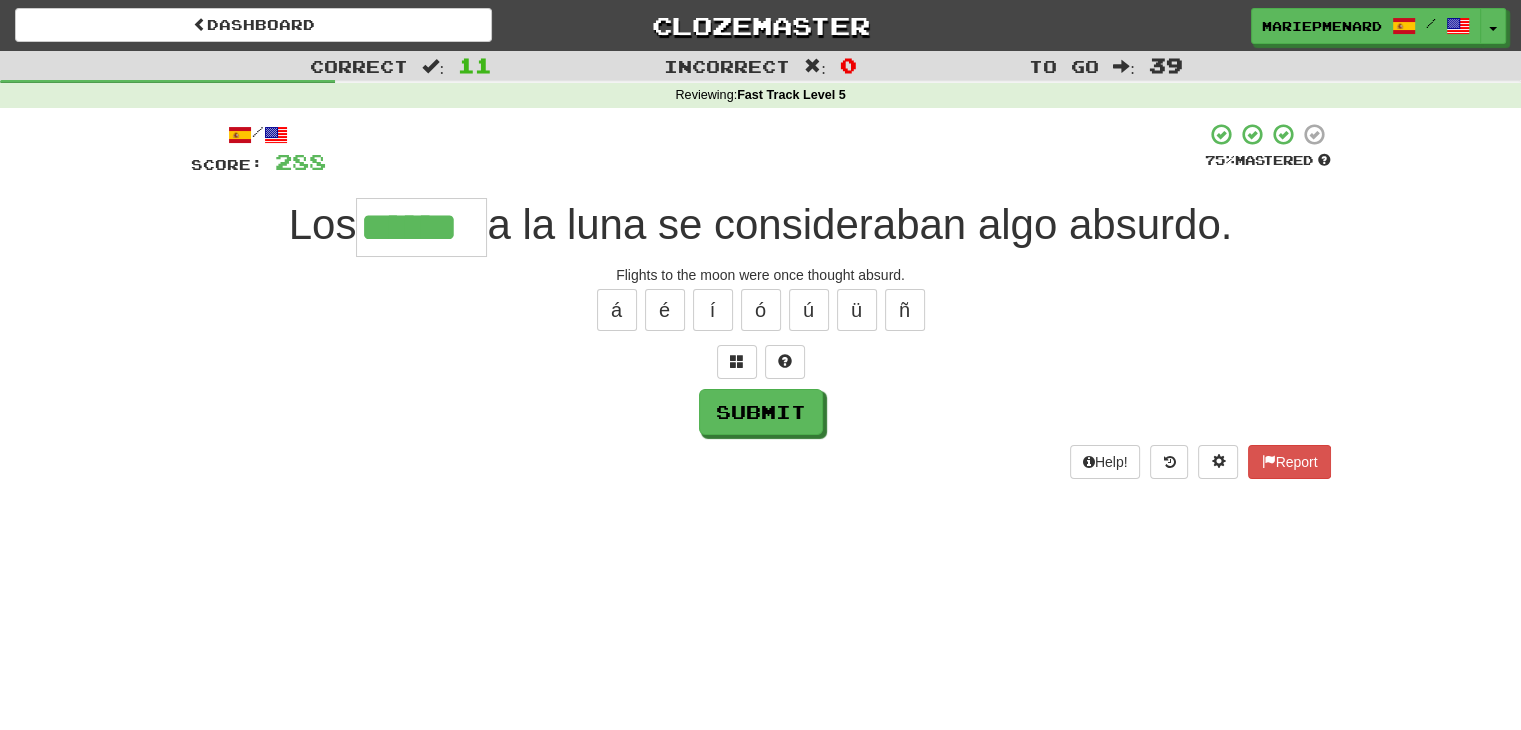 type on "******" 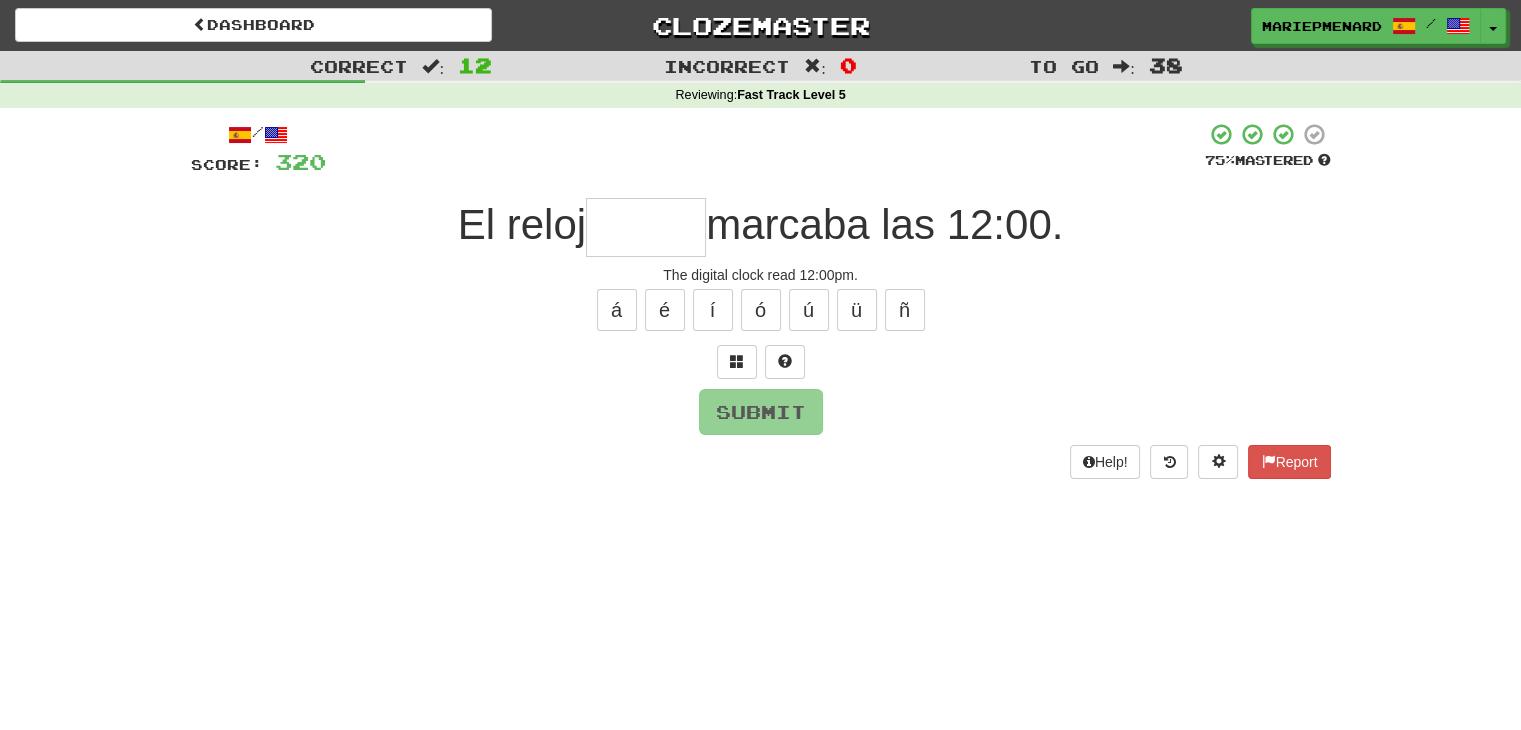 click at bounding box center [646, 227] 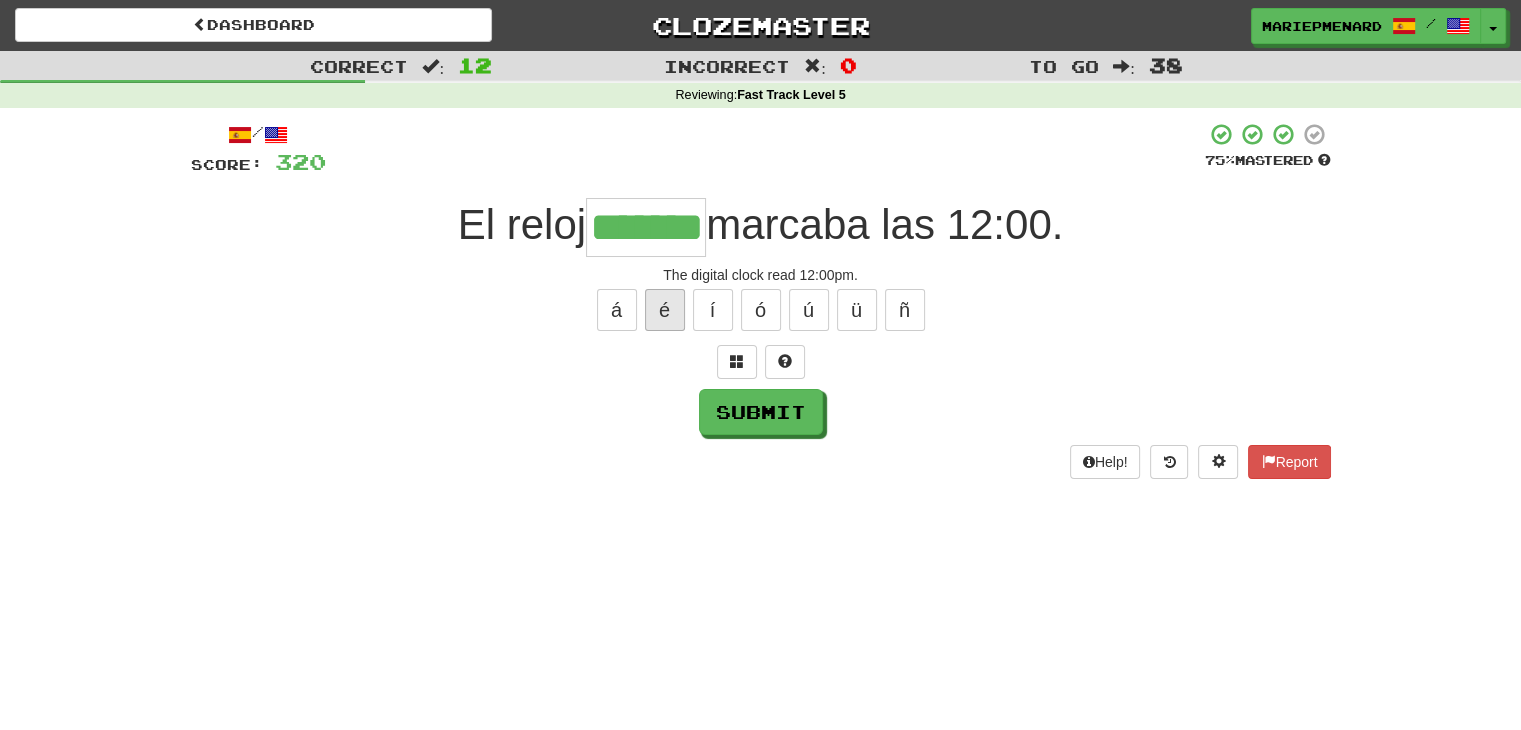type on "*******" 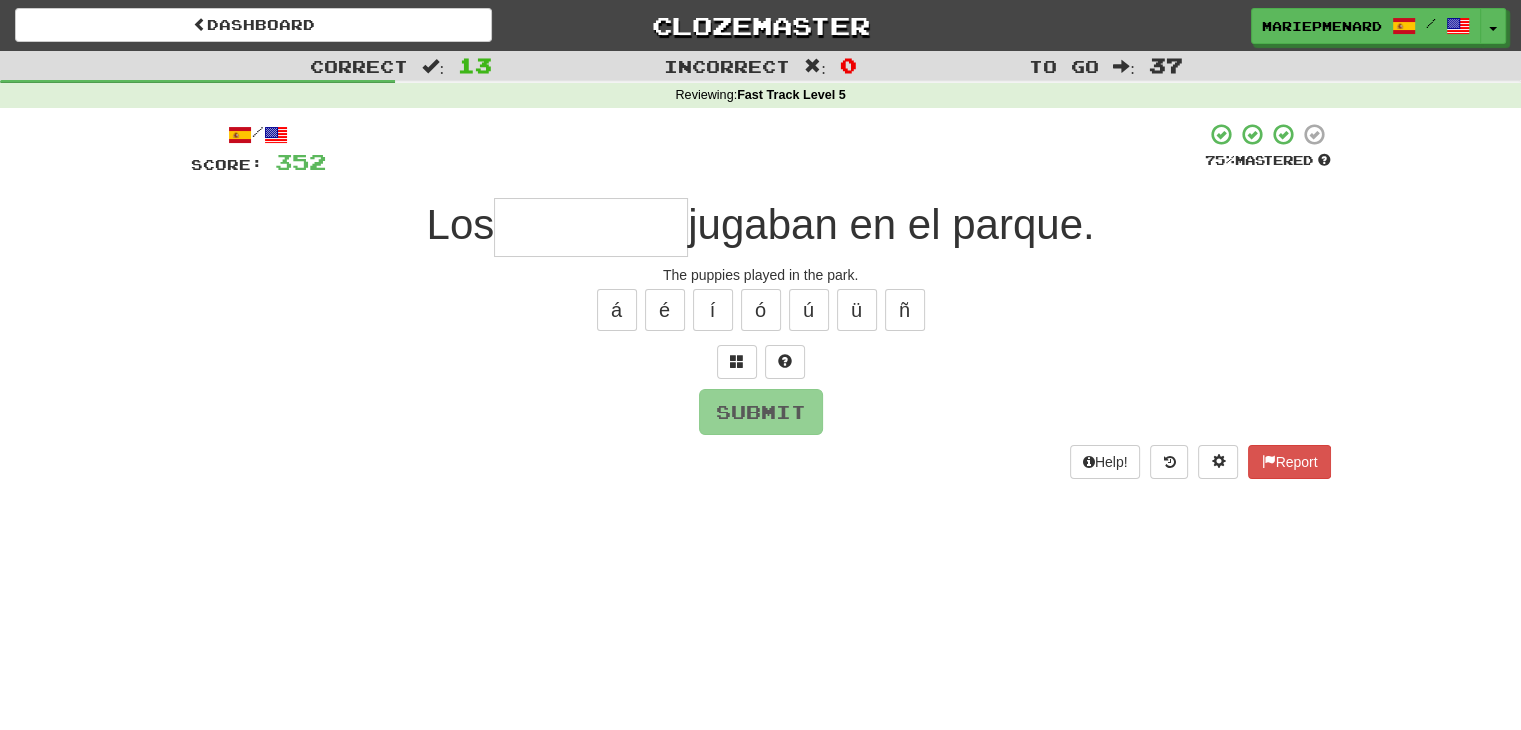 type on "*" 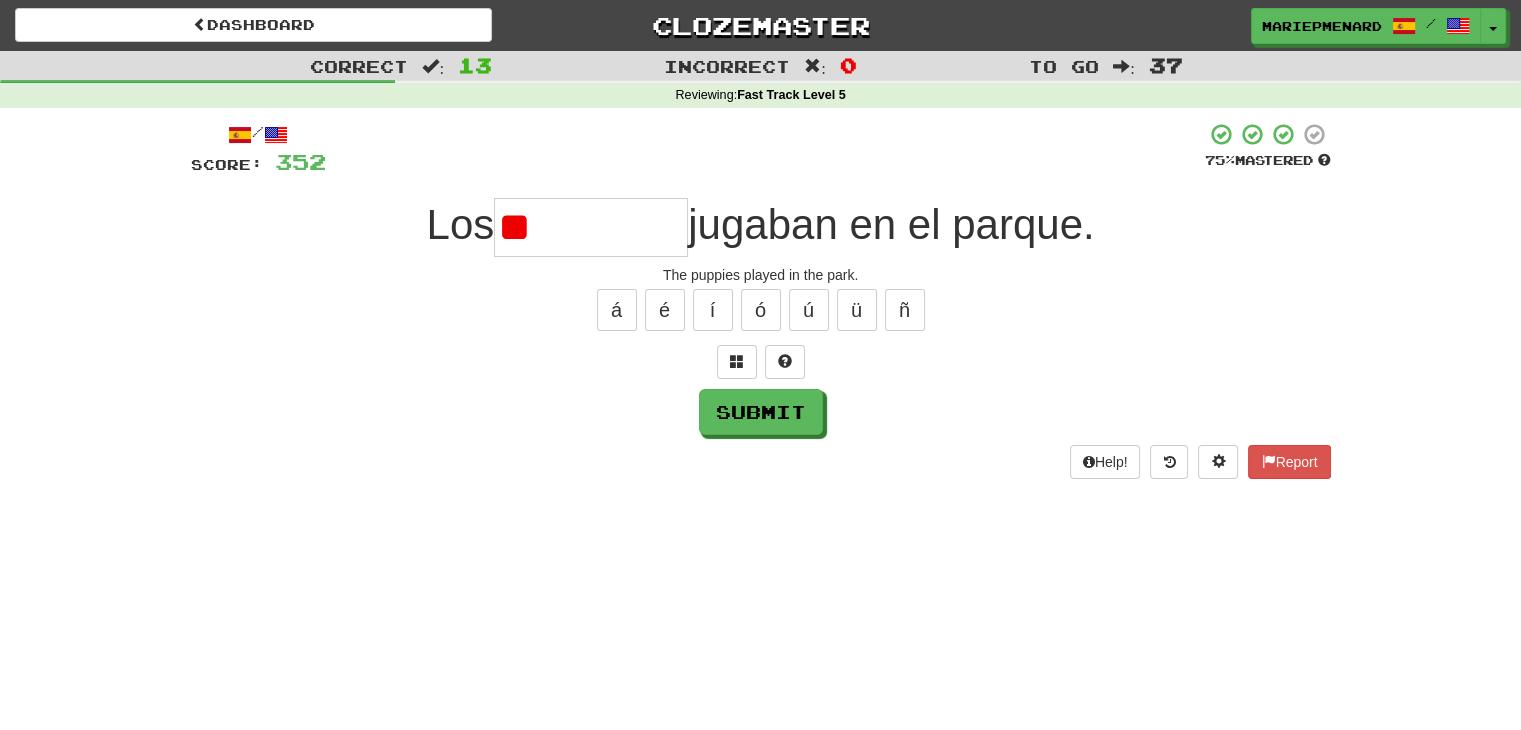 type on "*" 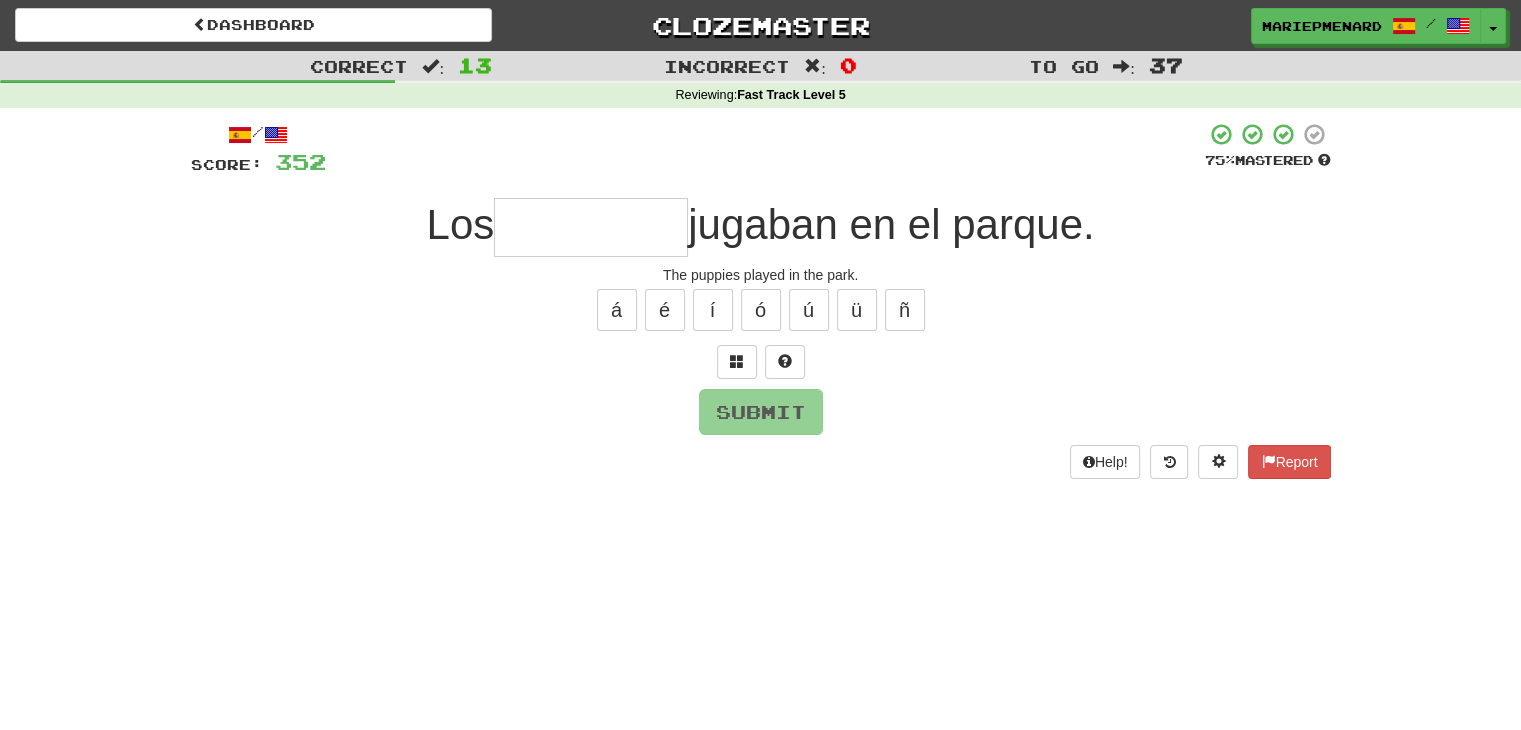 type on "*" 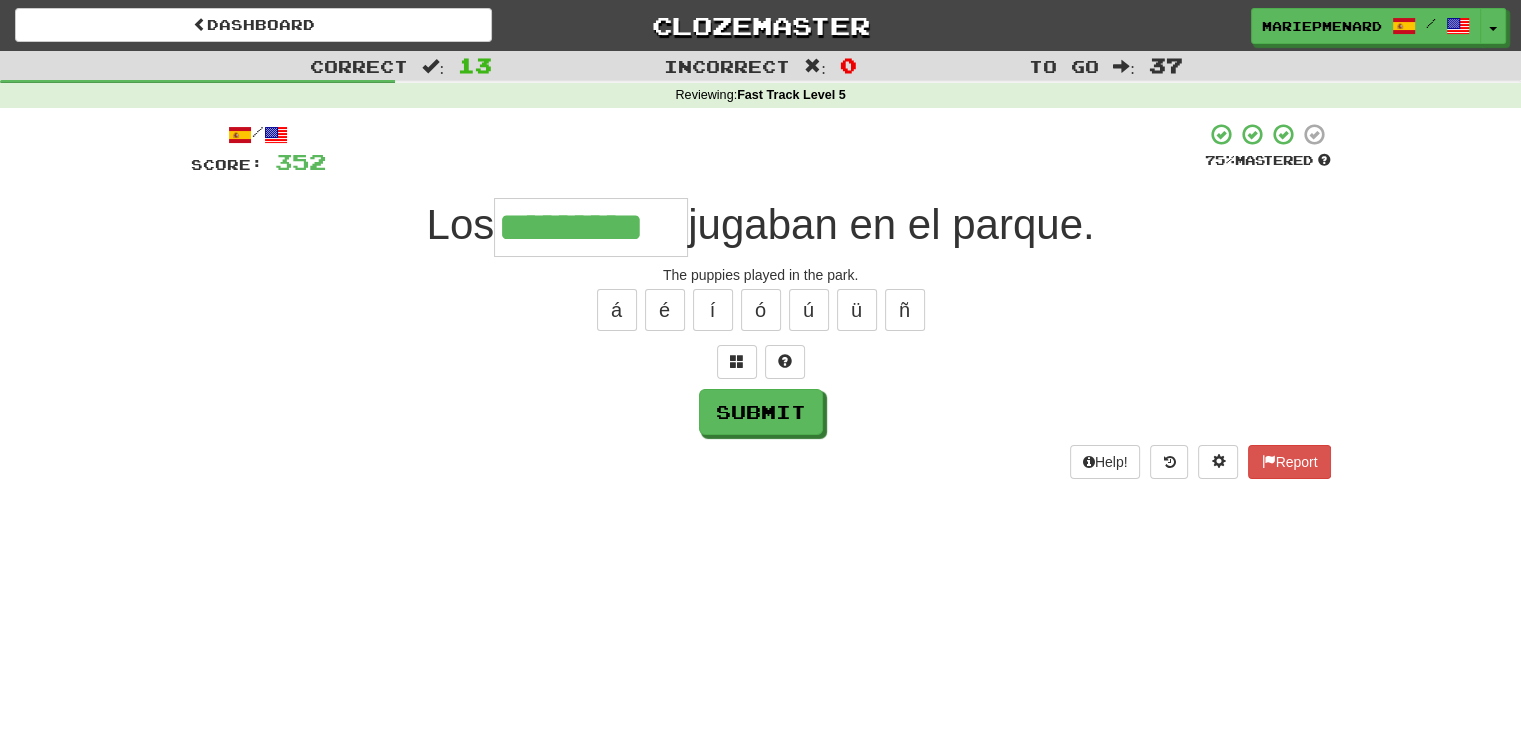 type on "*********" 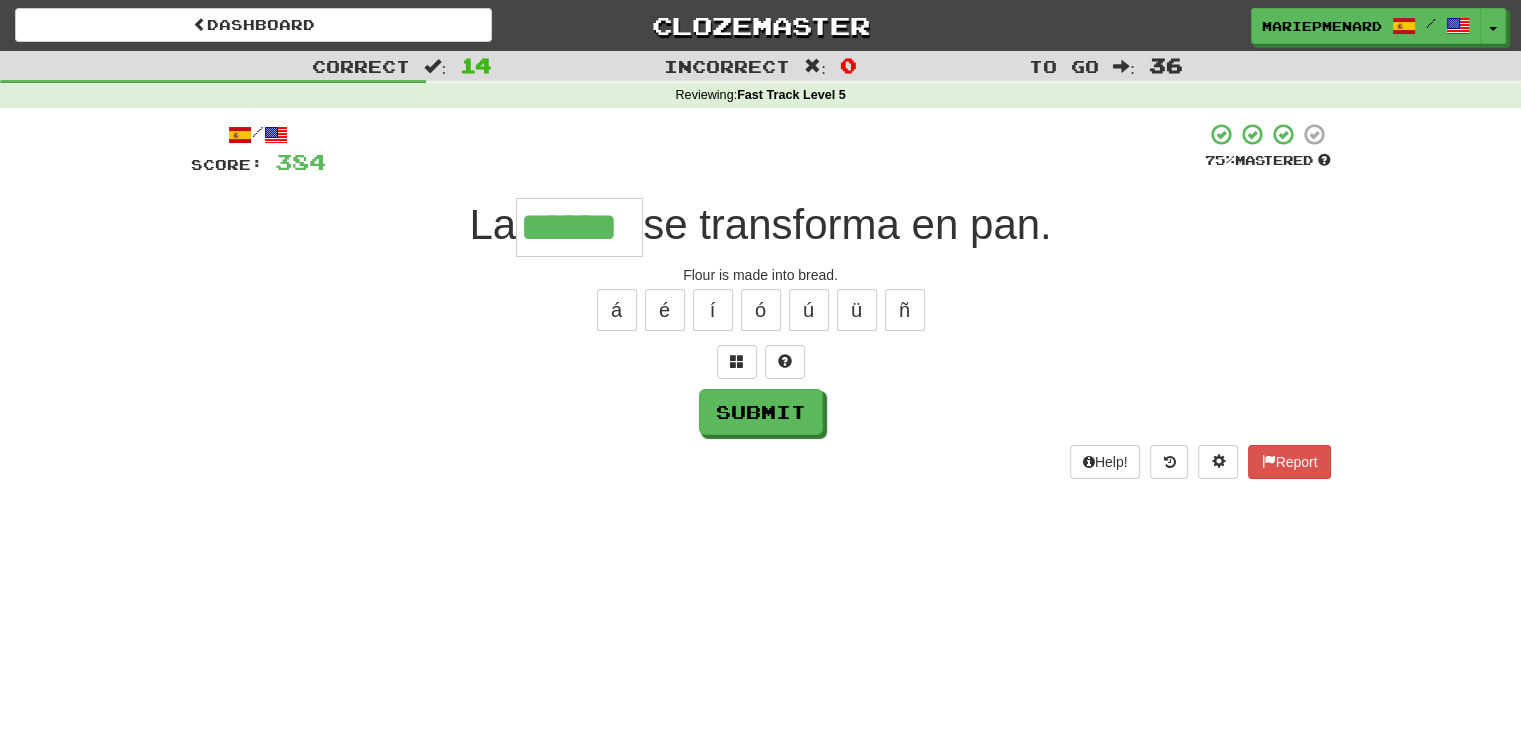 type on "******" 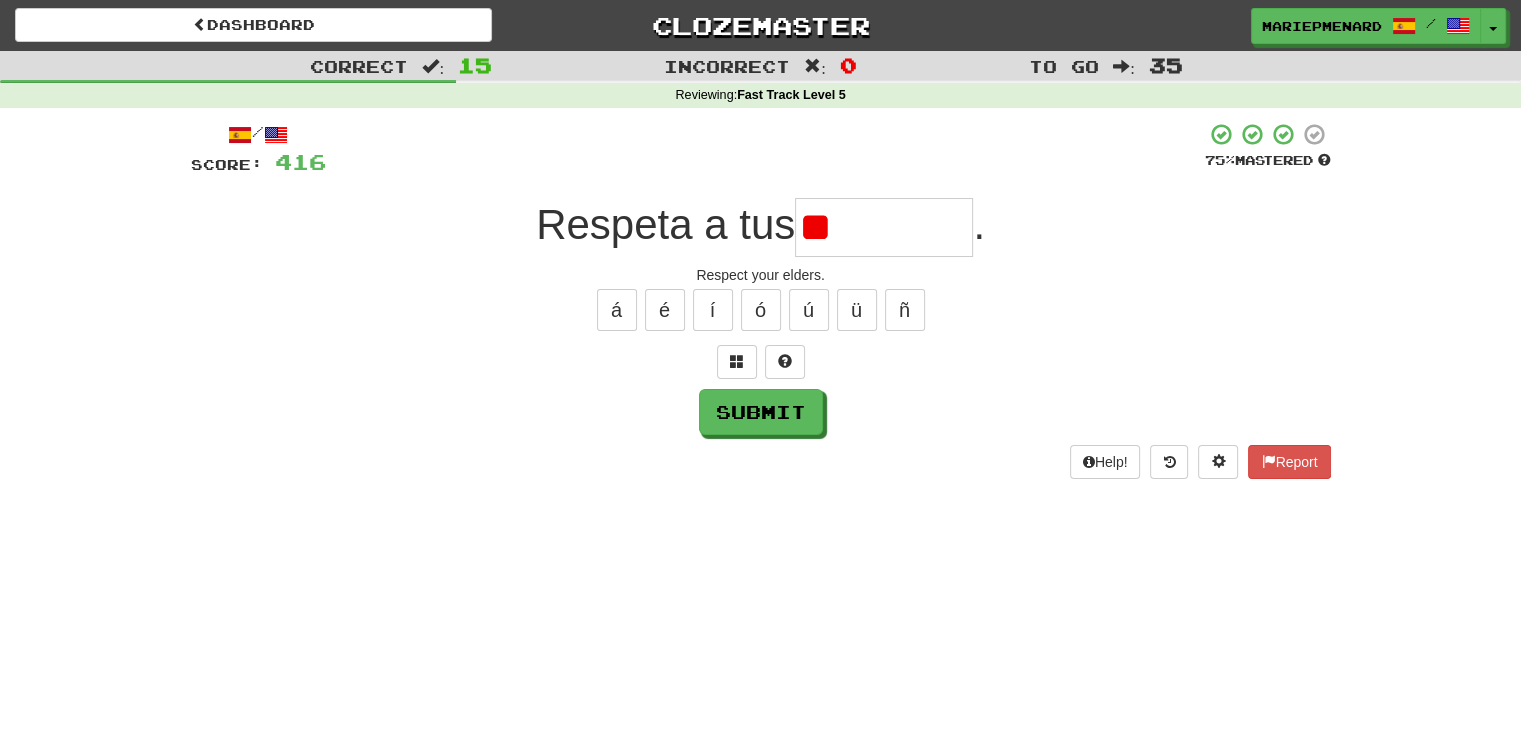 type on "*" 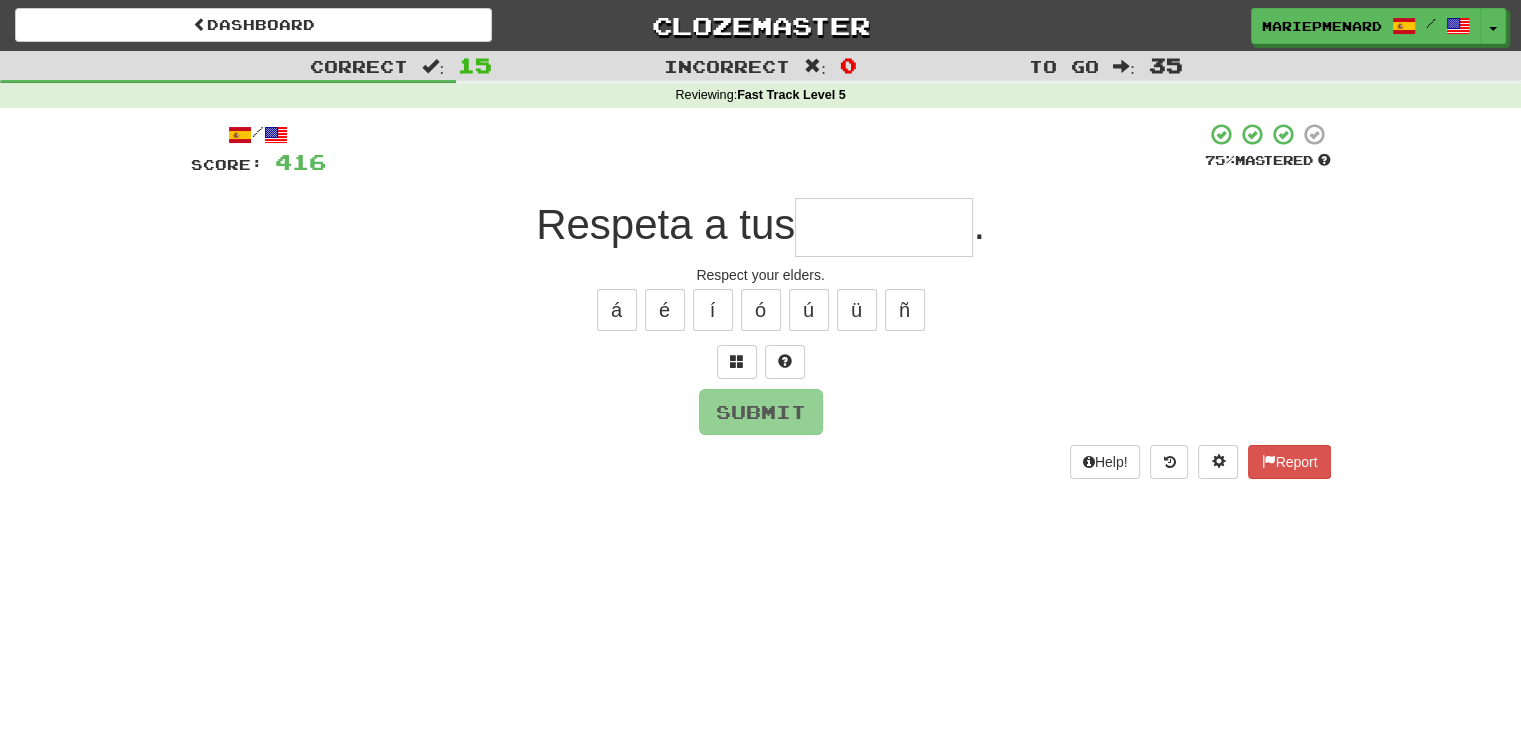 type on "*" 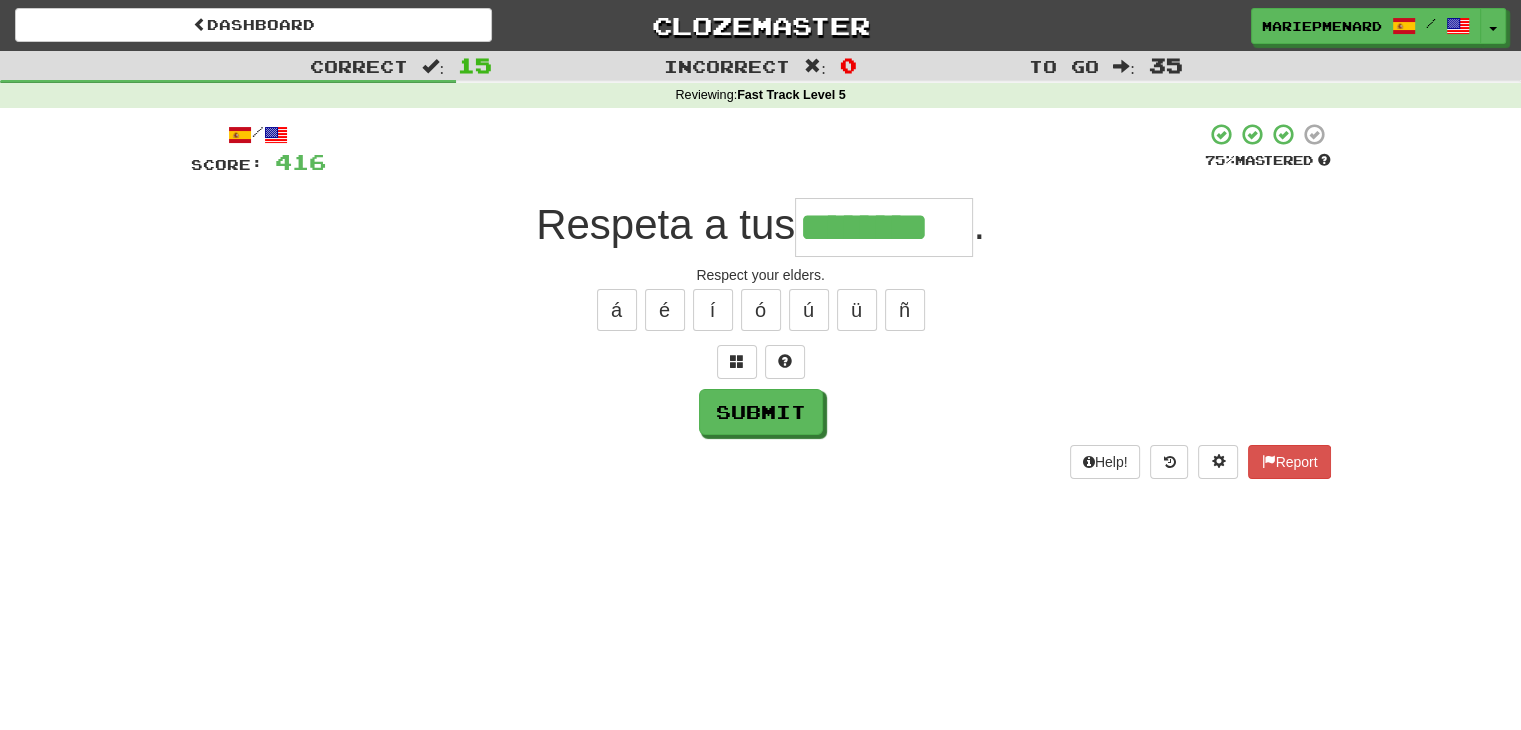 type on "********" 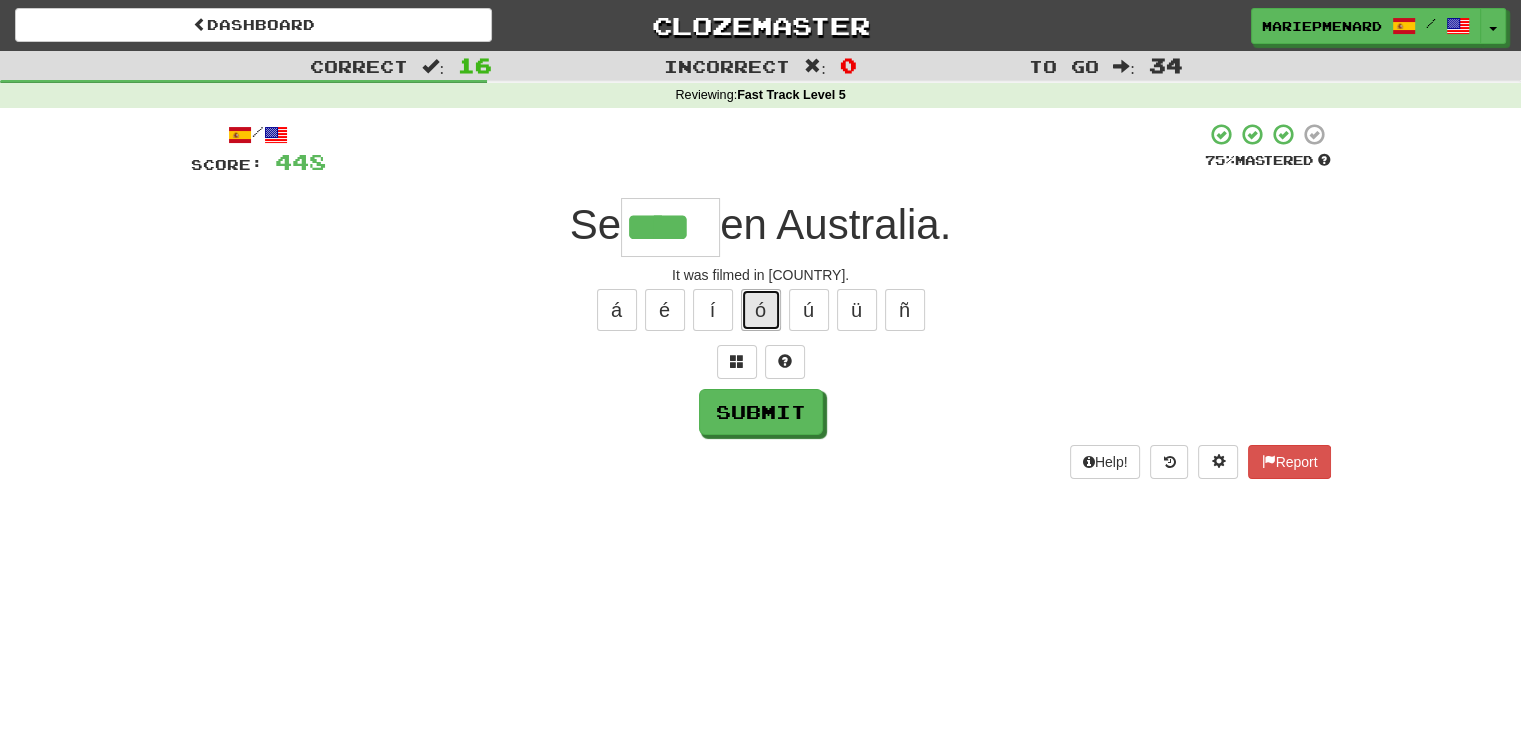 click on "ó" at bounding box center [761, 310] 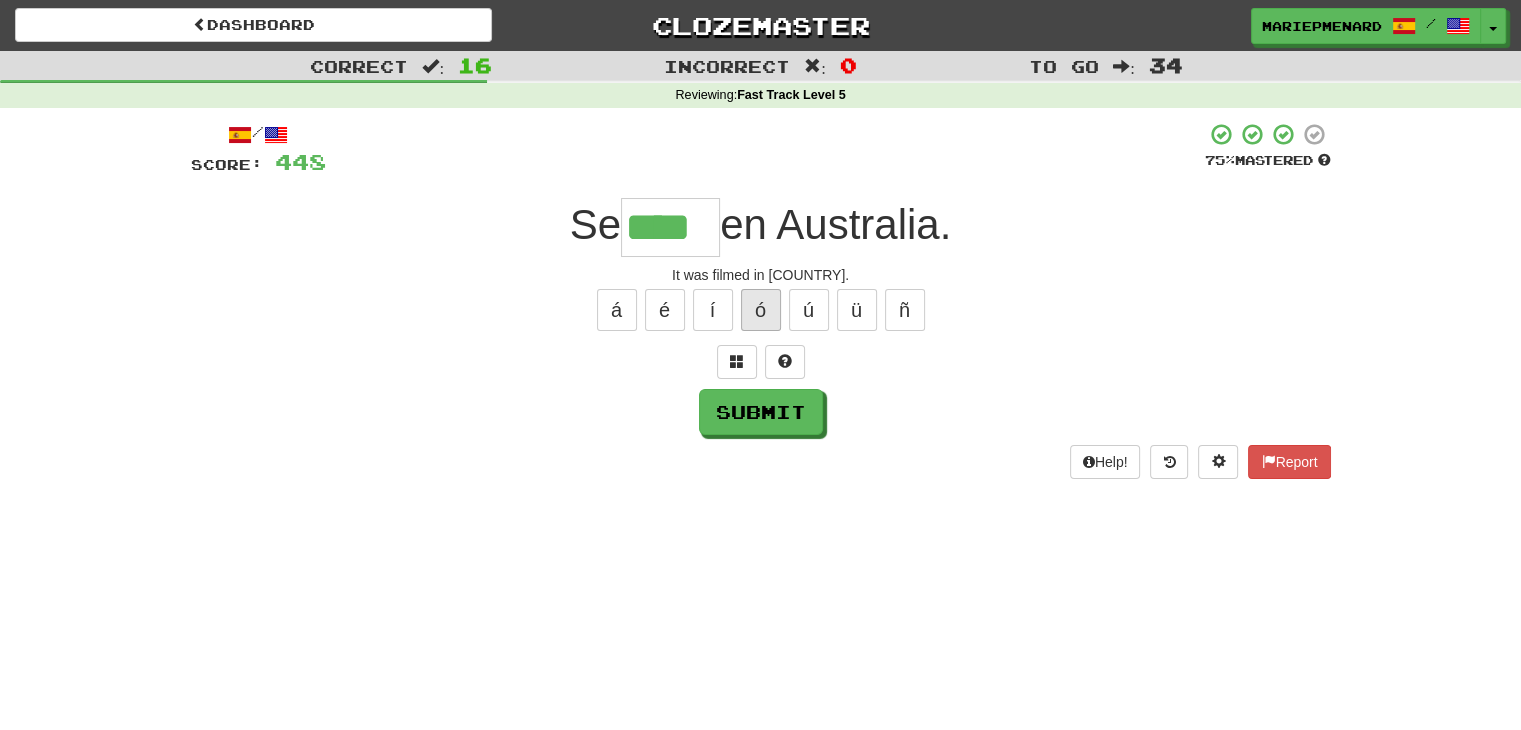 type on "*****" 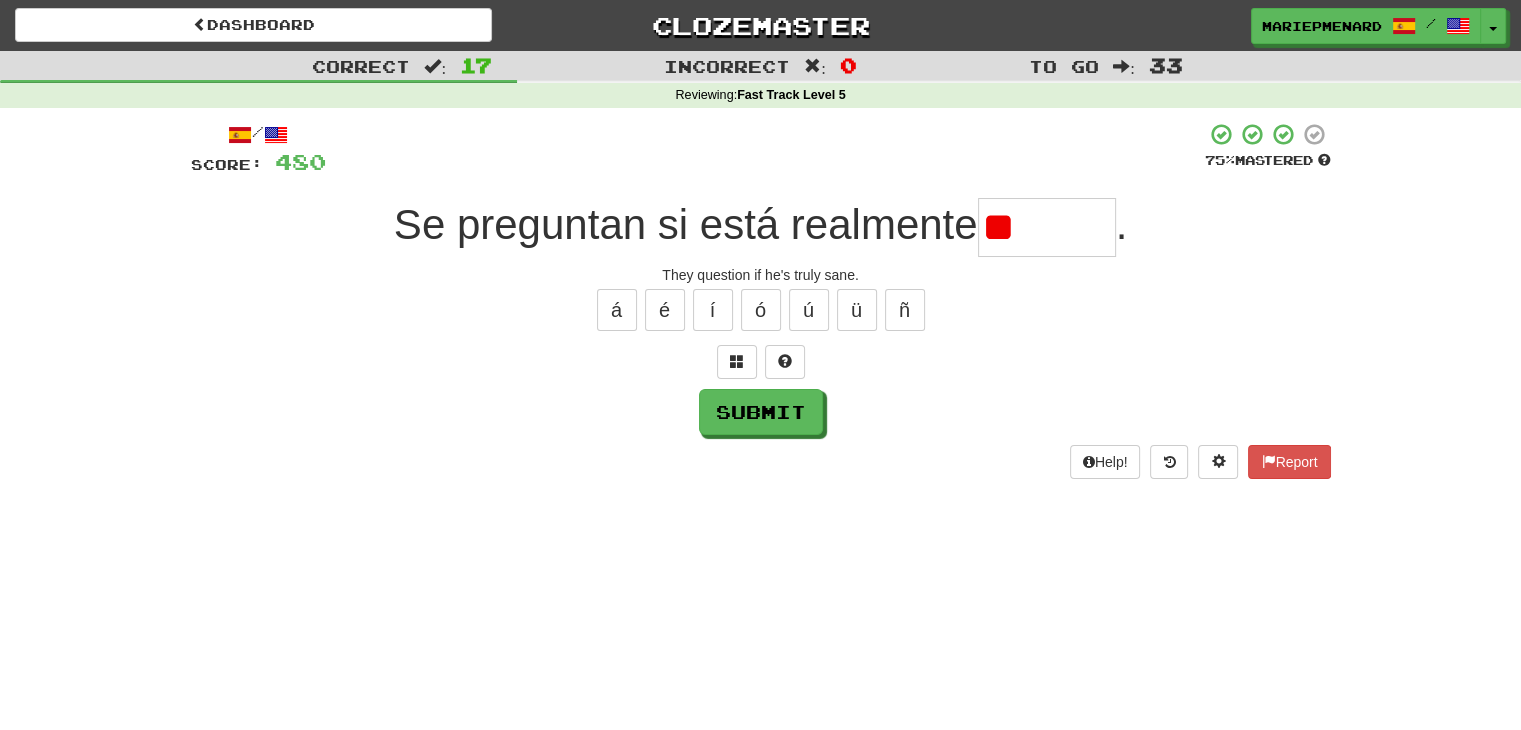 type on "*" 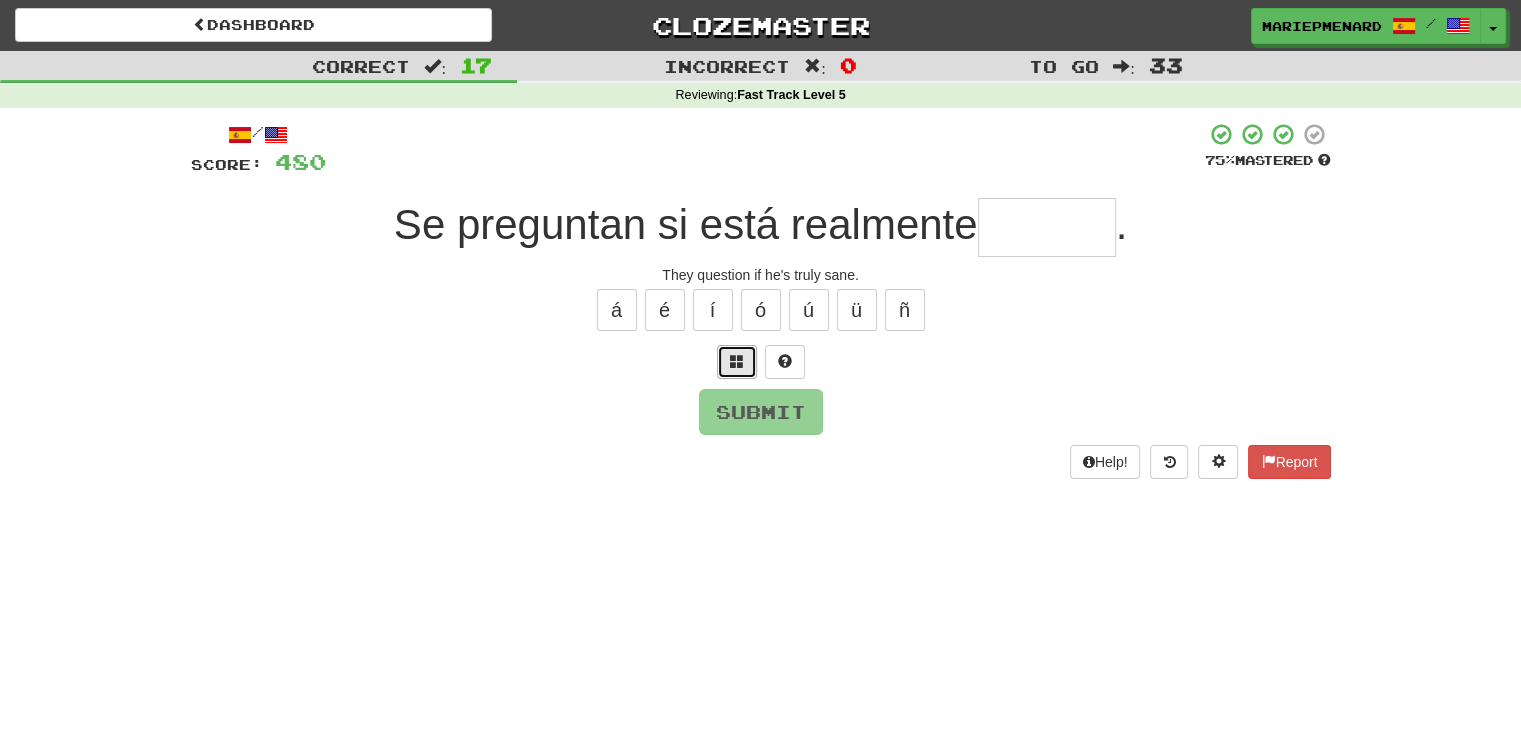 click at bounding box center (737, 362) 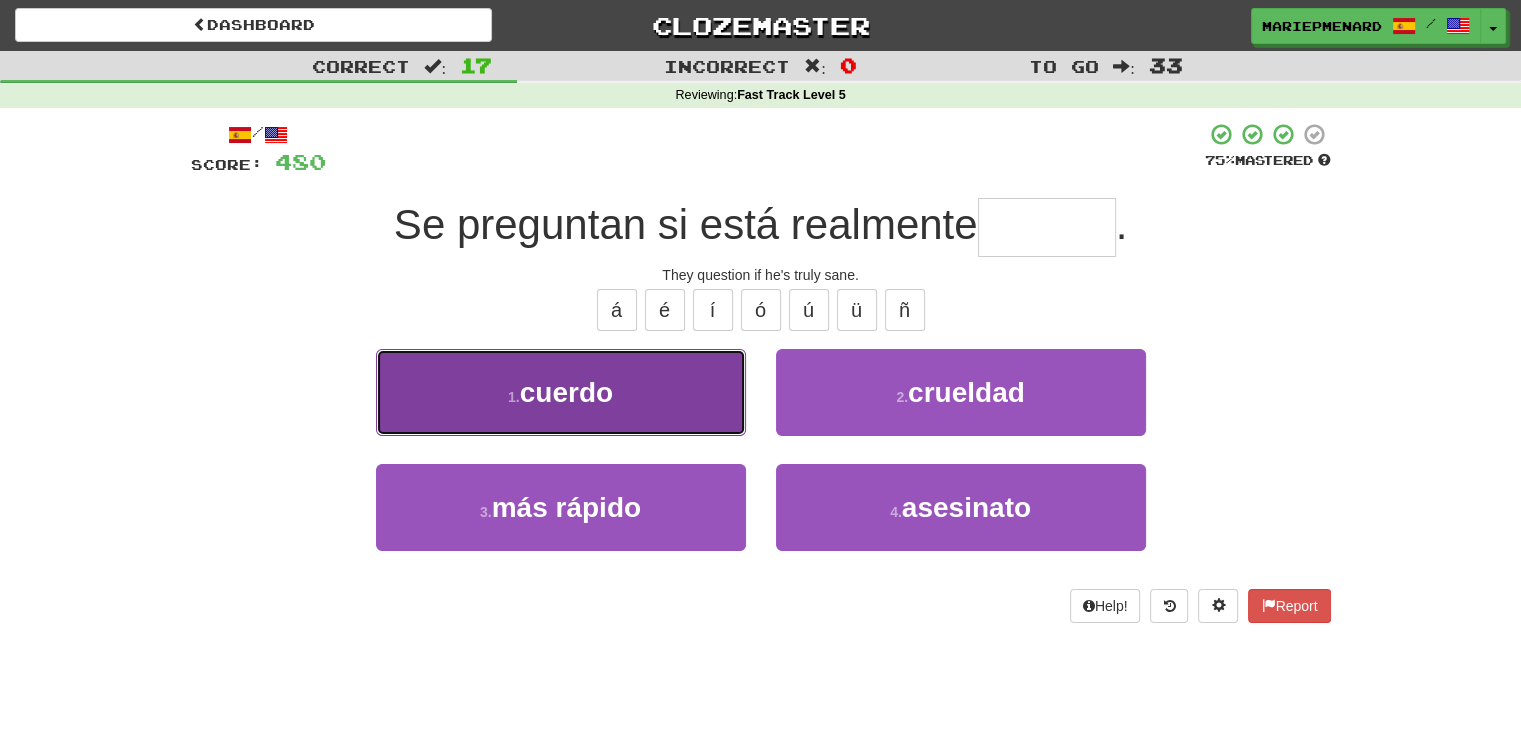 click on "1 .  cuerdo" at bounding box center (561, 392) 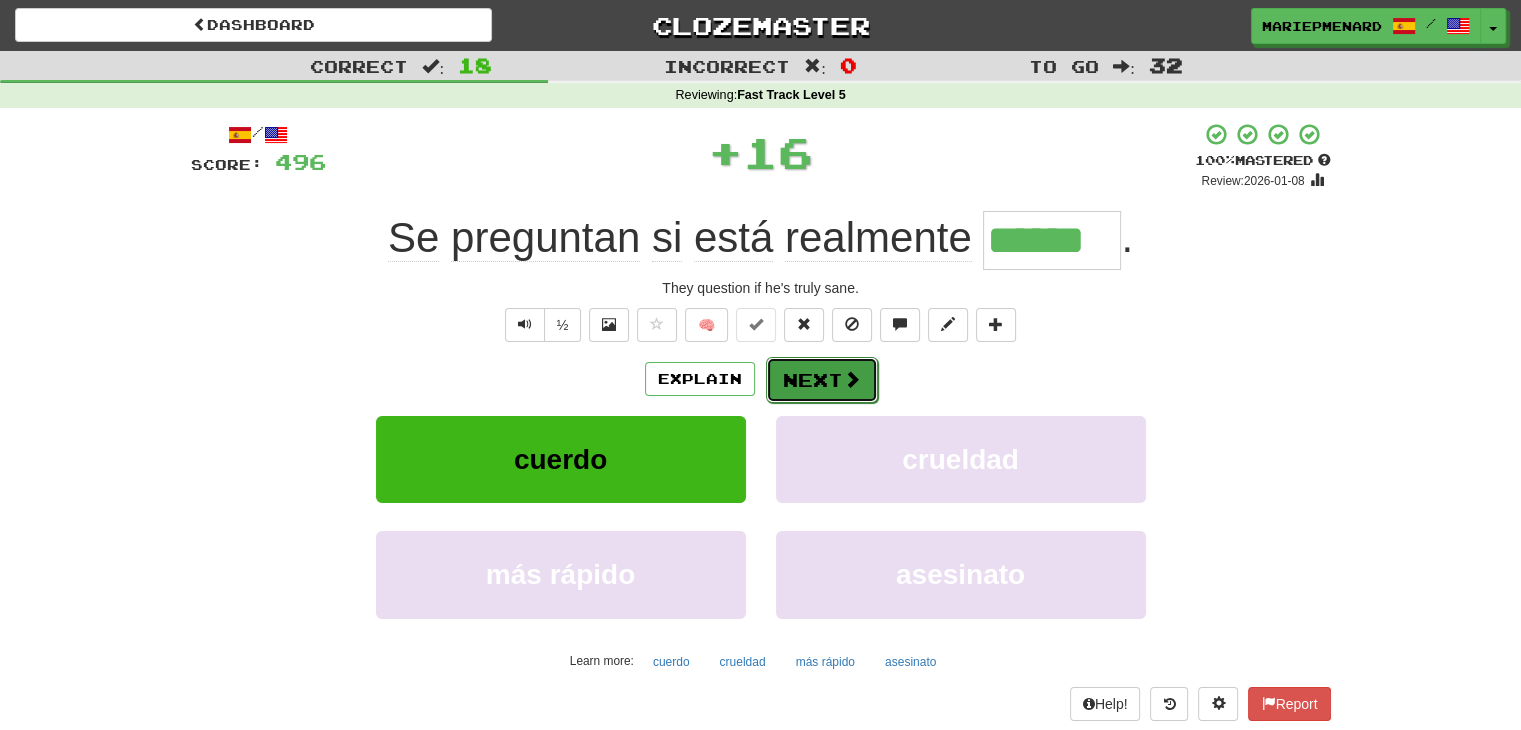 click on "Next" at bounding box center [822, 380] 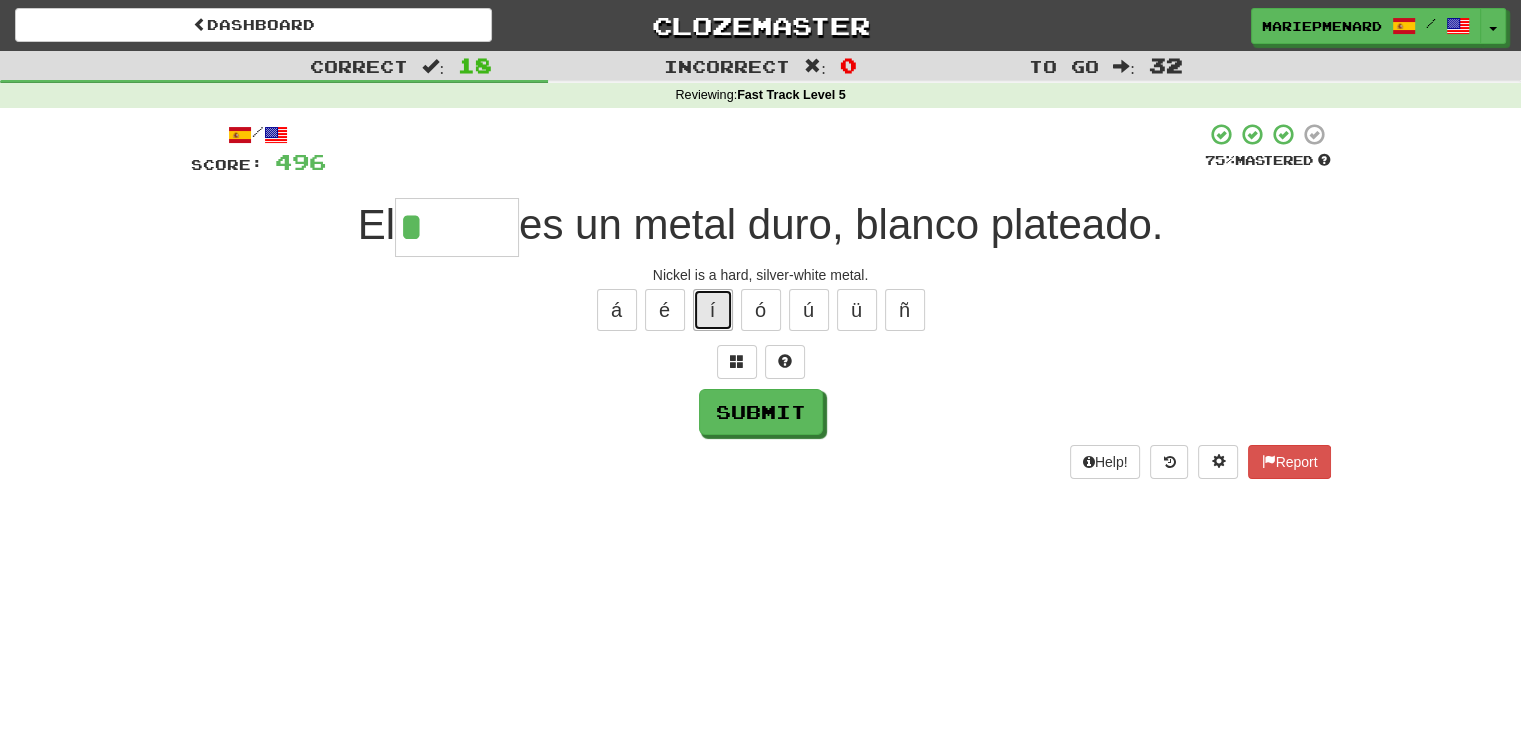 drag, startPoint x: 732, startPoint y: 315, endPoint x: 720, endPoint y: 316, distance: 12.0415945 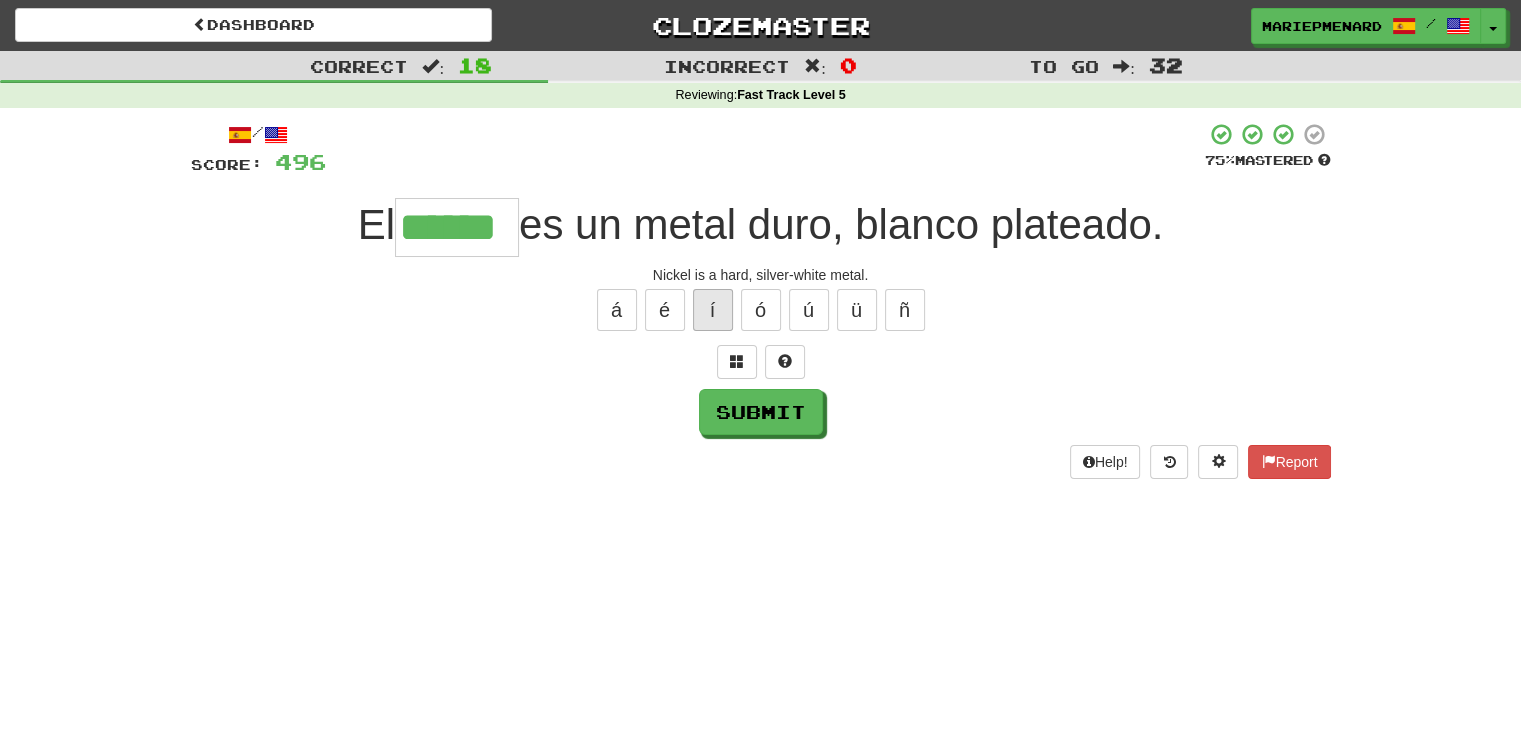 type on "******" 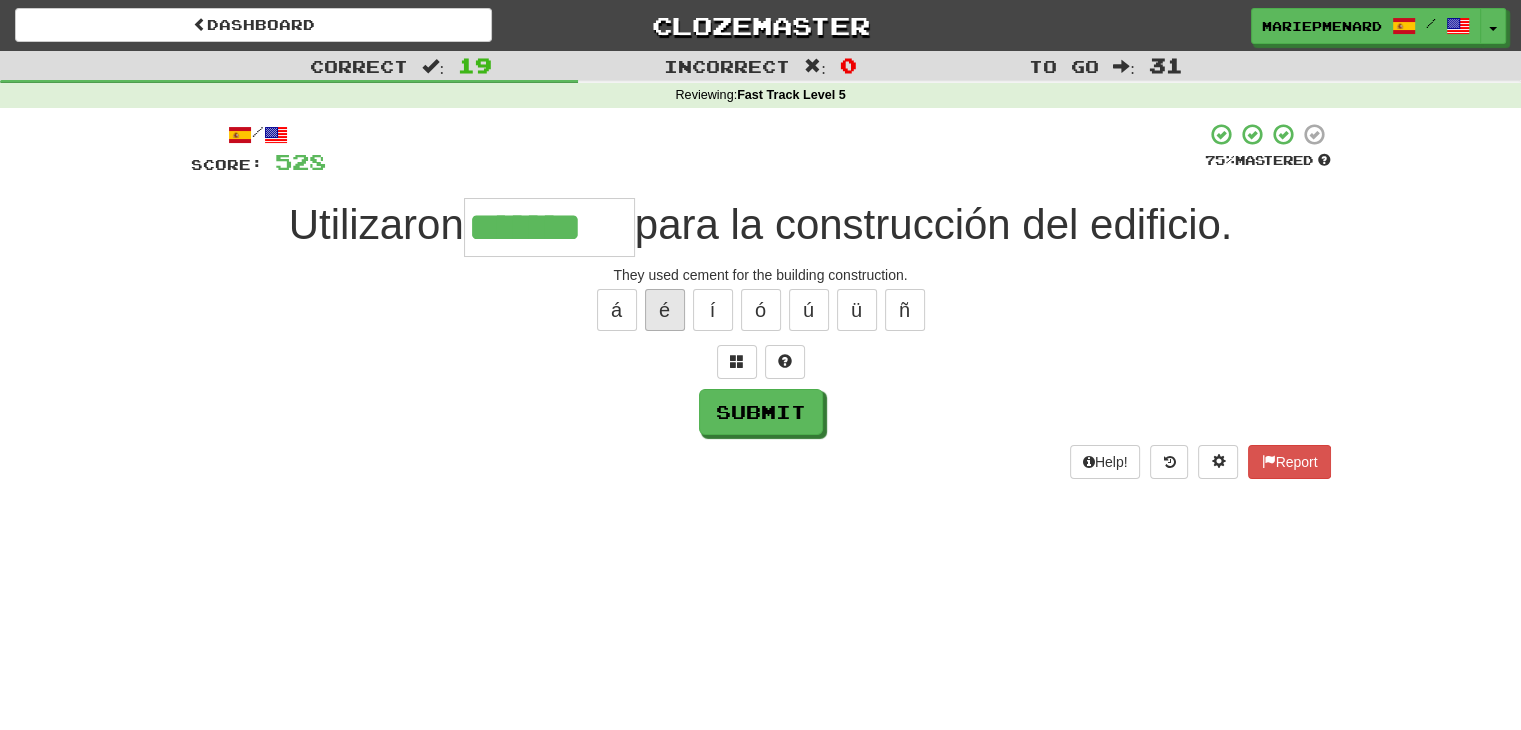 type on "*******" 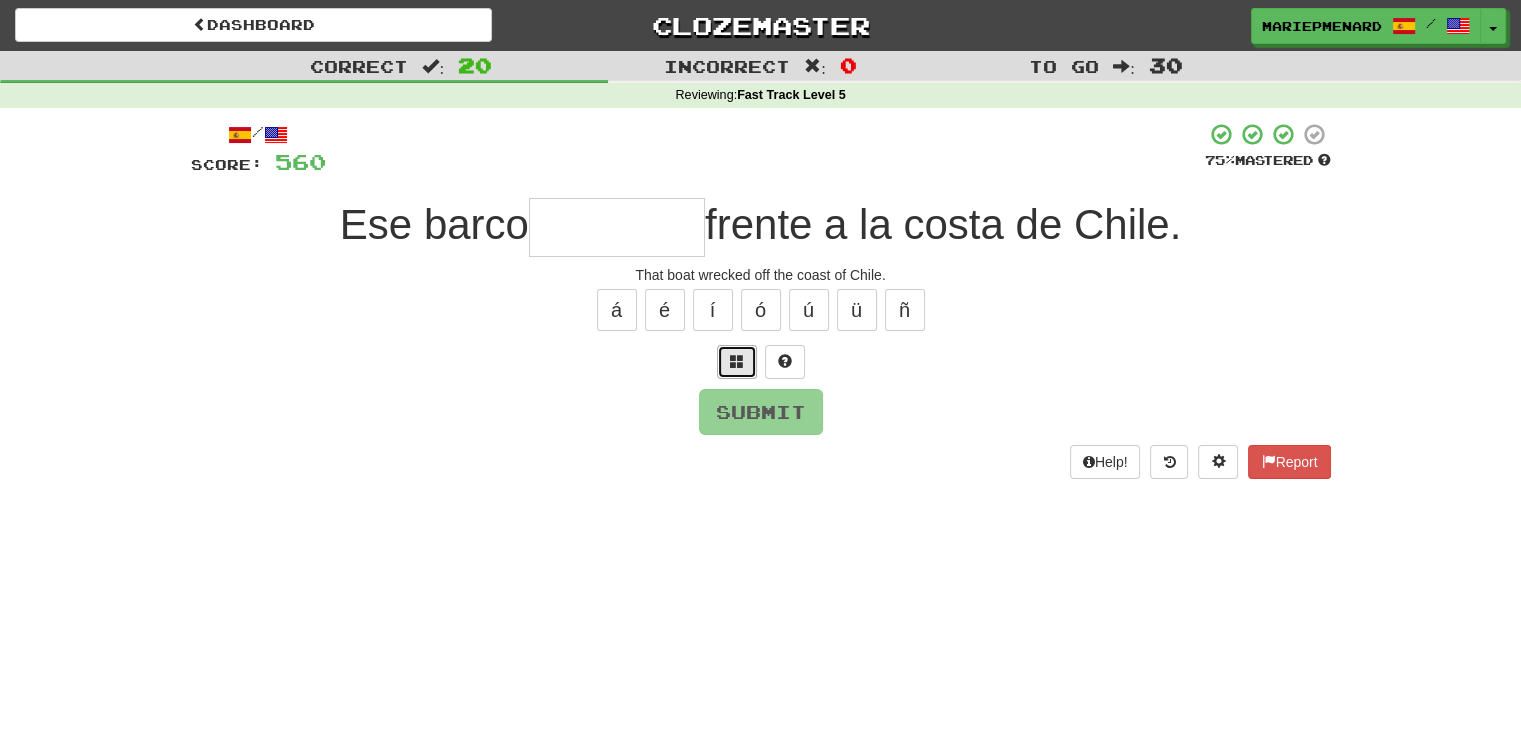 click at bounding box center [737, 362] 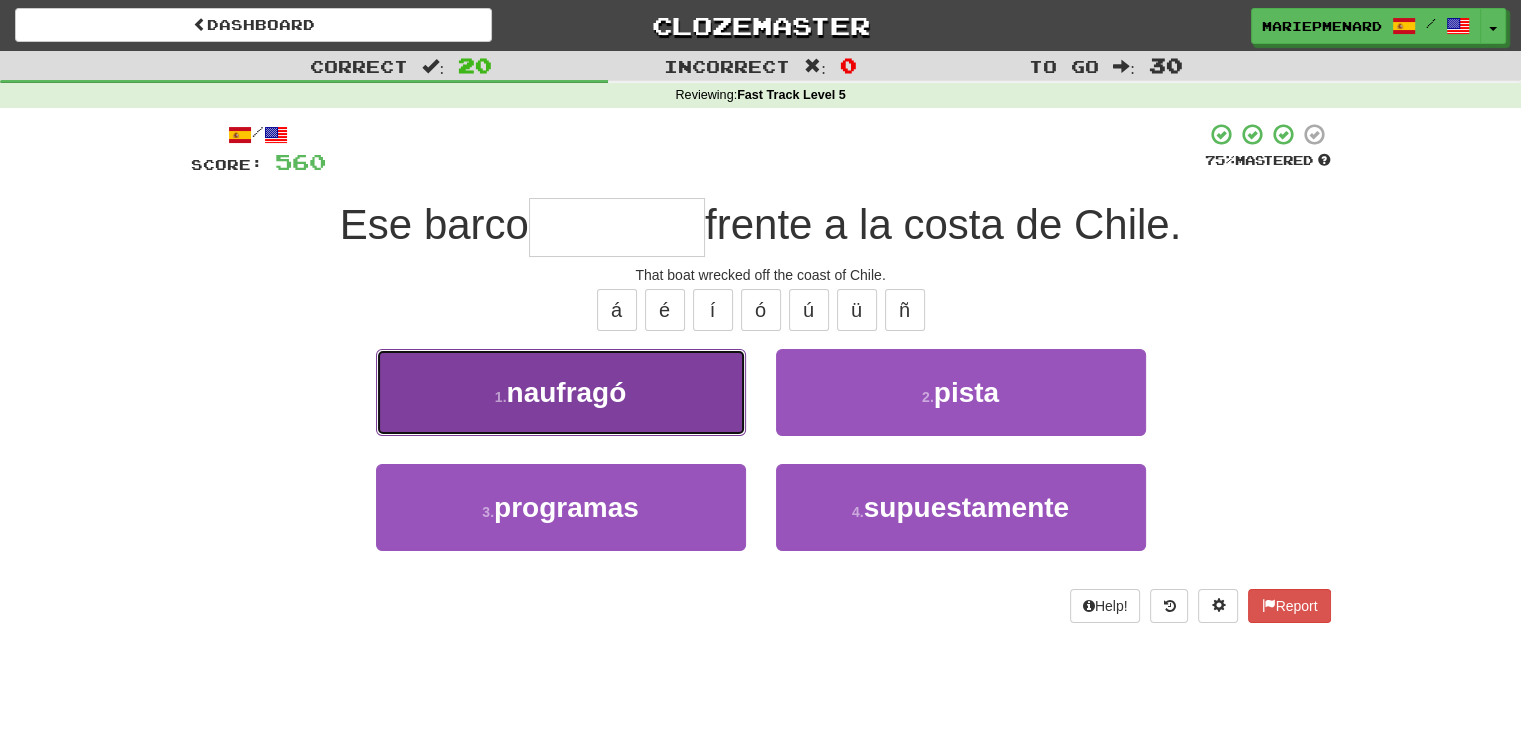 click on "1 .  naufragó" at bounding box center (561, 392) 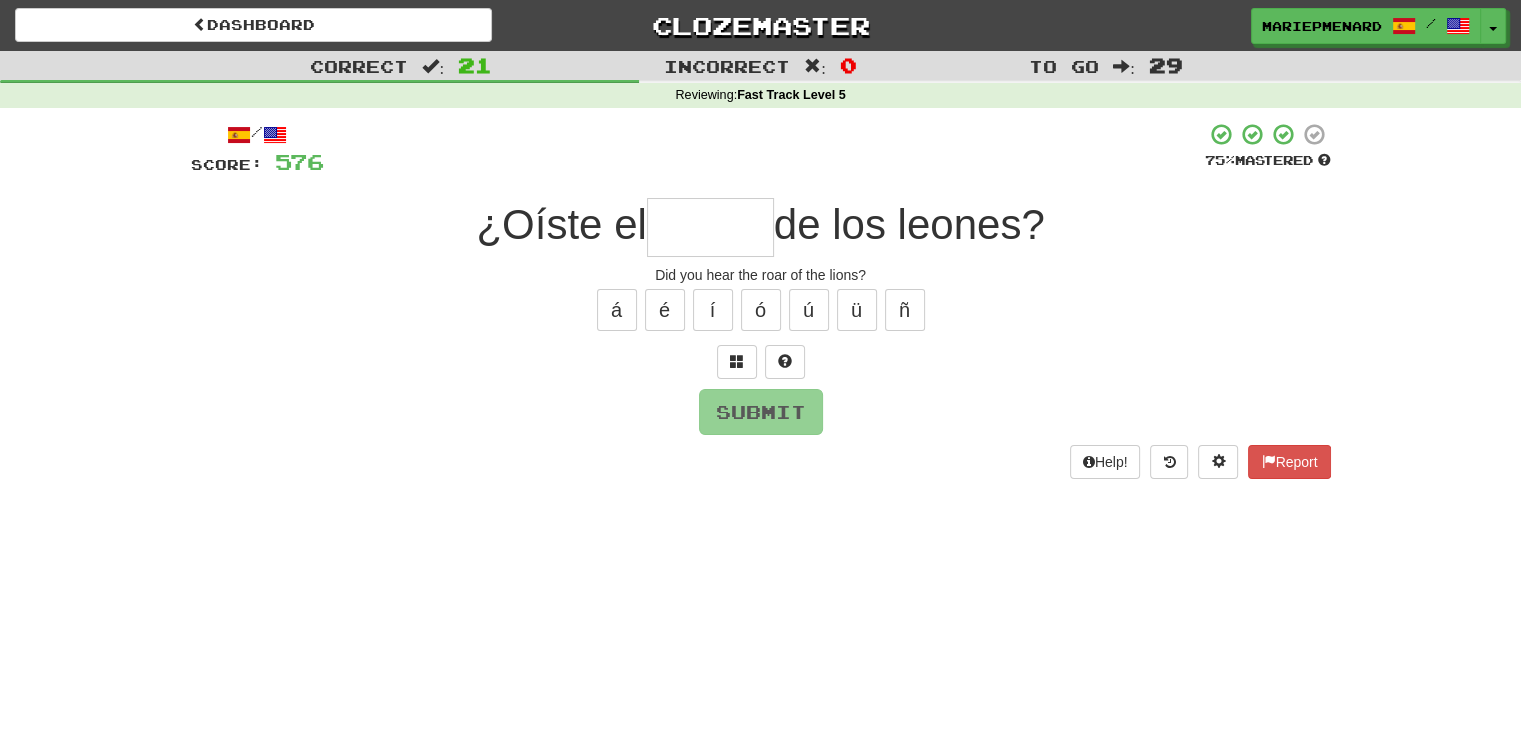 click at bounding box center [710, 227] 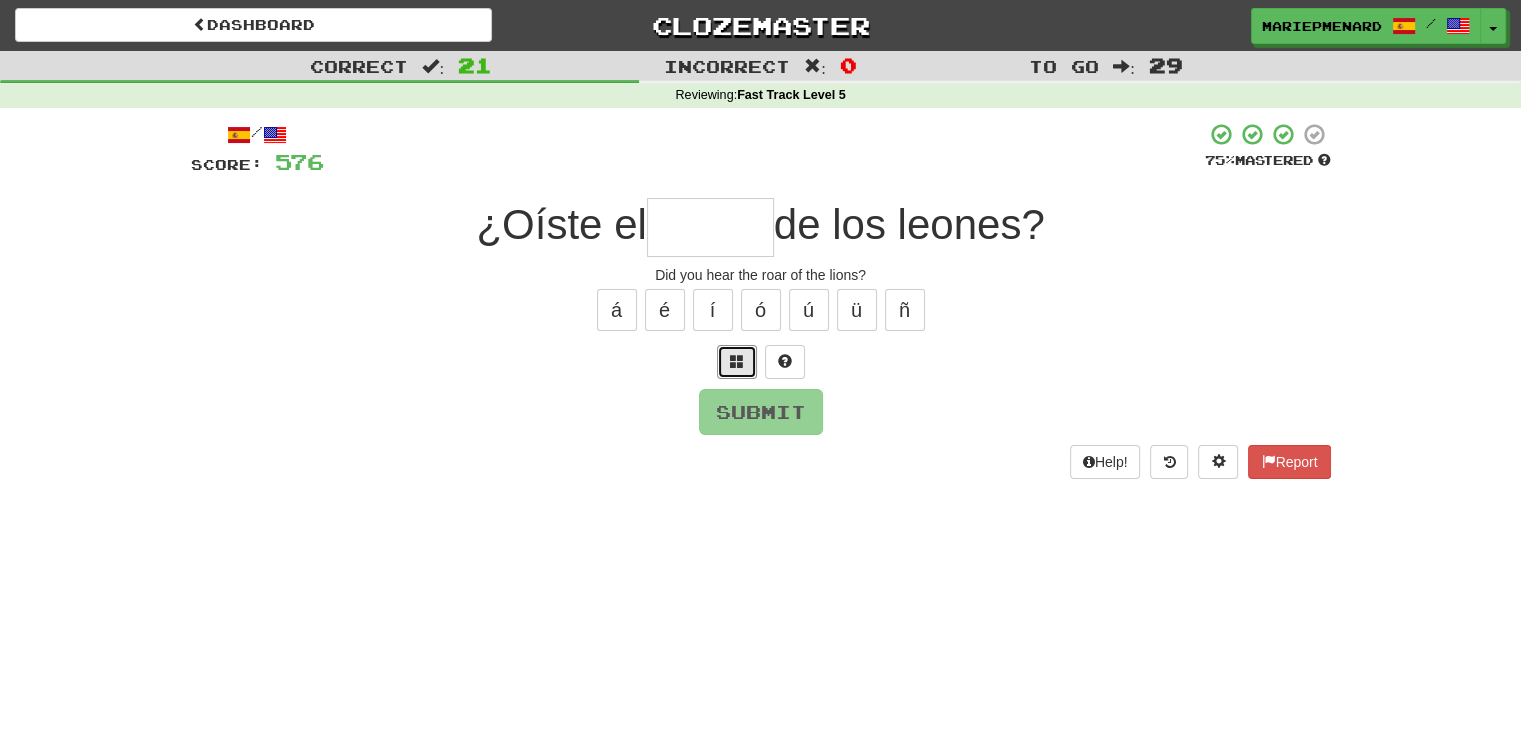 click at bounding box center (761, 362) 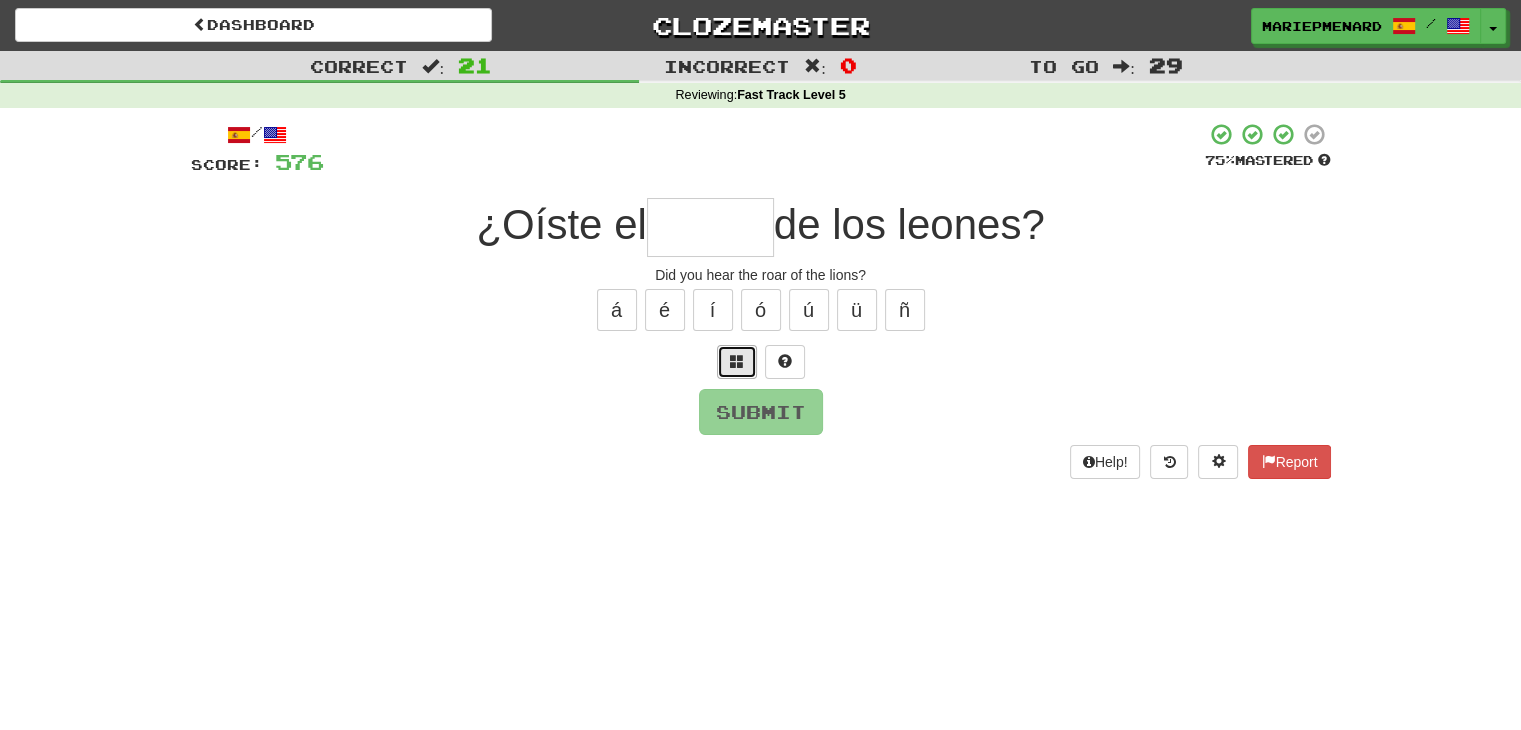 click at bounding box center (737, 361) 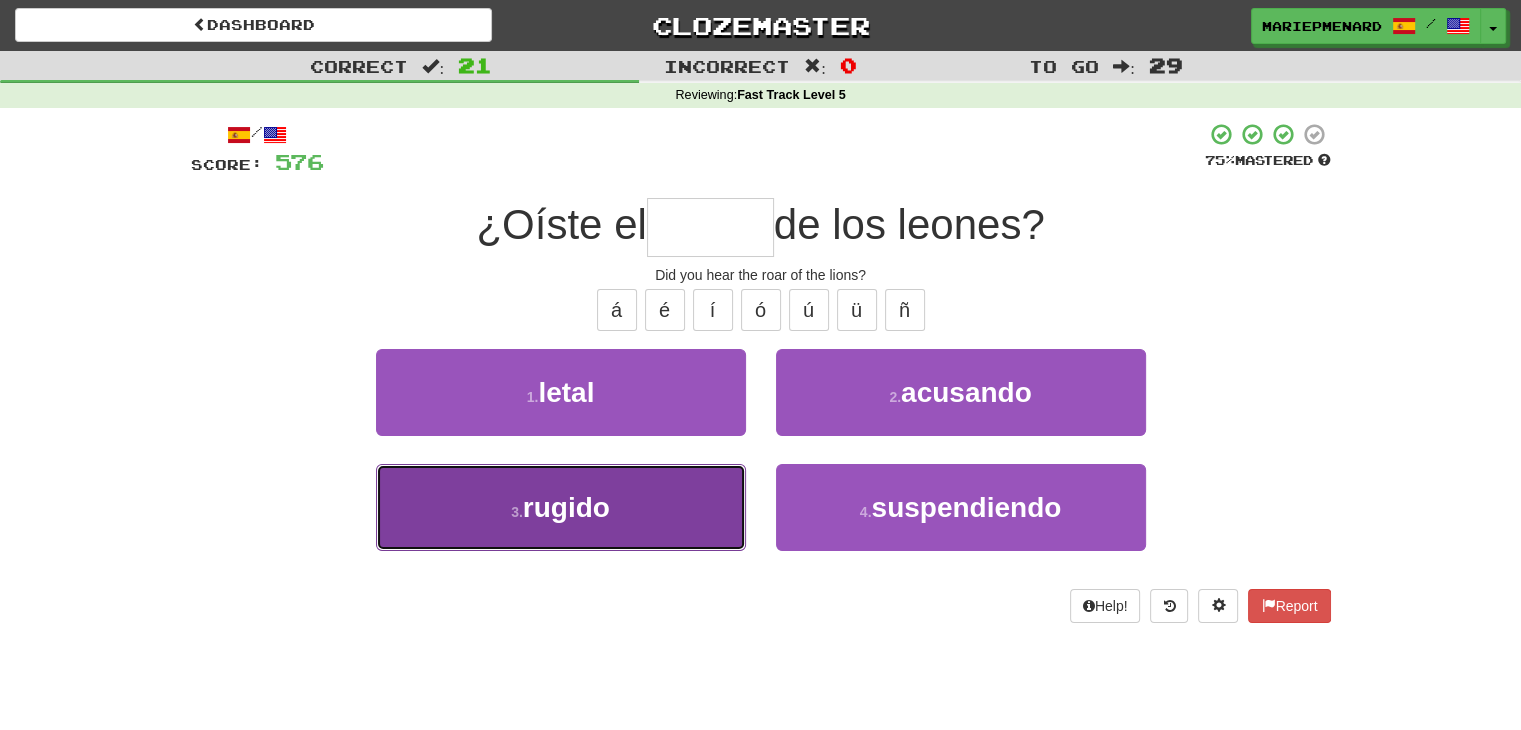 click on "3 .  rugido" at bounding box center [561, 507] 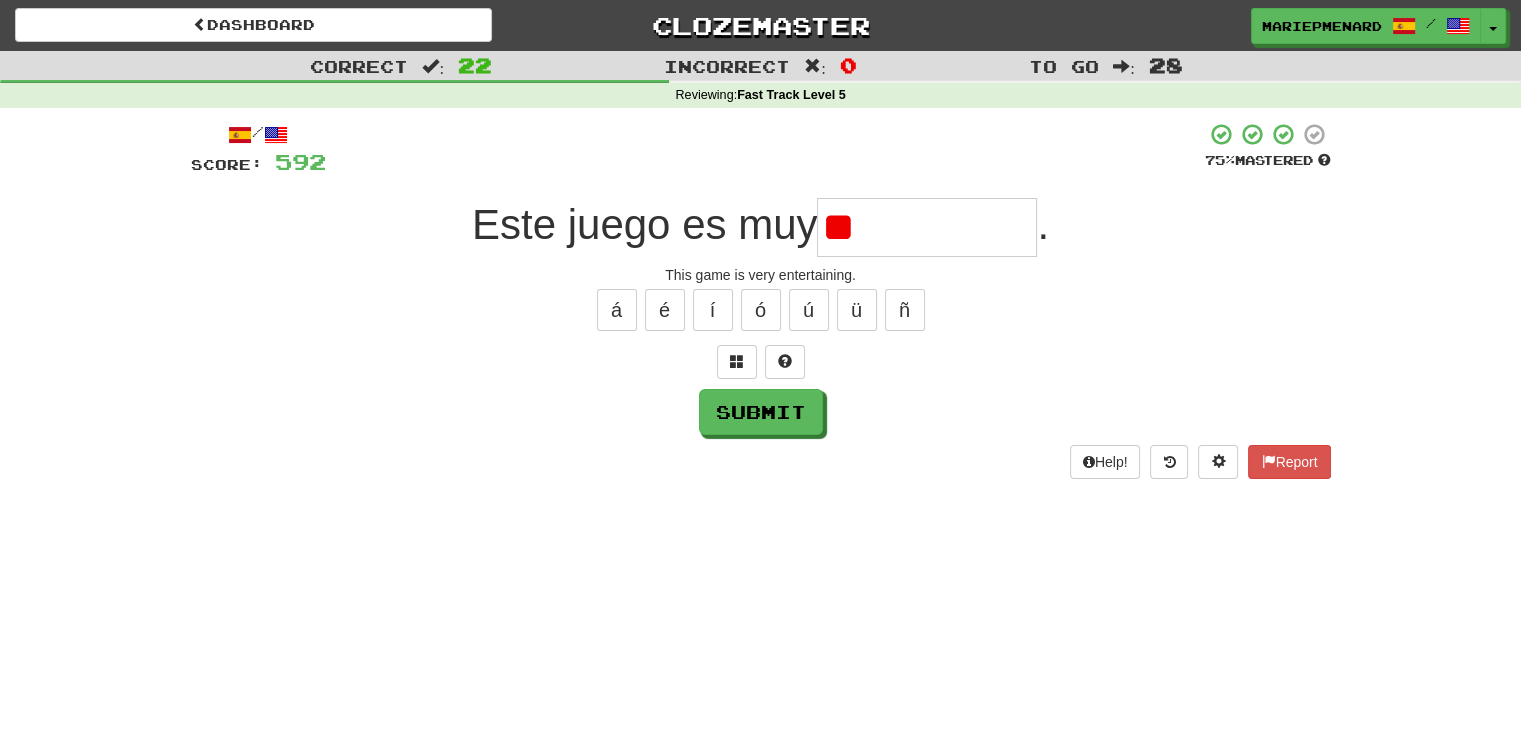 type on "*" 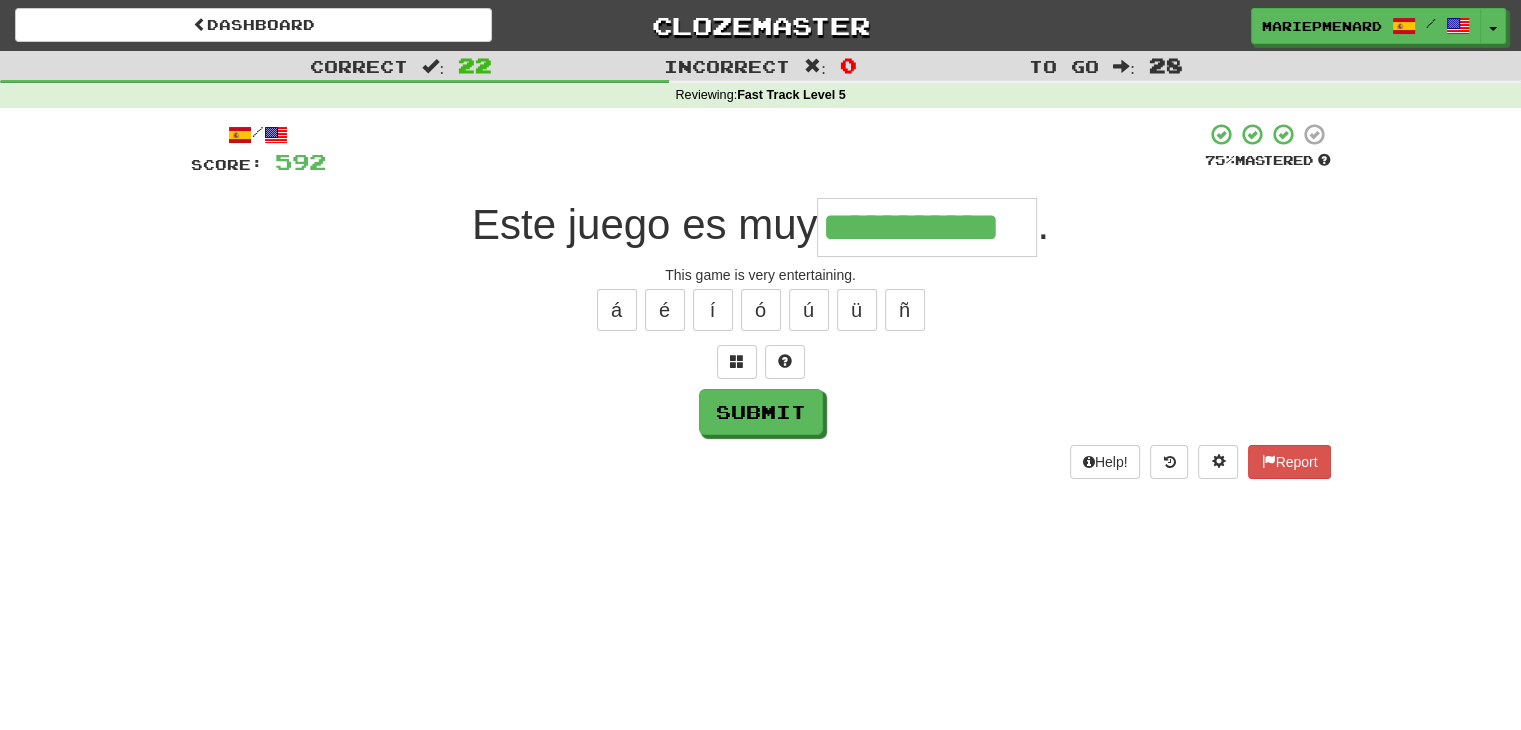 type on "**********" 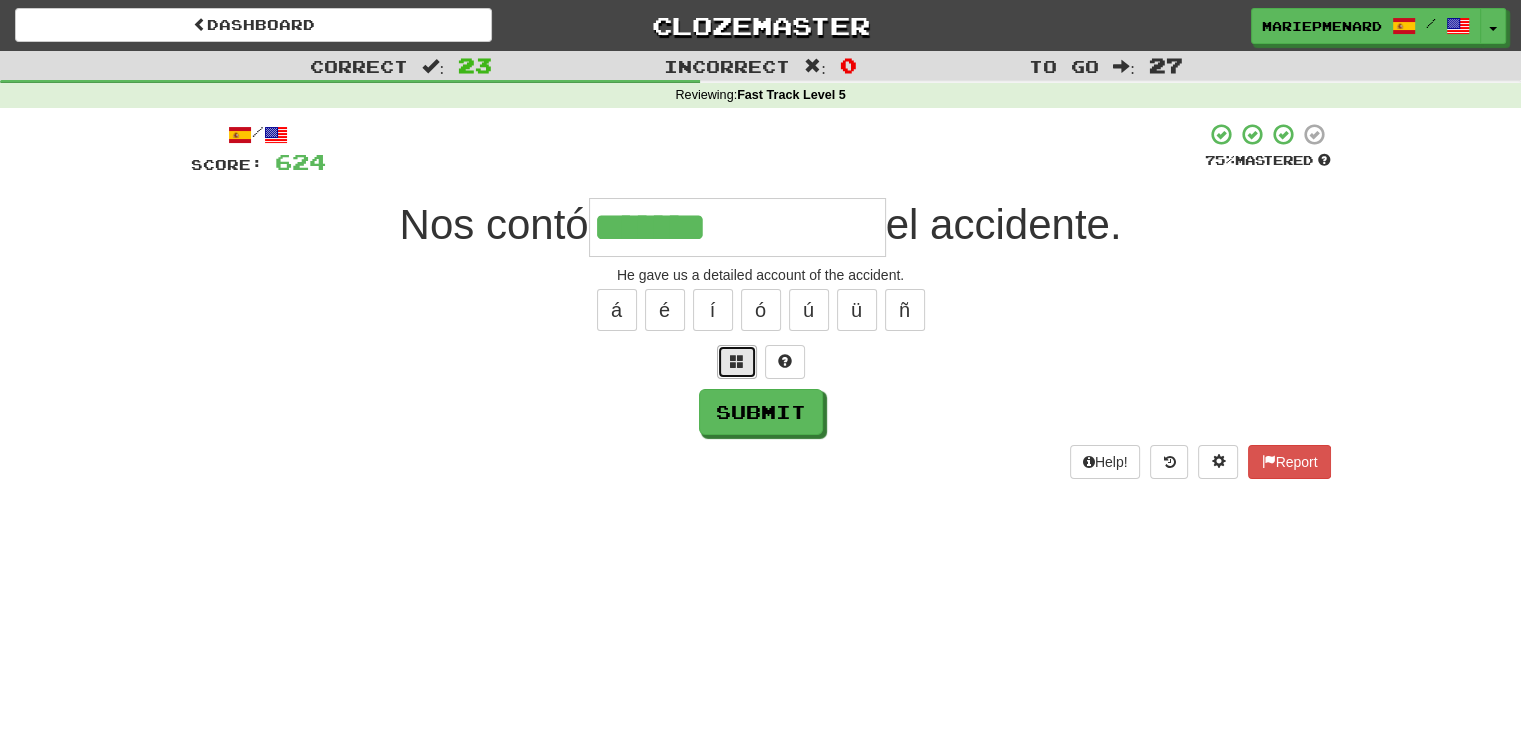 click at bounding box center [737, 361] 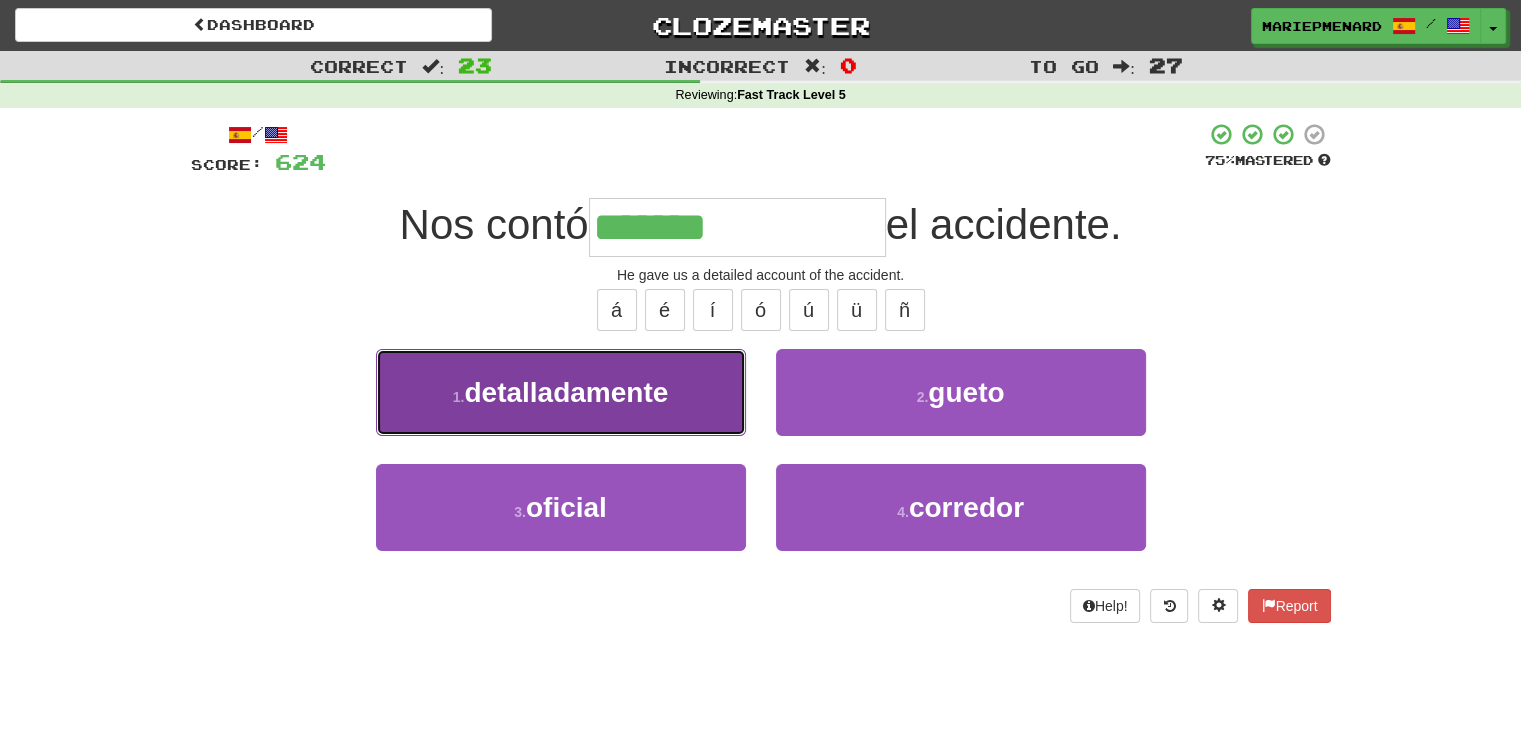 click on "1 .  detalladamente" at bounding box center [561, 392] 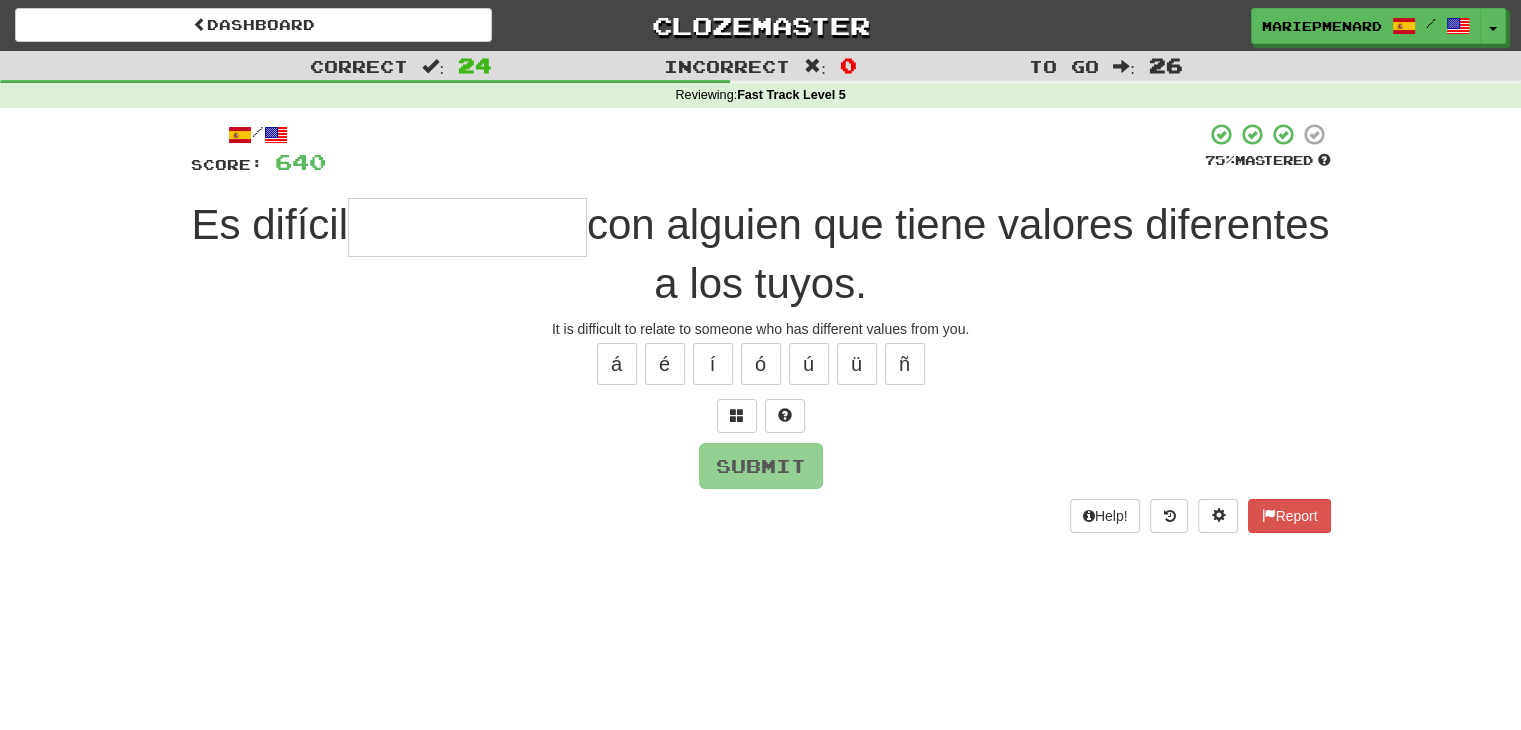 click at bounding box center (467, 227) 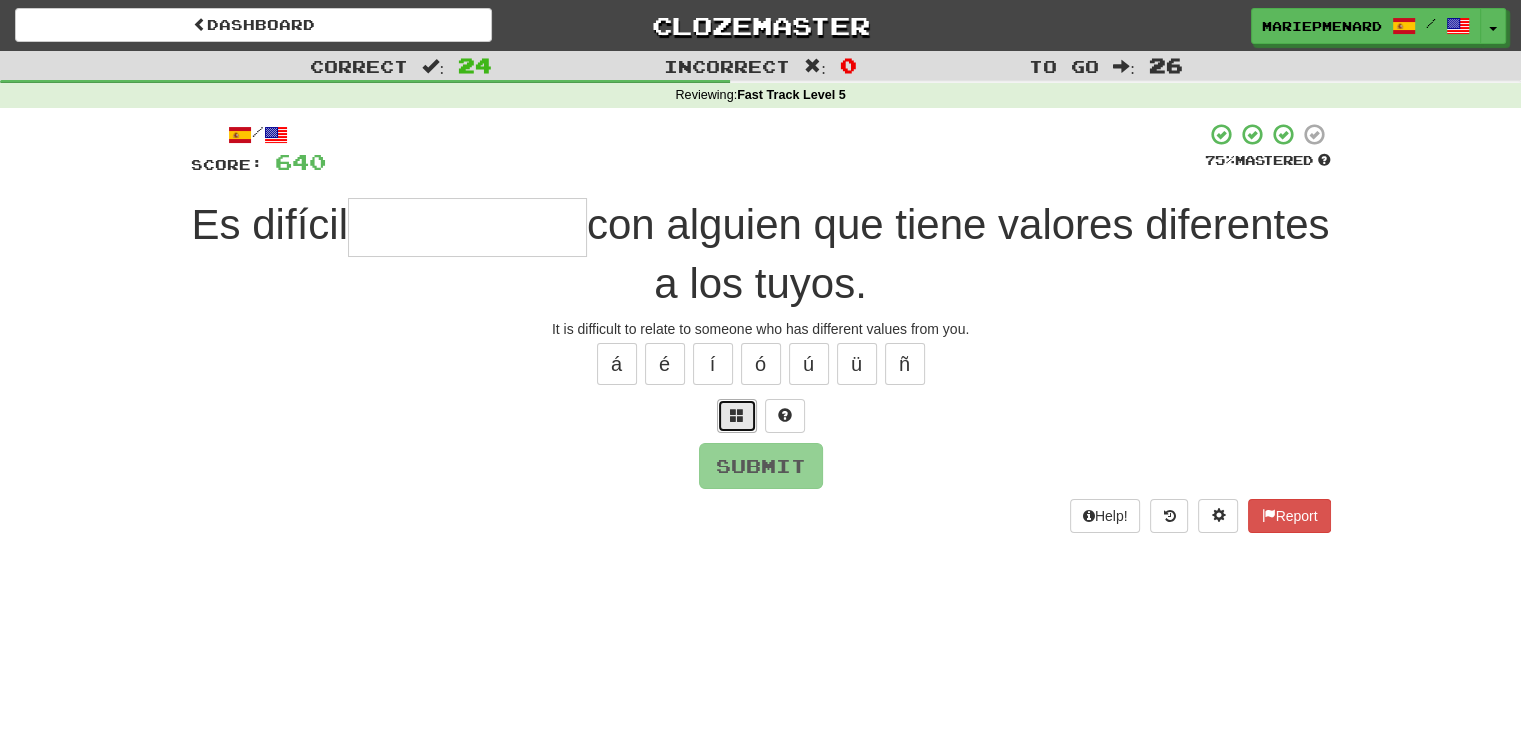 click at bounding box center (737, 416) 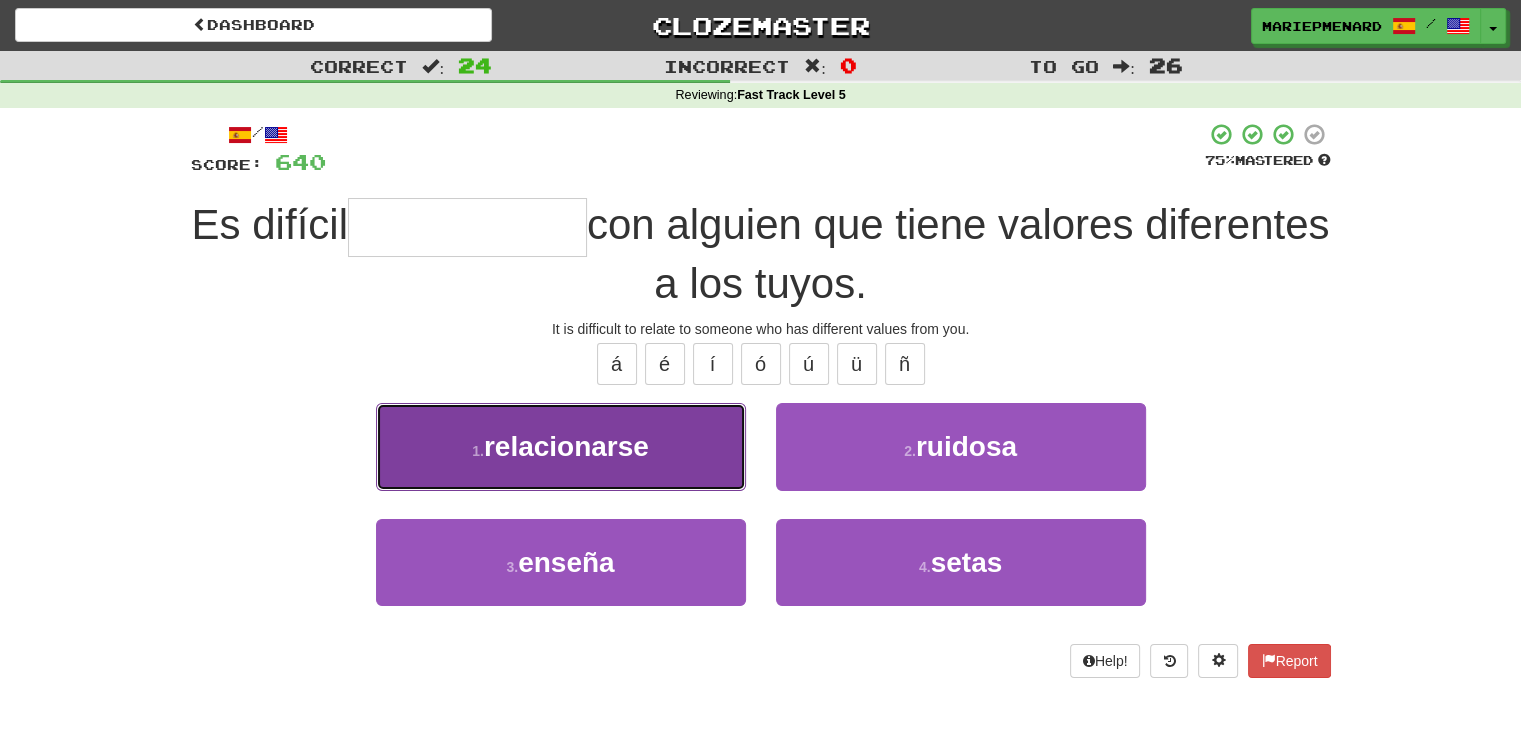 click on "1 .  relacionarse" at bounding box center (561, 446) 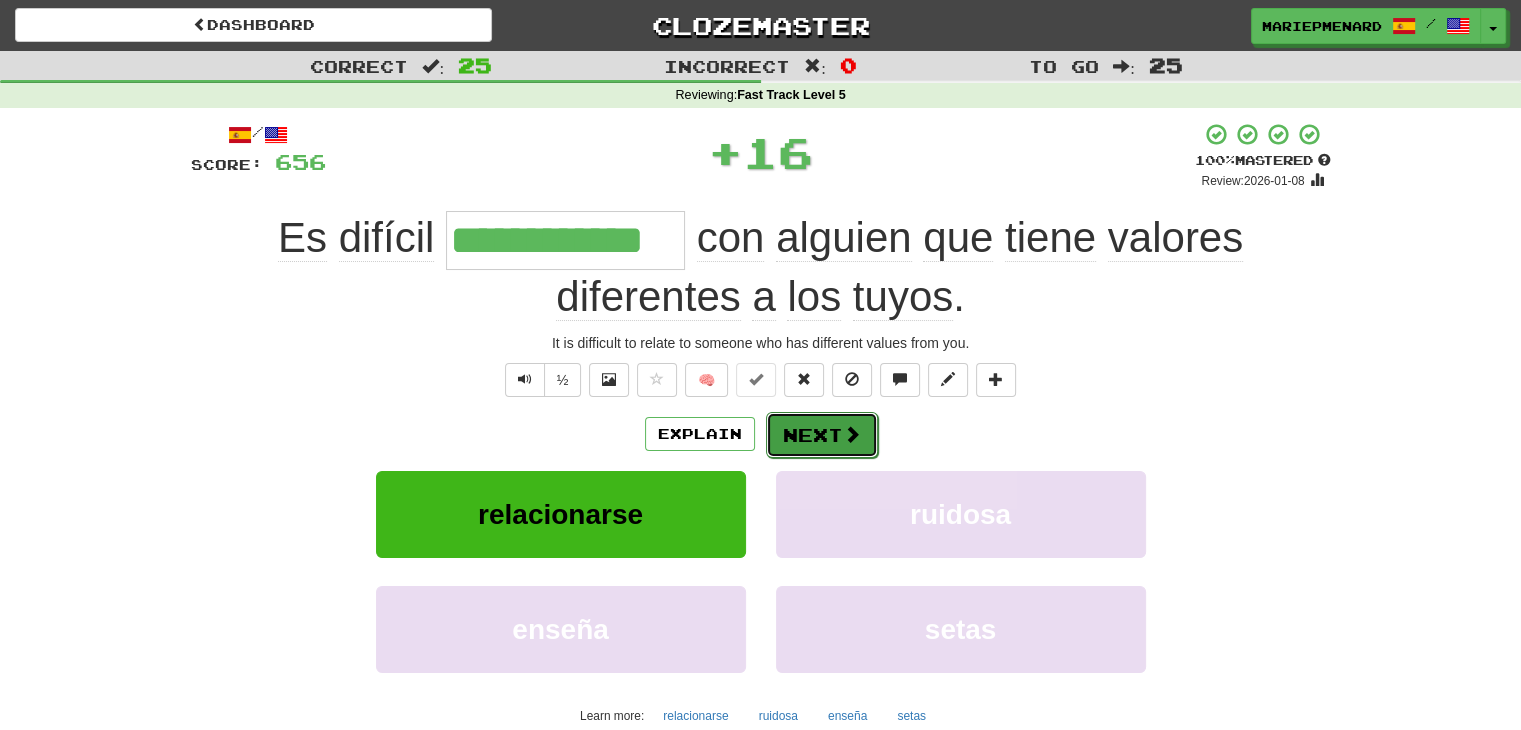 click on "Next" at bounding box center [822, 435] 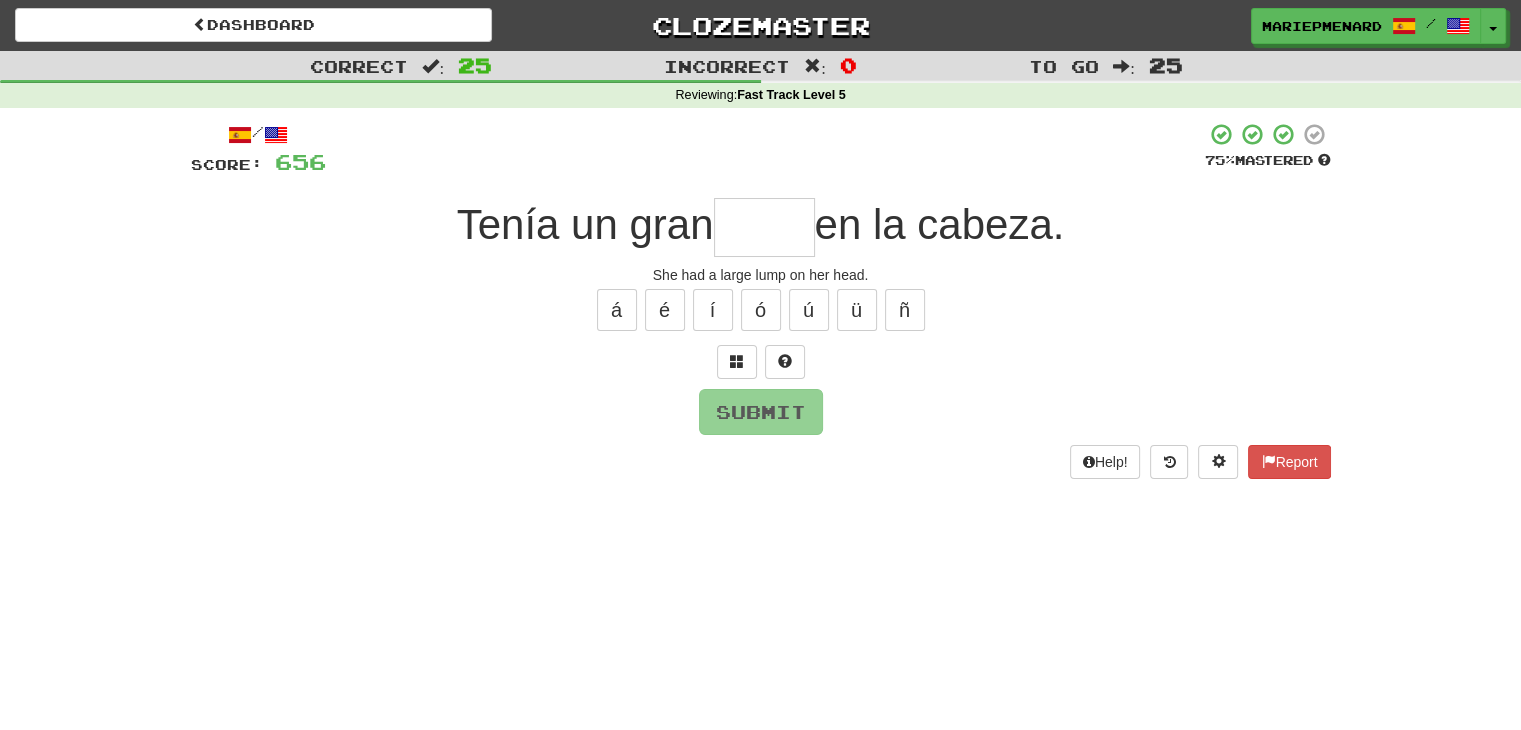 click at bounding box center [764, 227] 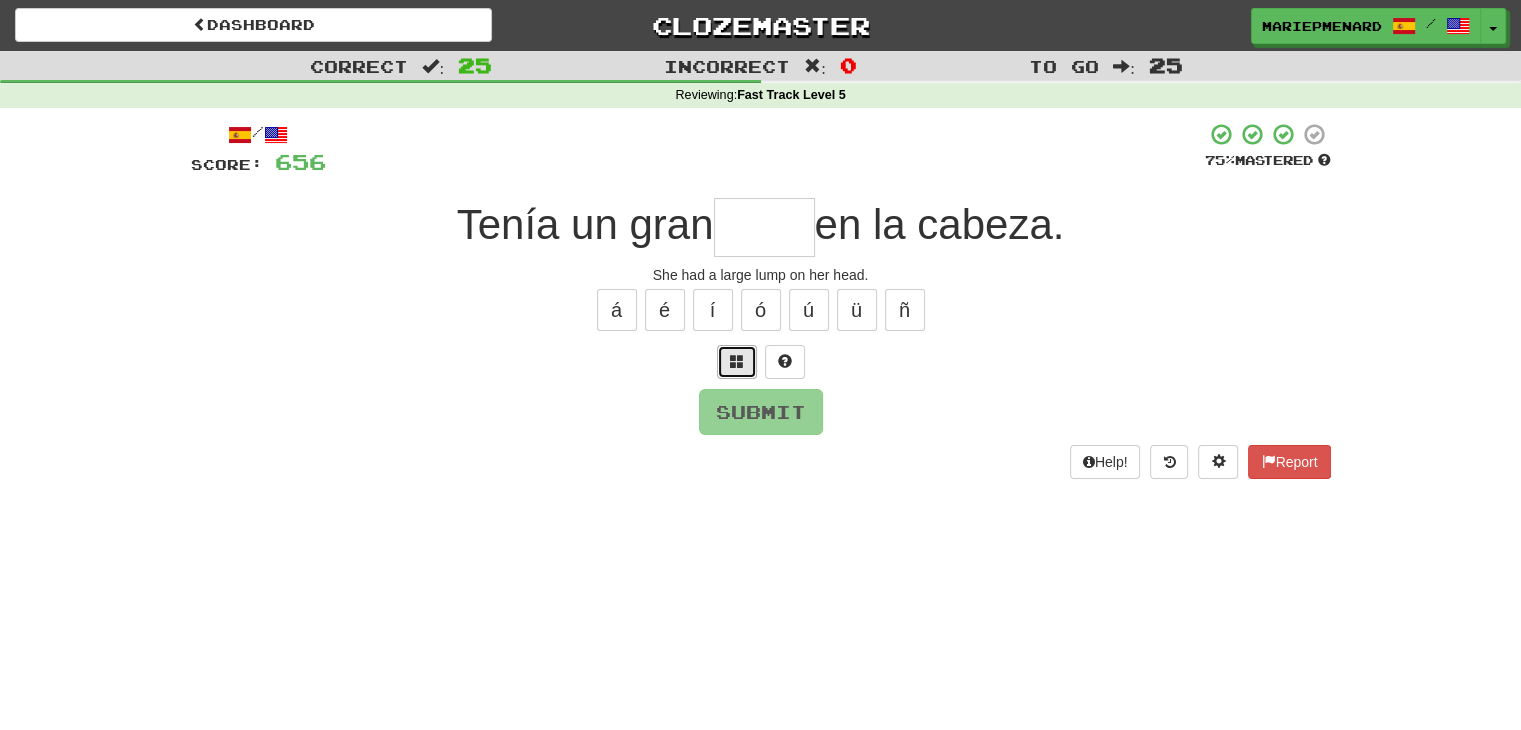 click at bounding box center (737, 362) 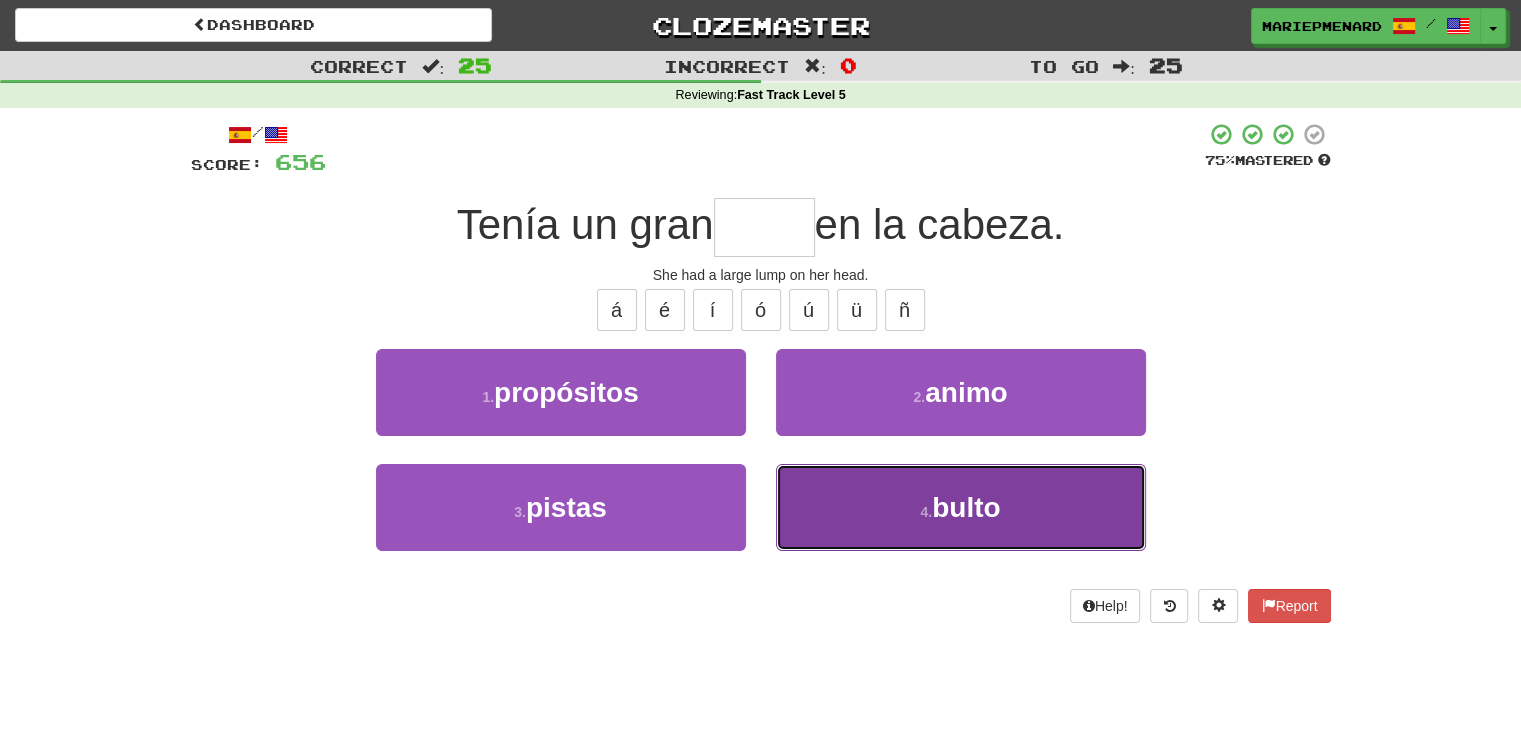 click on "4 .  bulto" at bounding box center [961, 507] 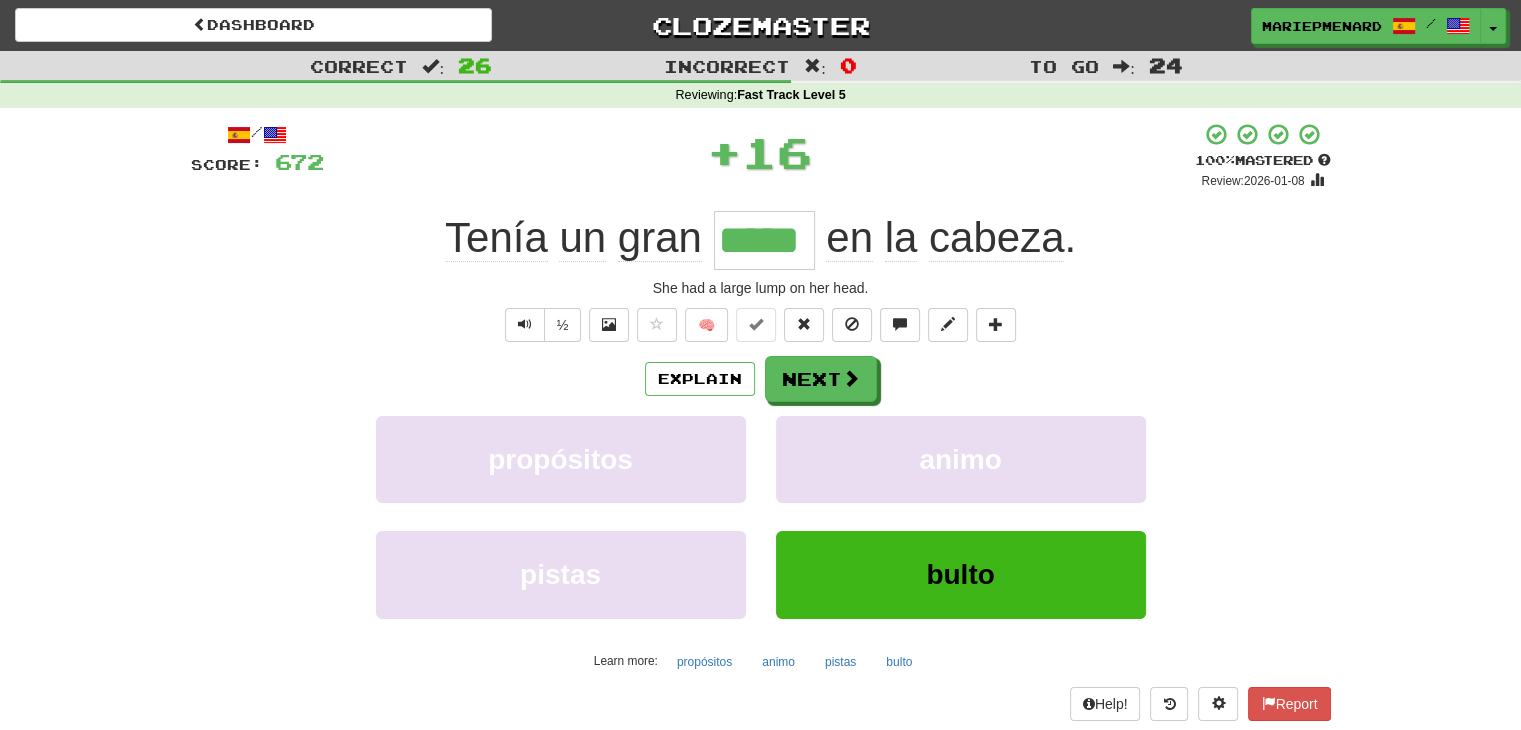 click on "Explain Next propósitos animo pistas bulto Learn more: propósitos animo pistas bulto" at bounding box center (761, 516) 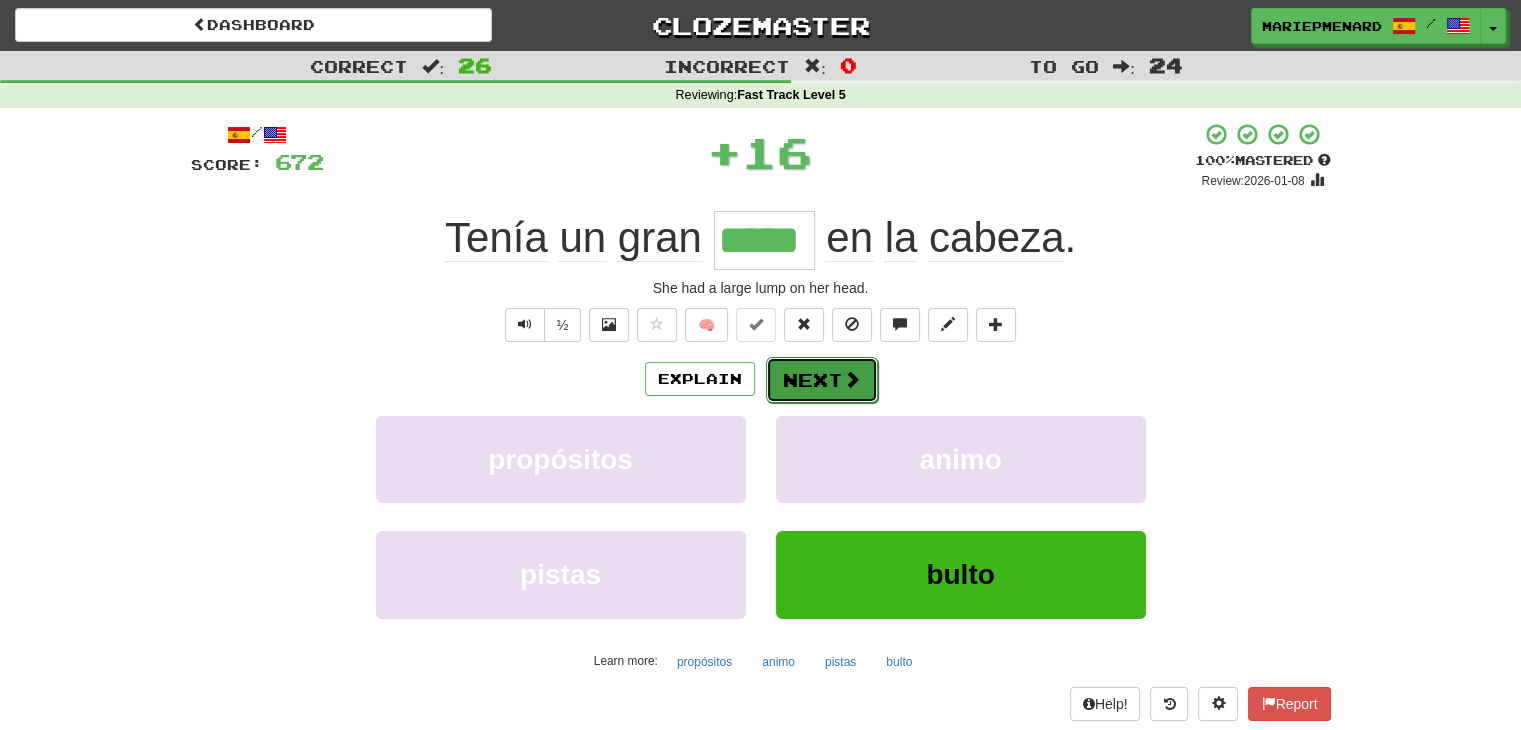 click on "Next" at bounding box center [822, 380] 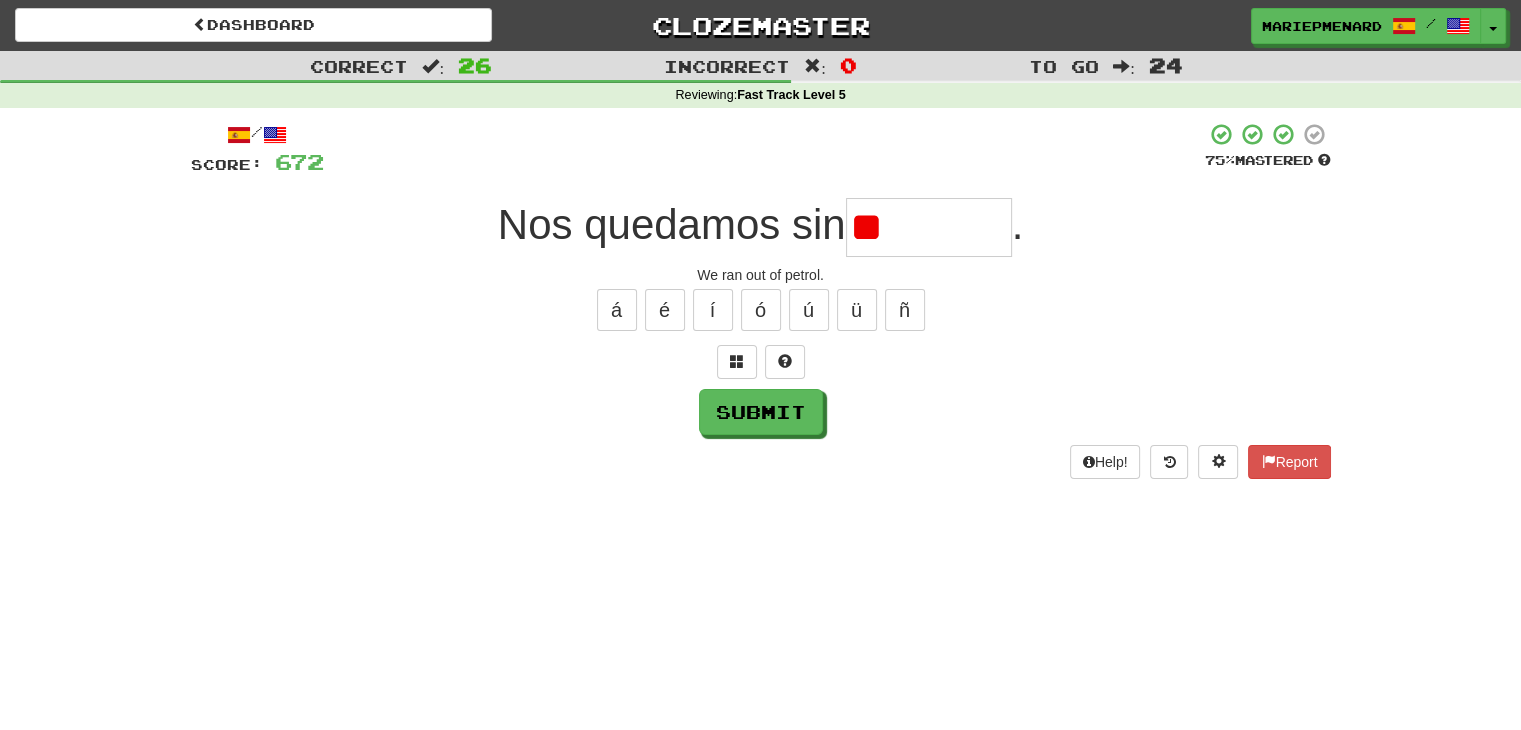 type on "*" 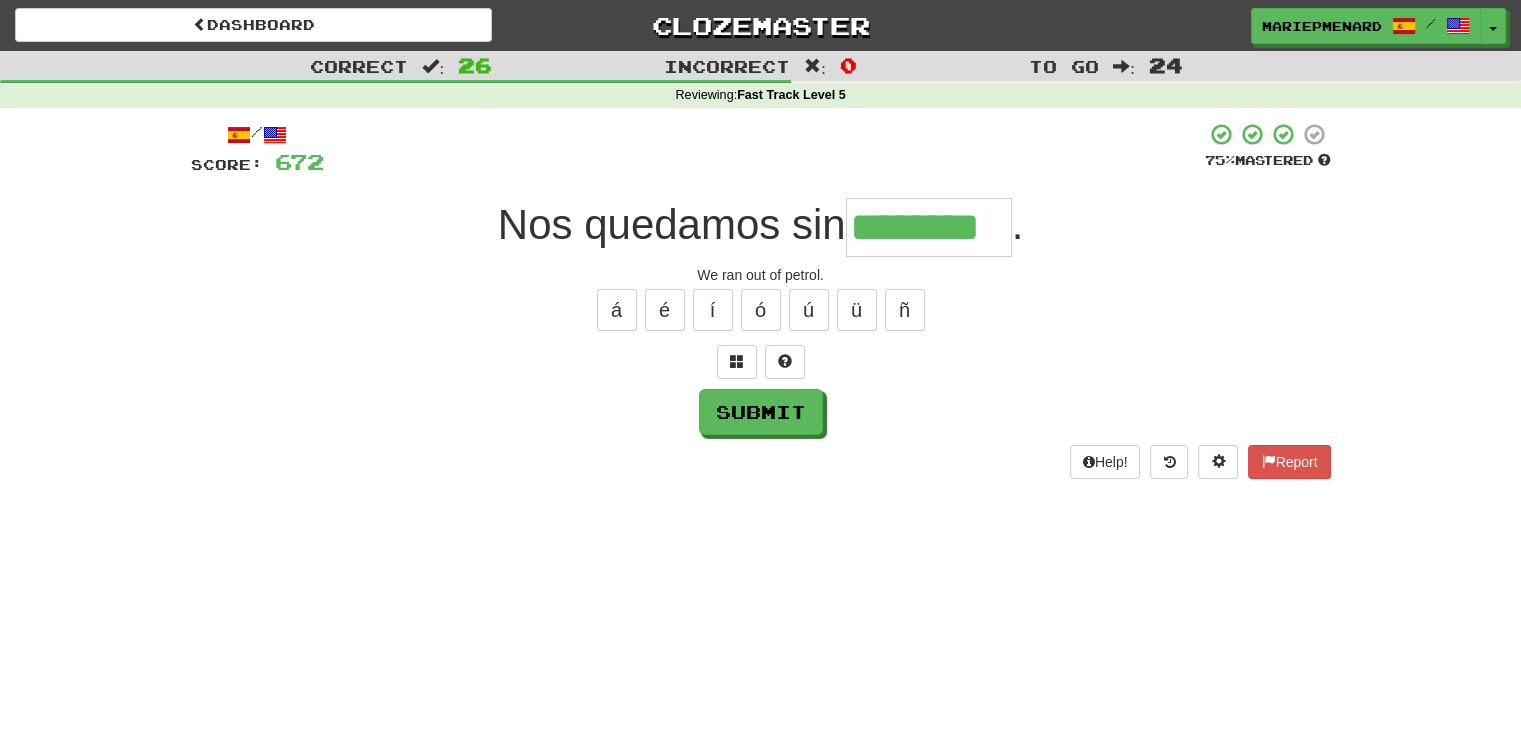 type on "********" 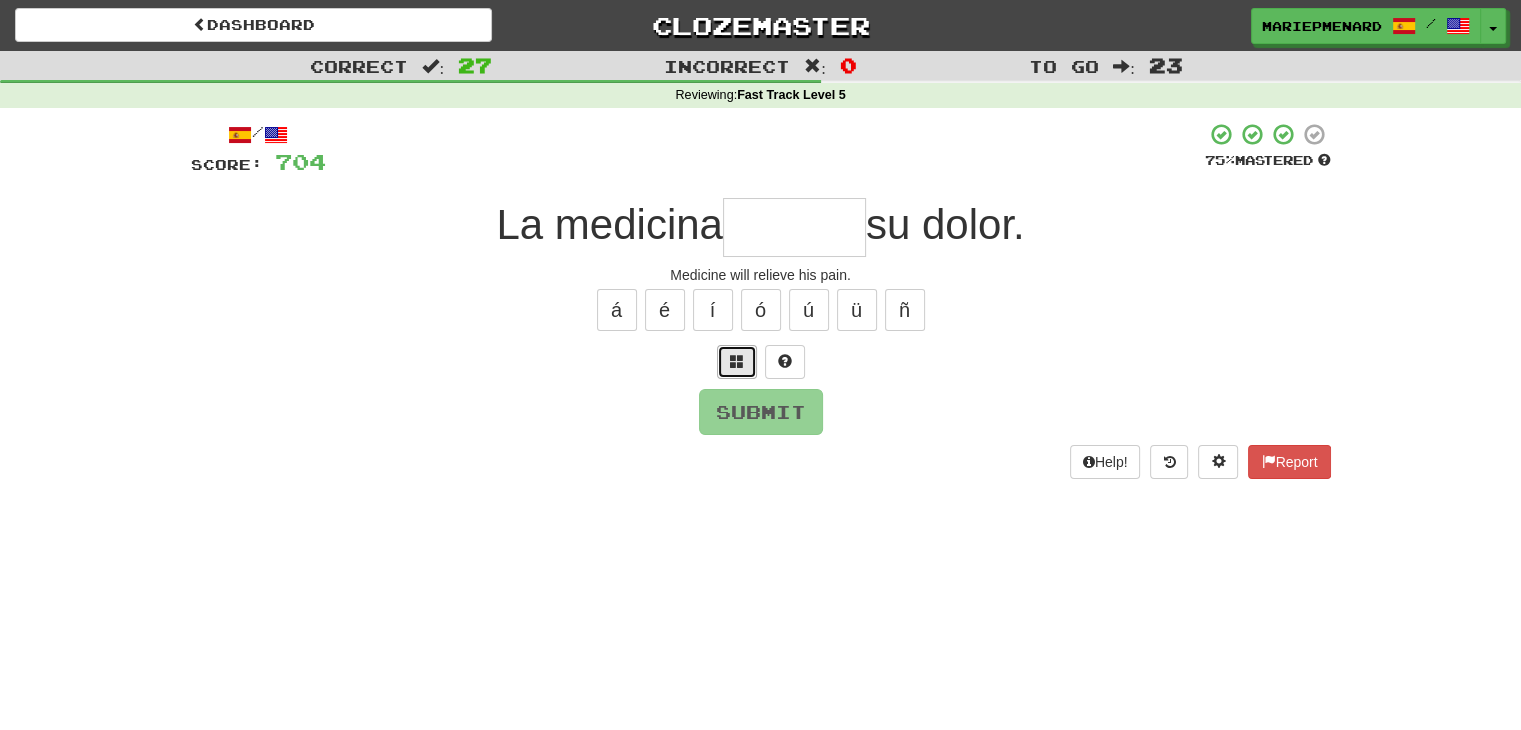 click at bounding box center (737, 361) 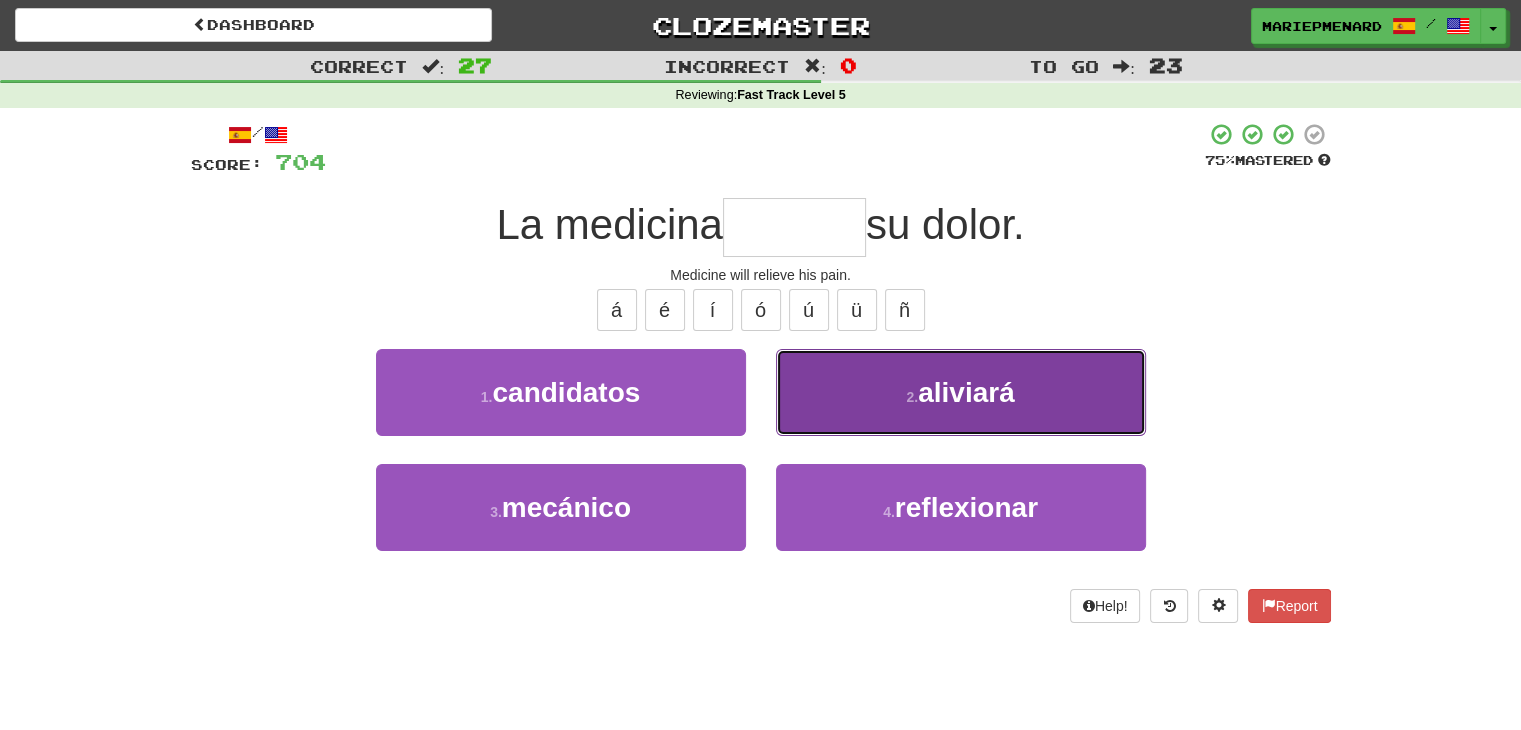 click on "2 .  aliviará" at bounding box center [961, 392] 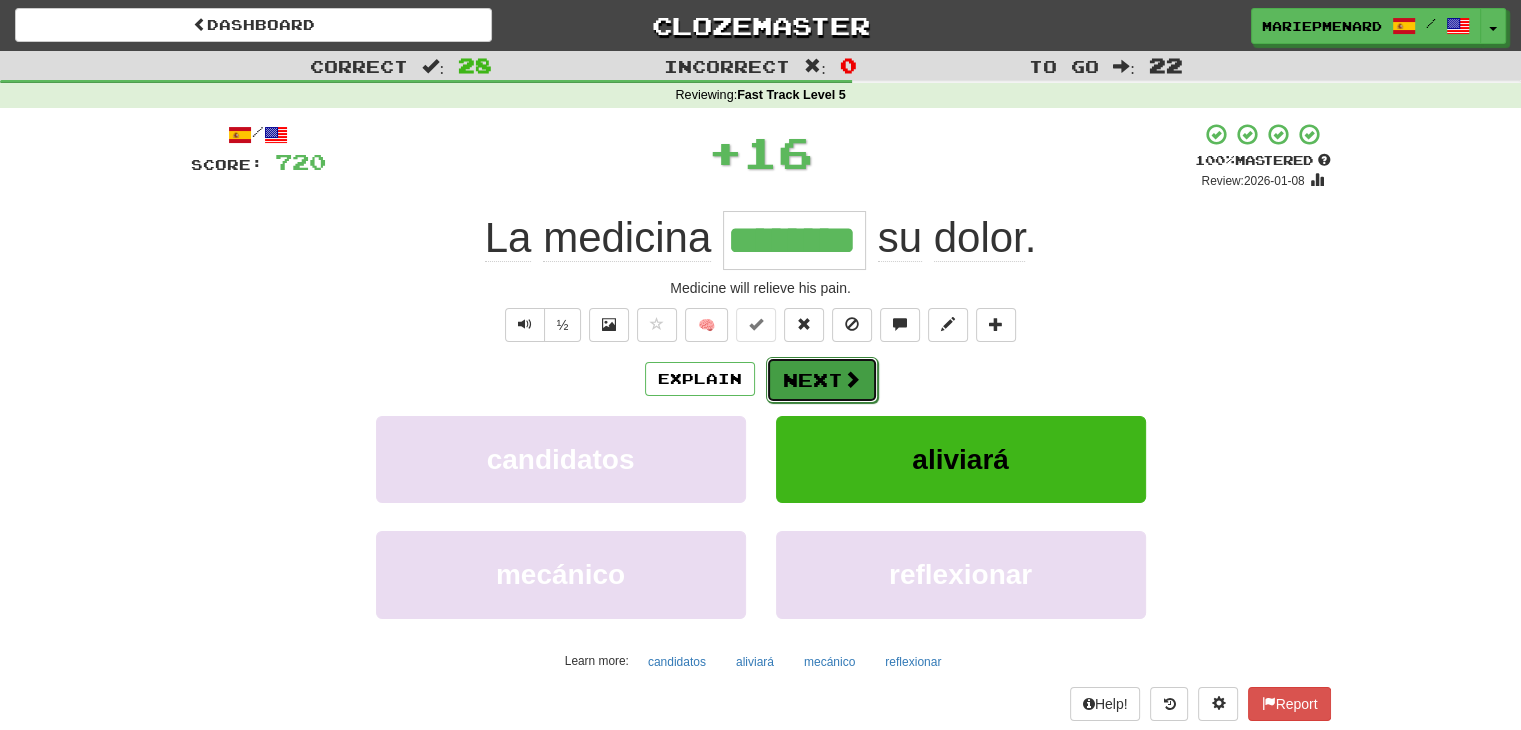 click on "Next" at bounding box center (822, 380) 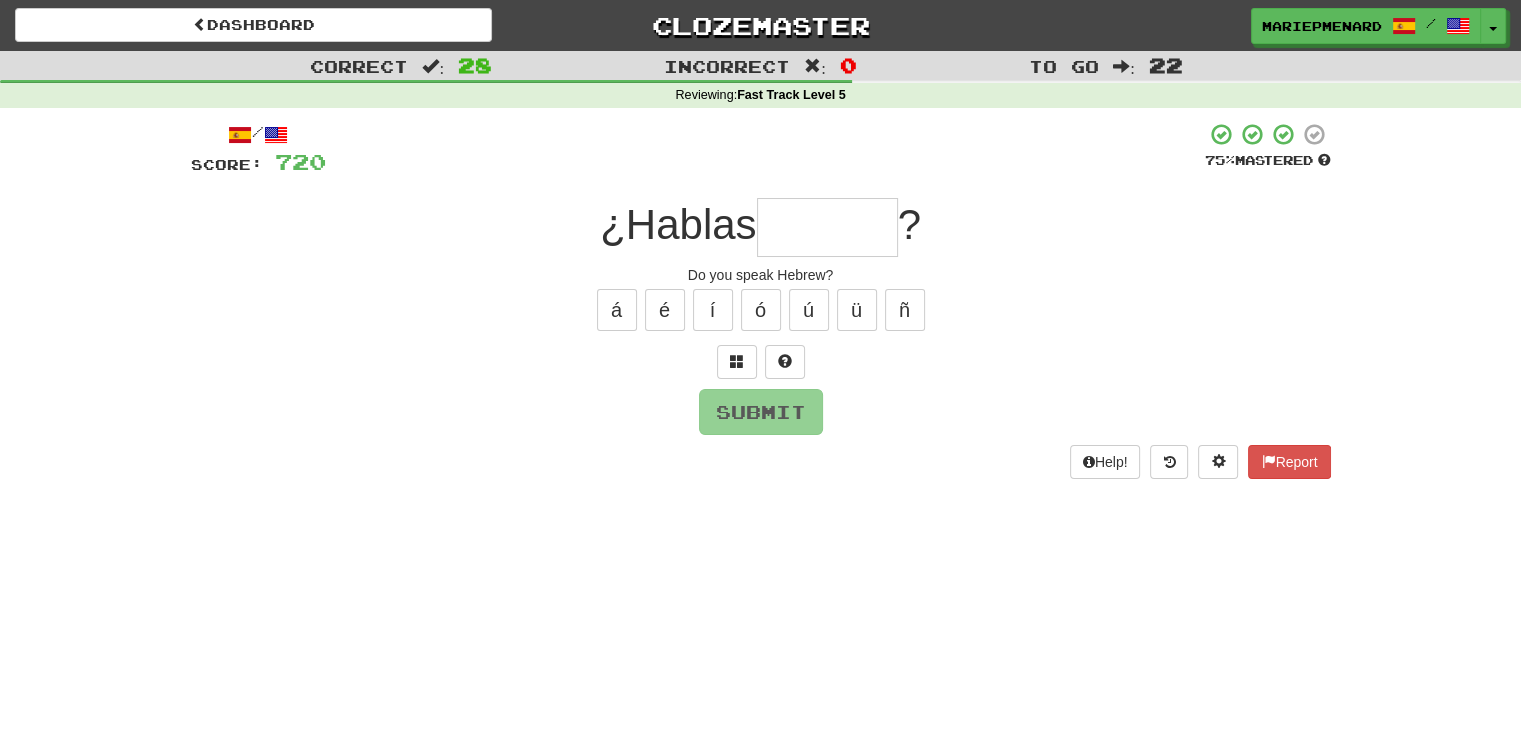 click at bounding box center (827, 227) 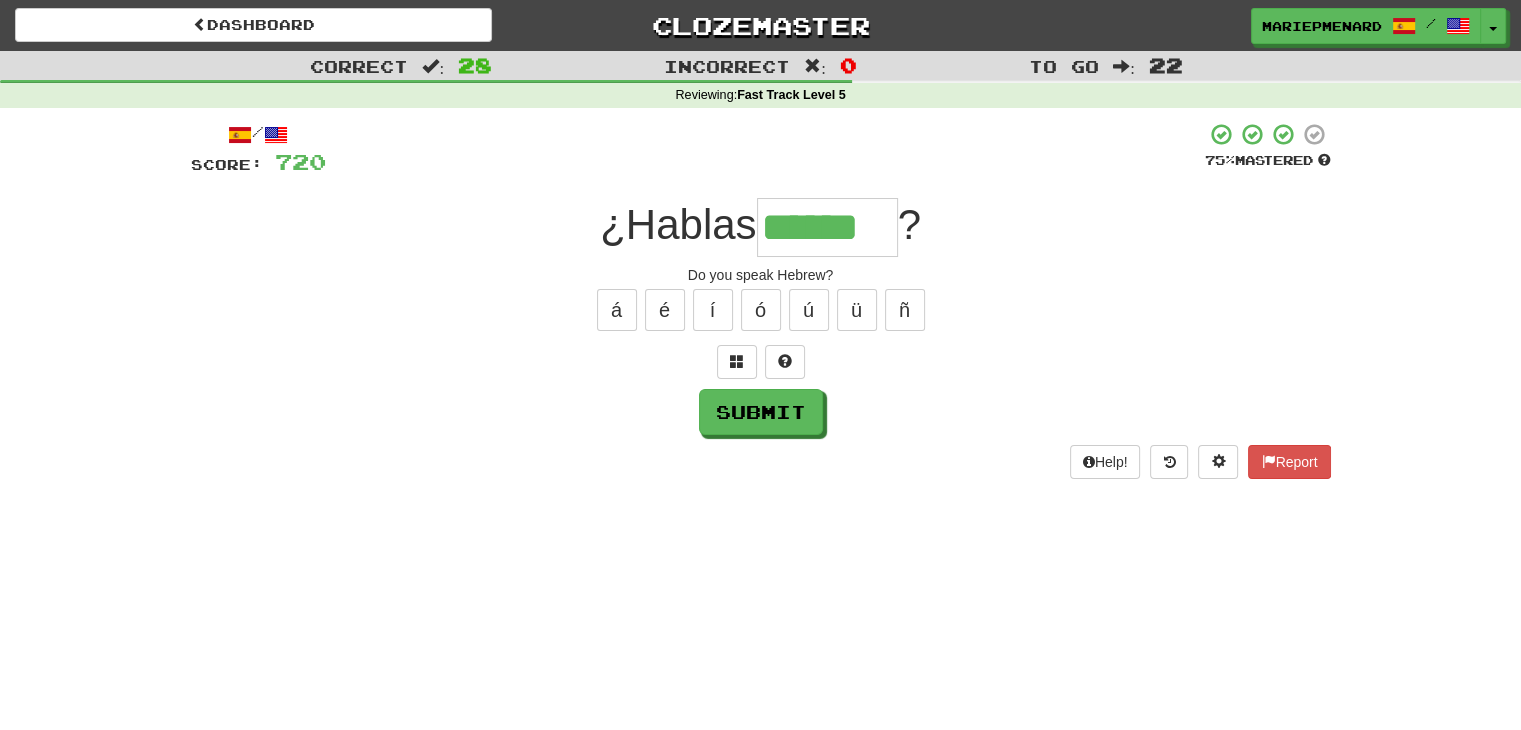 type on "******" 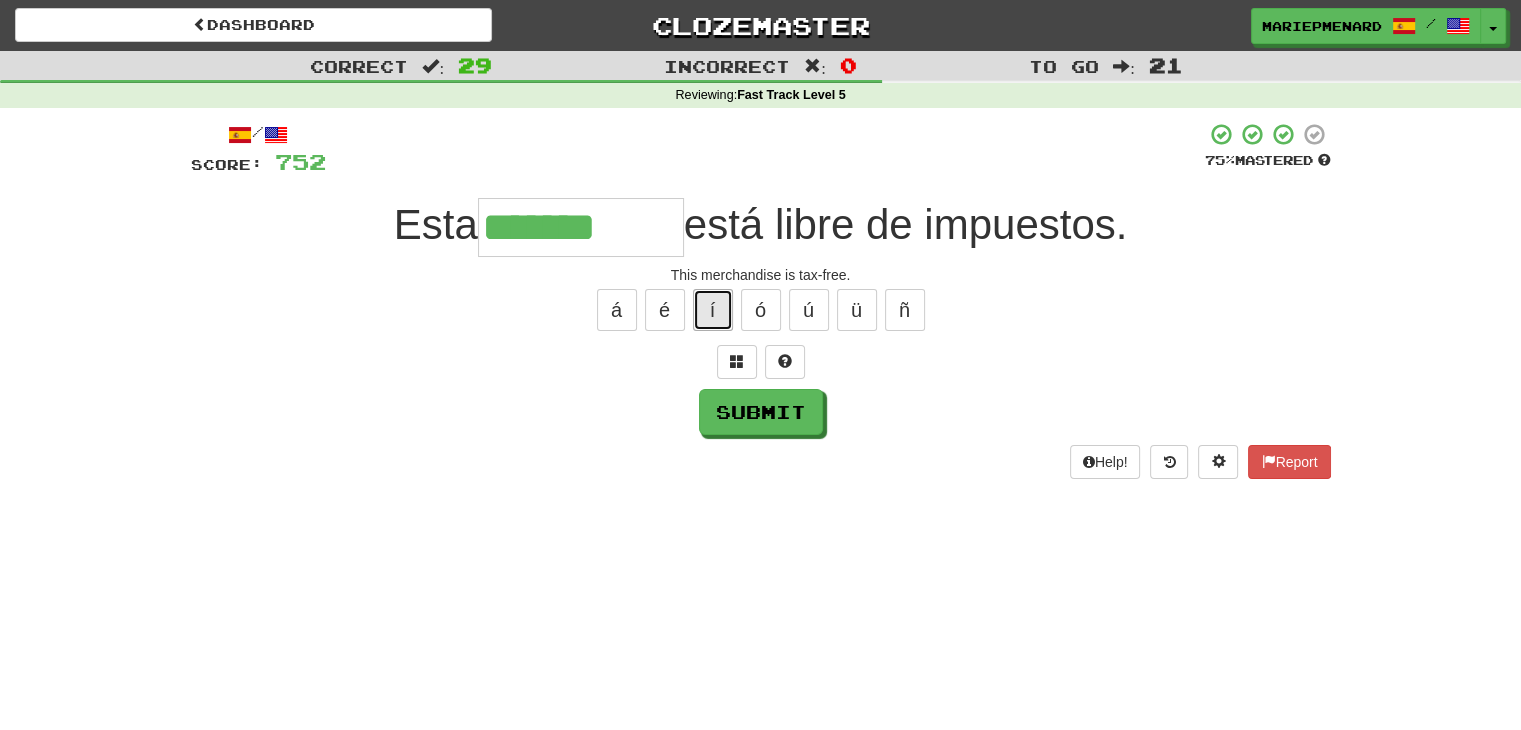click on "í" at bounding box center (713, 310) 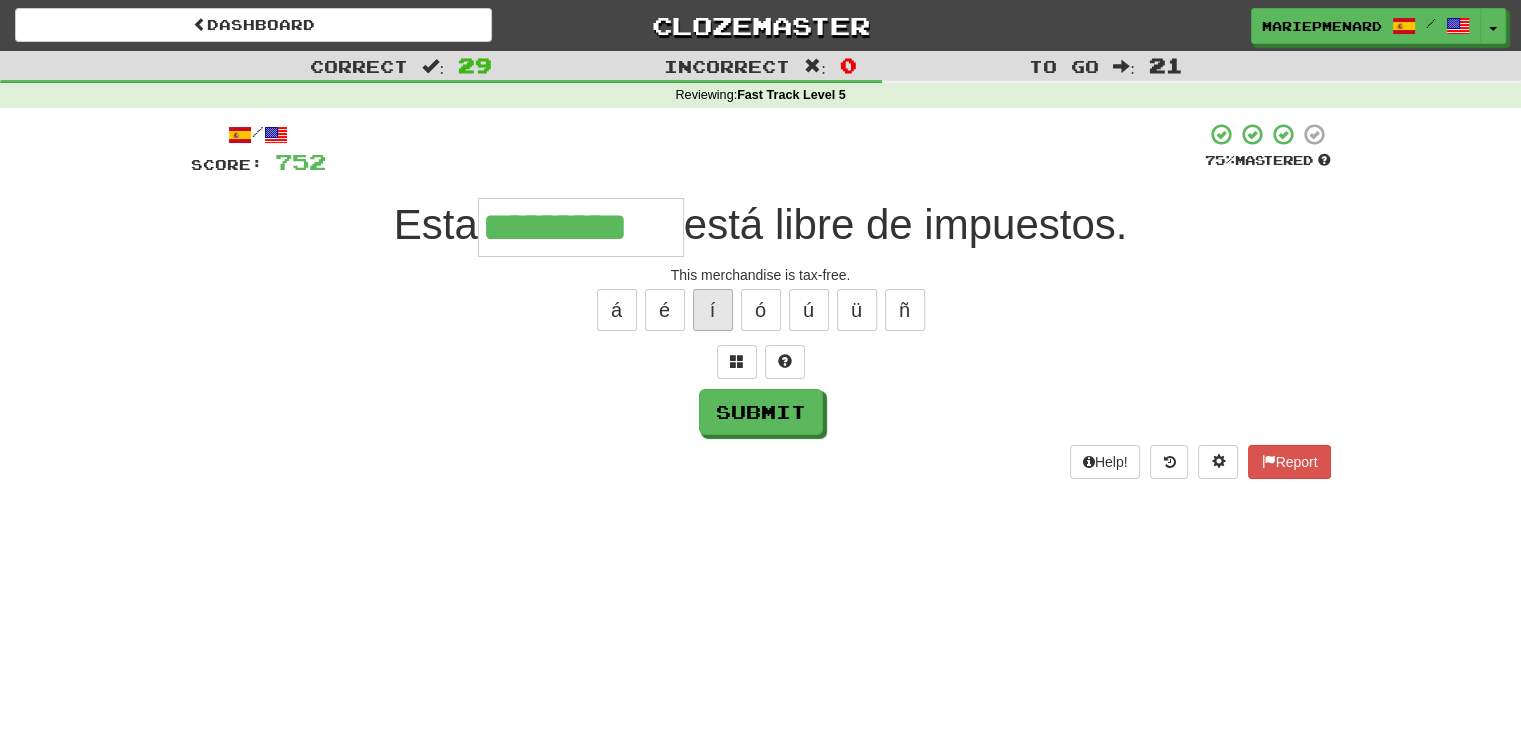 type on "*********" 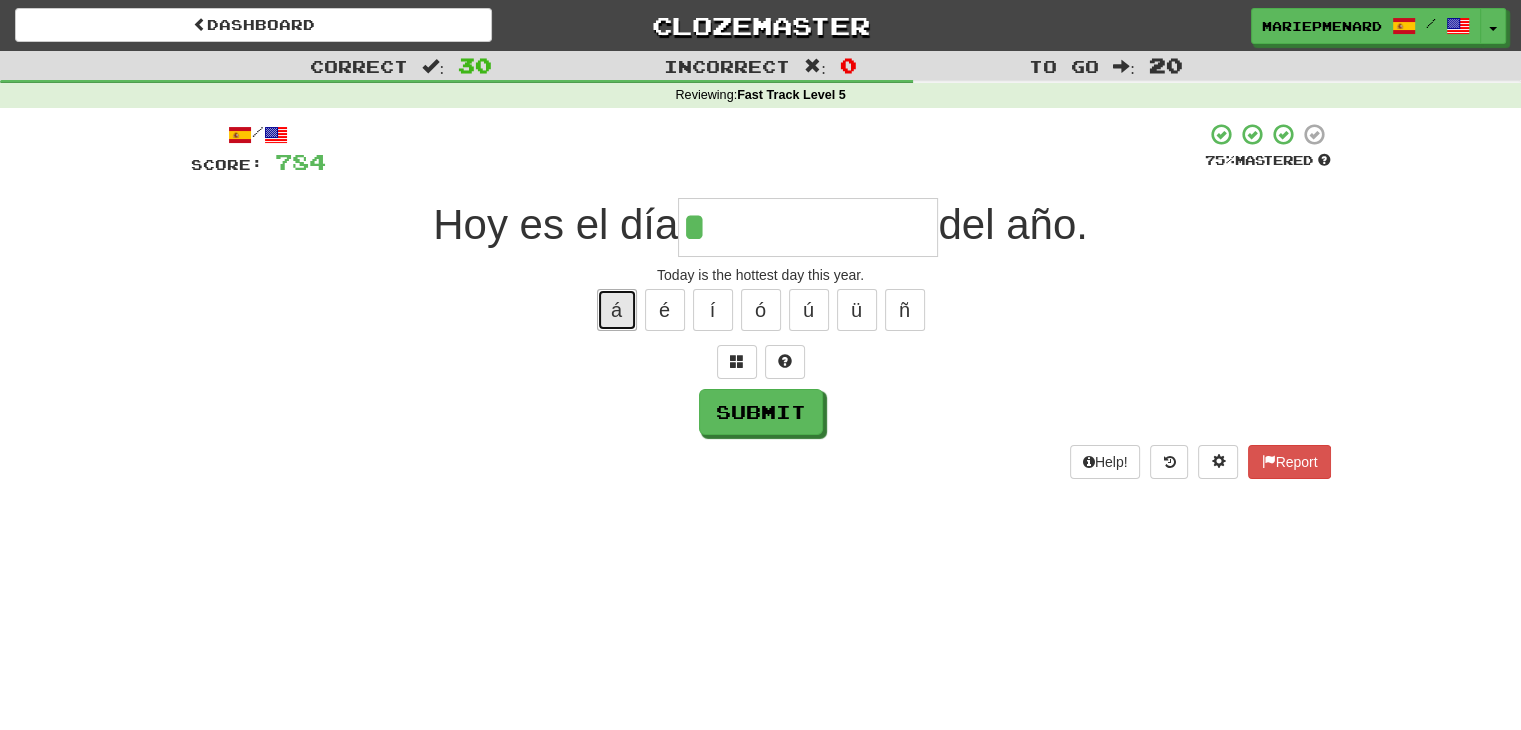 click on "á" at bounding box center [617, 310] 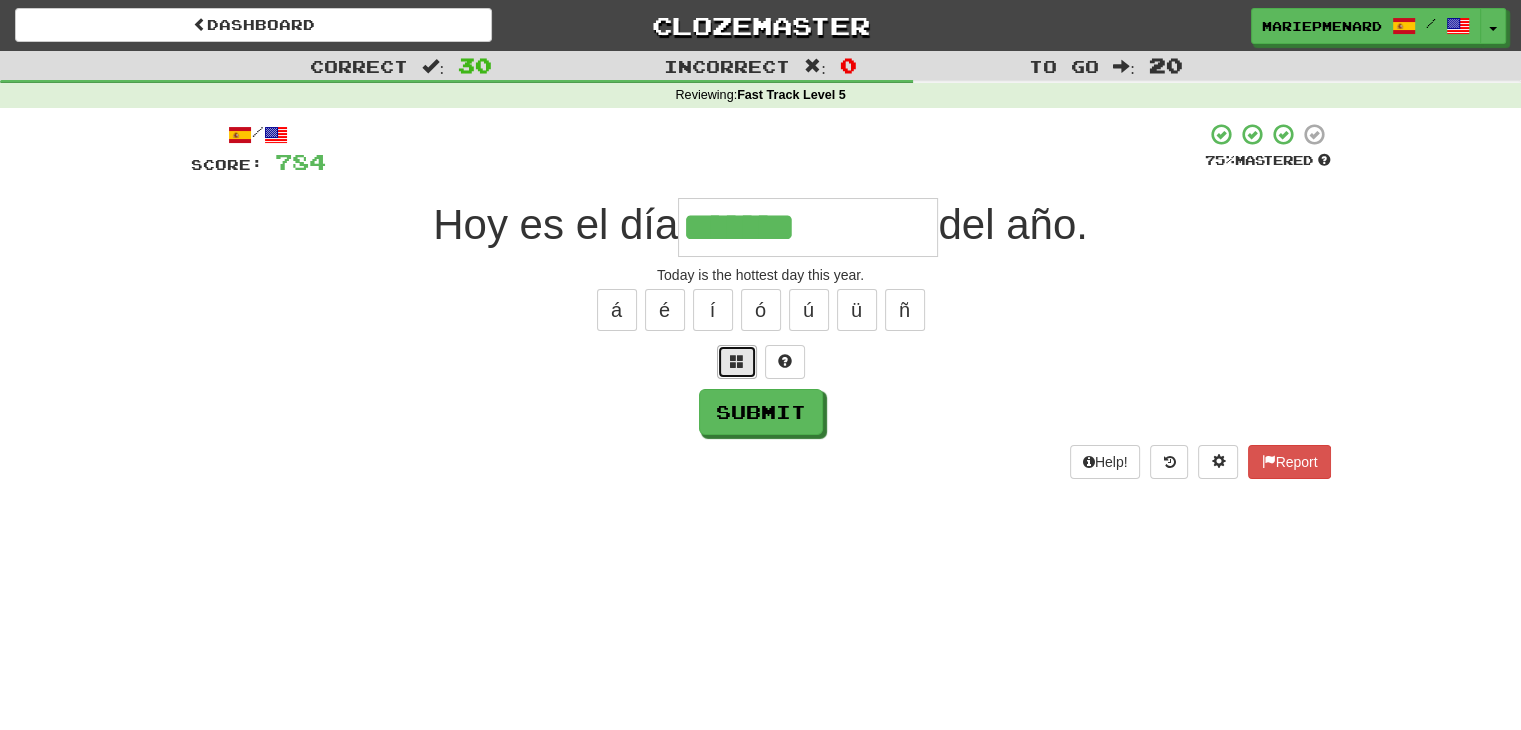click at bounding box center [737, 362] 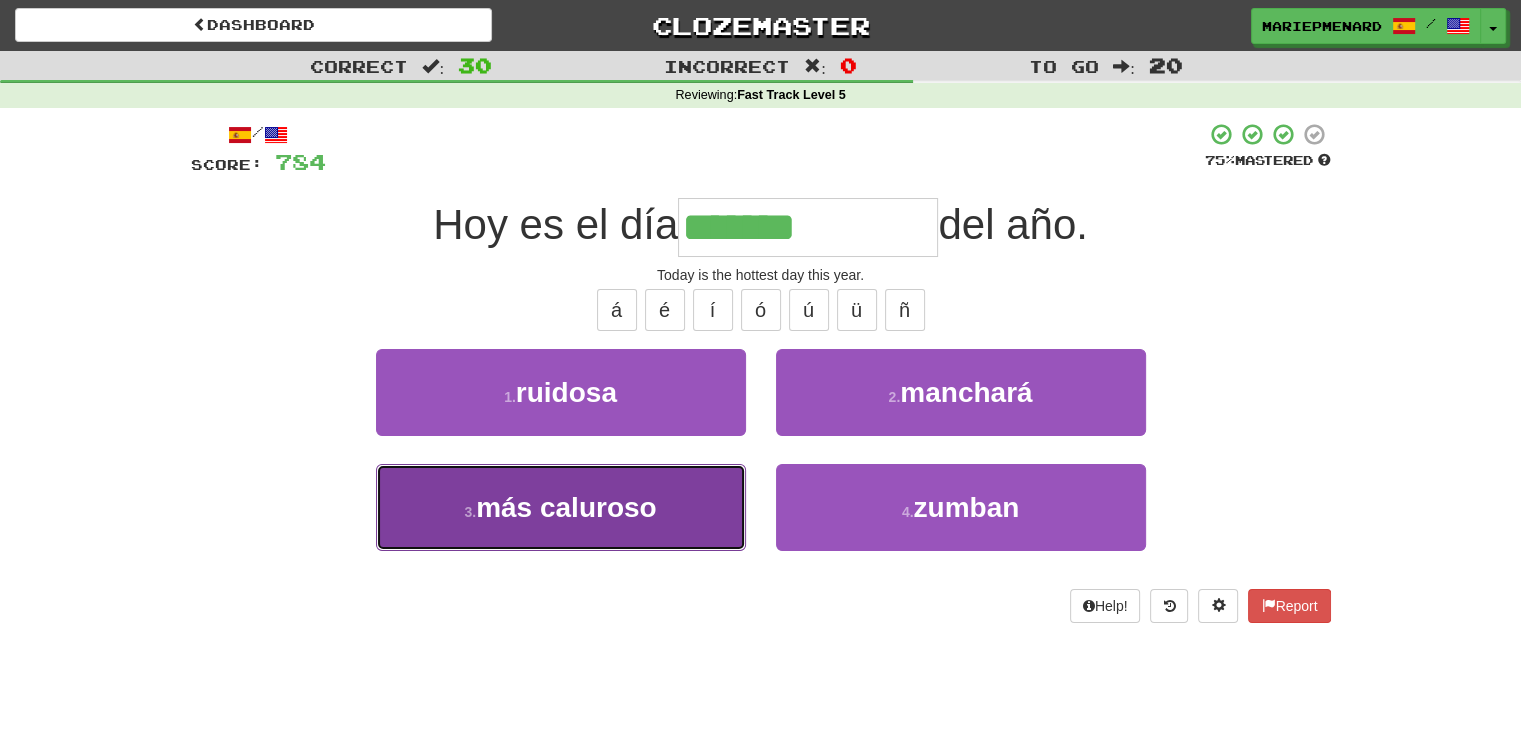click on "3 .  más caluroso" at bounding box center [561, 507] 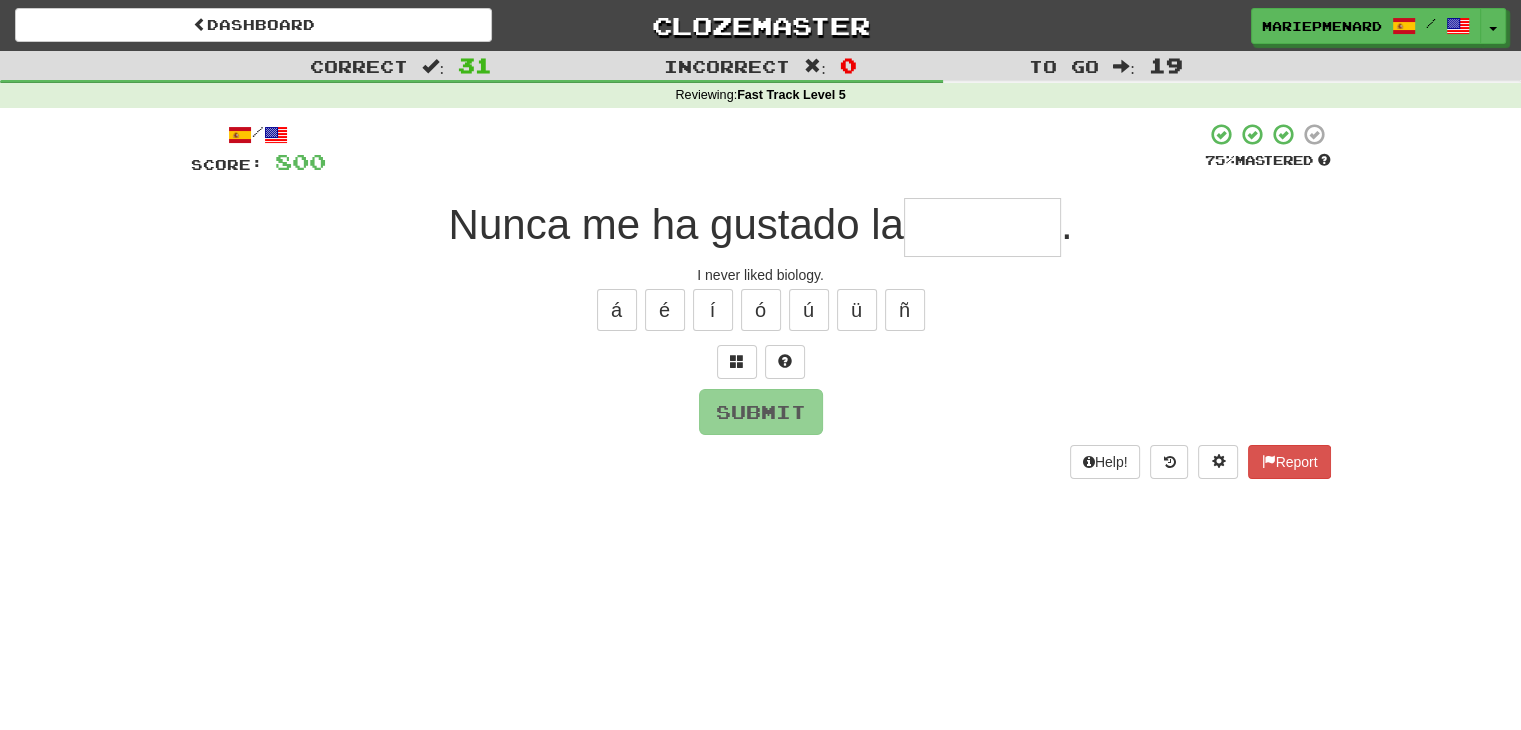 click at bounding box center [982, 227] 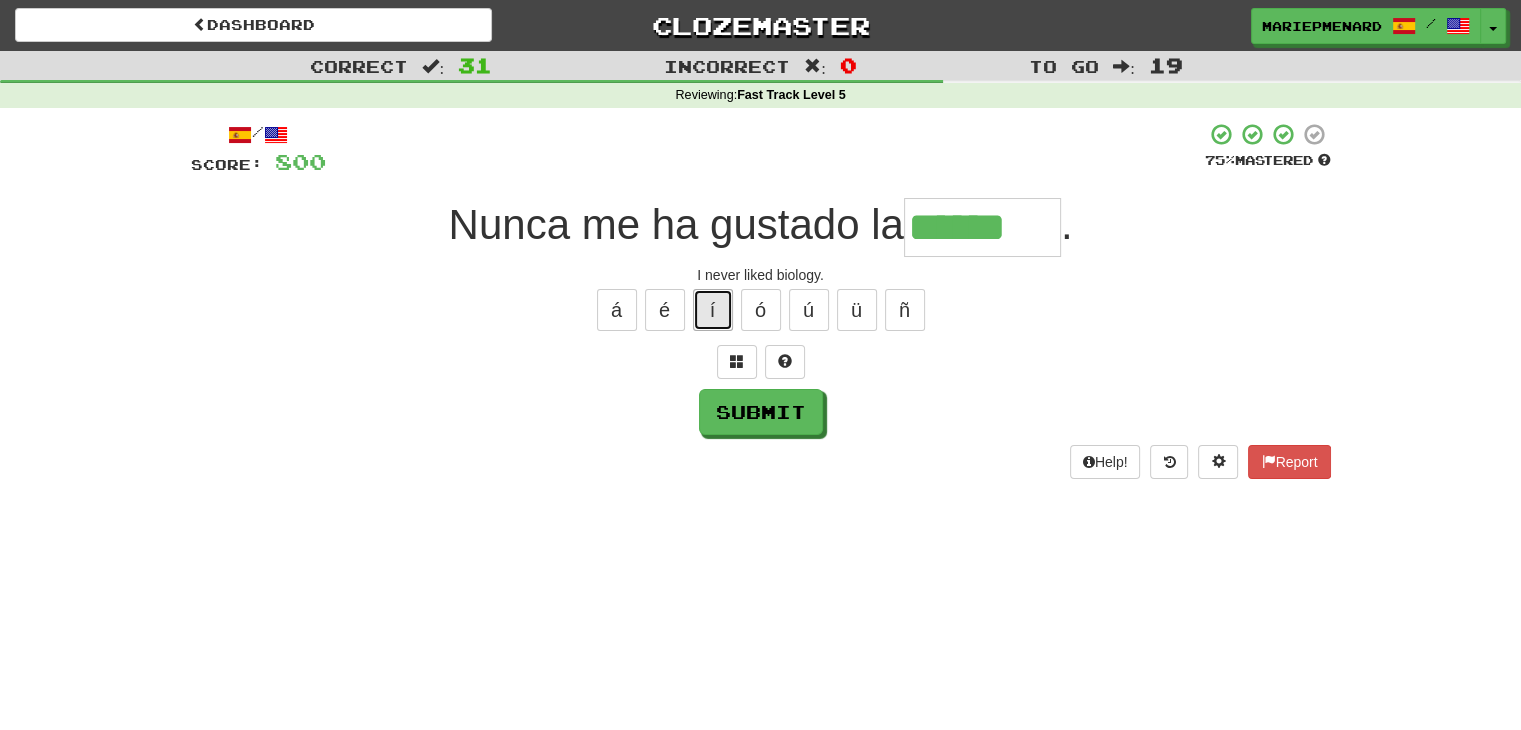 click on "í" at bounding box center [713, 310] 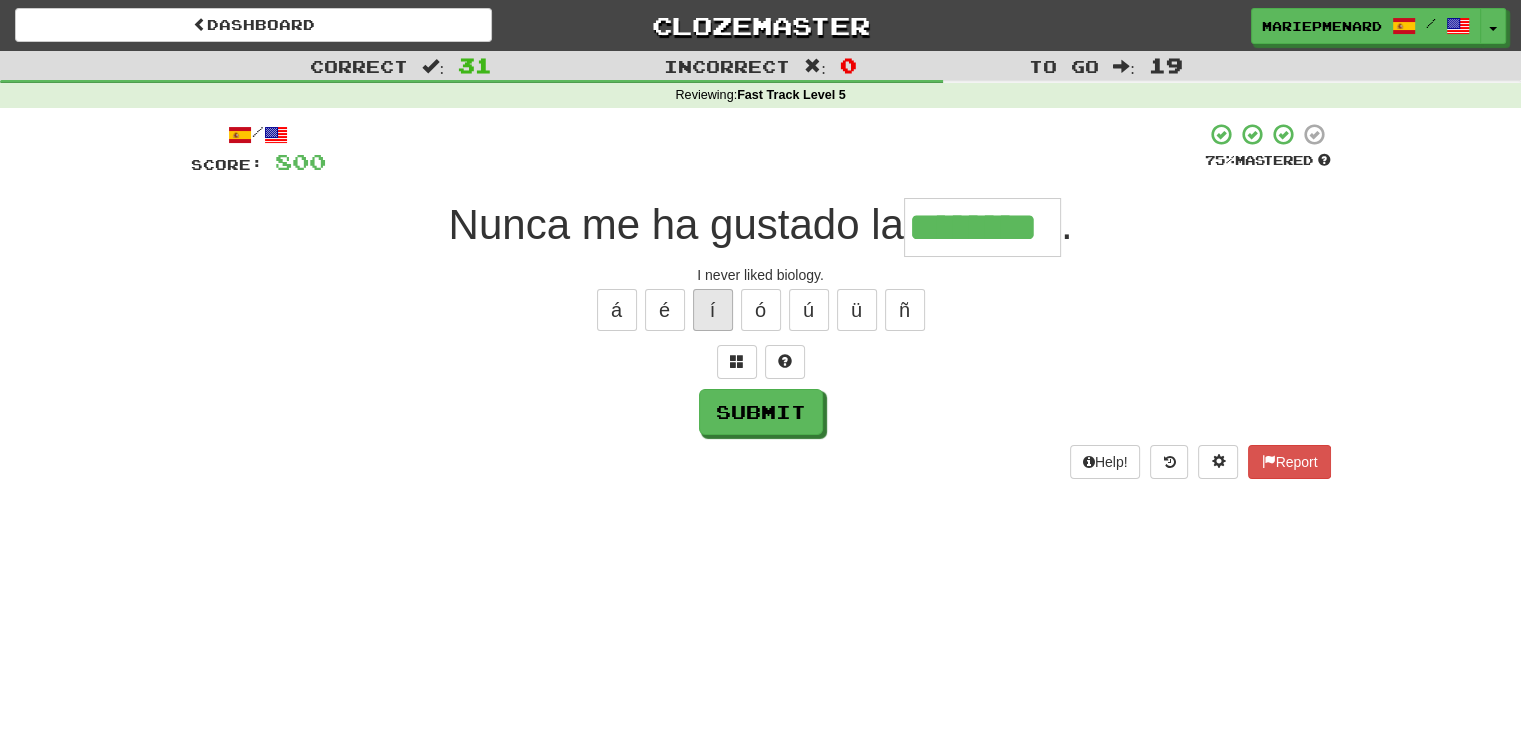 type on "********" 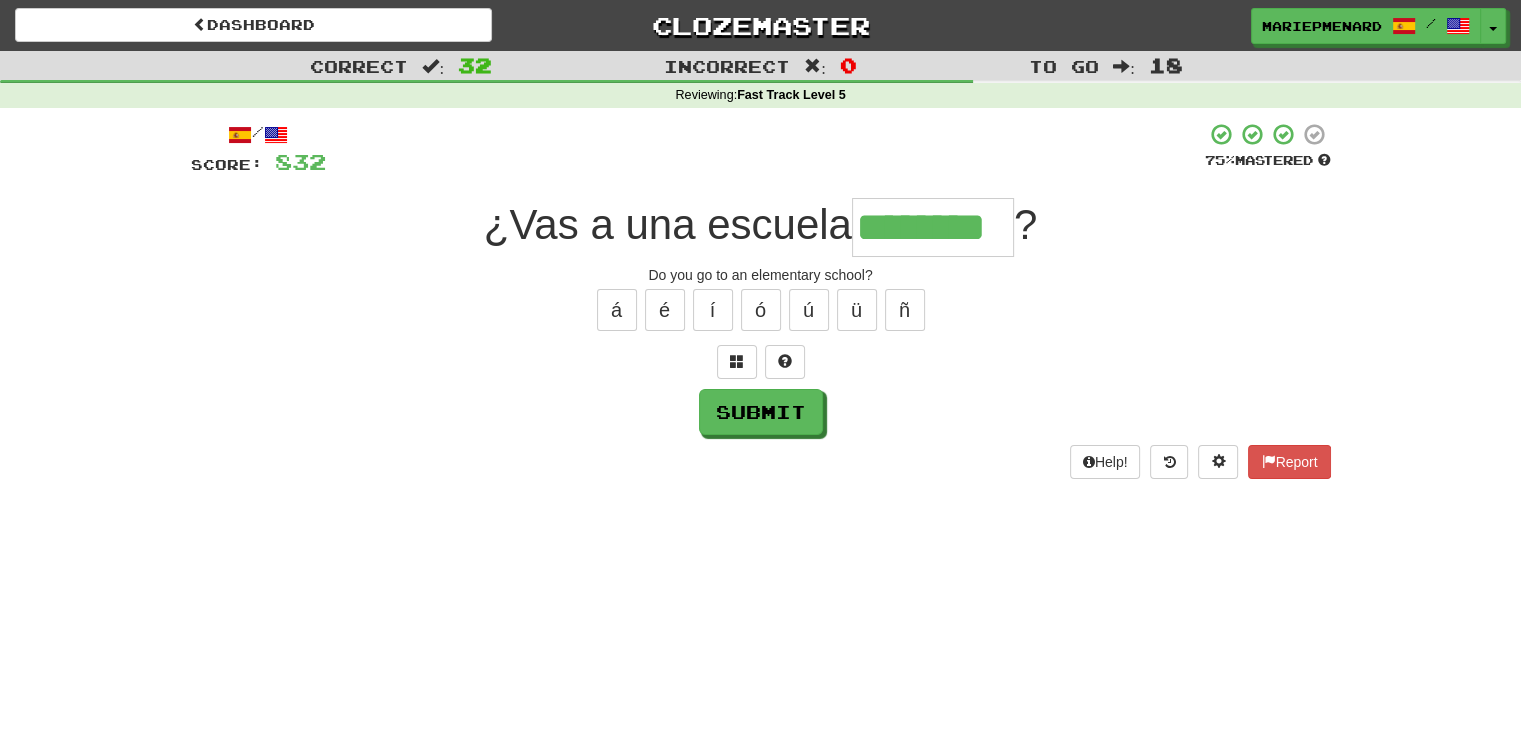 type on "********" 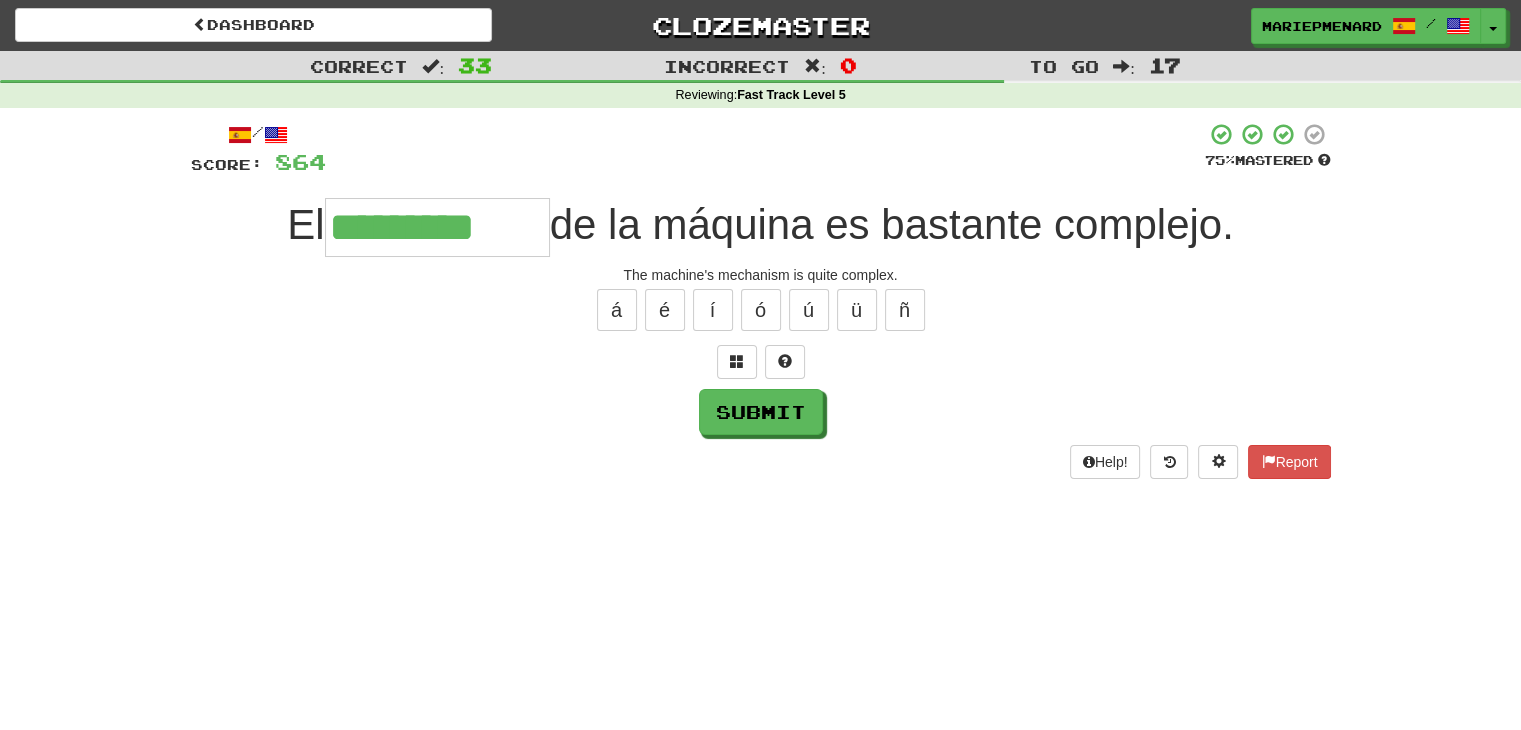 type on "*********" 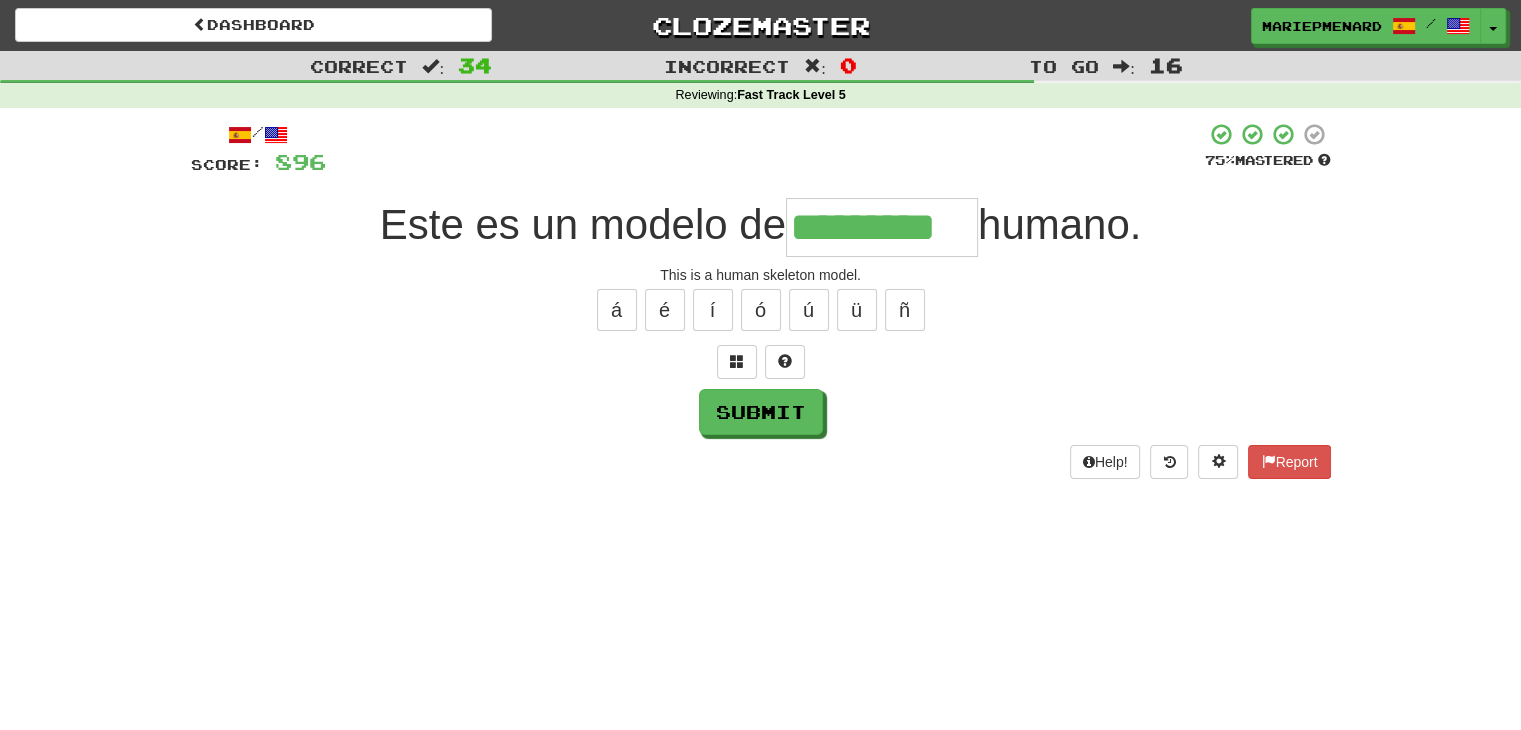type on "*********" 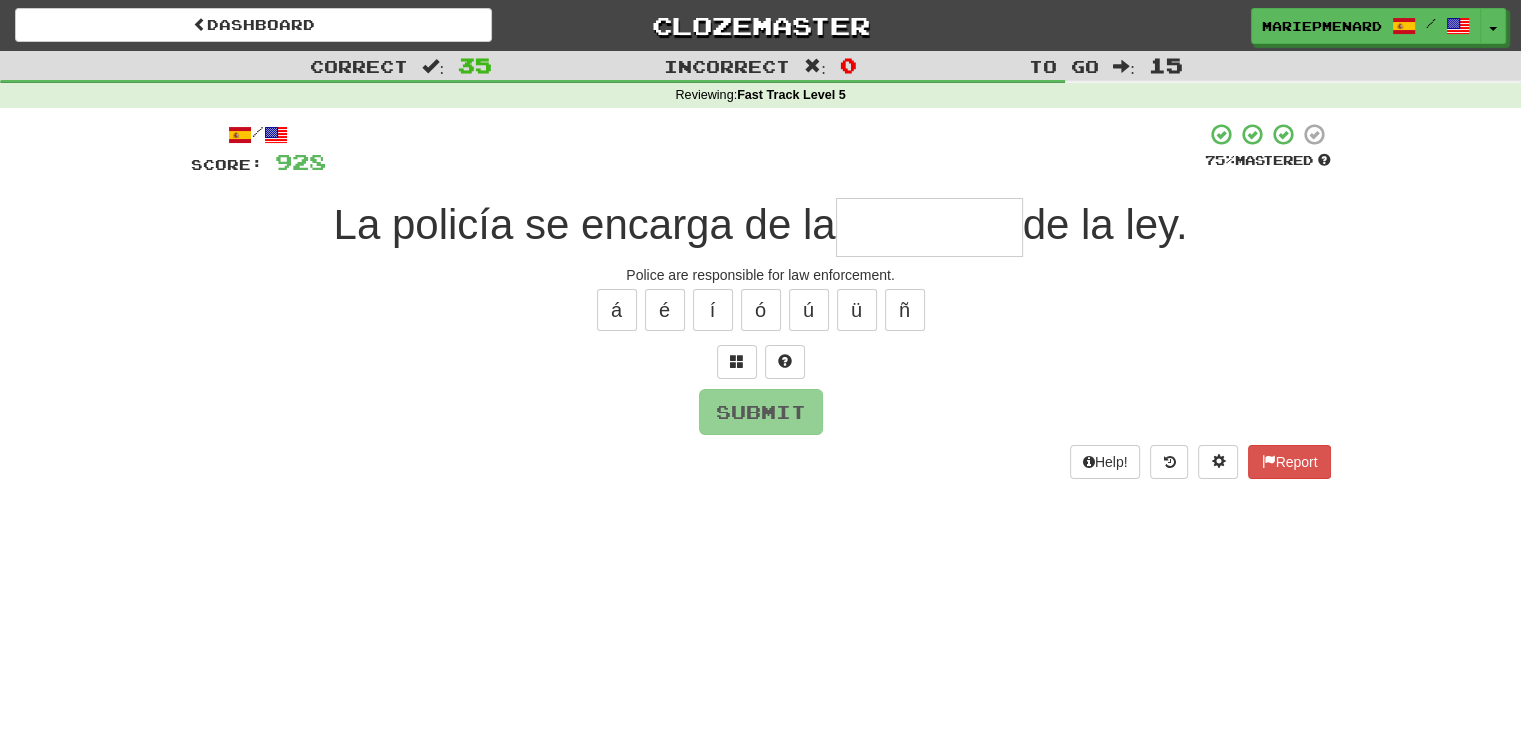 type on "*" 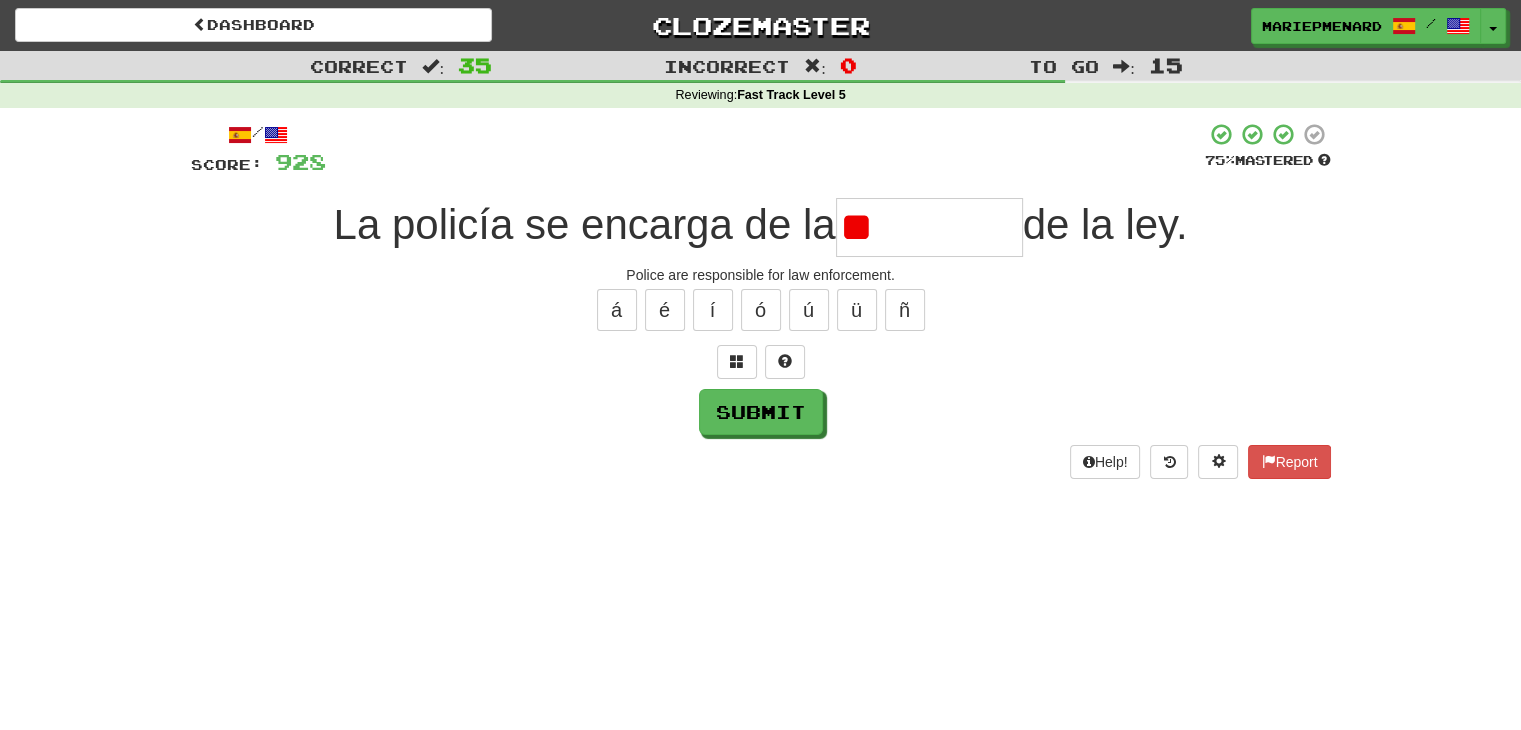 type on "*" 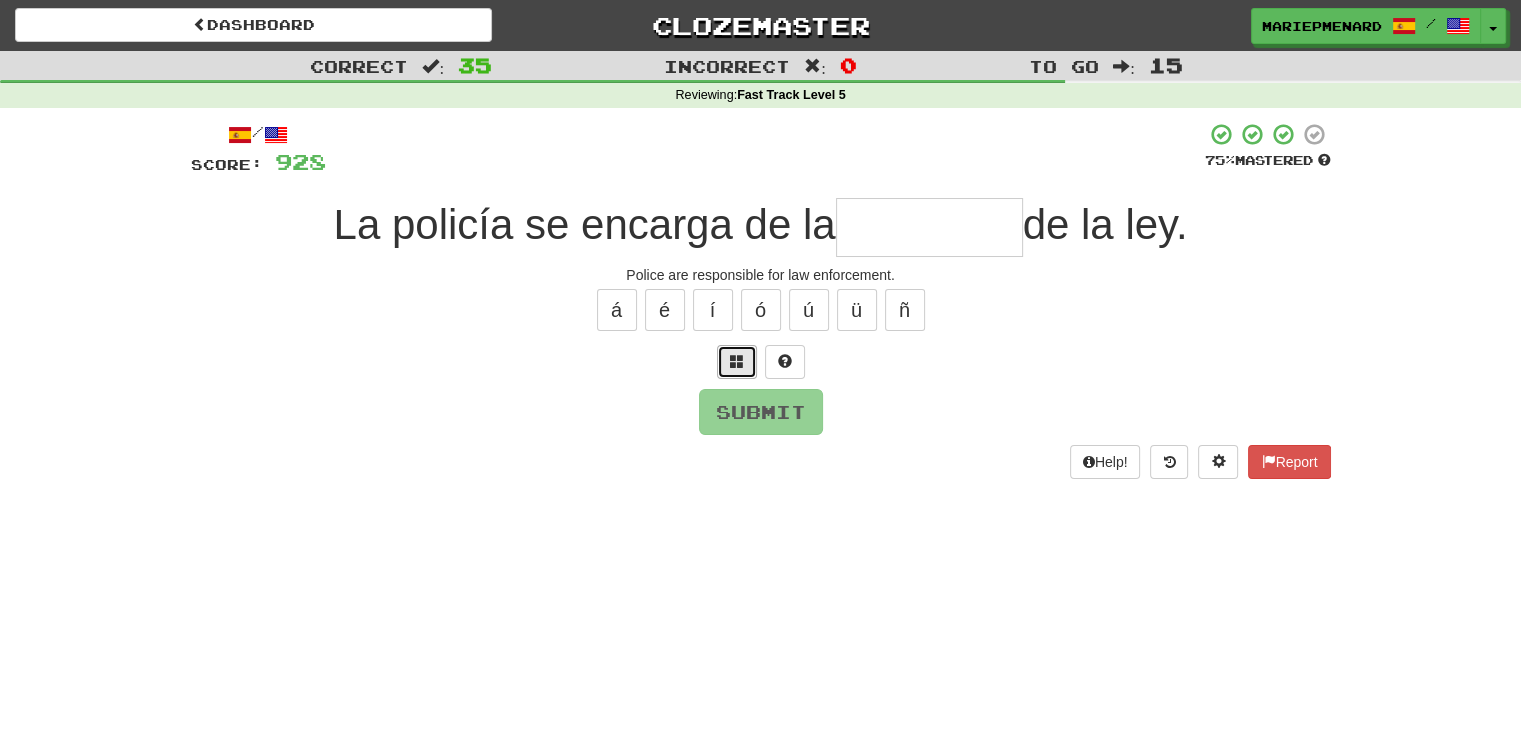 click at bounding box center [737, 362] 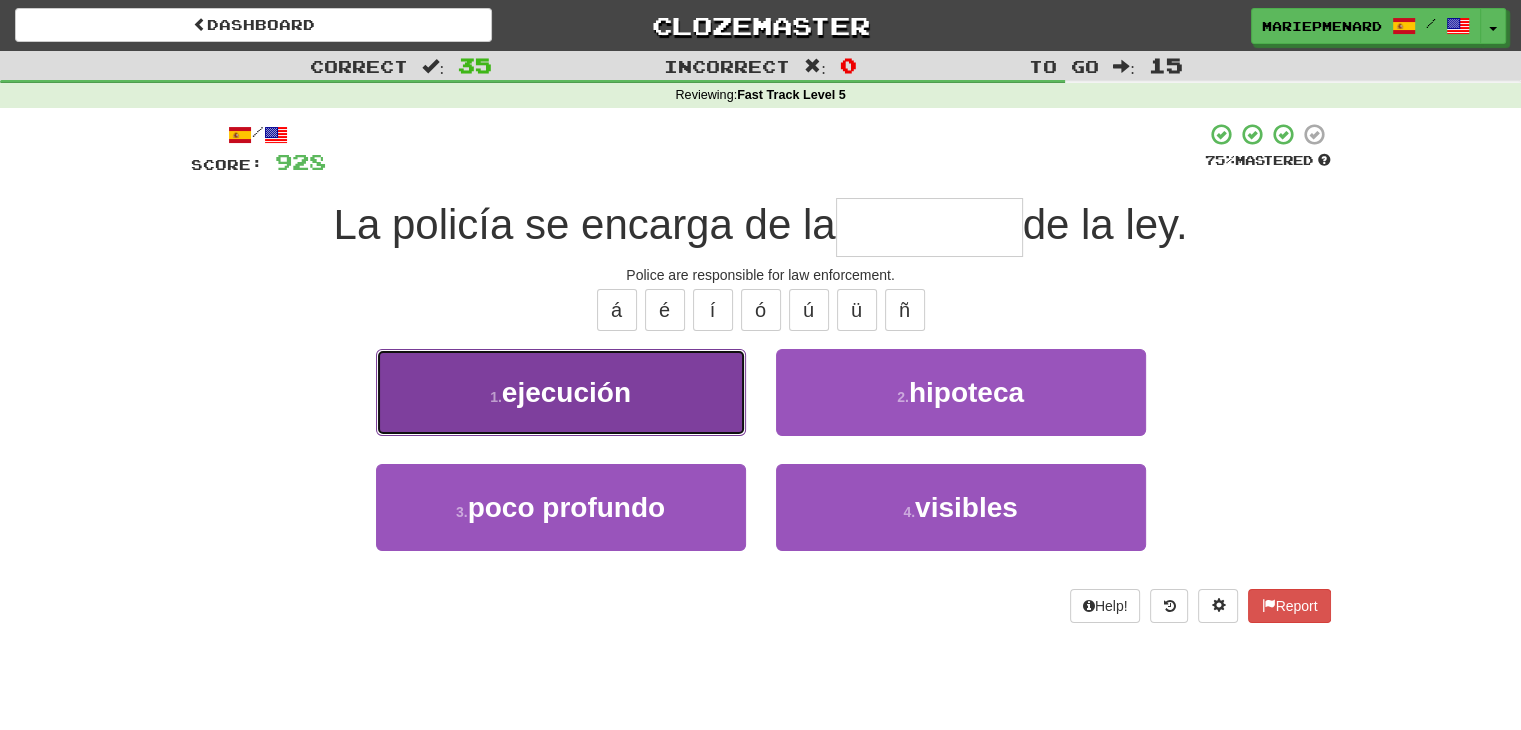click on "ejecución" at bounding box center [566, 392] 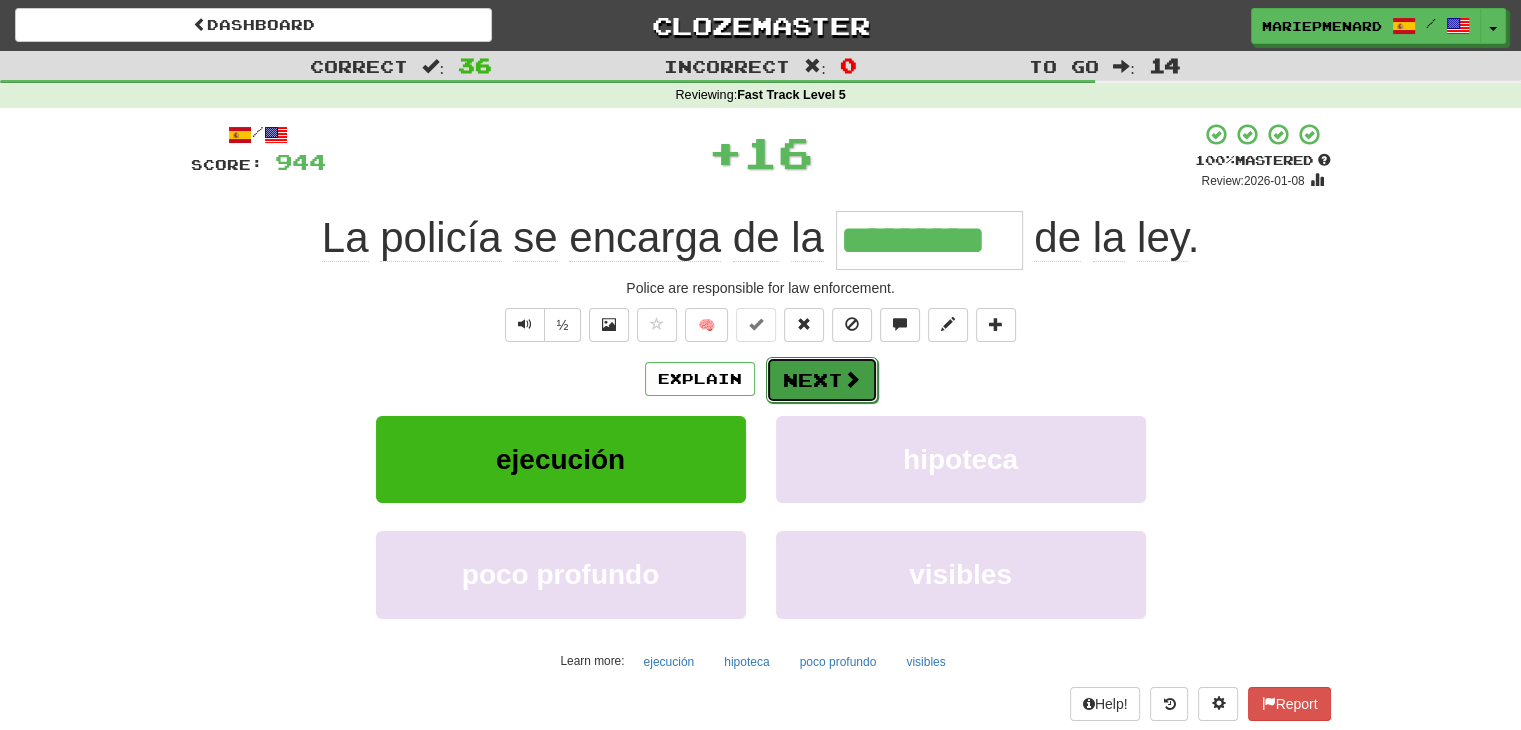 click on "Next" at bounding box center (822, 380) 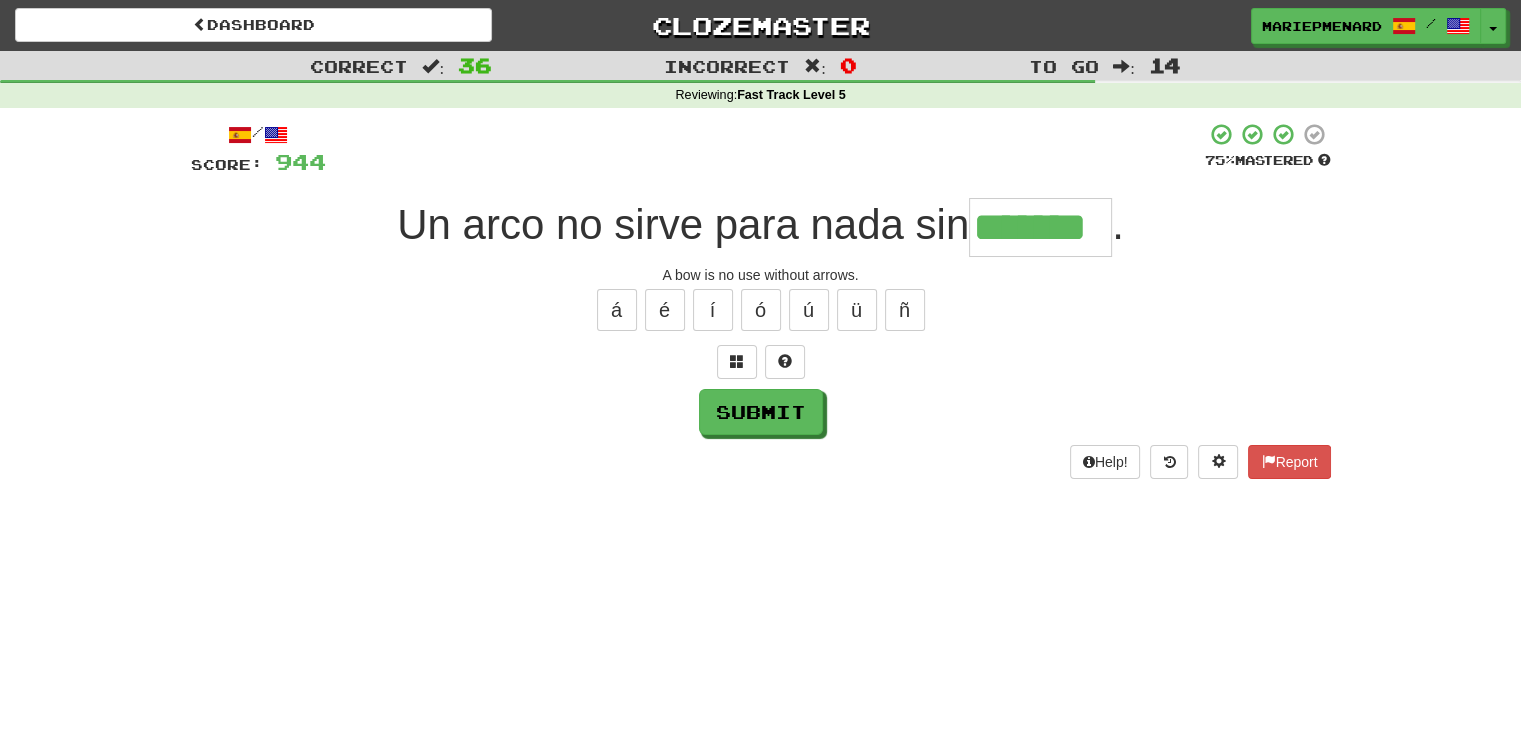 type on "*******" 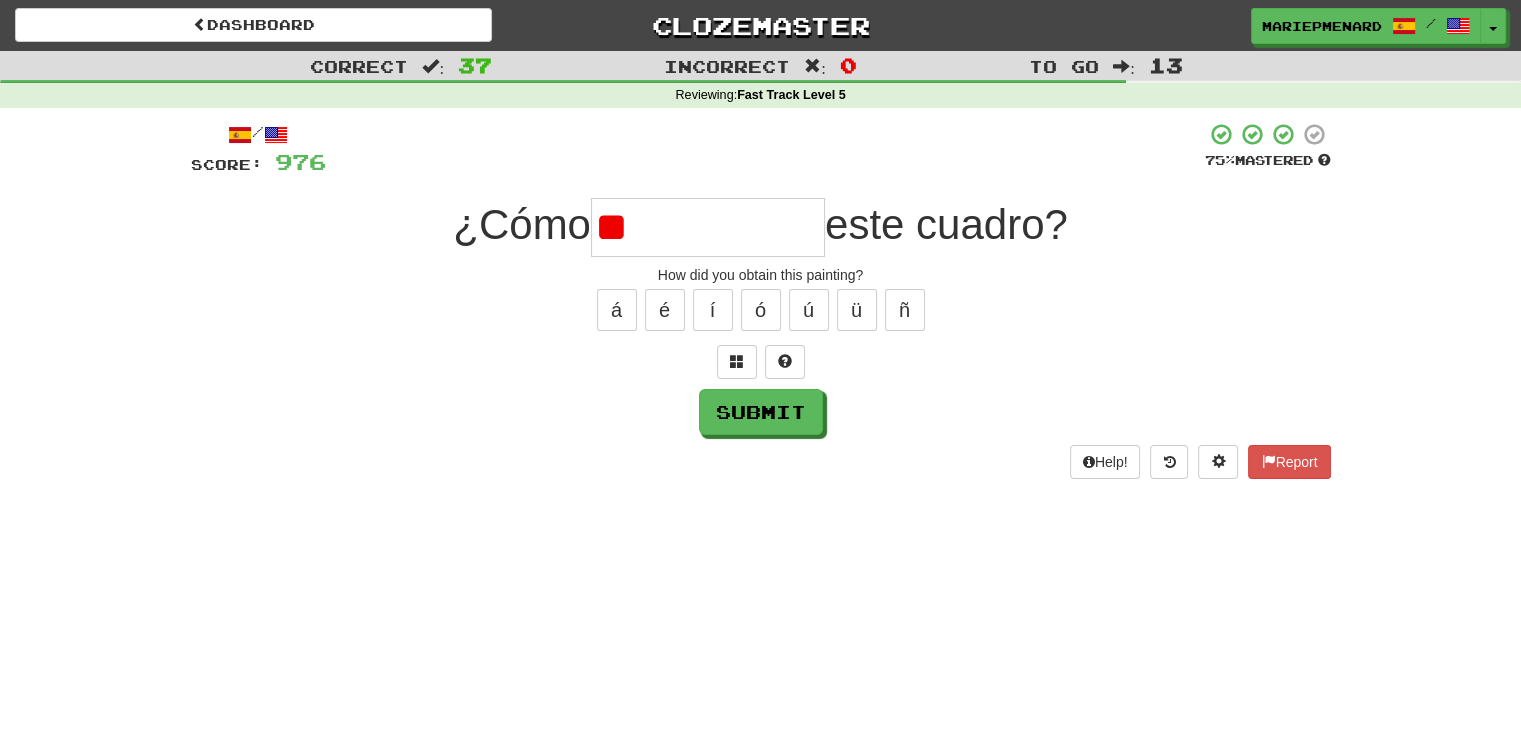 type on "*" 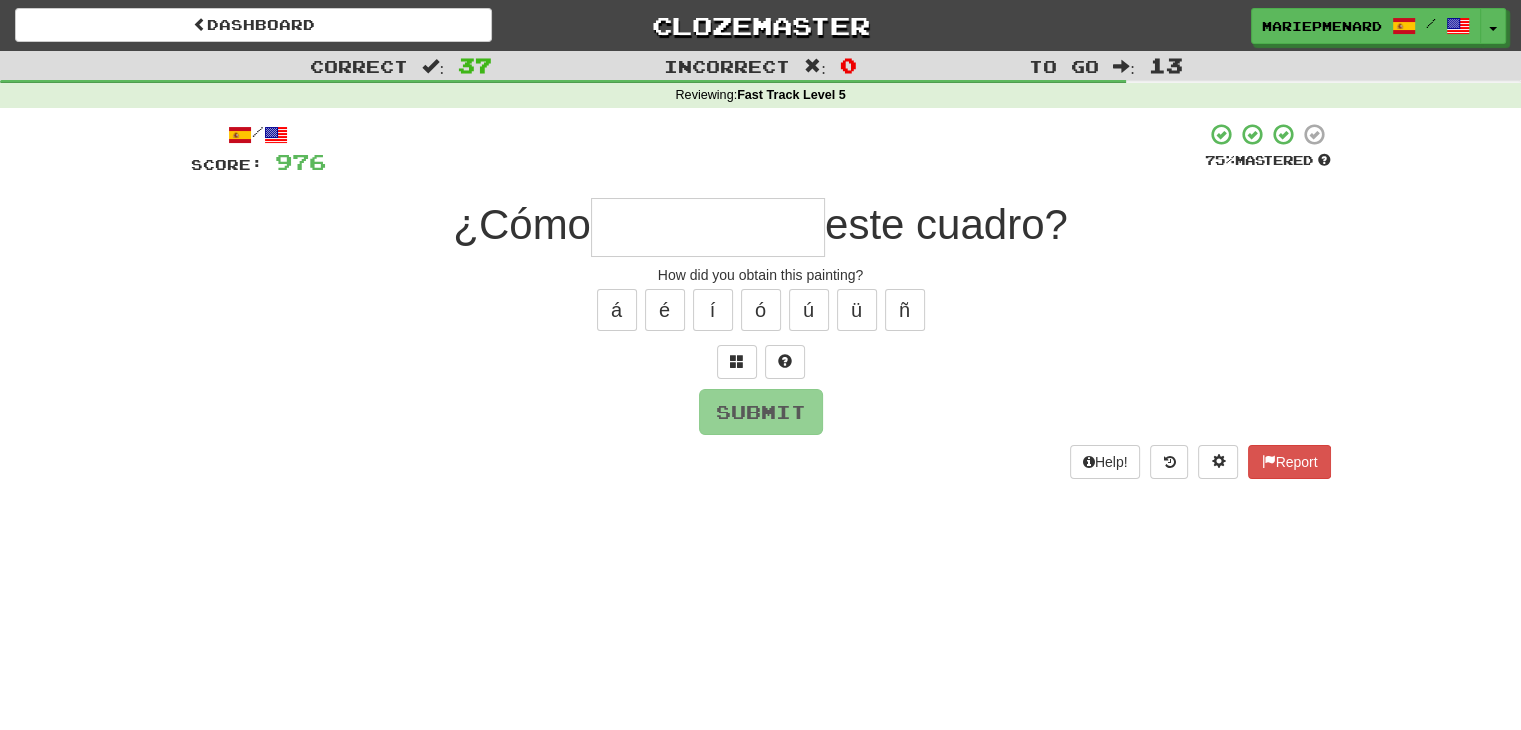 click on "/  Score:   976 75 %  Mastered ¿Cómo   este cuadro? How did you obtain this painting? á é í ó ú ü ñ Submit  Help!  Report" at bounding box center (761, 300) 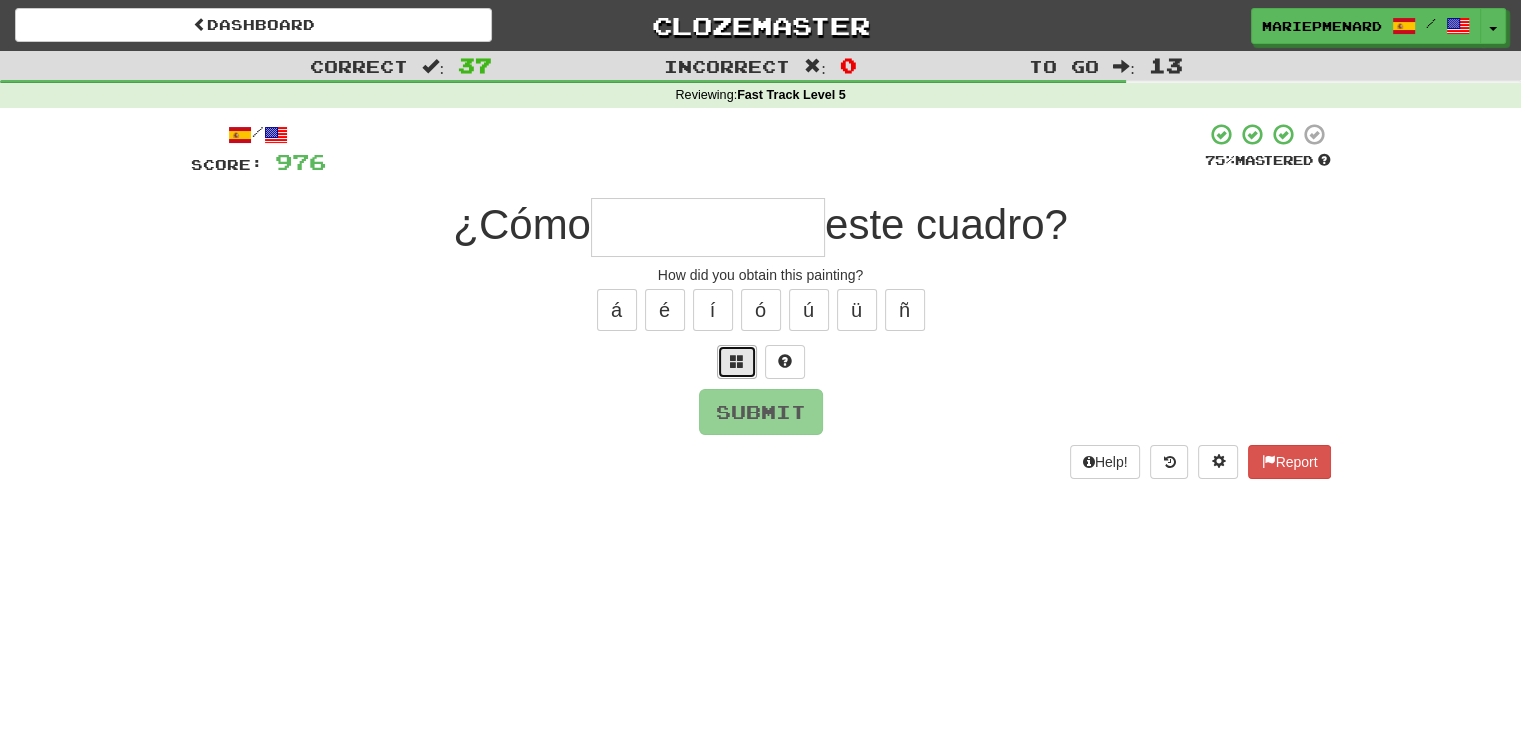 click at bounding box center (737, 362) 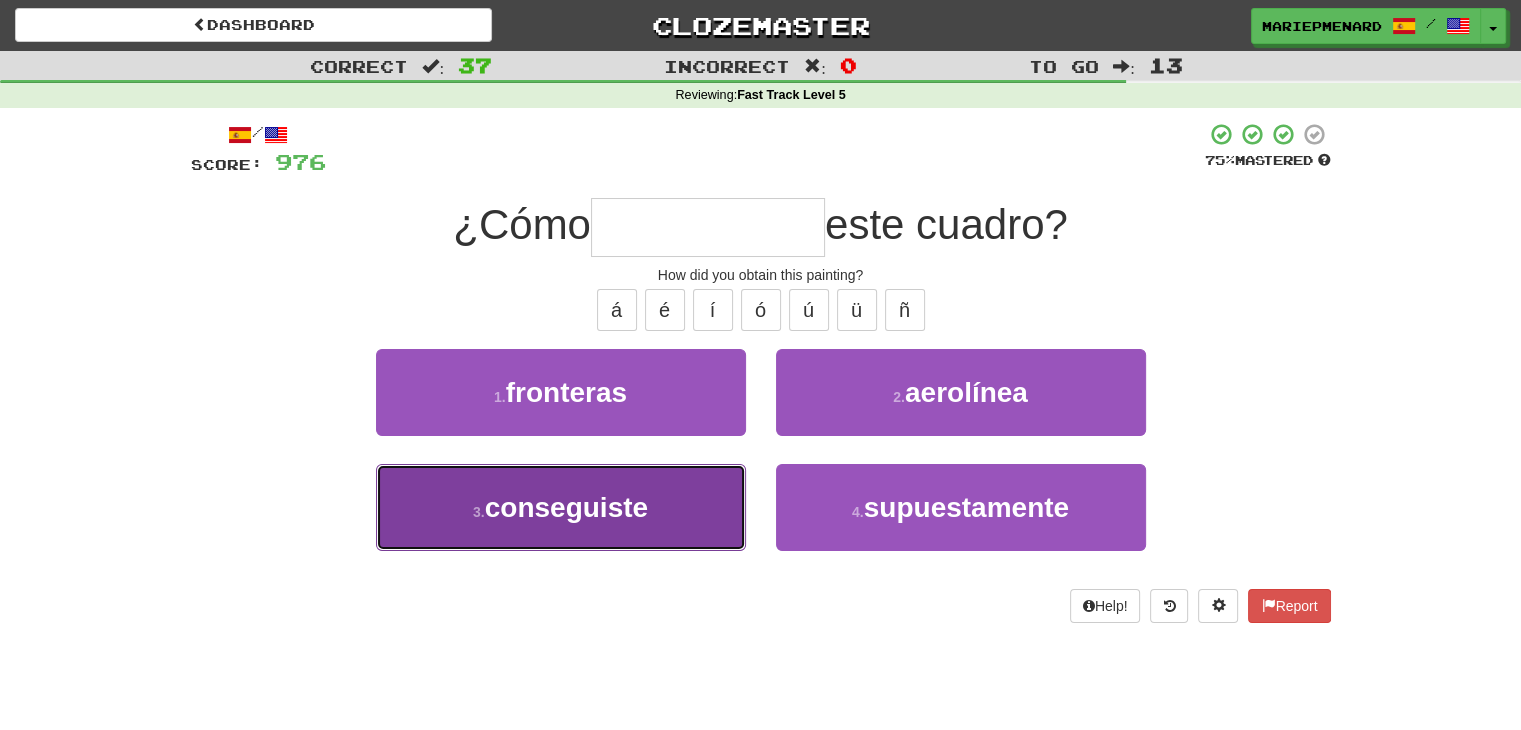 click on "3 .  conseguiste" at bounding box center [561, 507] 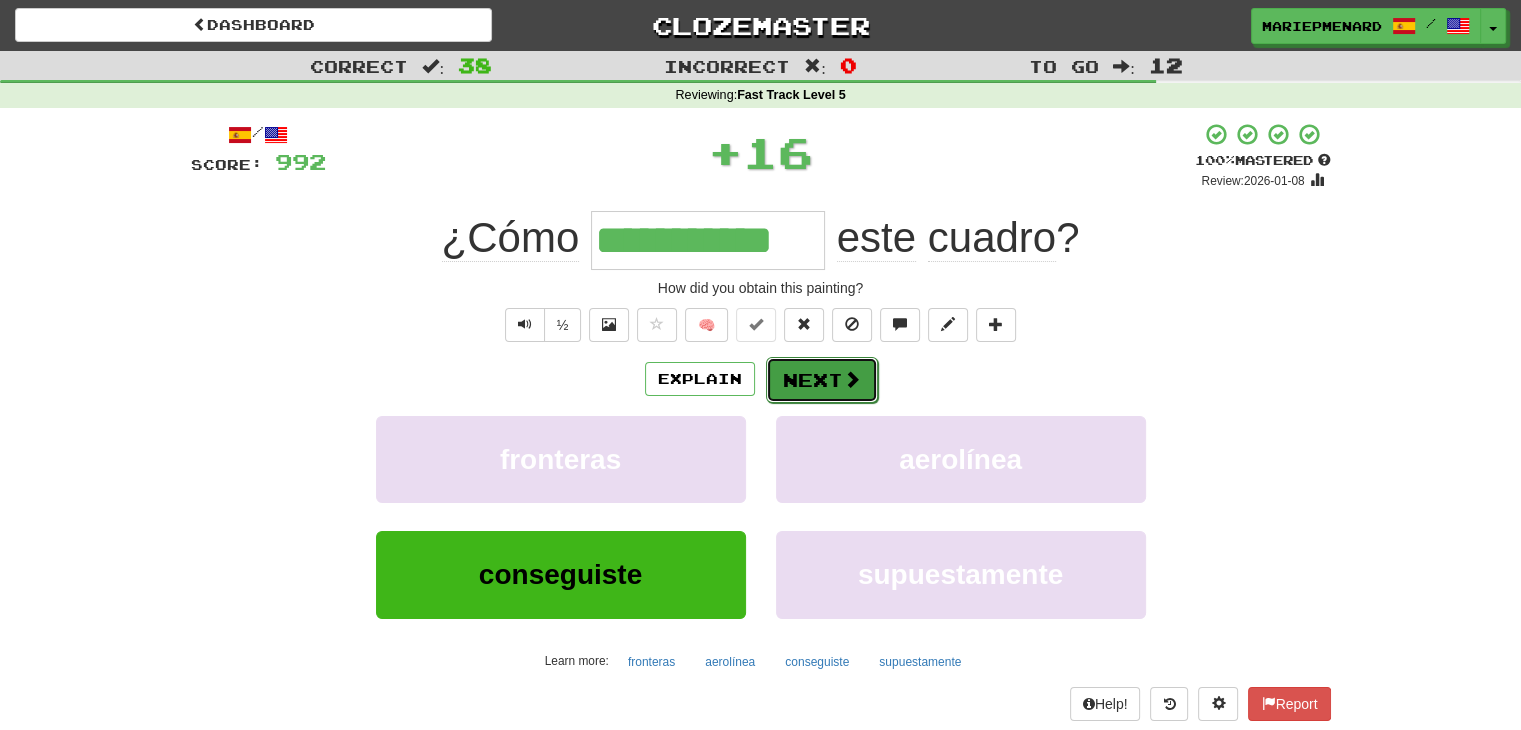 click on "Next" at bounding box center (822, 380) 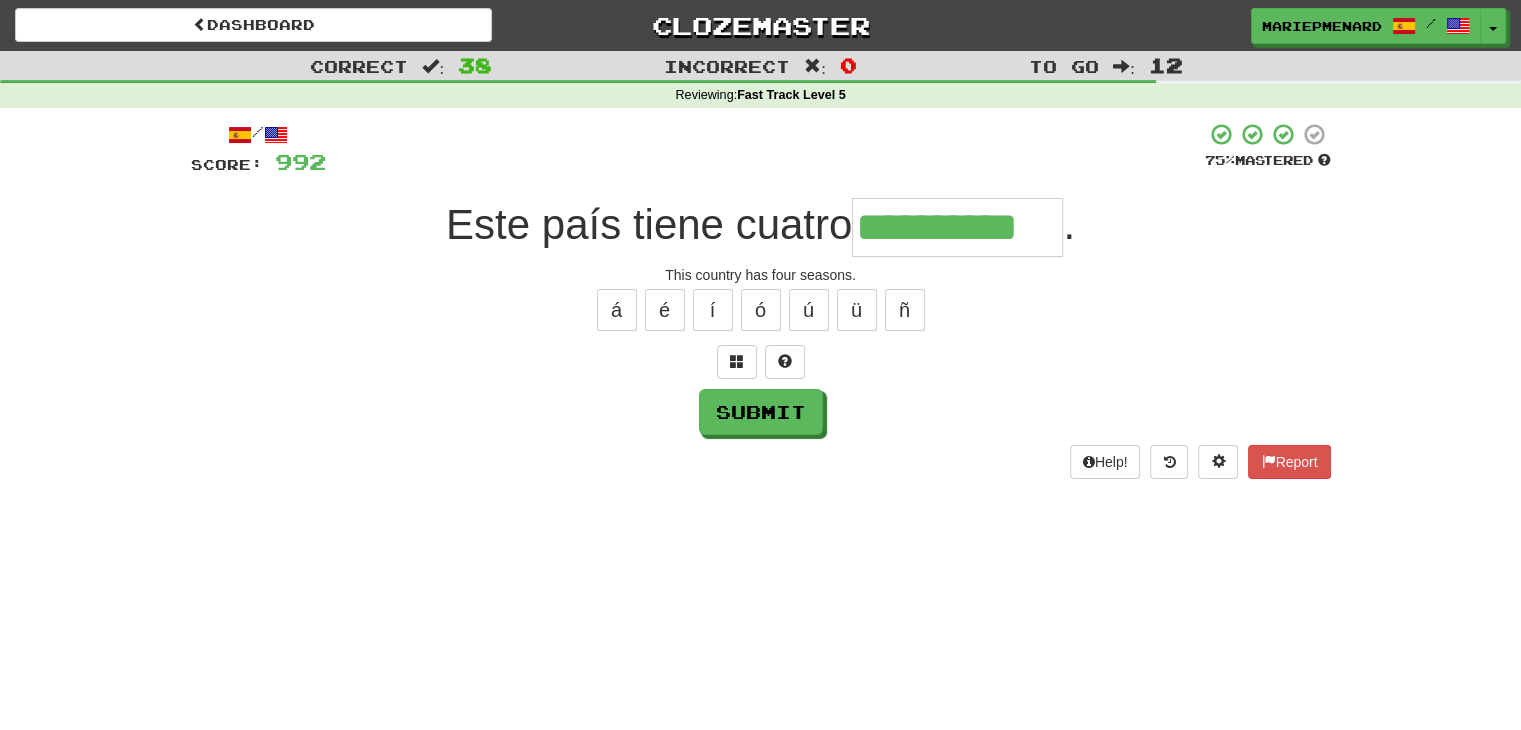type on "**********" 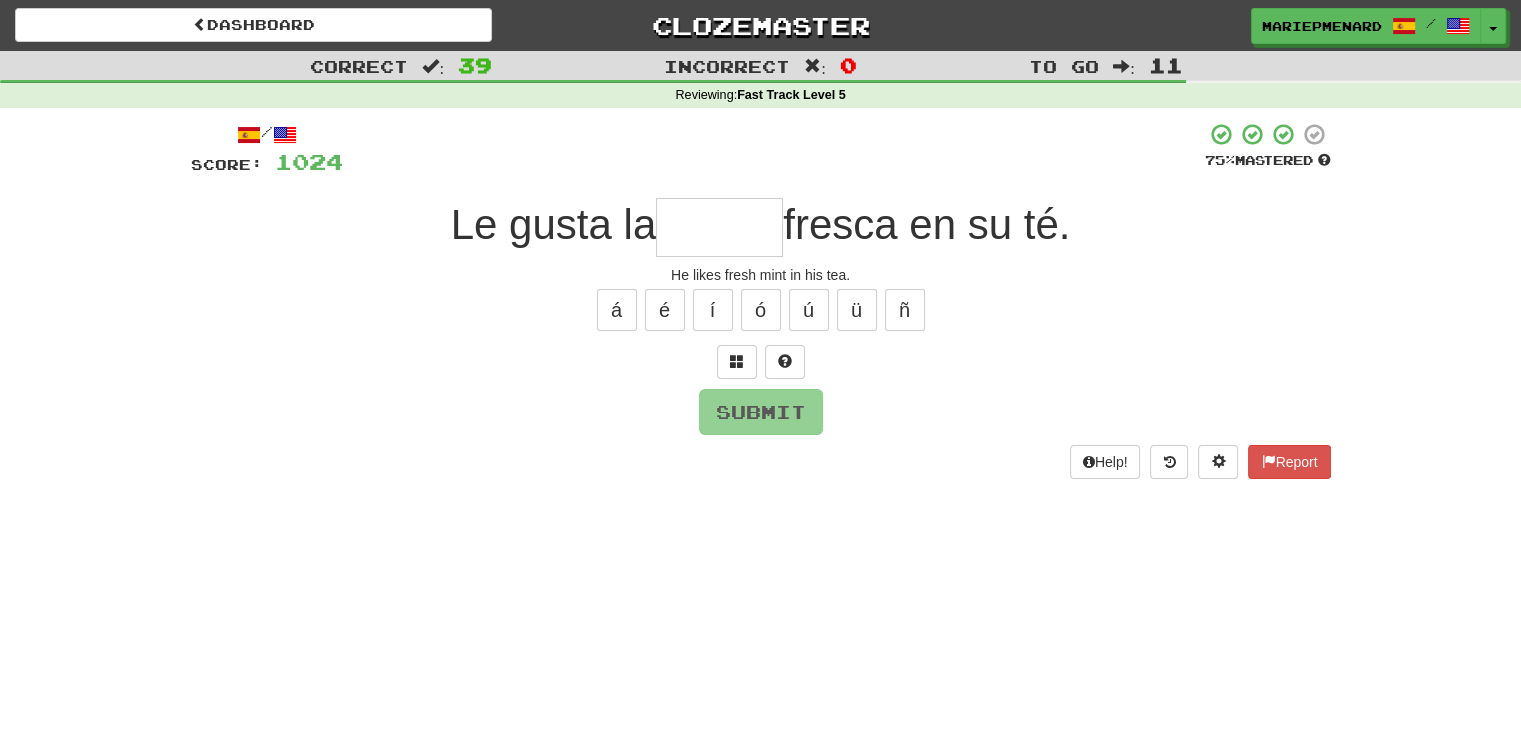 click on "/  Score:   1024 75 %  Mastered Le gusta la   fresca en su té. He likes fresh mint in his tea. á é í ó ú ü ñ Submit  Help!  Report" at bounding box center [761, 300] 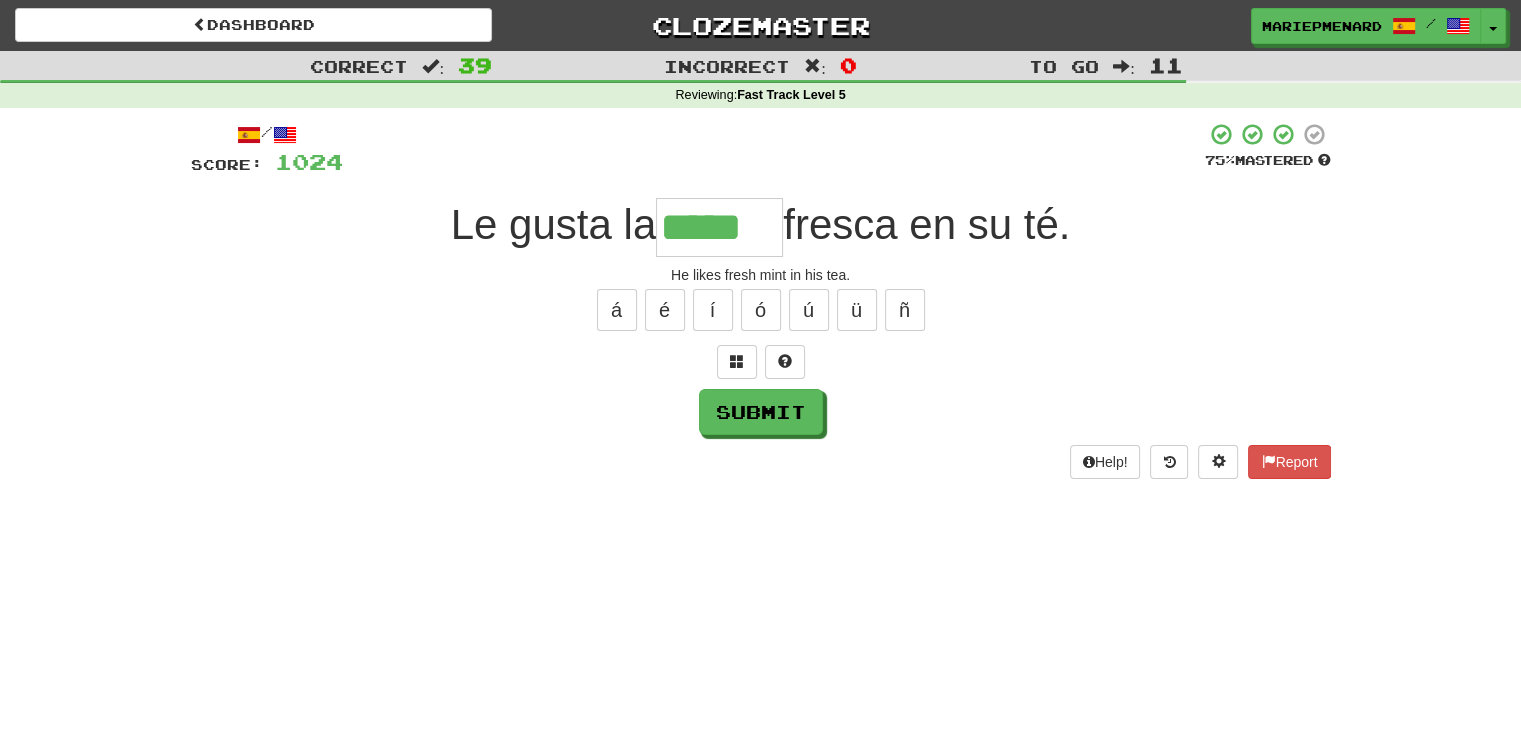 type on "*****" 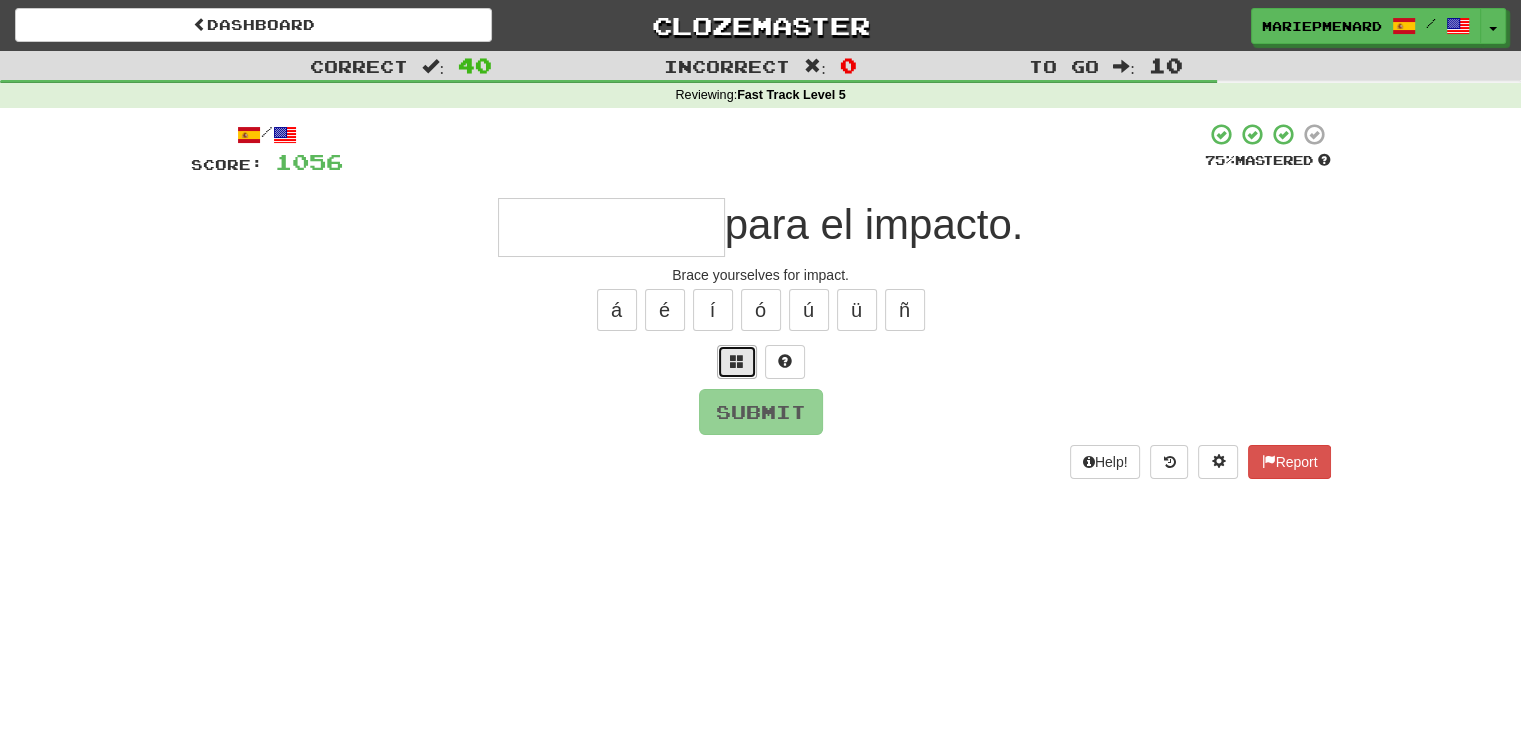 click at bounding box center (737, 362) 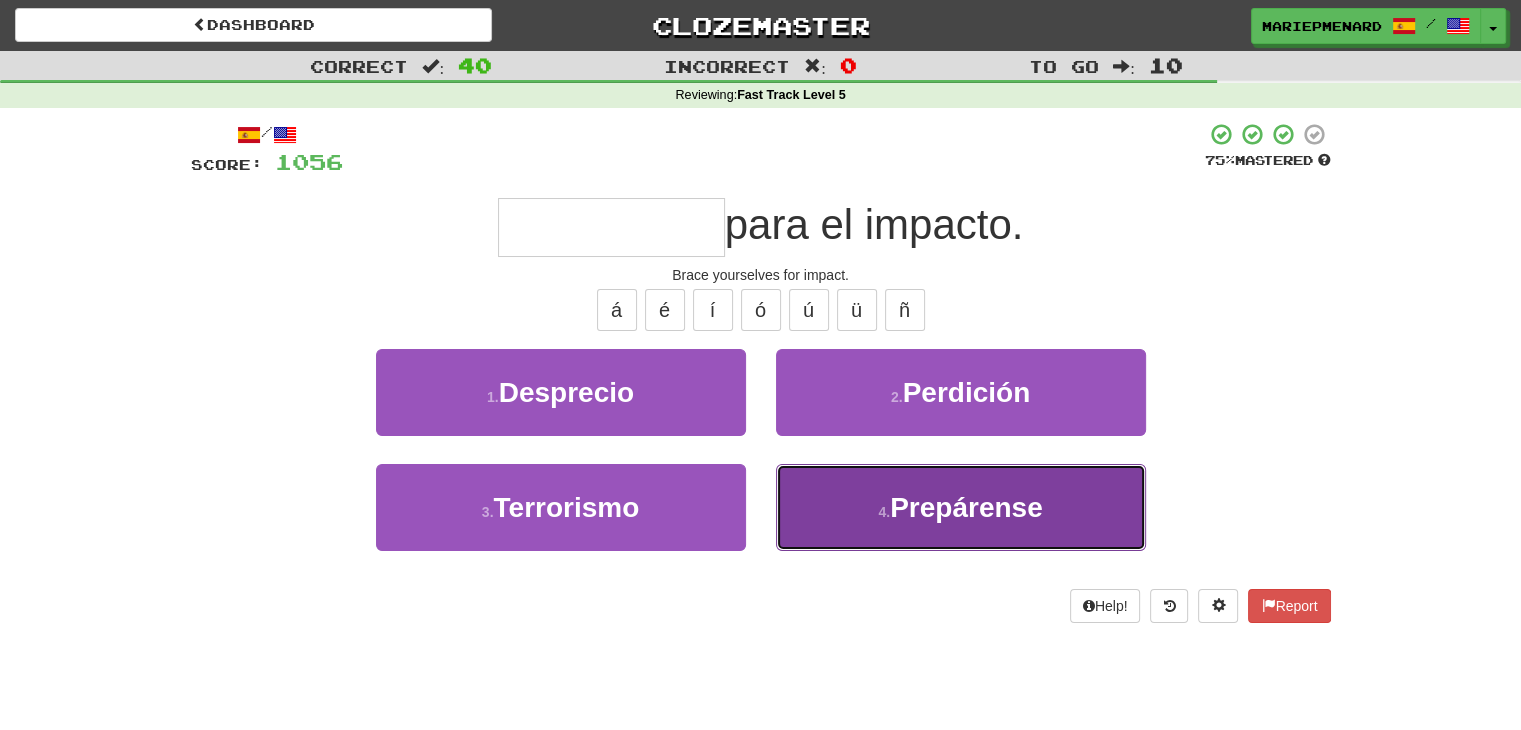 click on "4 .  Prepárense" at bounding box center (961, 507) 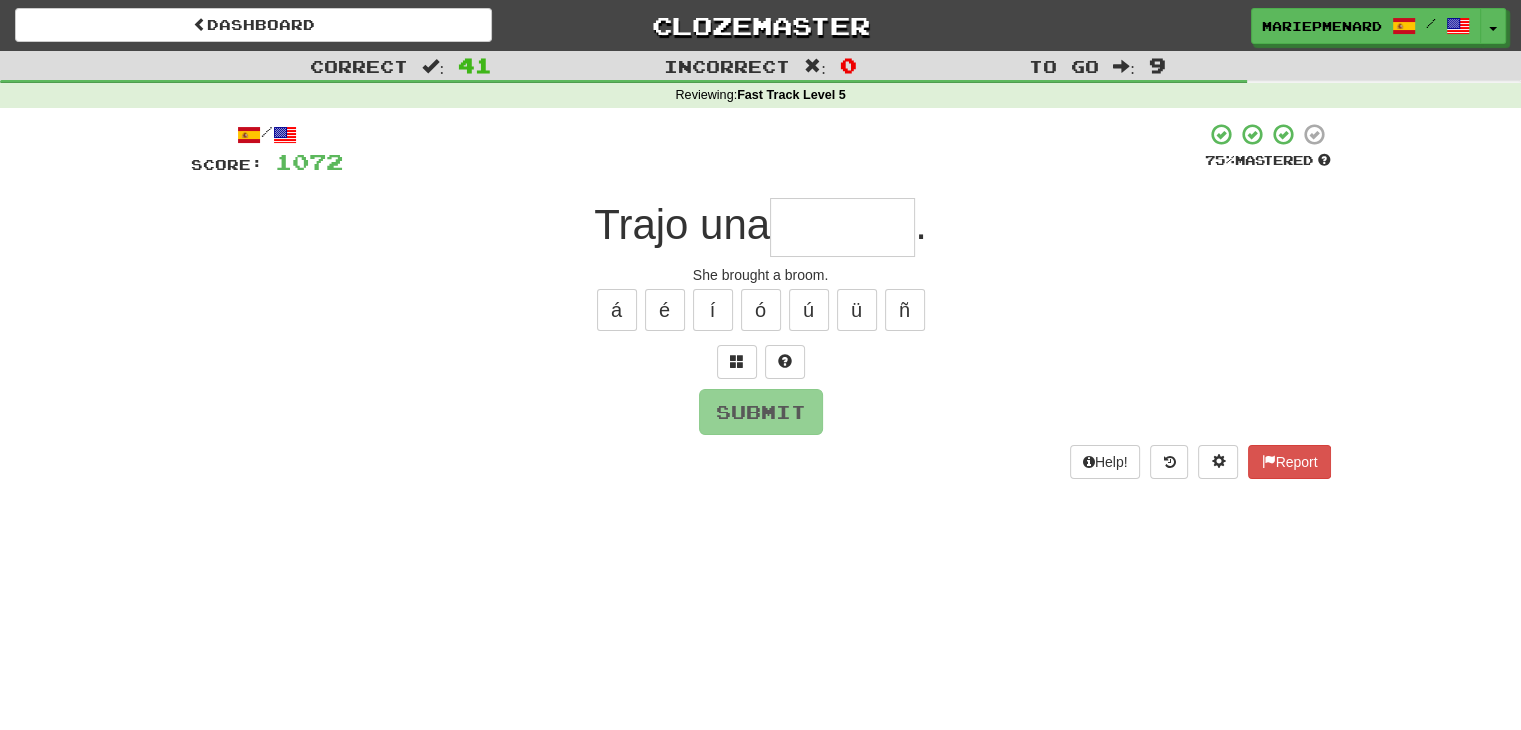 click at bounding box center (842, 227) 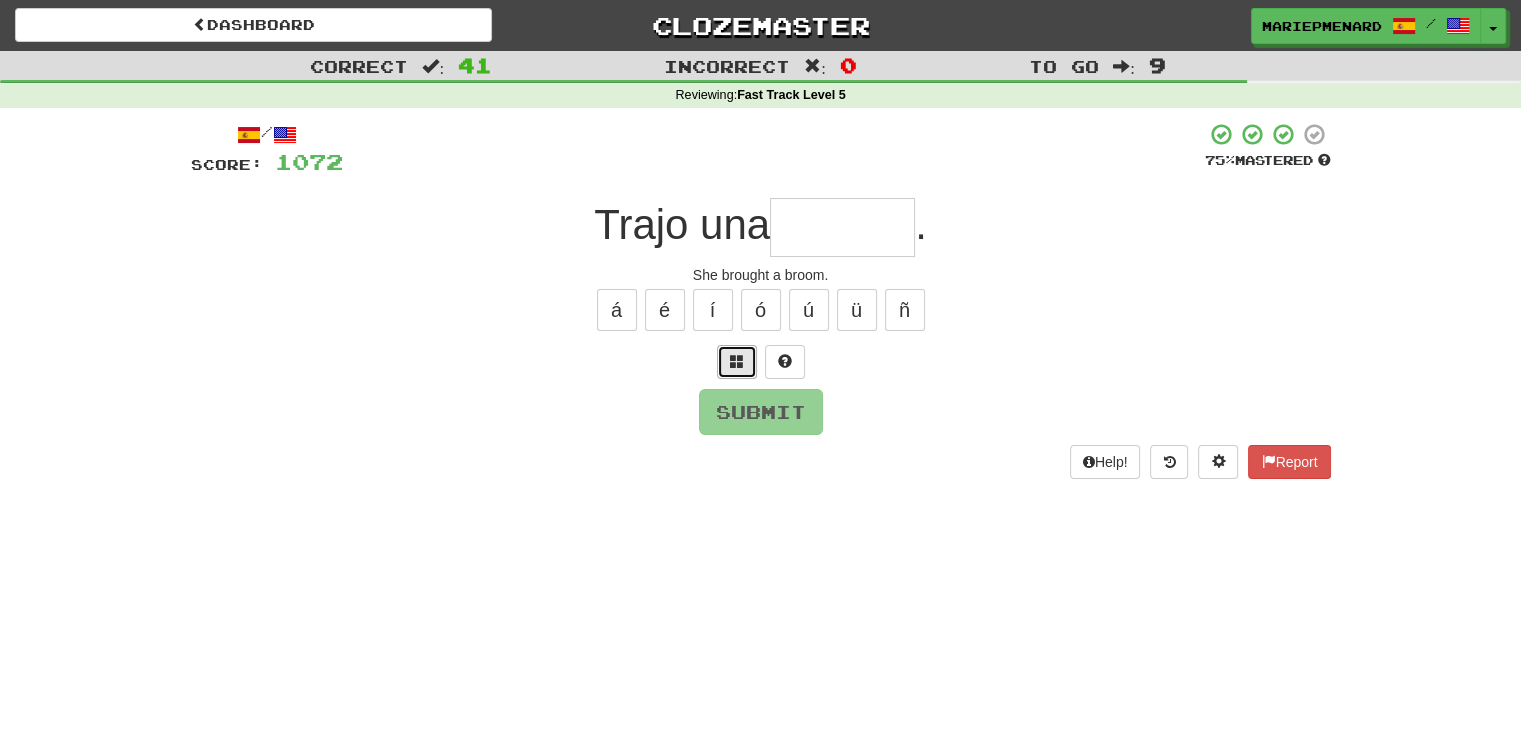 click at bounding box center (737, 362) 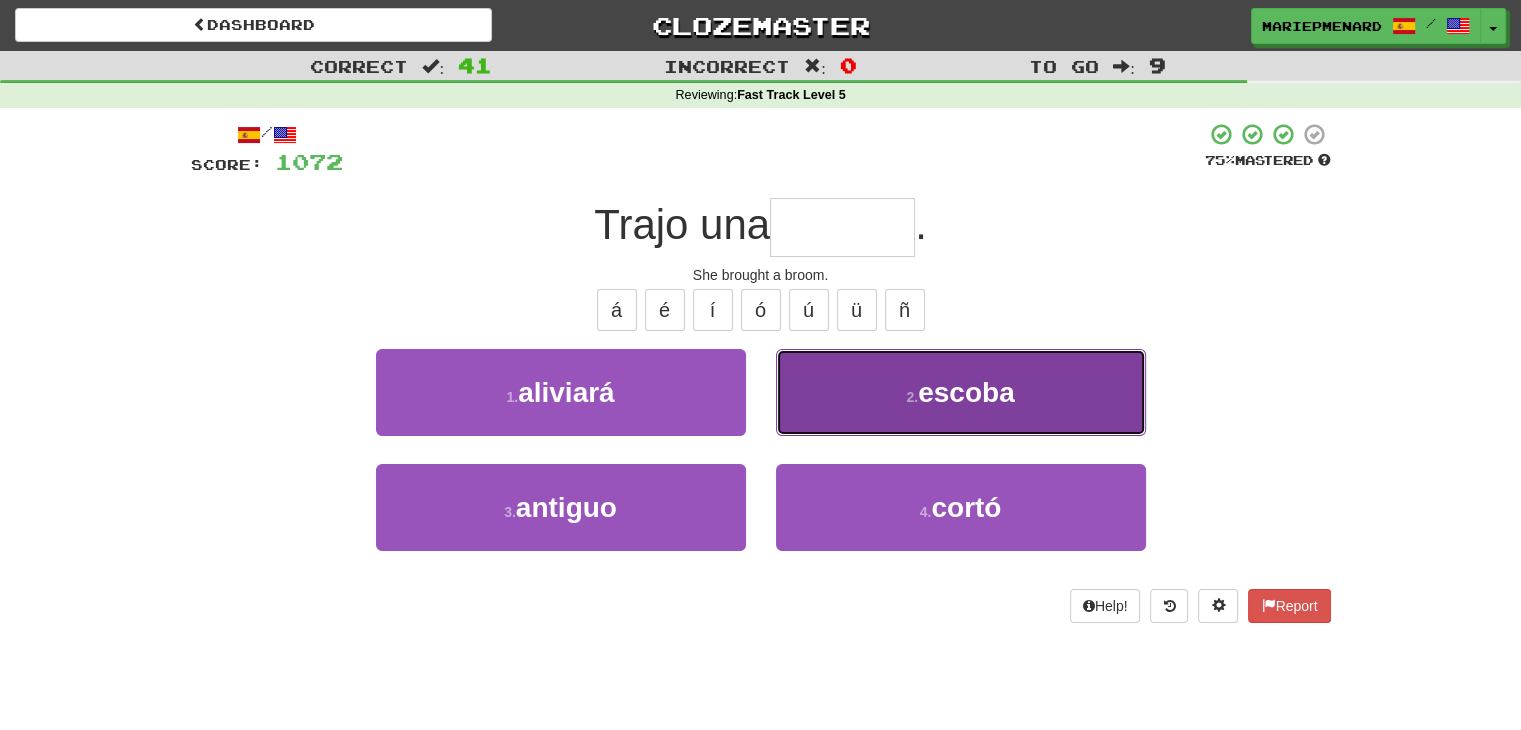 click on "2 .  escoba" at bounding box center [961, 392] 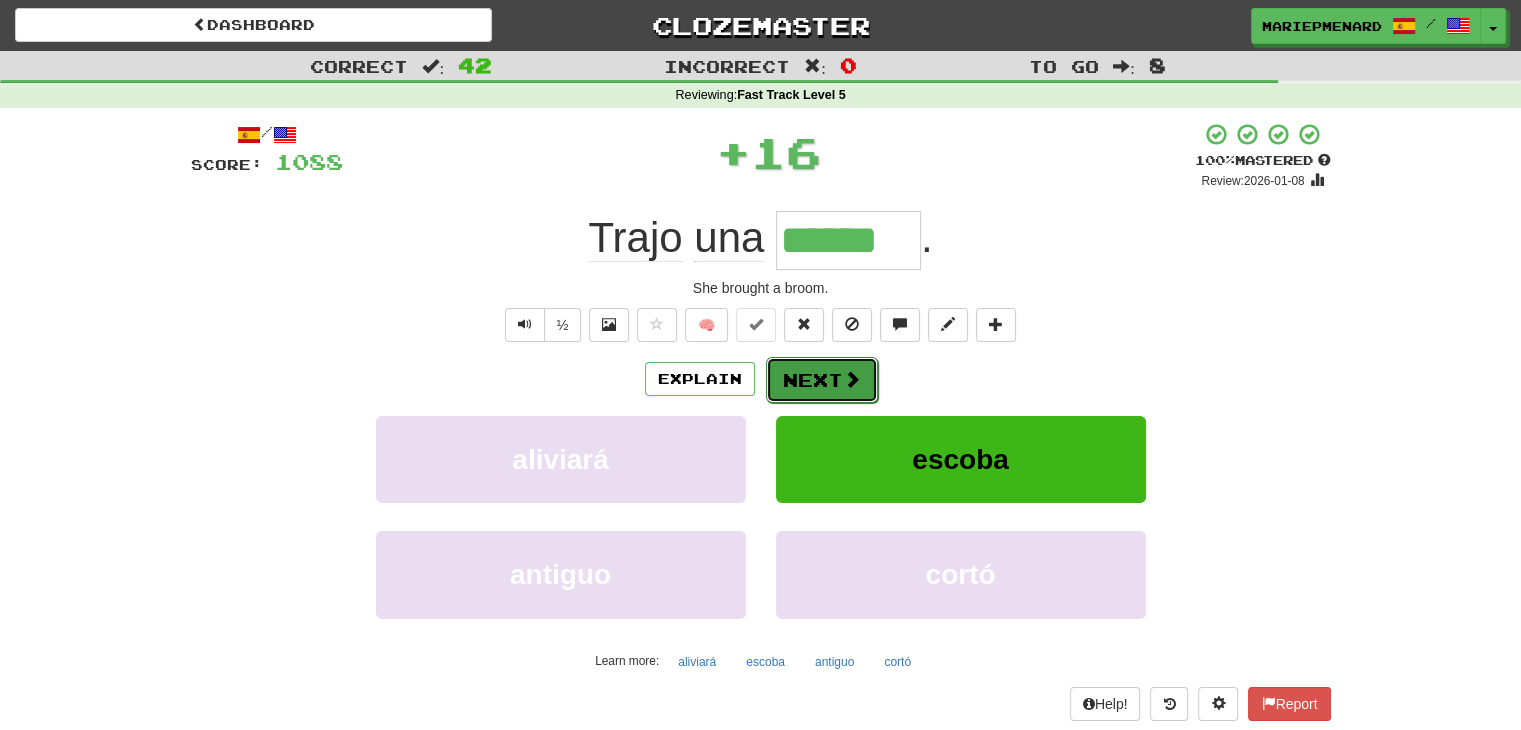 click on "Next" at bounding box center [822, 380] 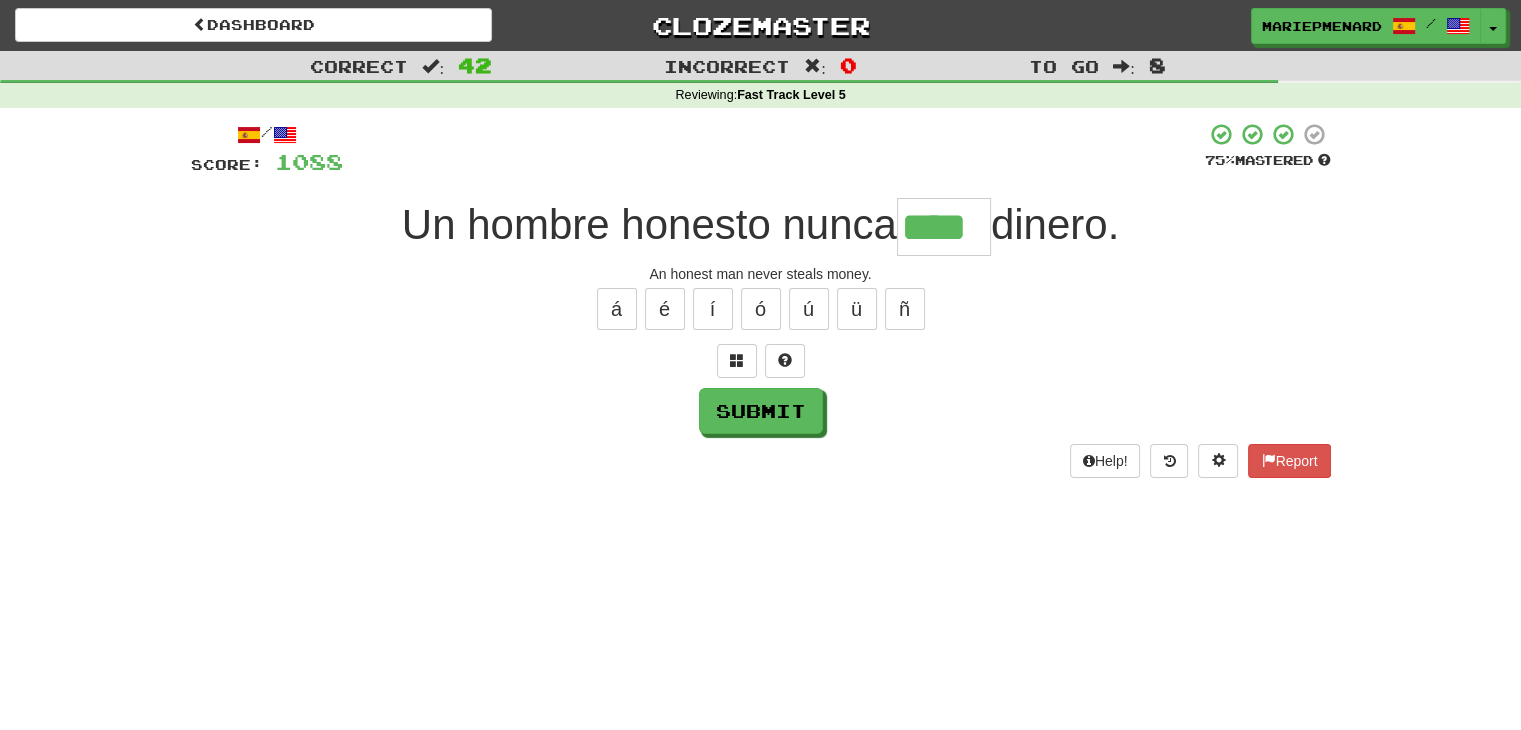 scroll, scrollTop: 0, scrollLeft: 0, axis: both 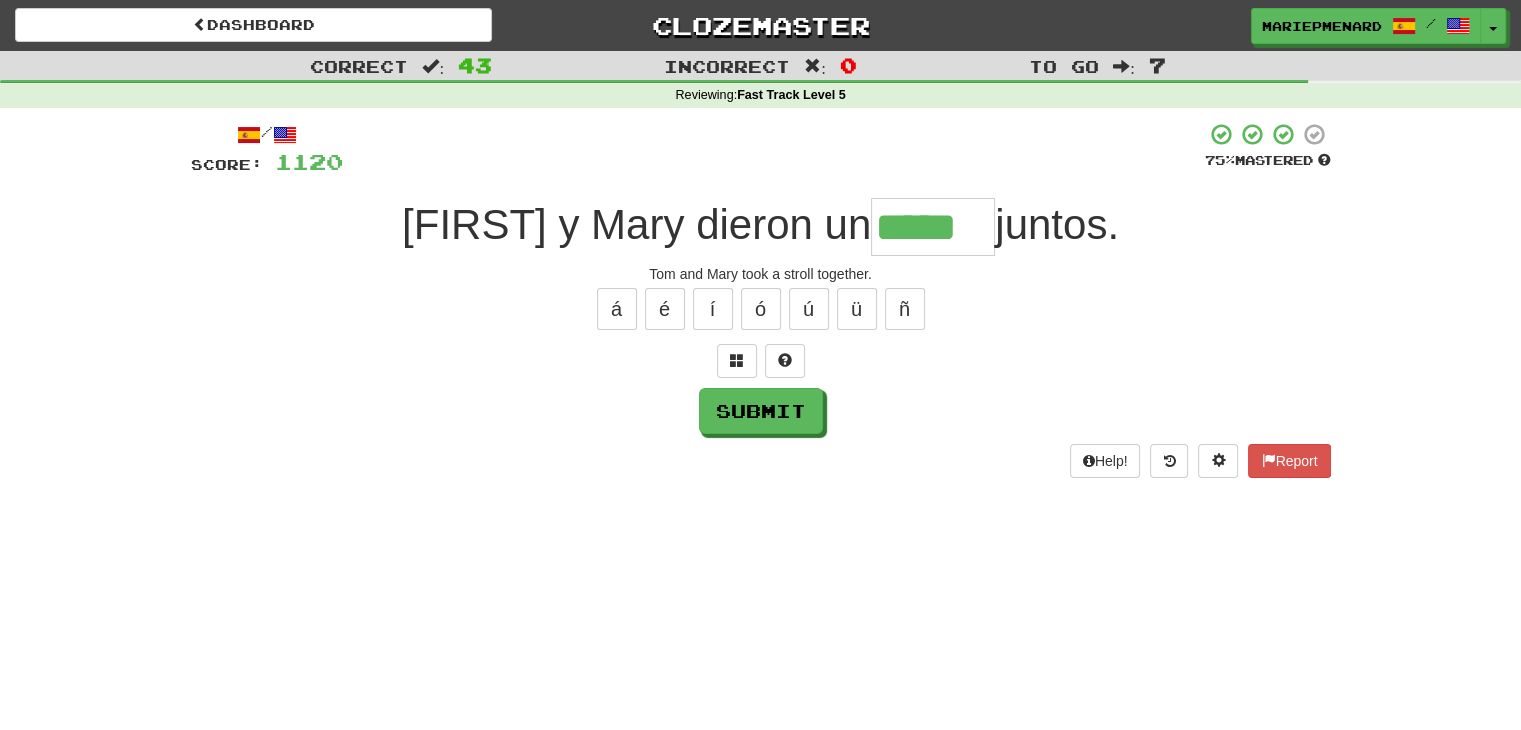 type on "*****" 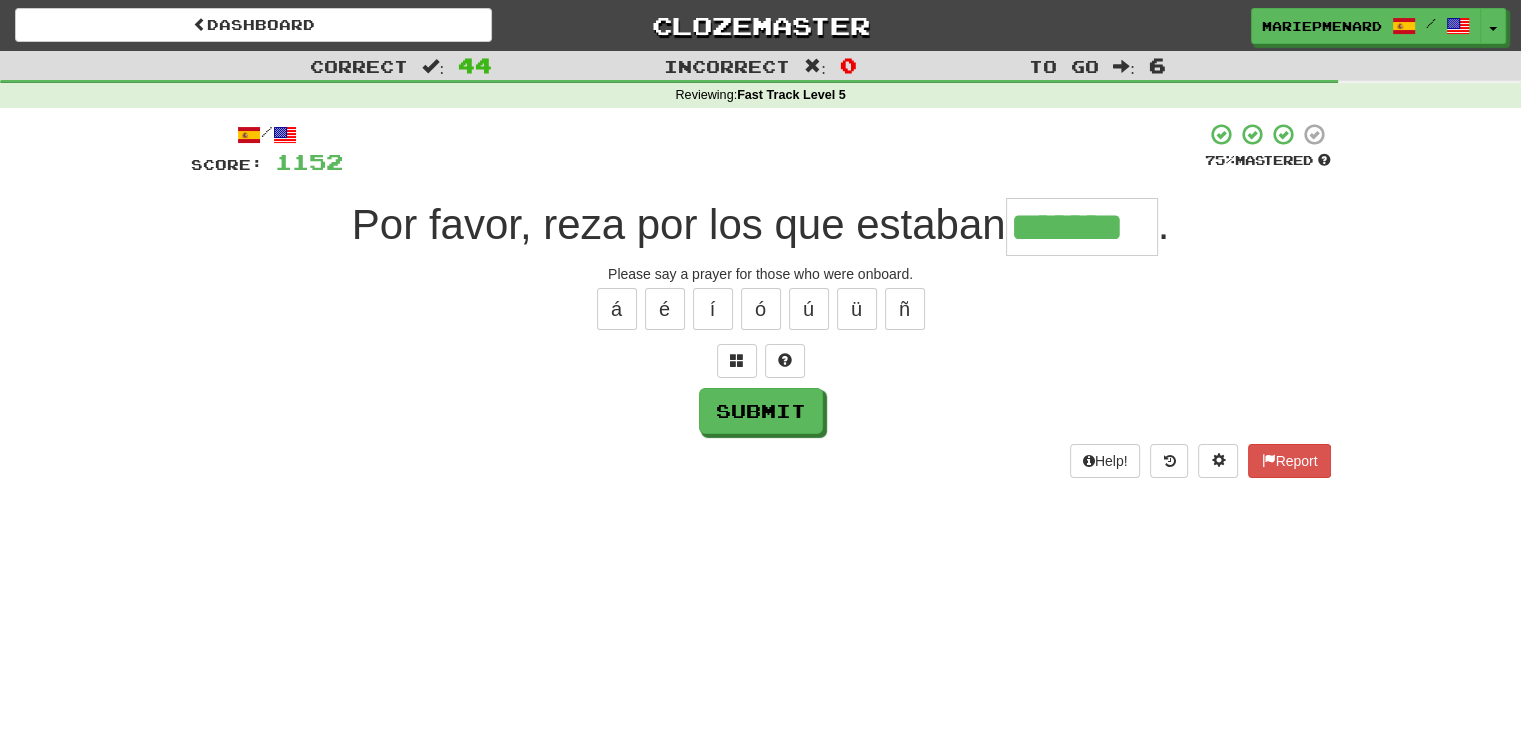 type on "*******" 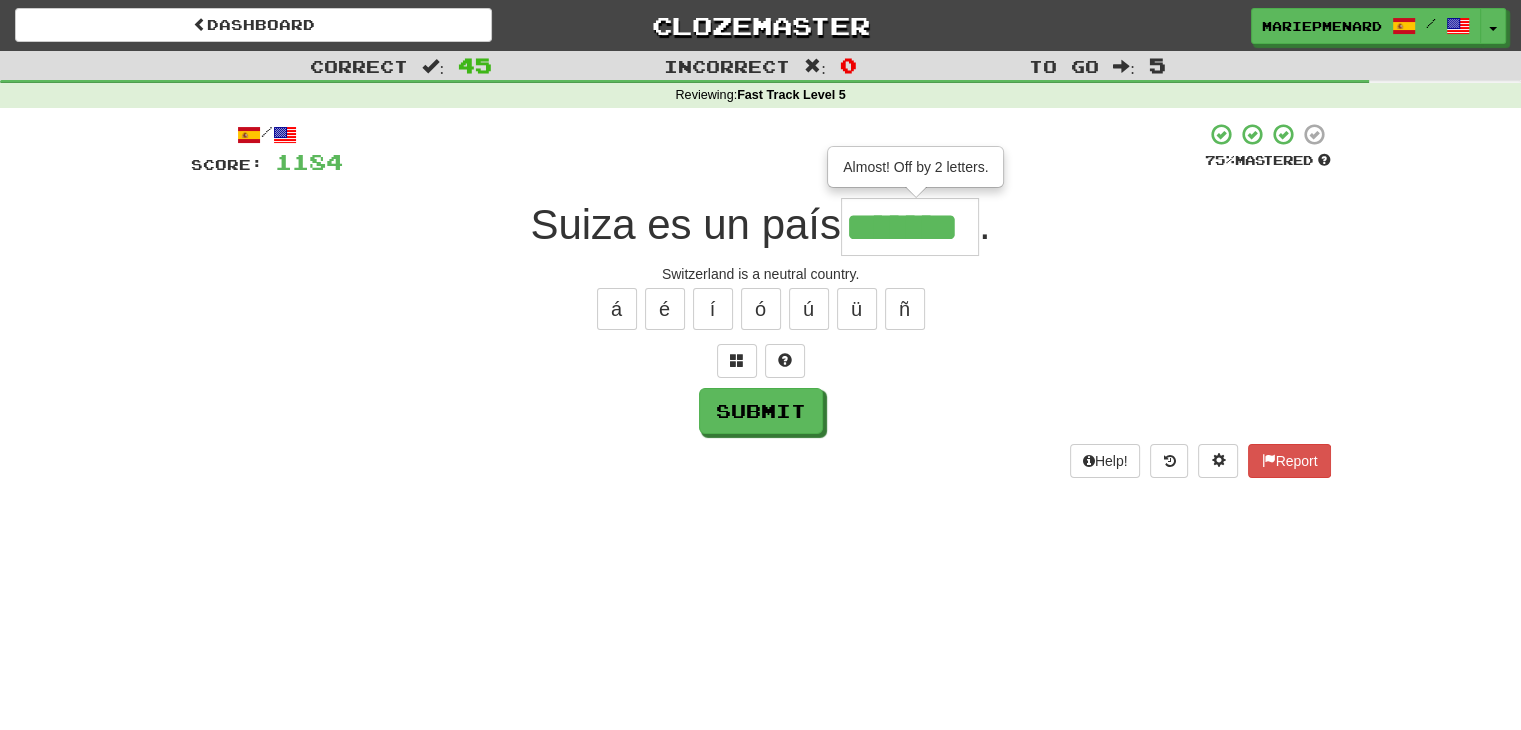type on "*******" 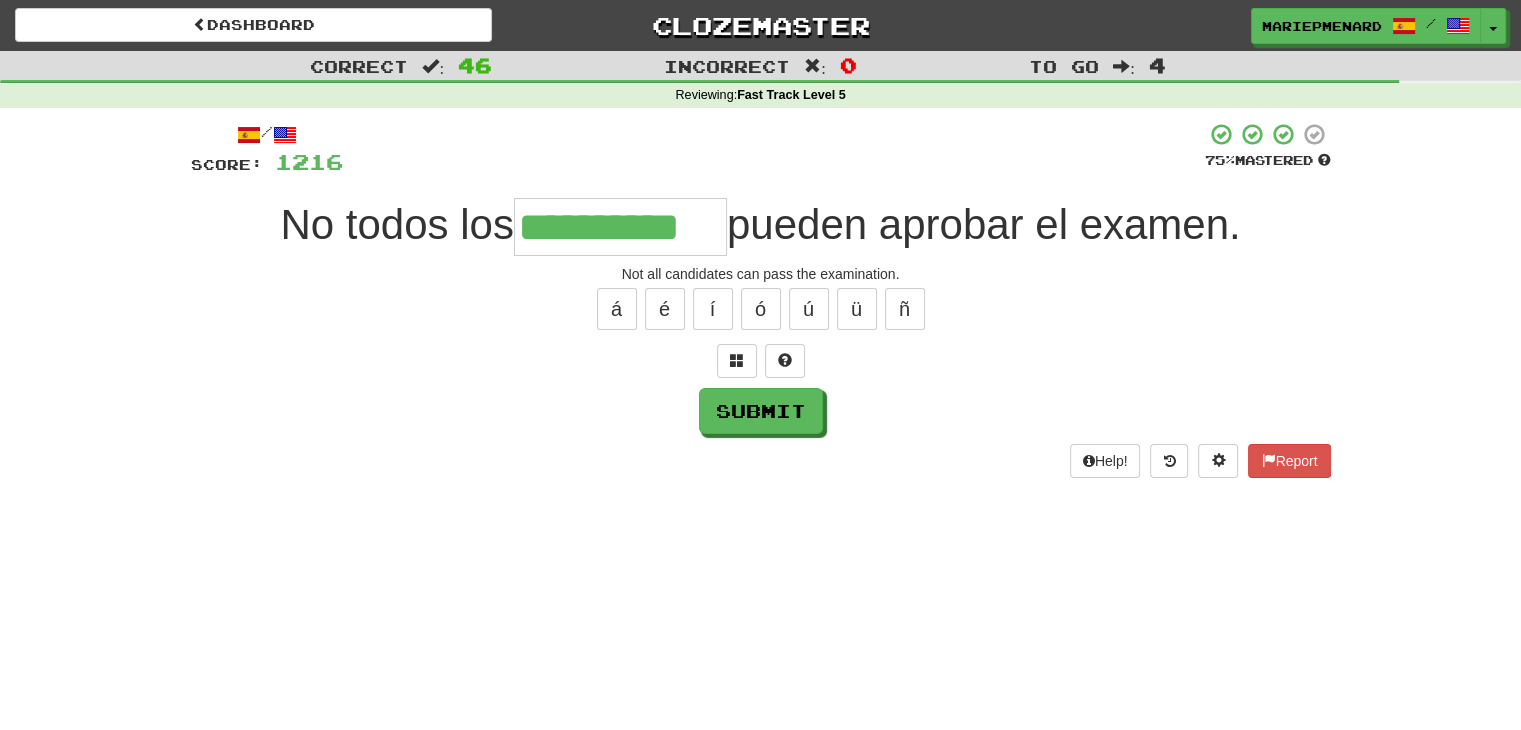 type on "**********" 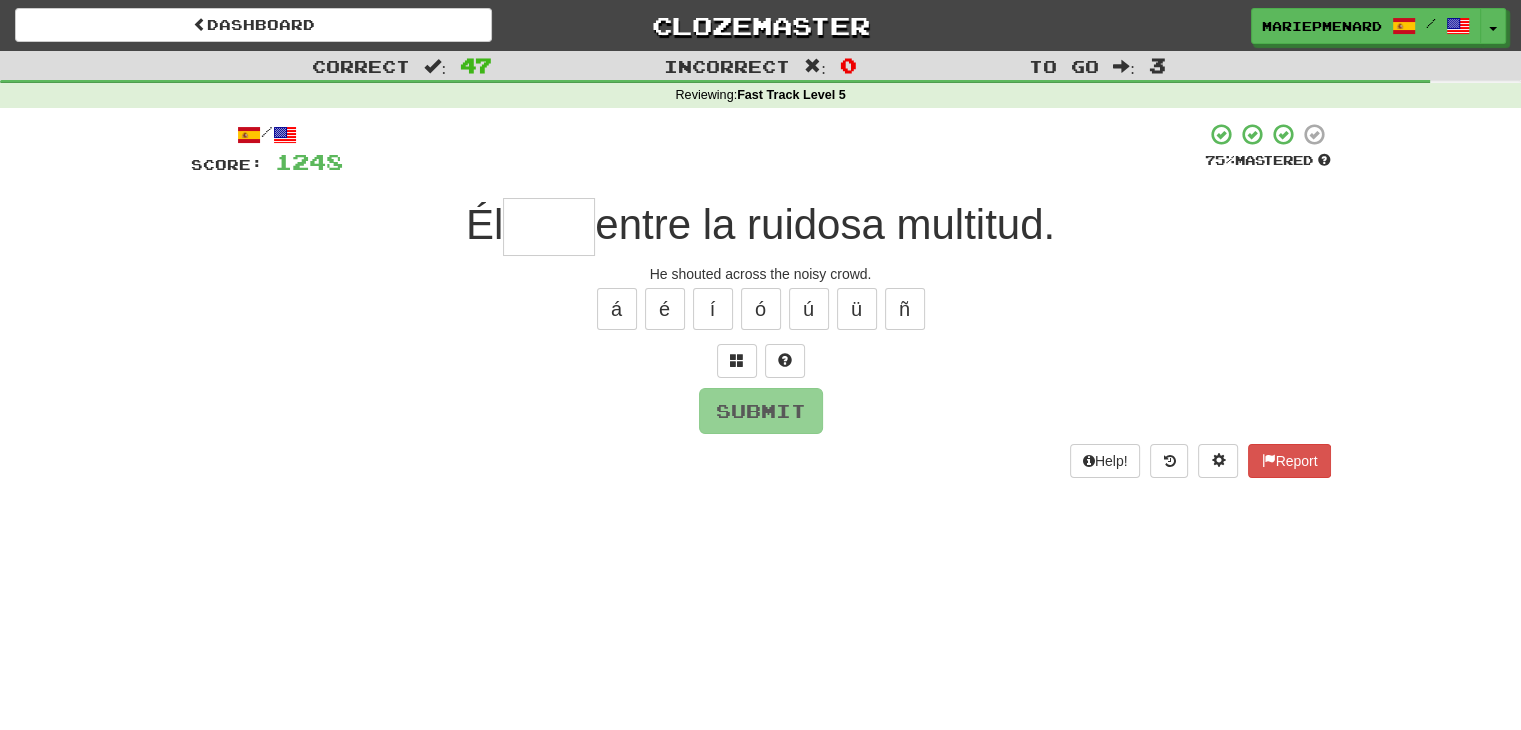 type on "*" 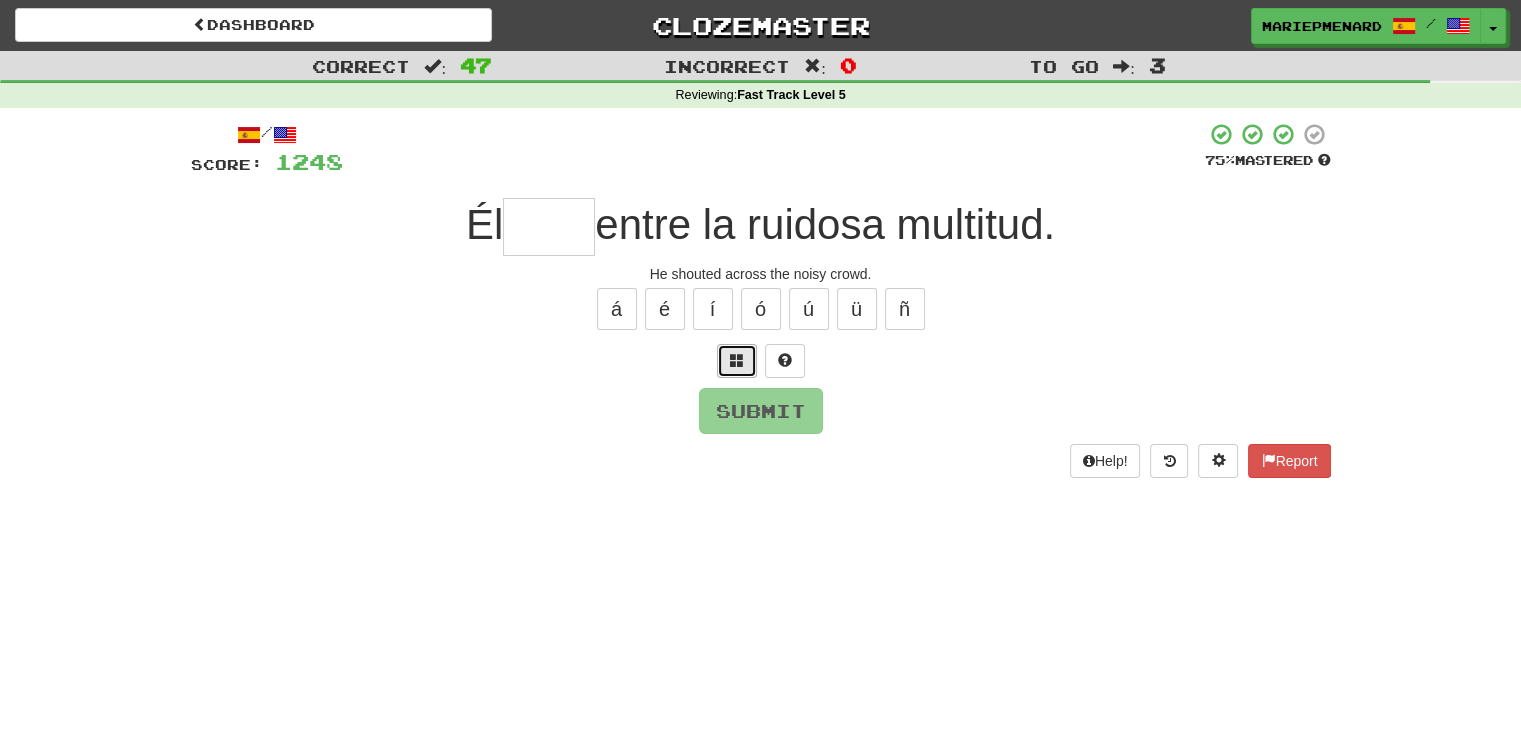 click at bounding box center [737, 361] 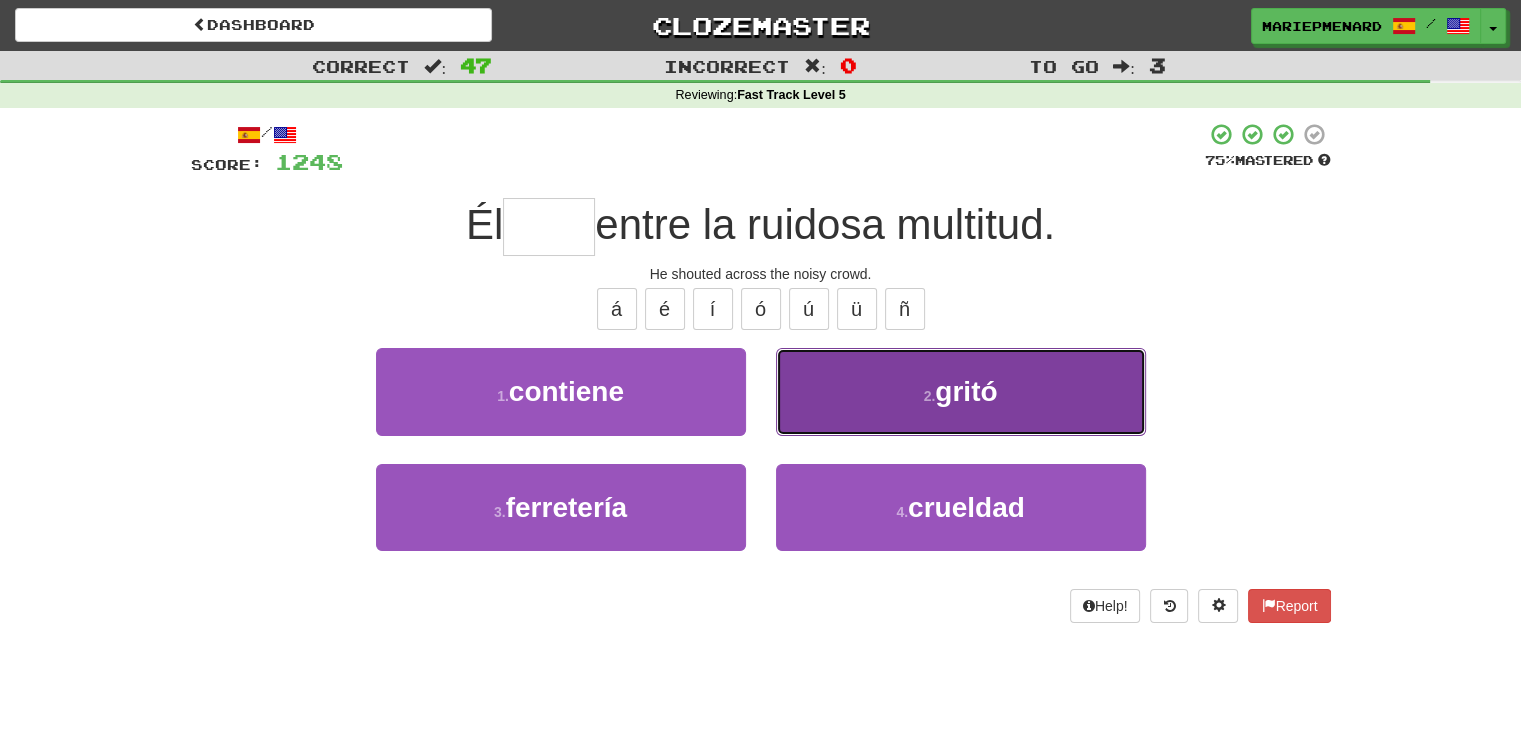 click on "gritó" at bounding box center [966, 391] 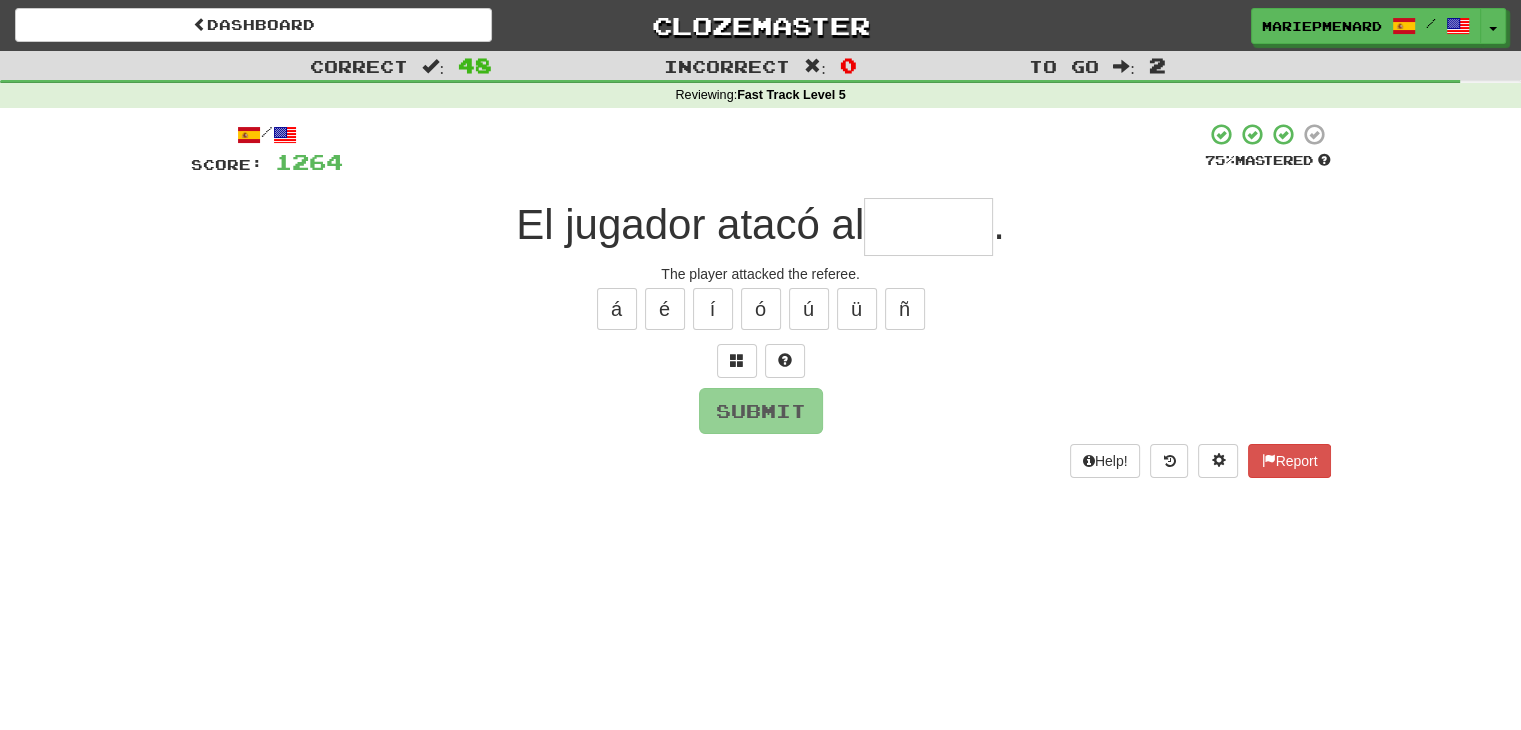 click at bounding box center (928, 227) 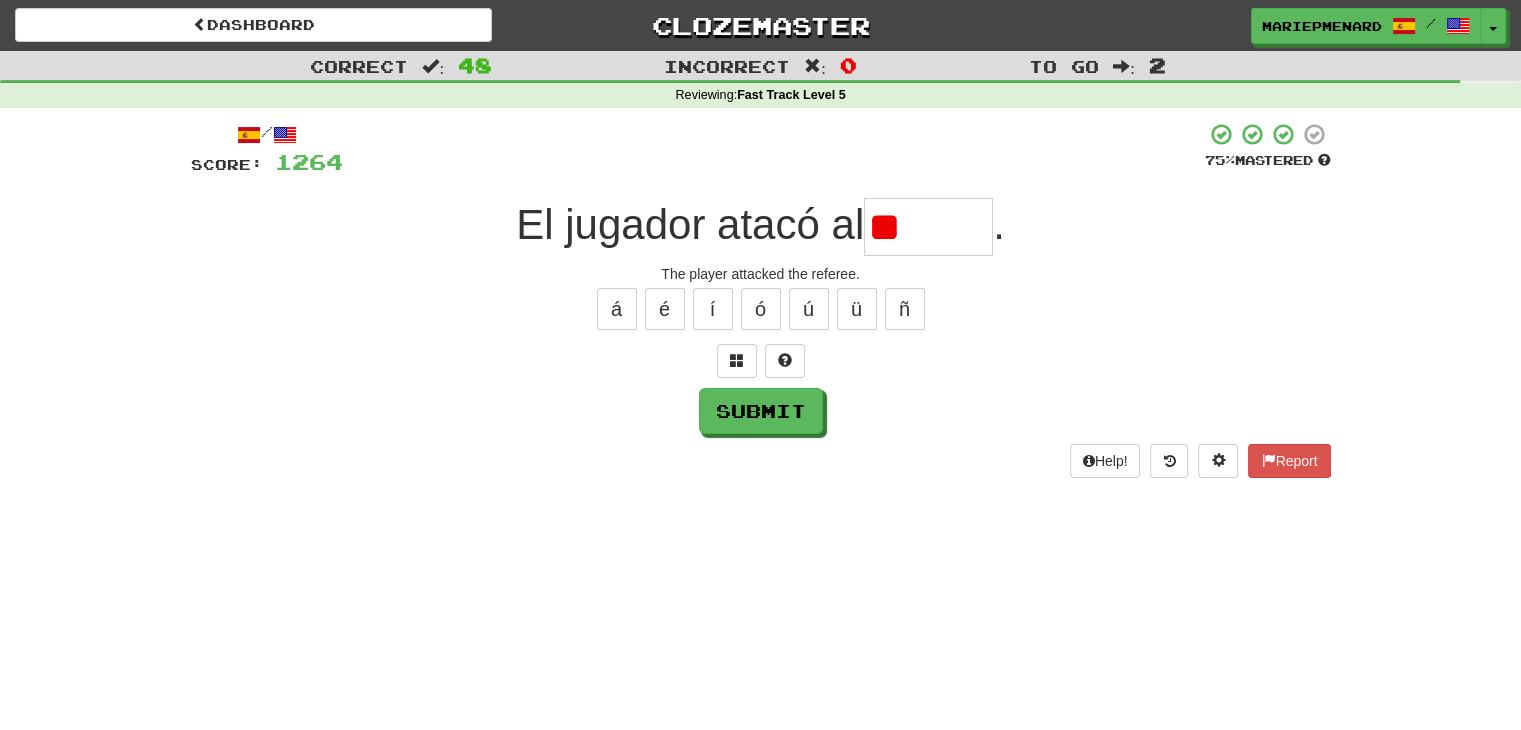 type on "*" 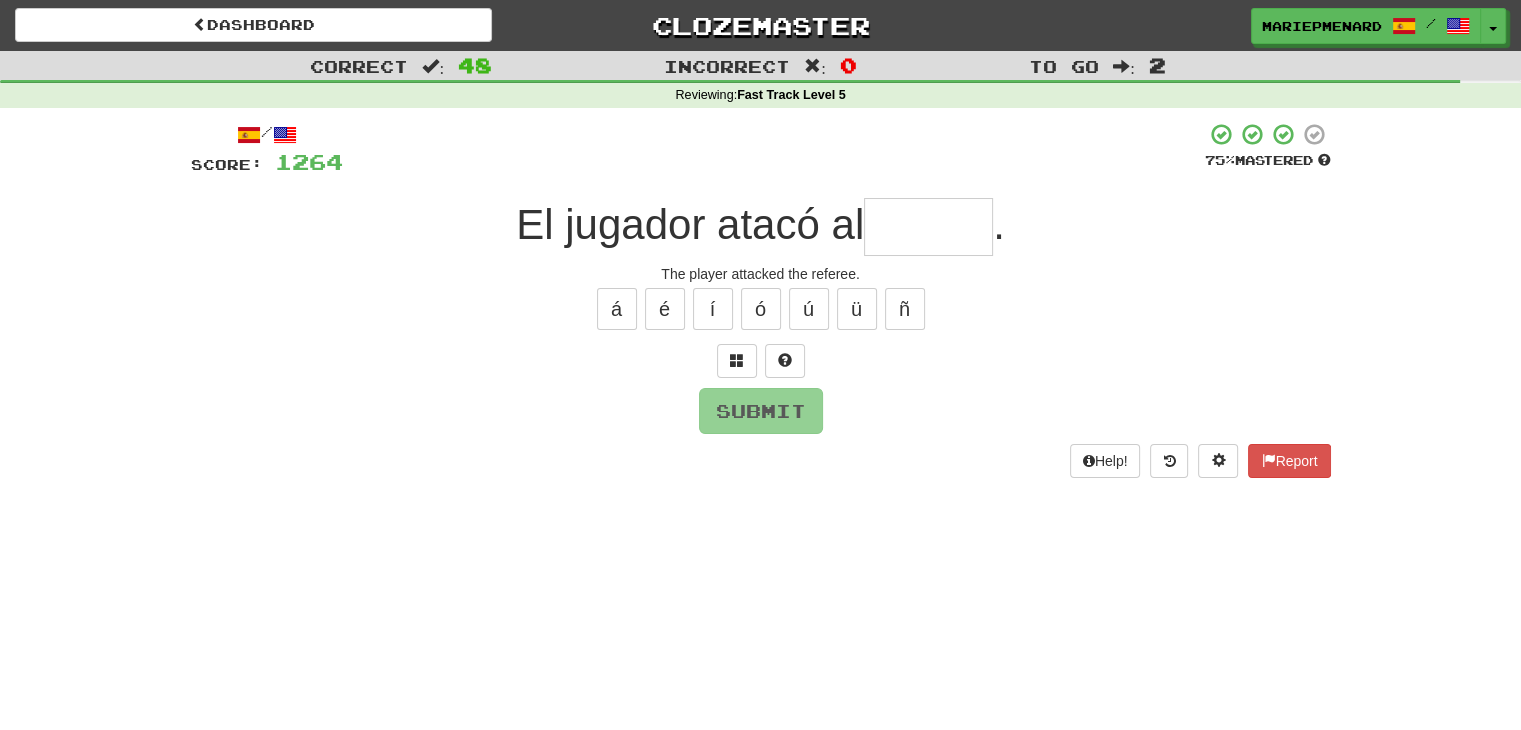 type on "*" 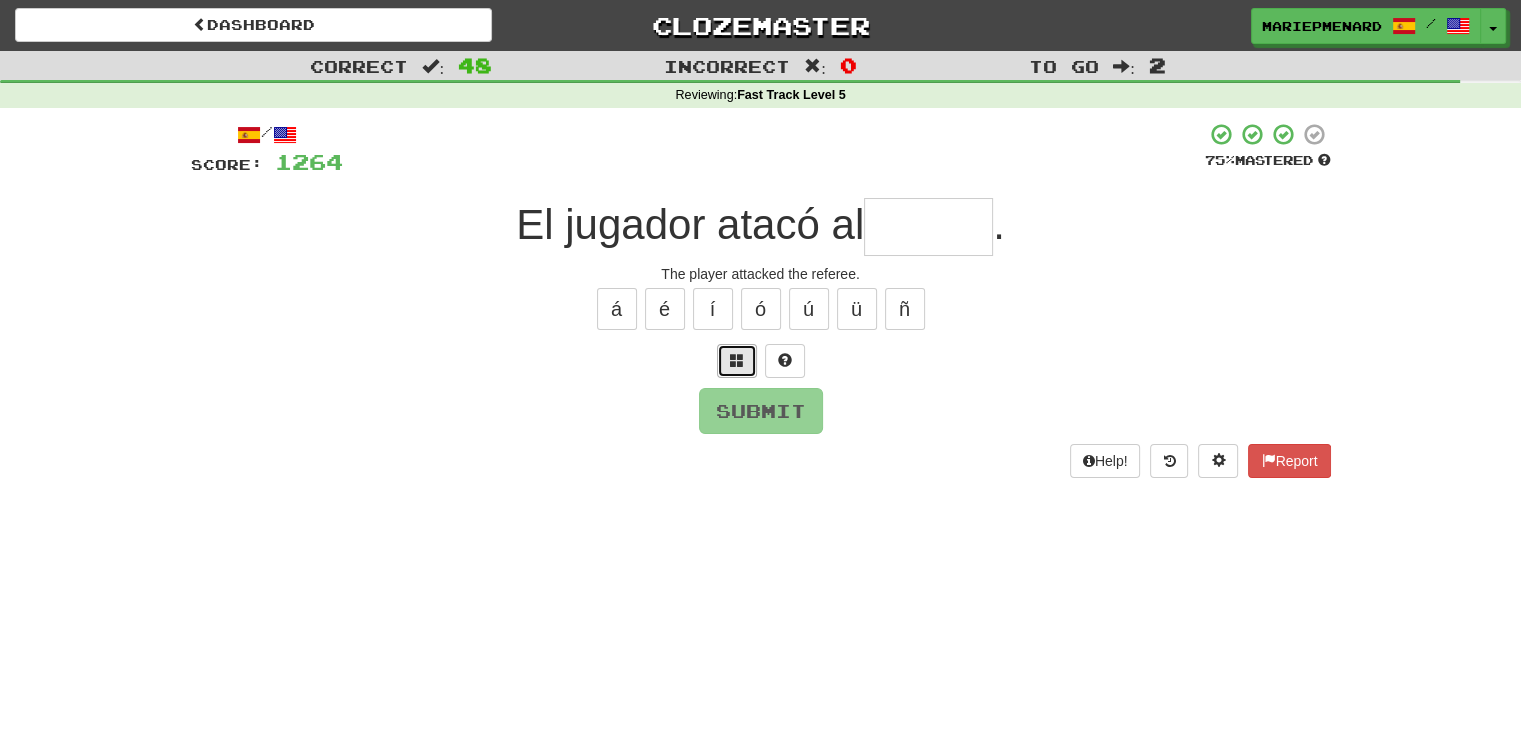 click at bounding box center [737, 360] 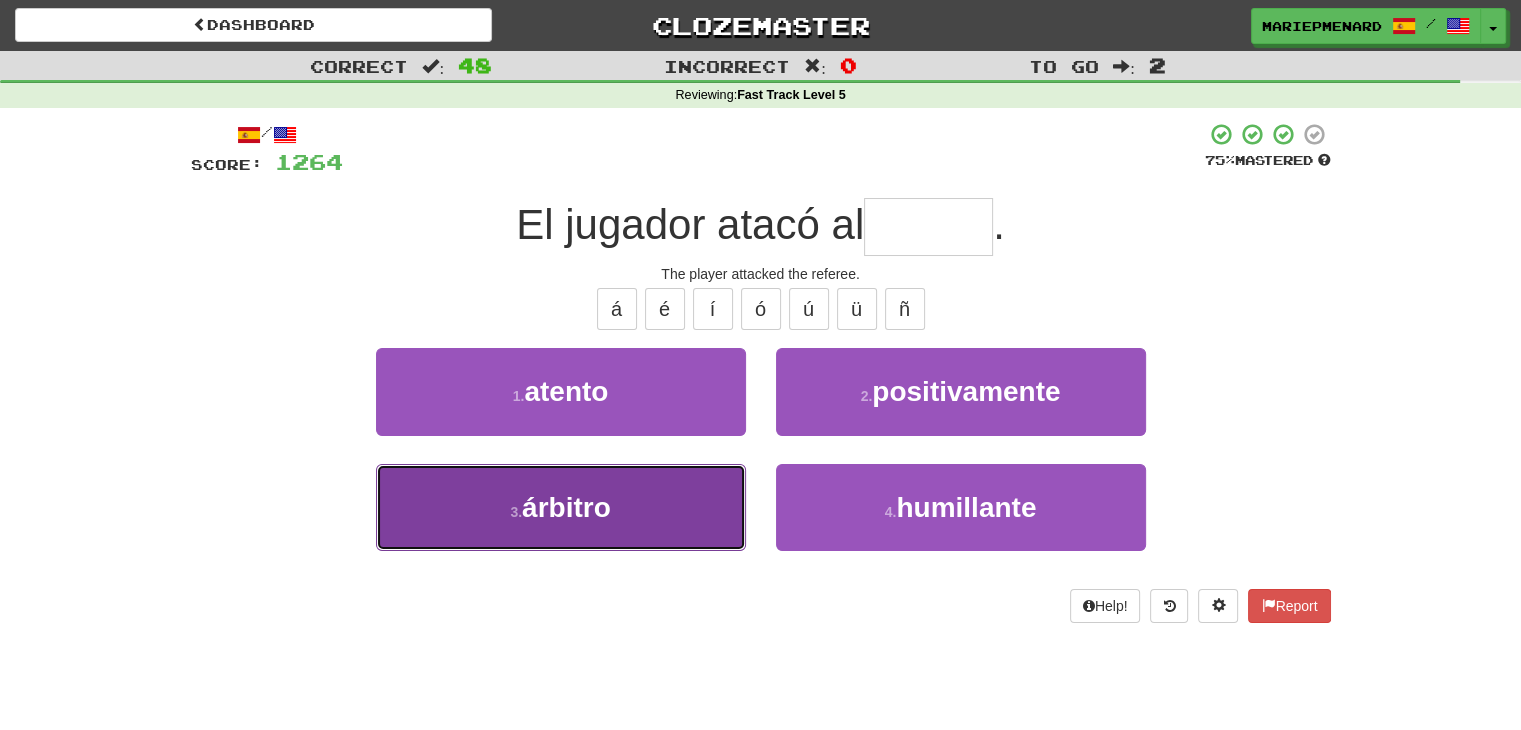 click on "3 .  árbitro" at bounding box center [561, 507] 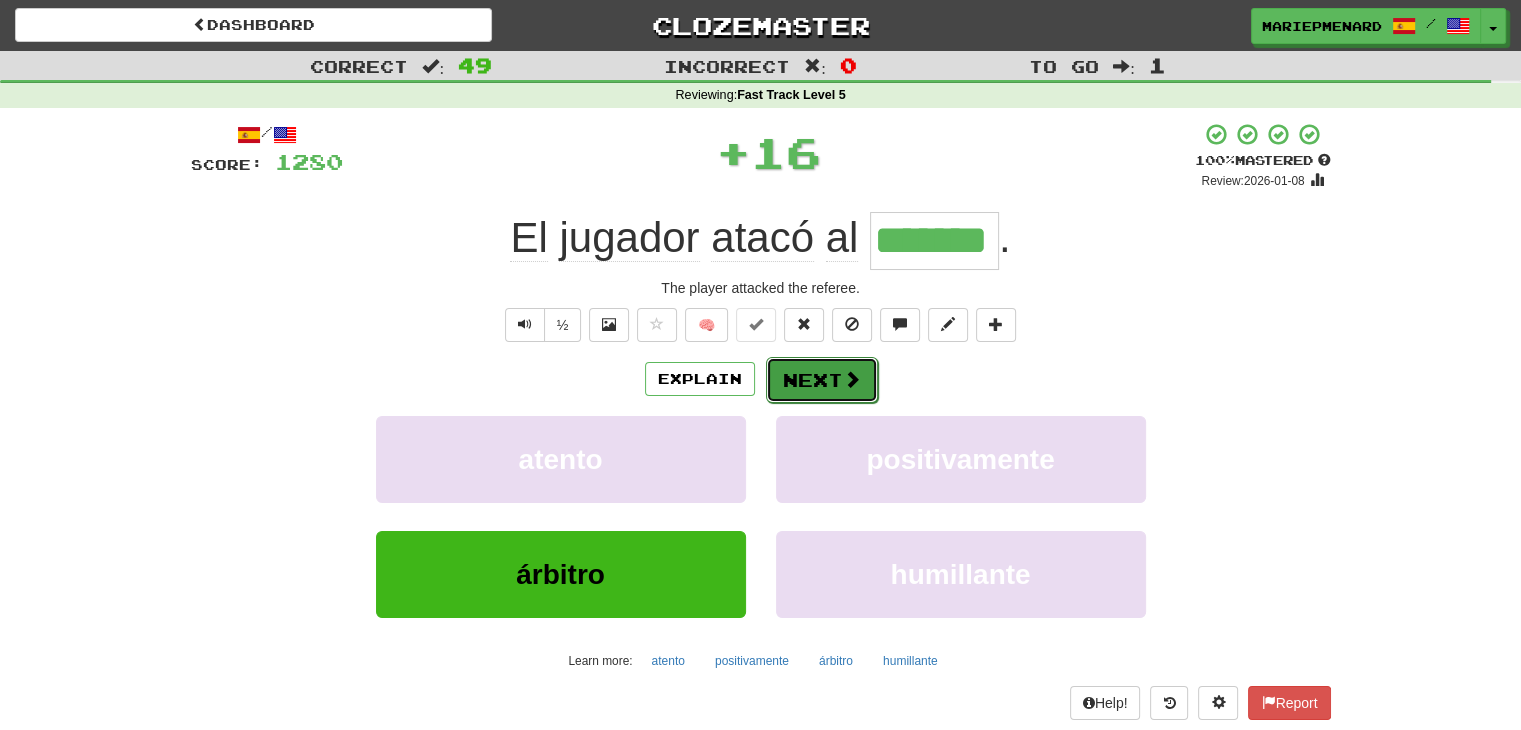 click on "Next" at bounding box center (822, 380) 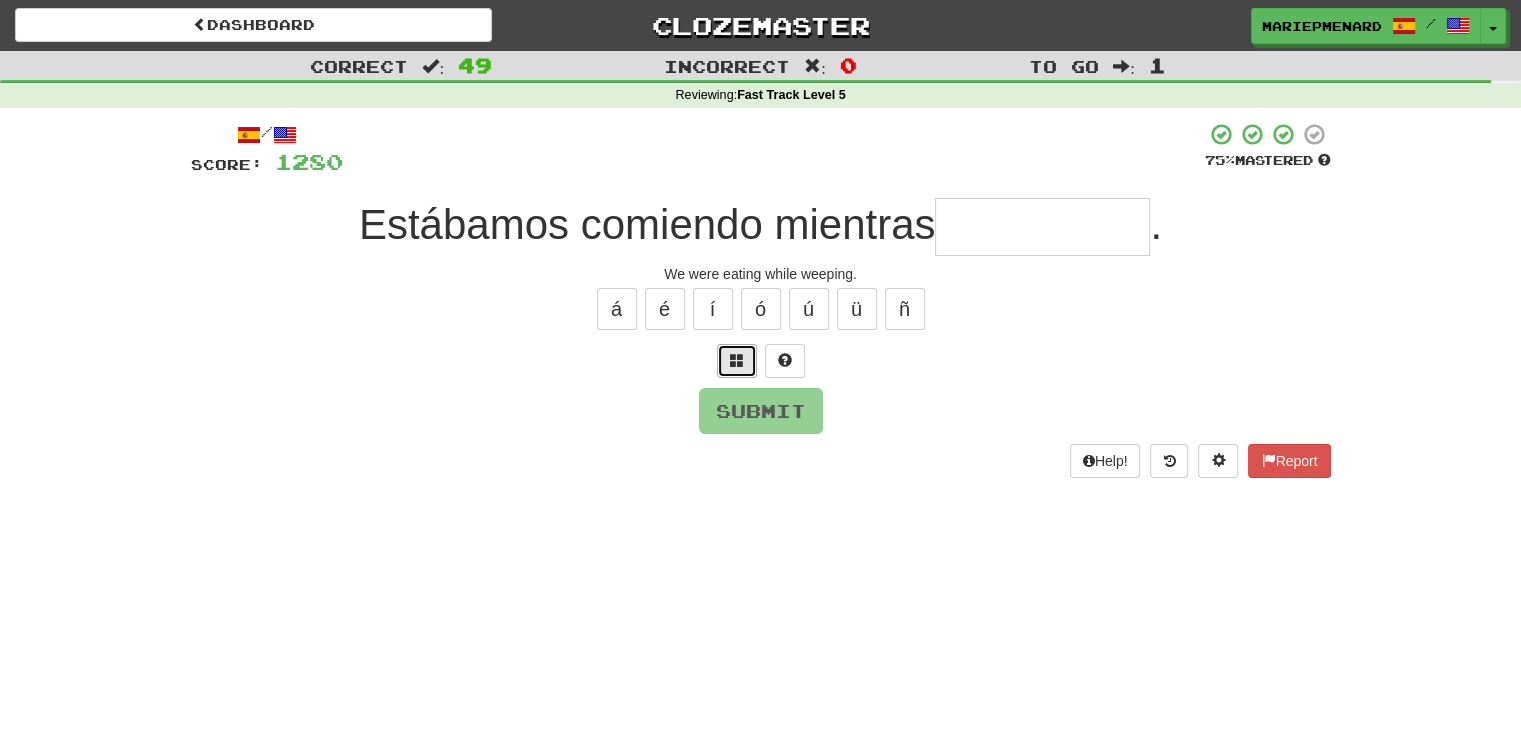 click at bounding box center [737, 360] 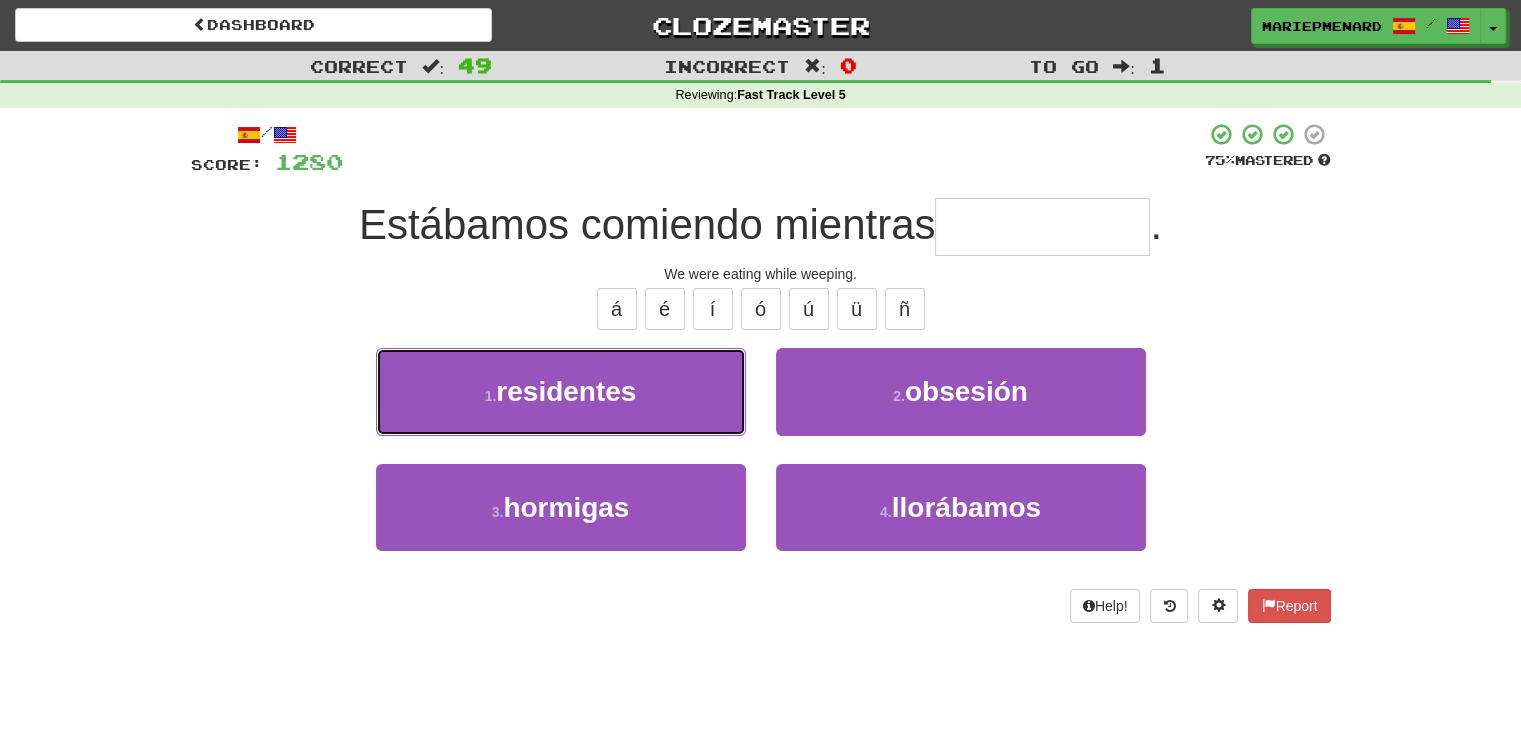 drag, startPoint x: 632, startPoint y: 424, endPoint x: 1220, endPoint y: 379, distance: 589.7194 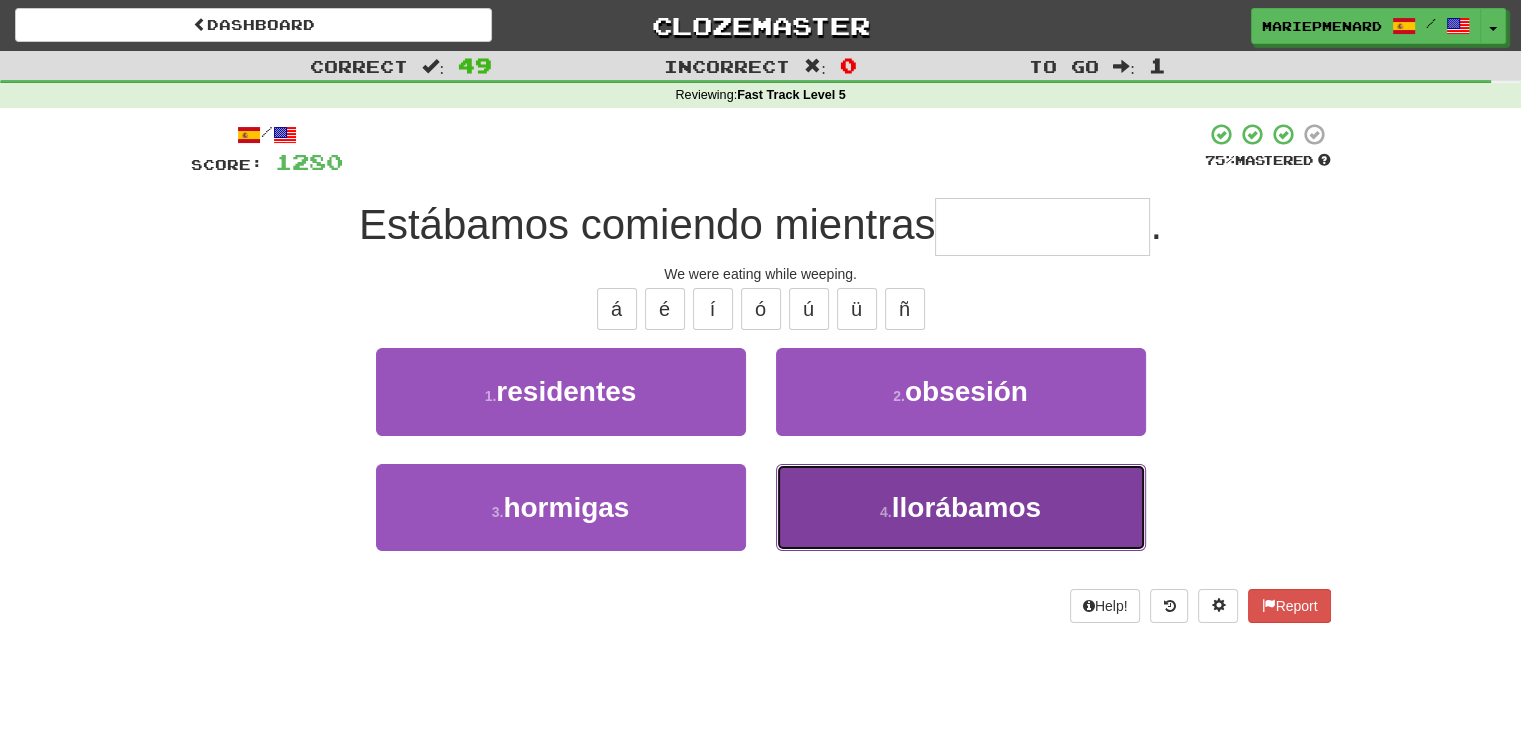 click on "llorábamos" at bounding box center [966, 507] 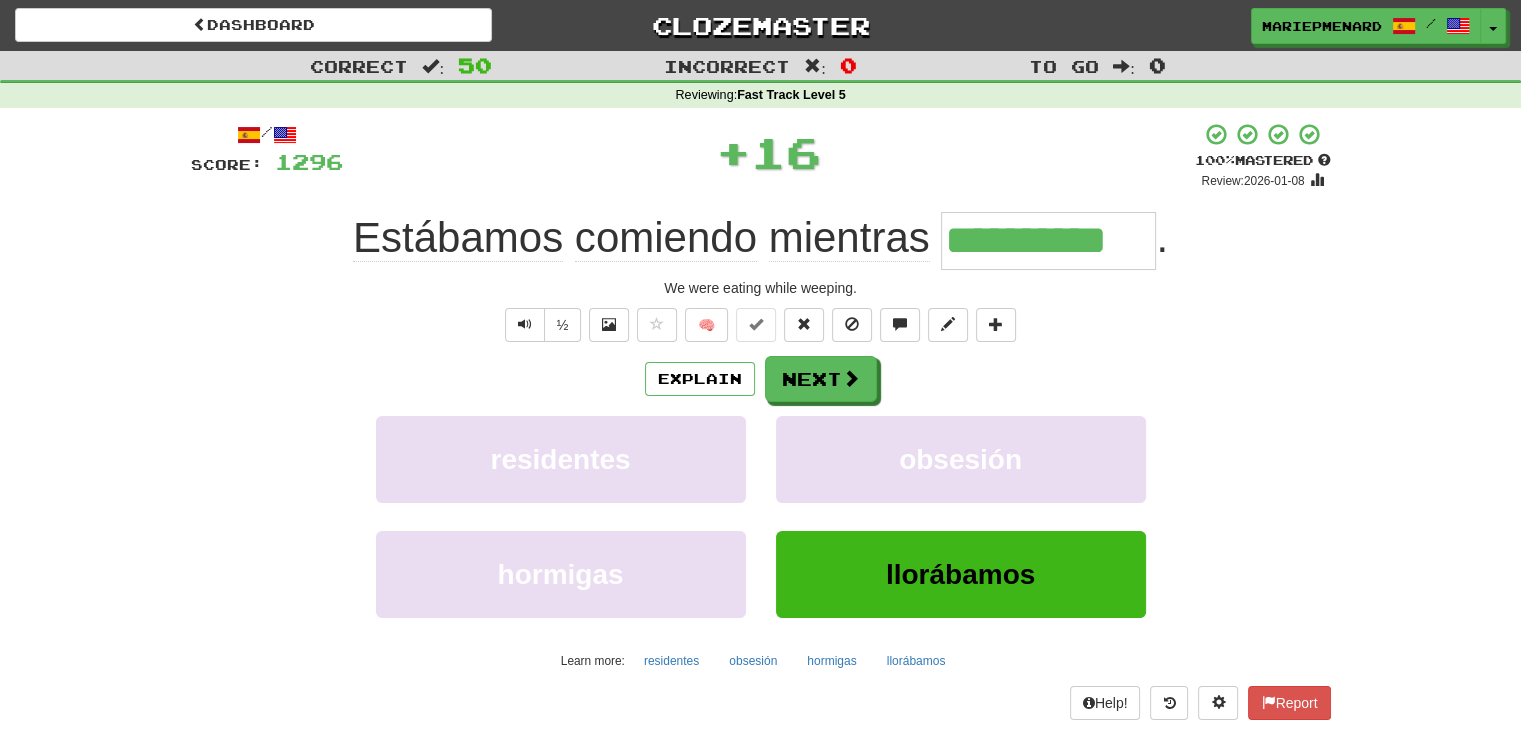 click on "**********" at bounding box center (761, 421) 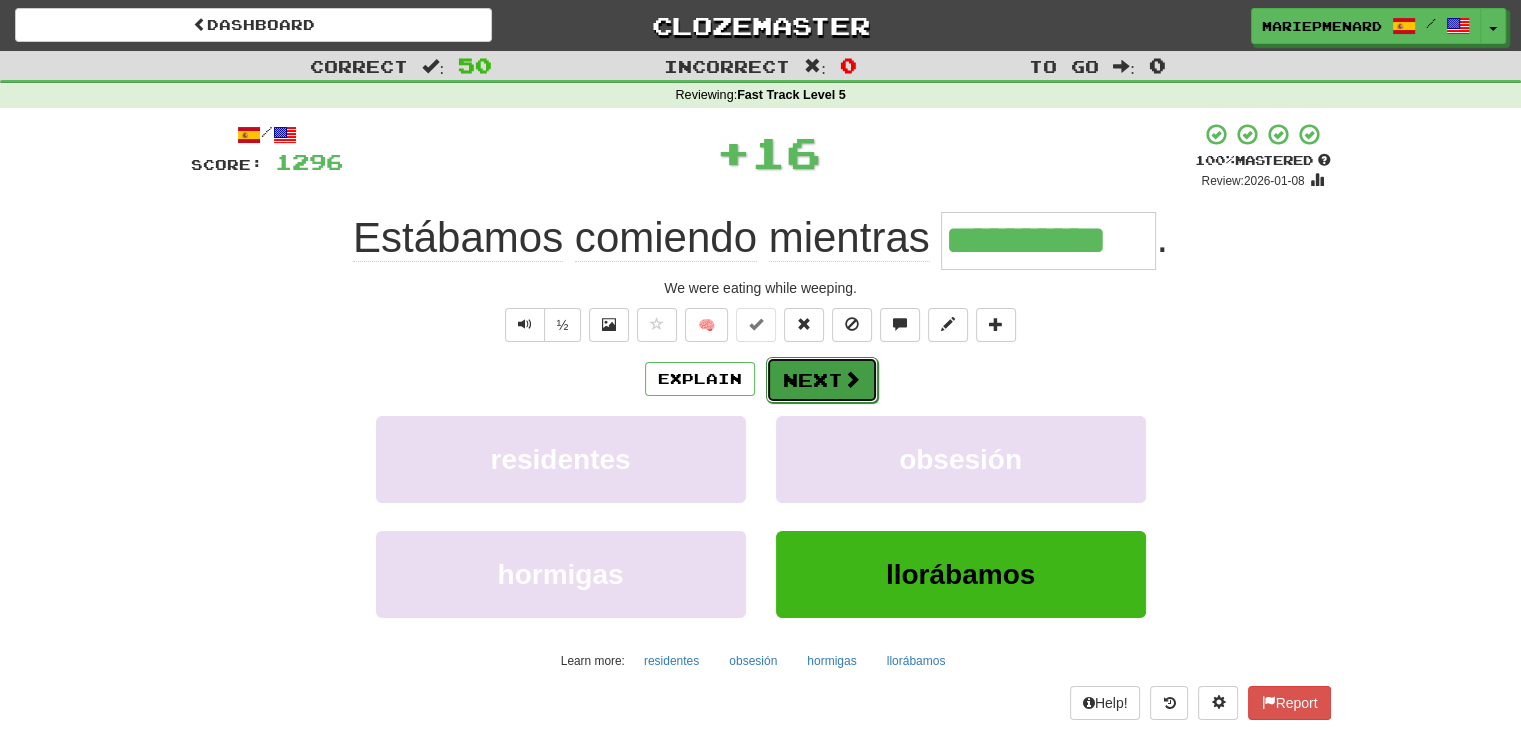 click at bounding box center (852, 379) 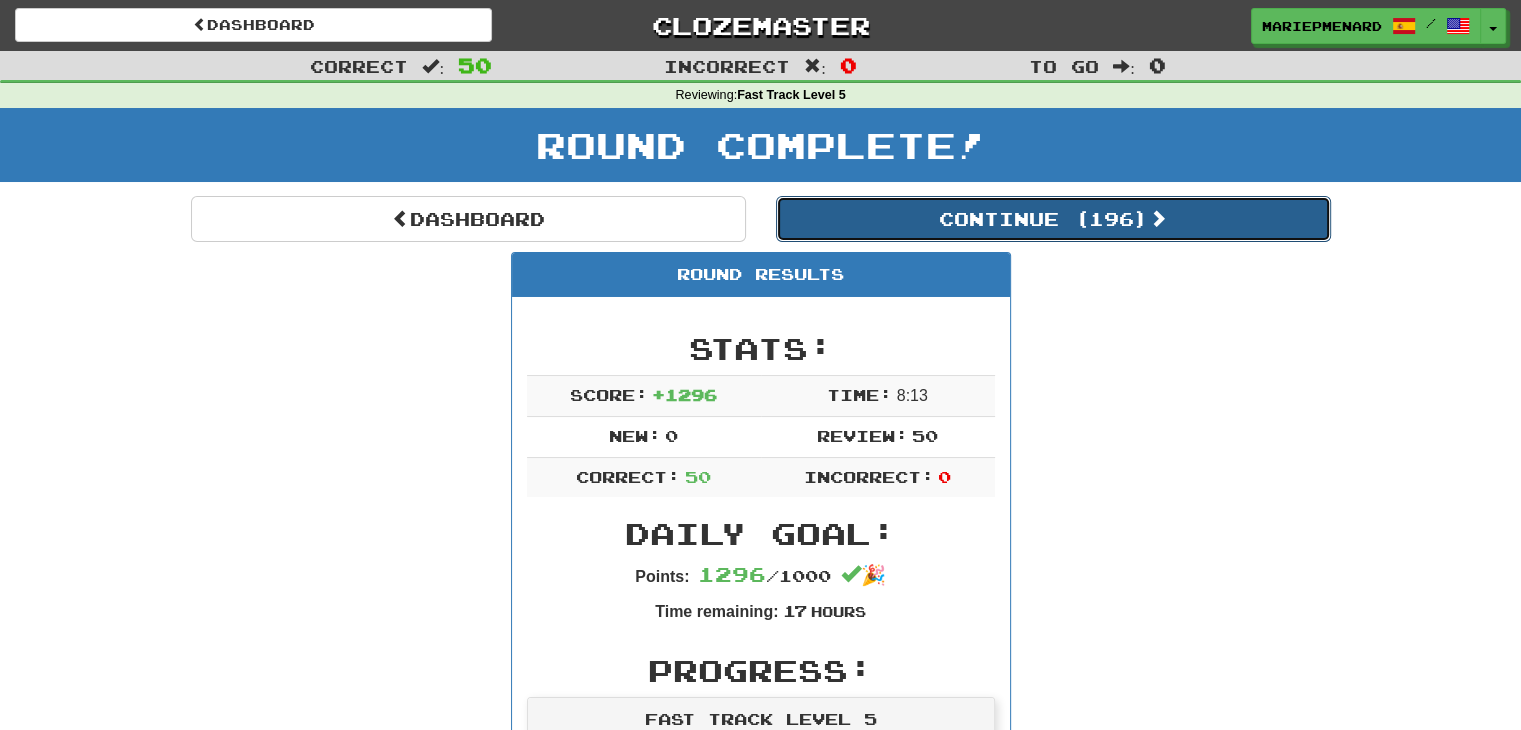 click on "Continue ( 196 )" at bounding box center (1053, 219) 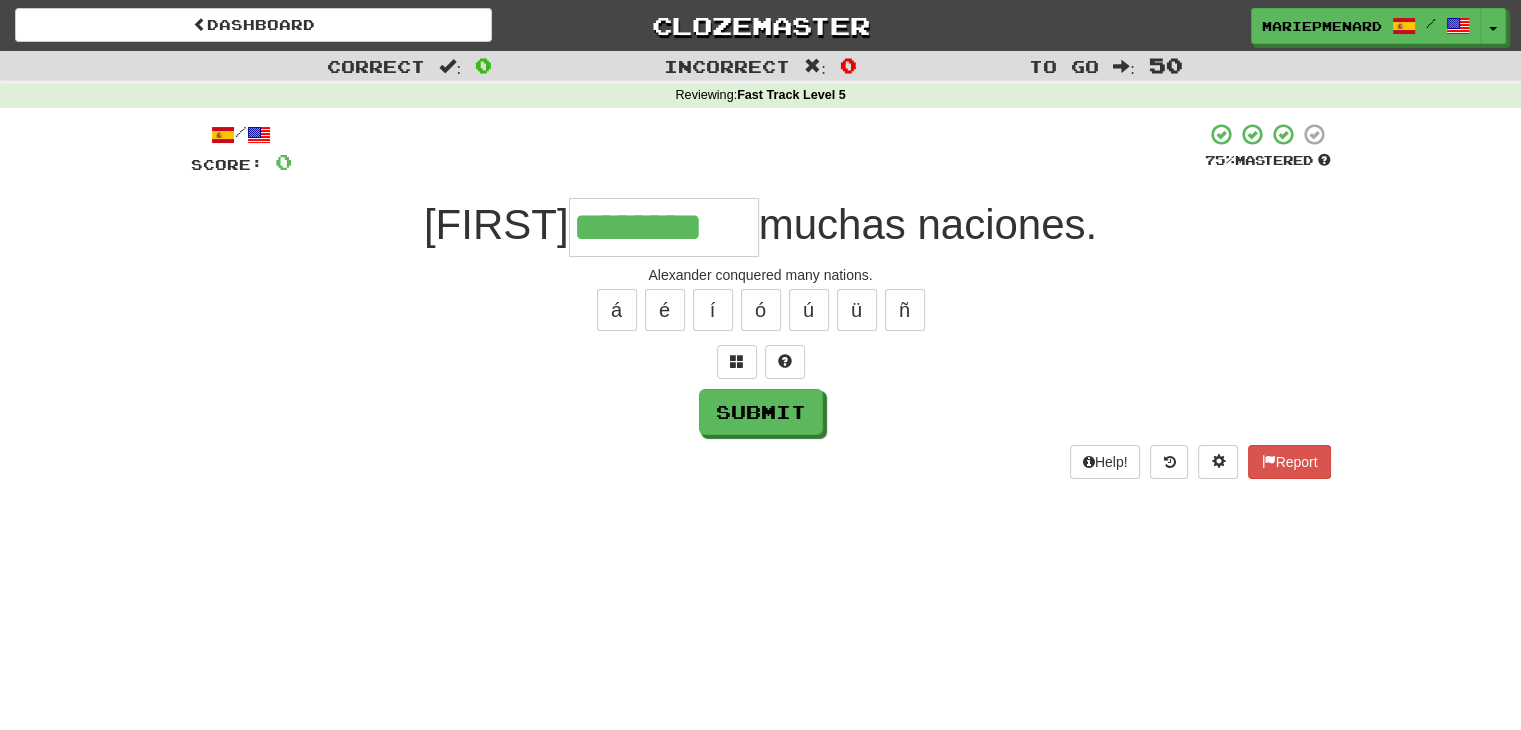 click on "/  Score:   0 75 %  Mastered Alejandro  ********  muchas naciones. Alexander conquered many nations. á é í ó ú ü ñ Submit  Help!  Report" at bounding box center [761, 300] 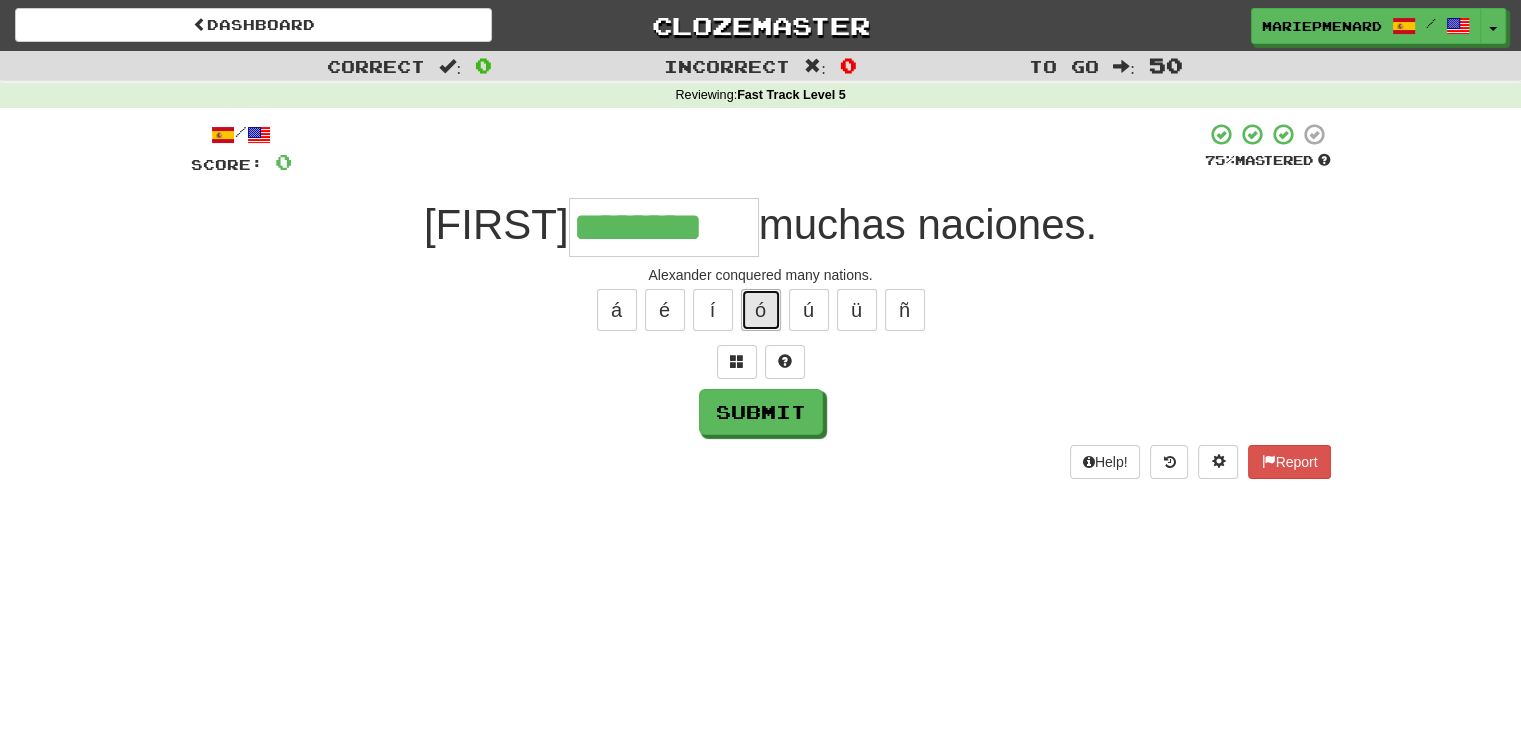 click on "ó" at bounding box center [761, 310] 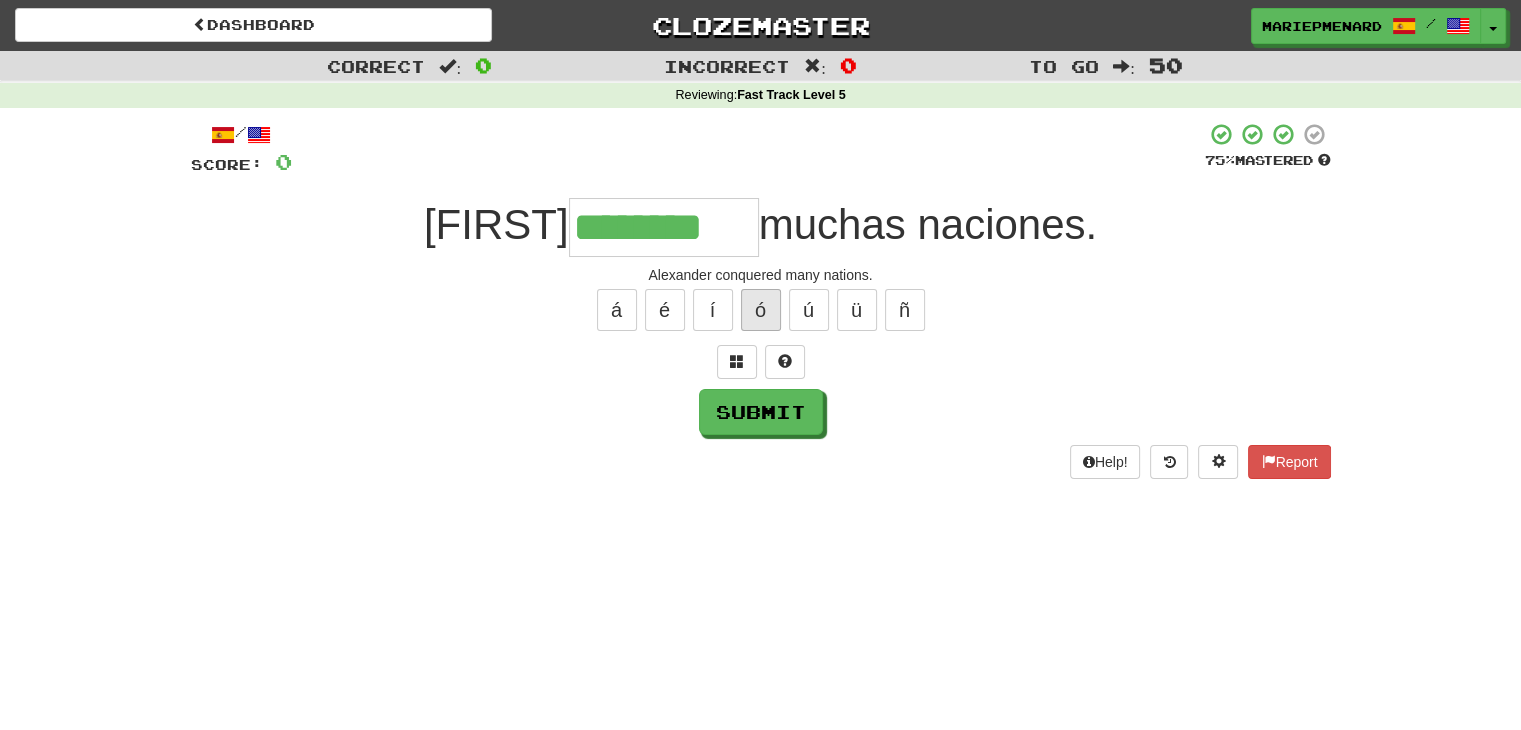 type on "*********" 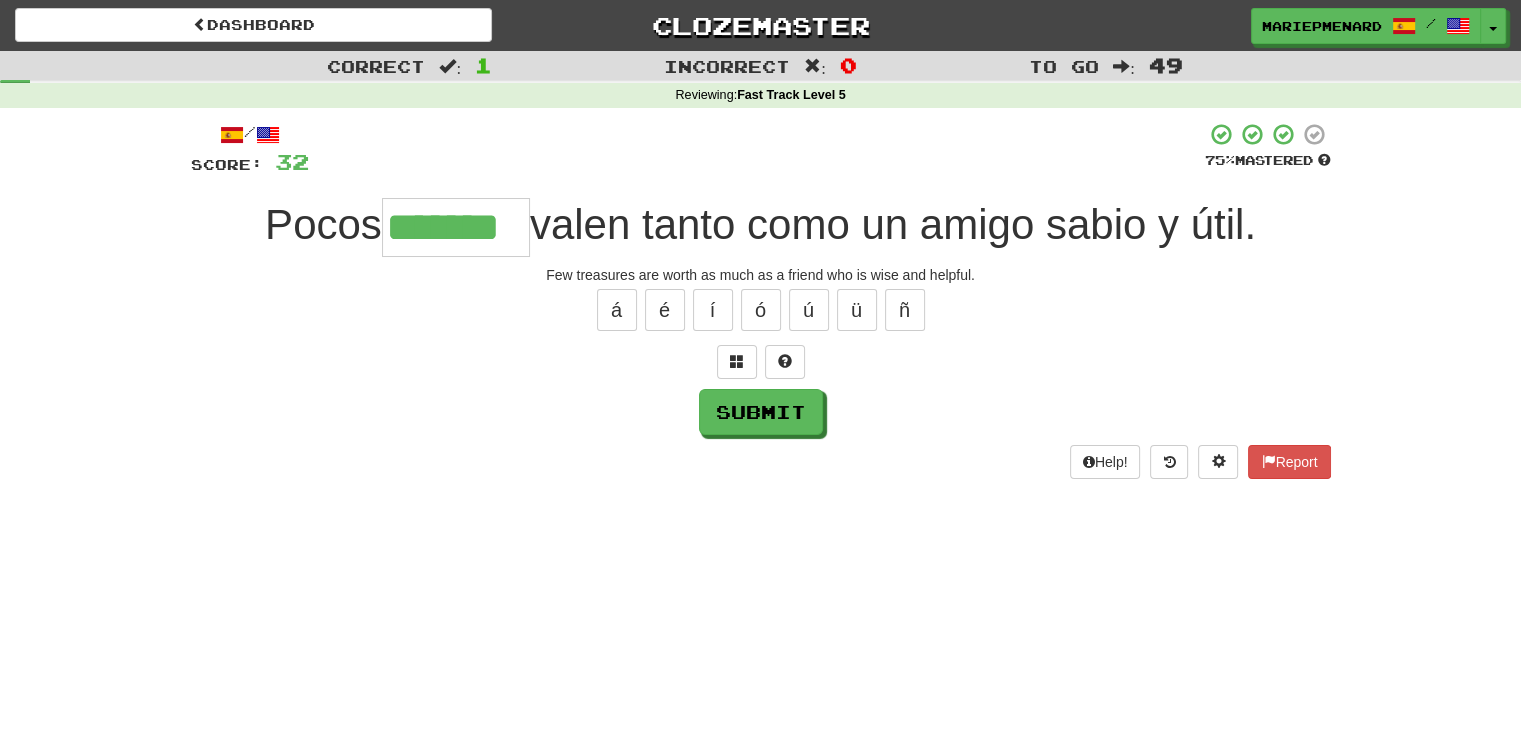 type on "*******" 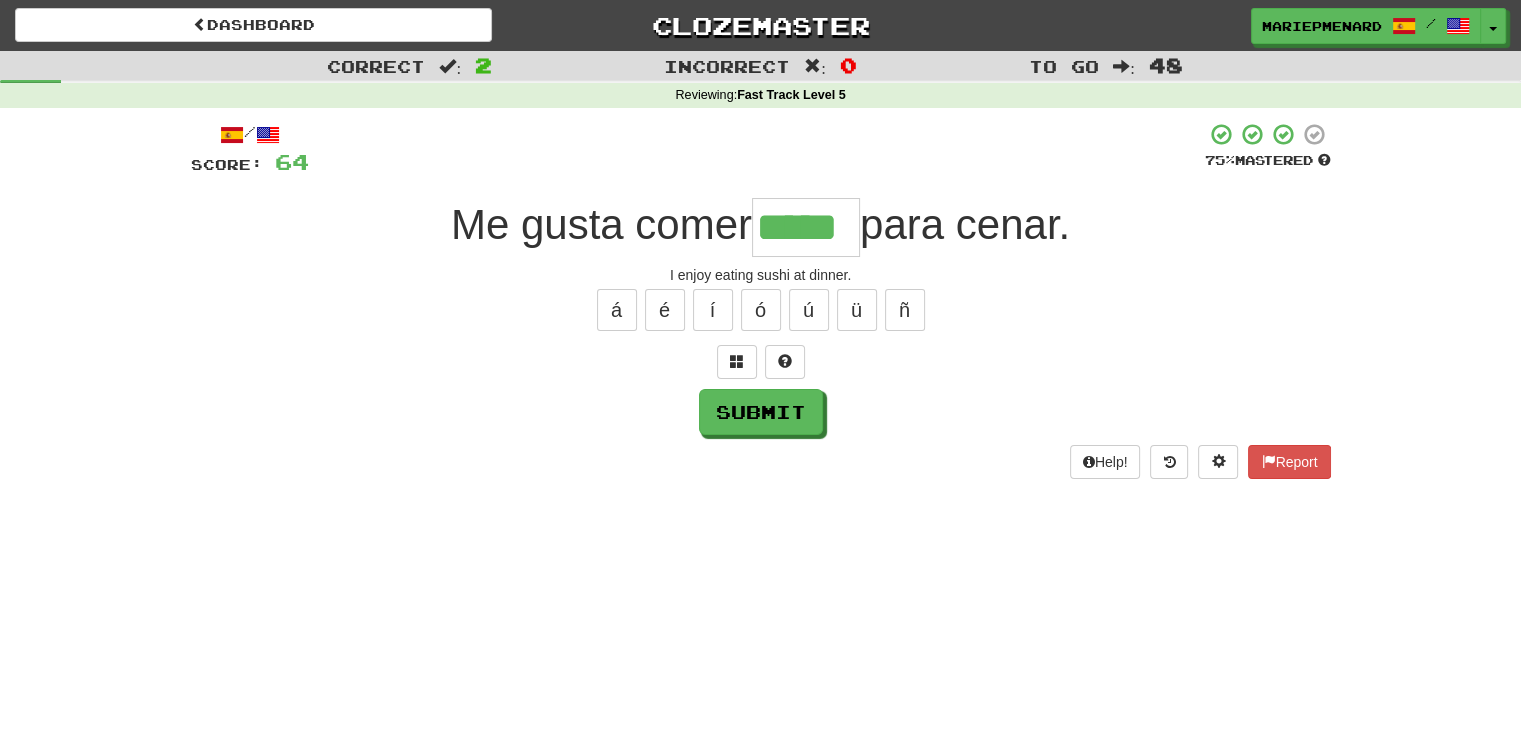 type on "*****" 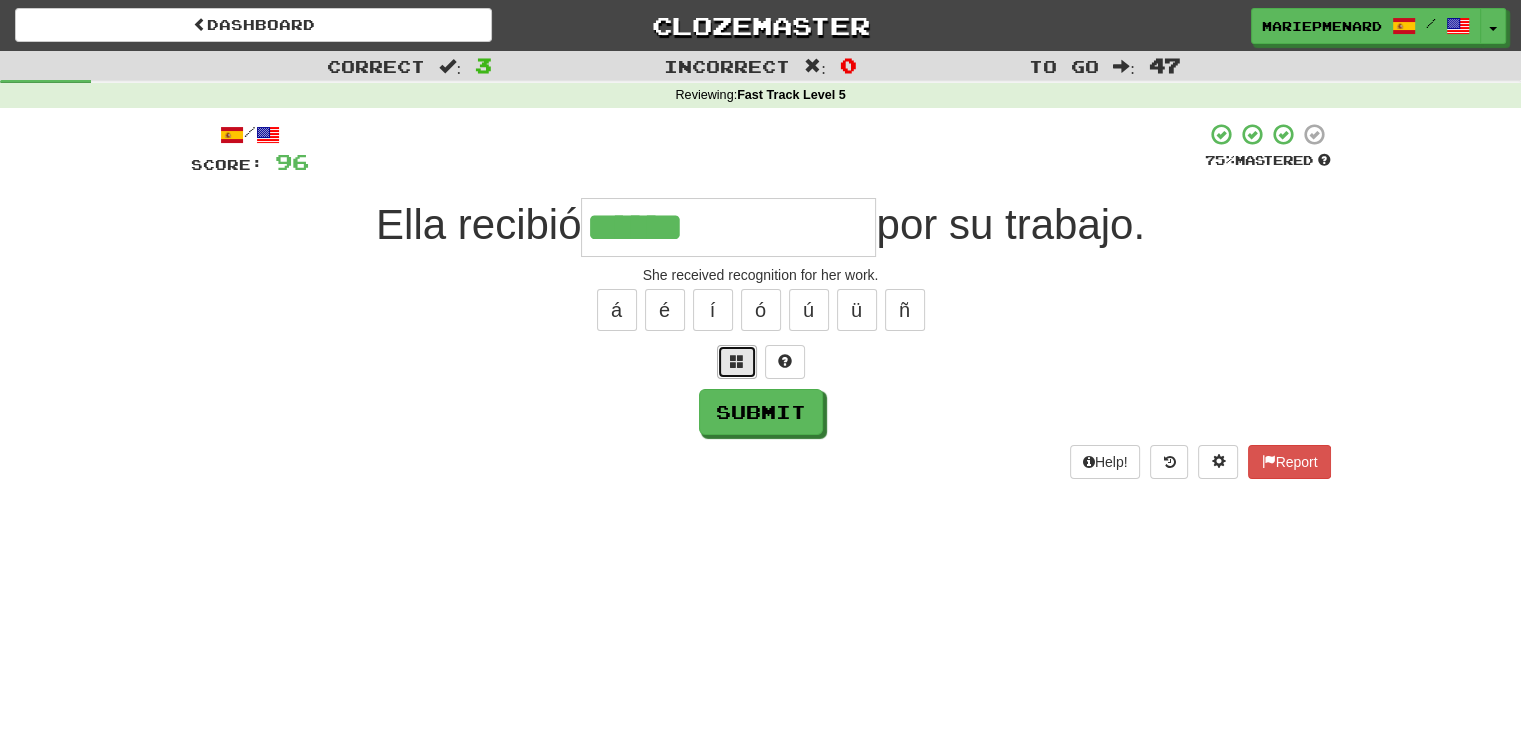 click at bounding box center (737, 361) 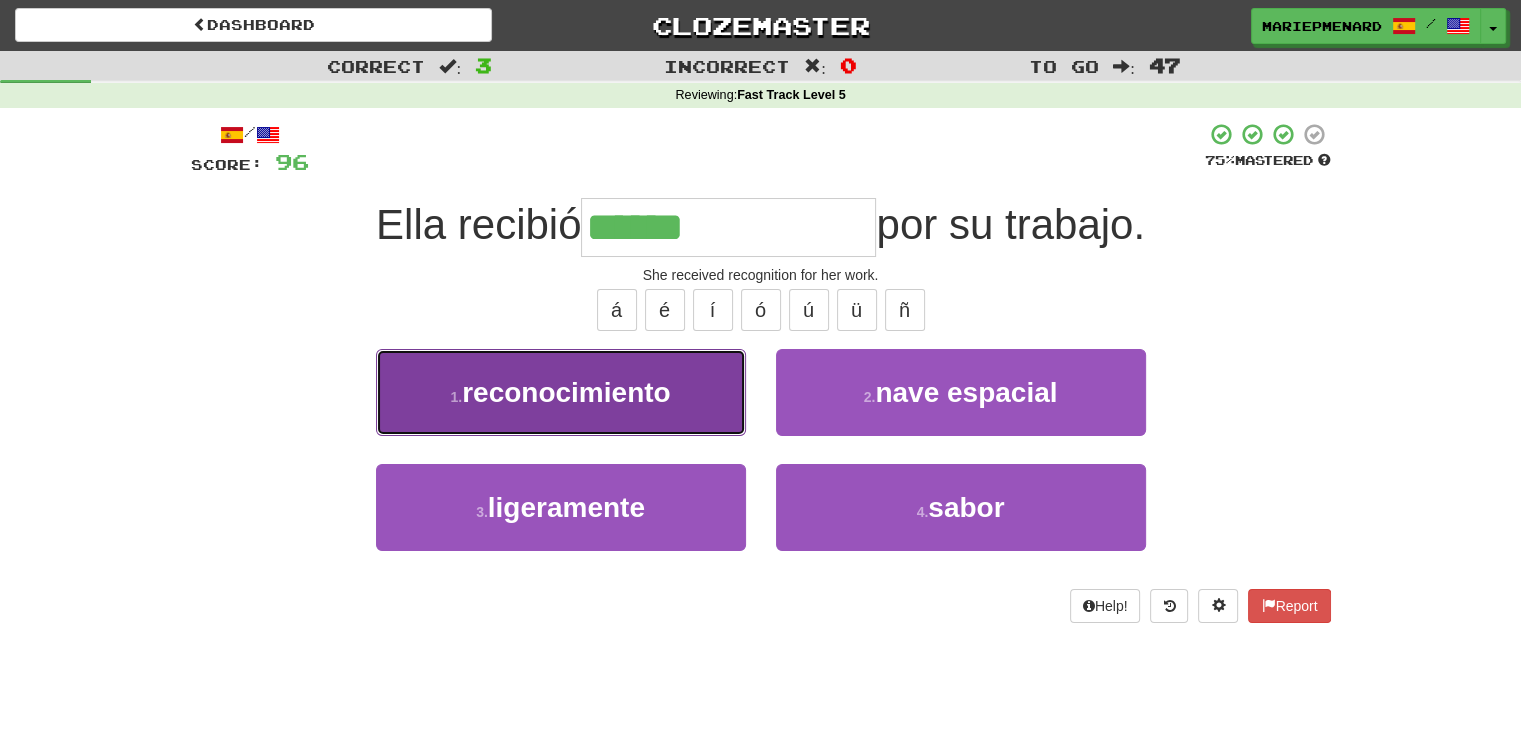 click on "reconocimiento" at bounding box center (566, 392) 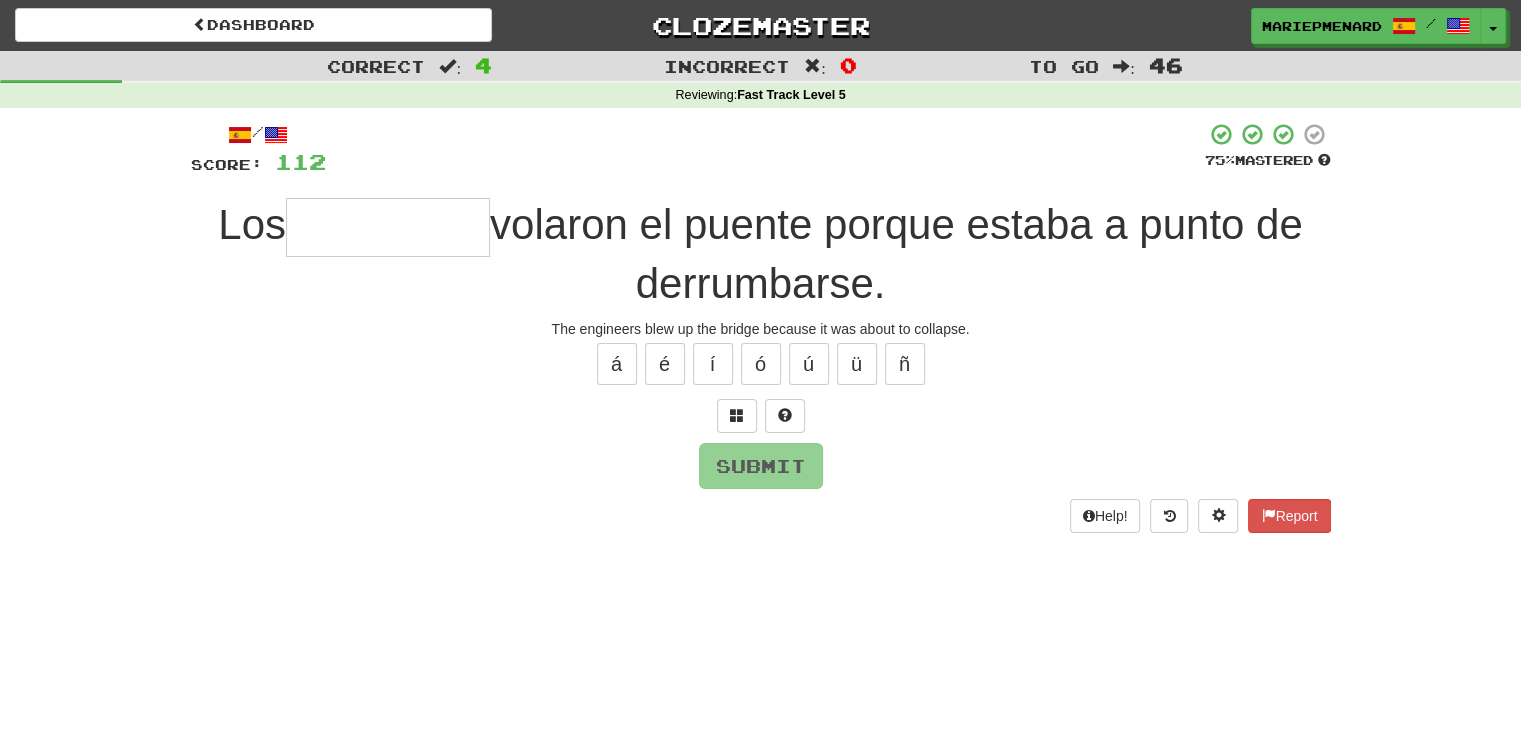 click at bounding box center (388, 227) 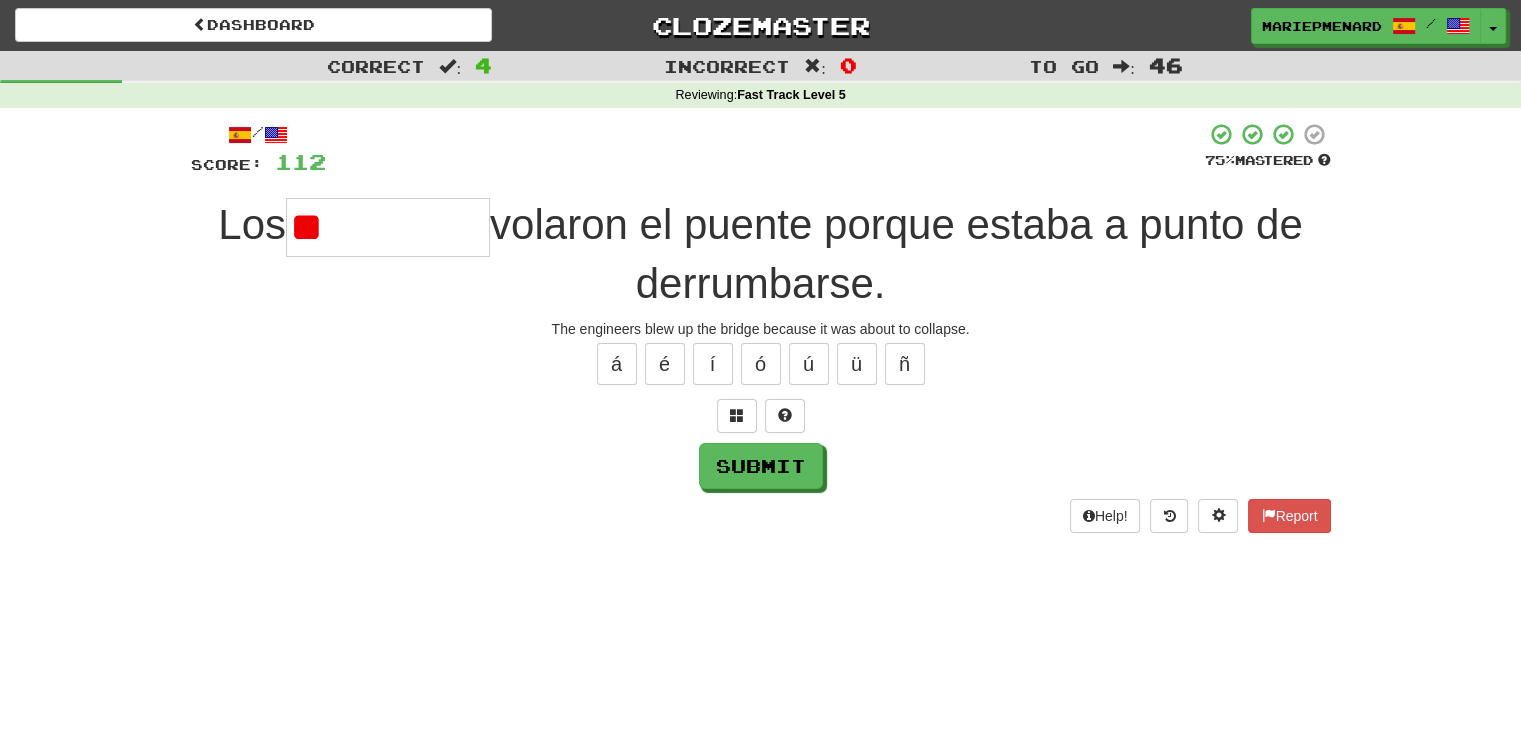 type on "*" 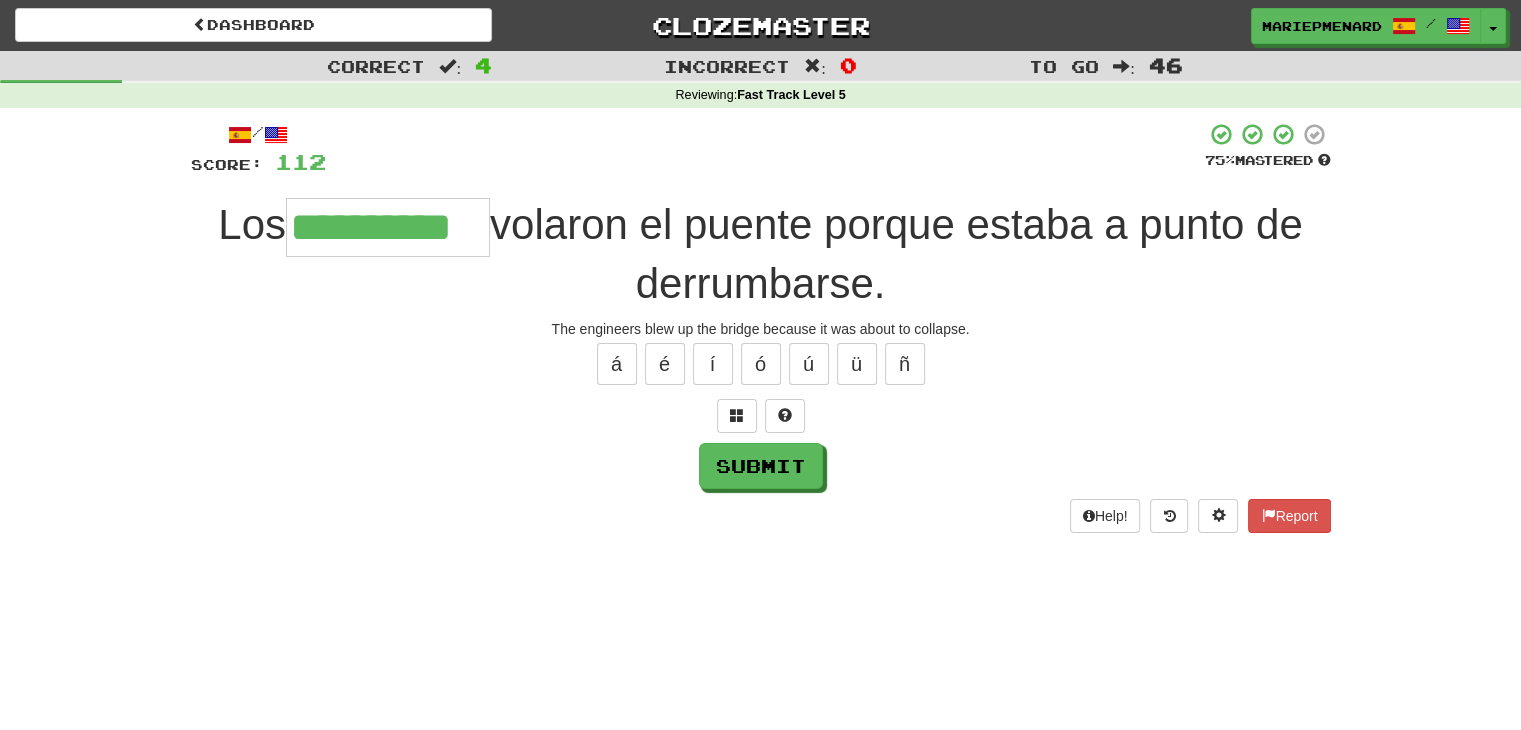 type on "**********" 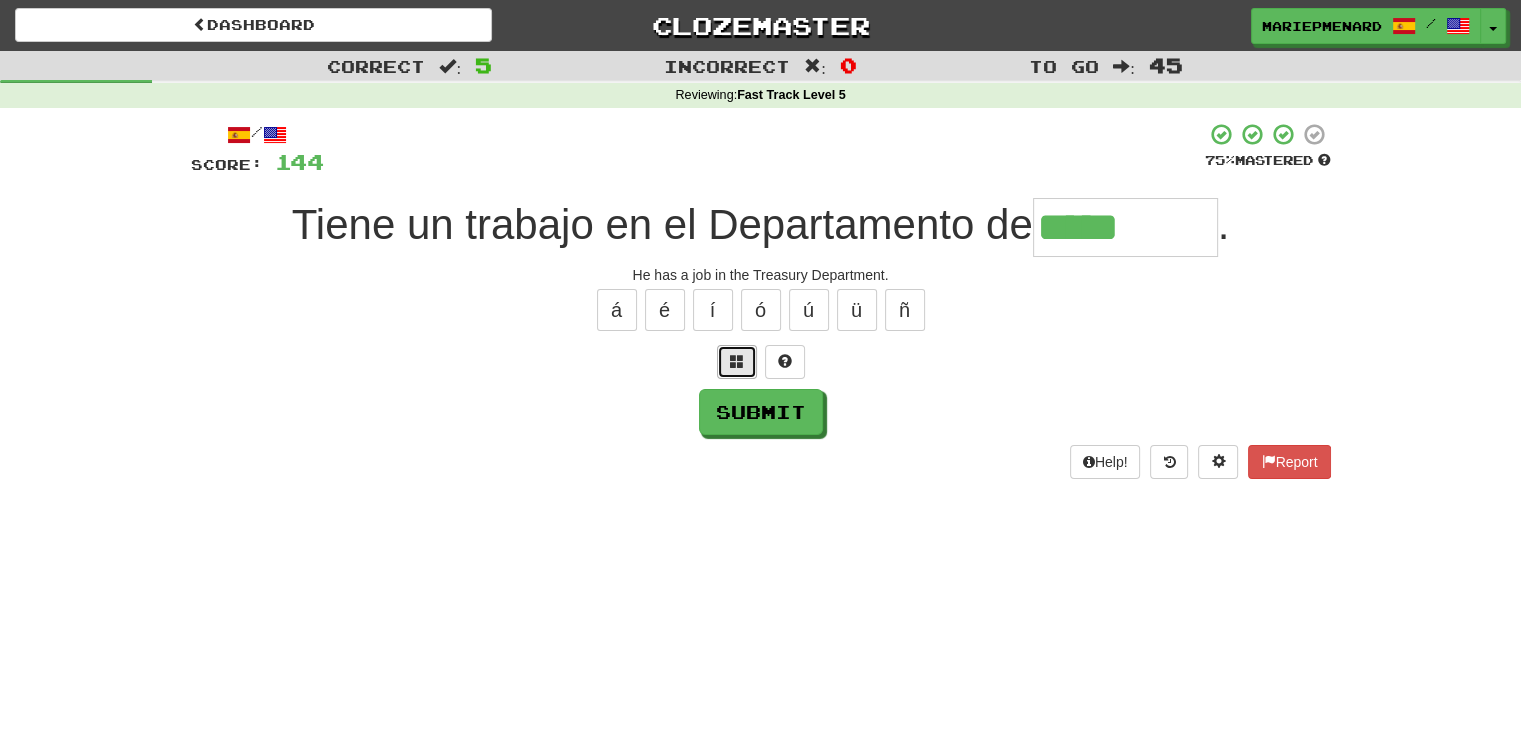 click at bounding box center [737, 362] 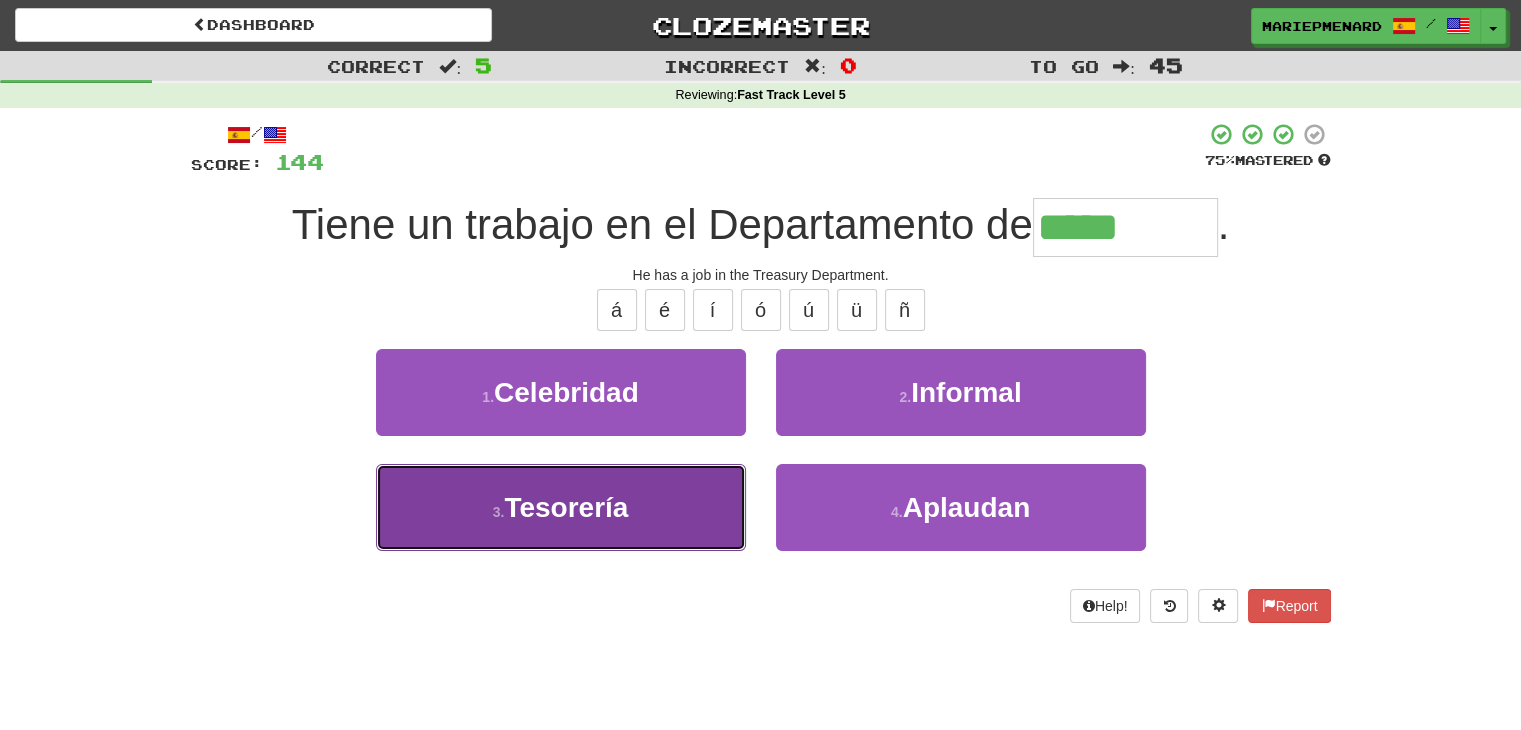 click on "3 .  Tesorería" at bounding box center [561, 507] 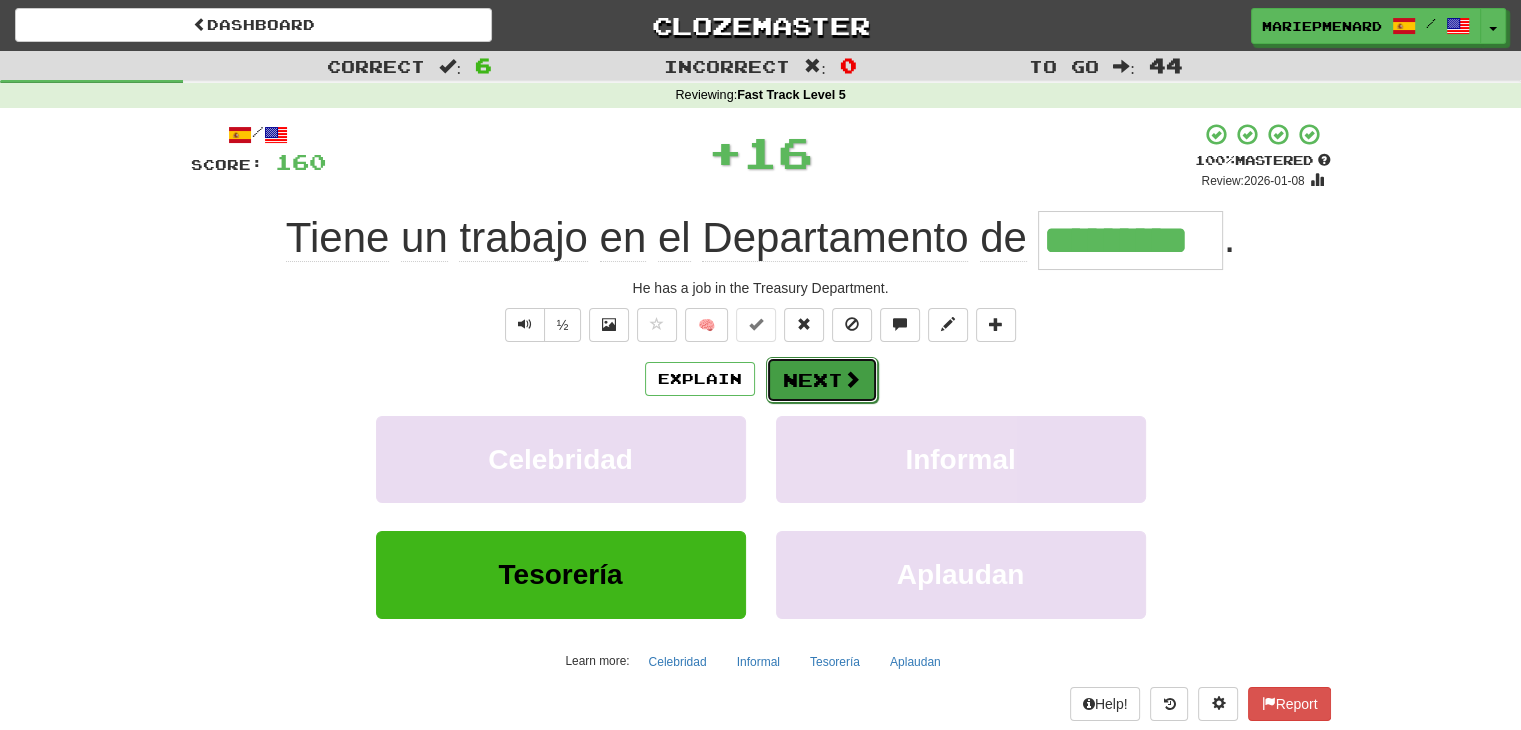 click on "Next" at bounding box center (822, 380) 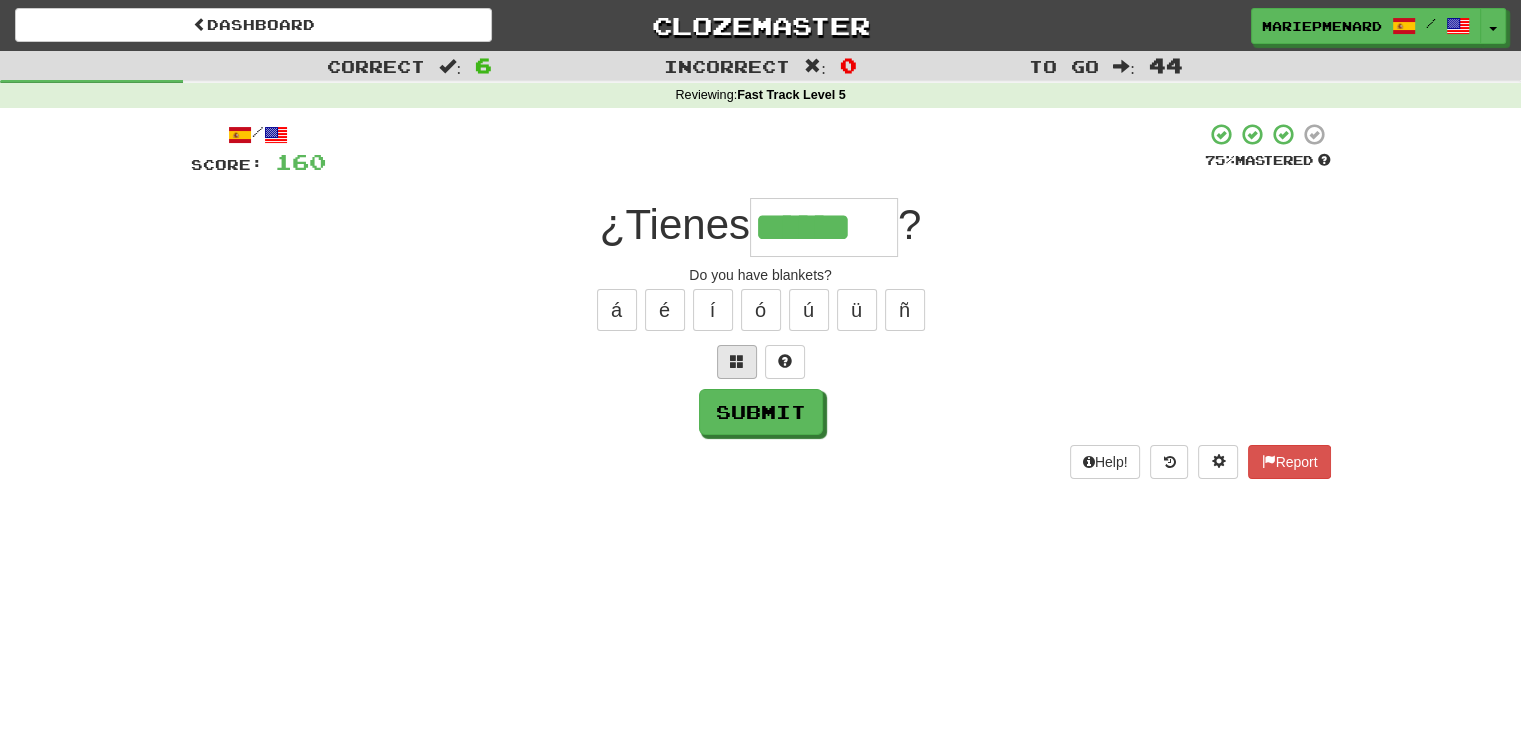 type on "******" 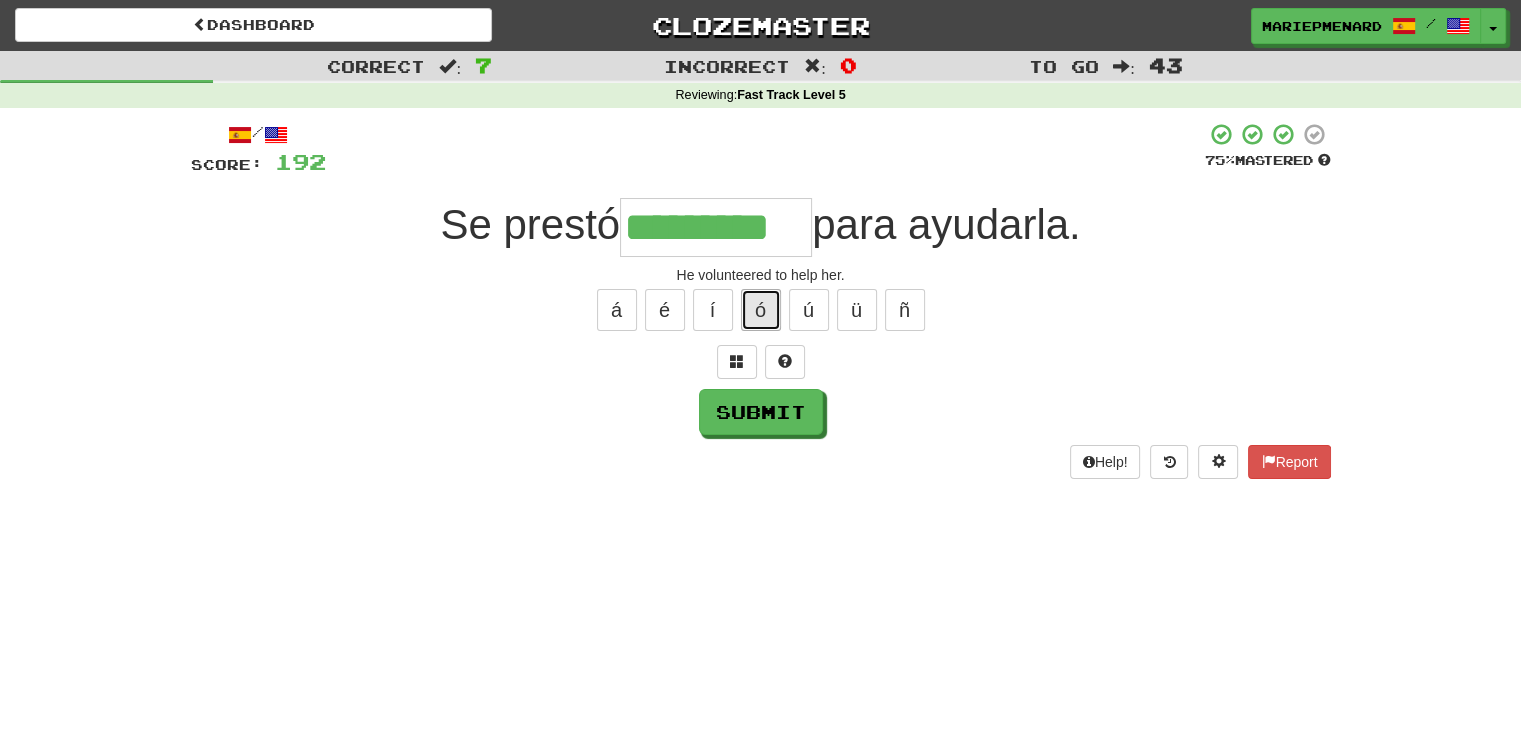 click on "ó" at bounding box center [761, 310] 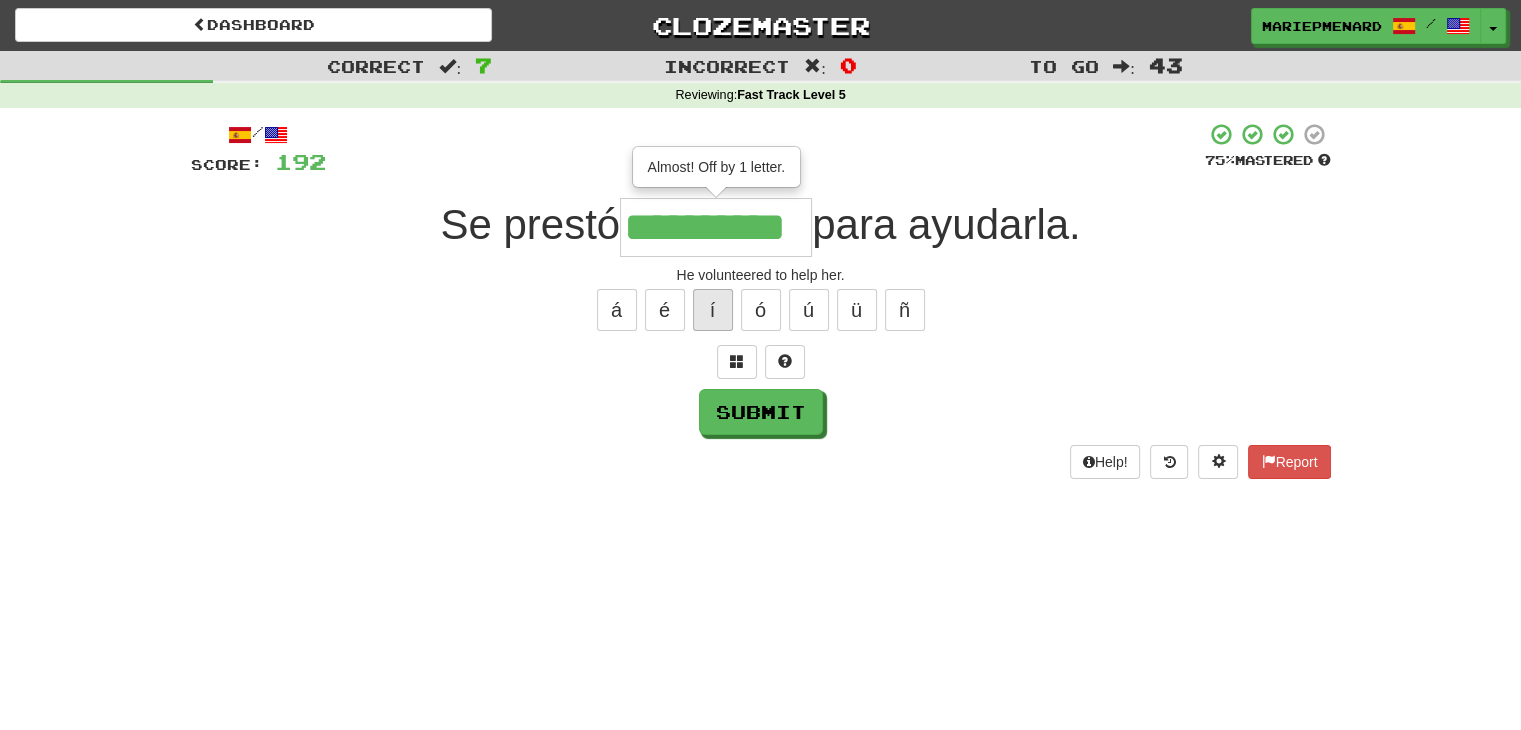 type on "**********" 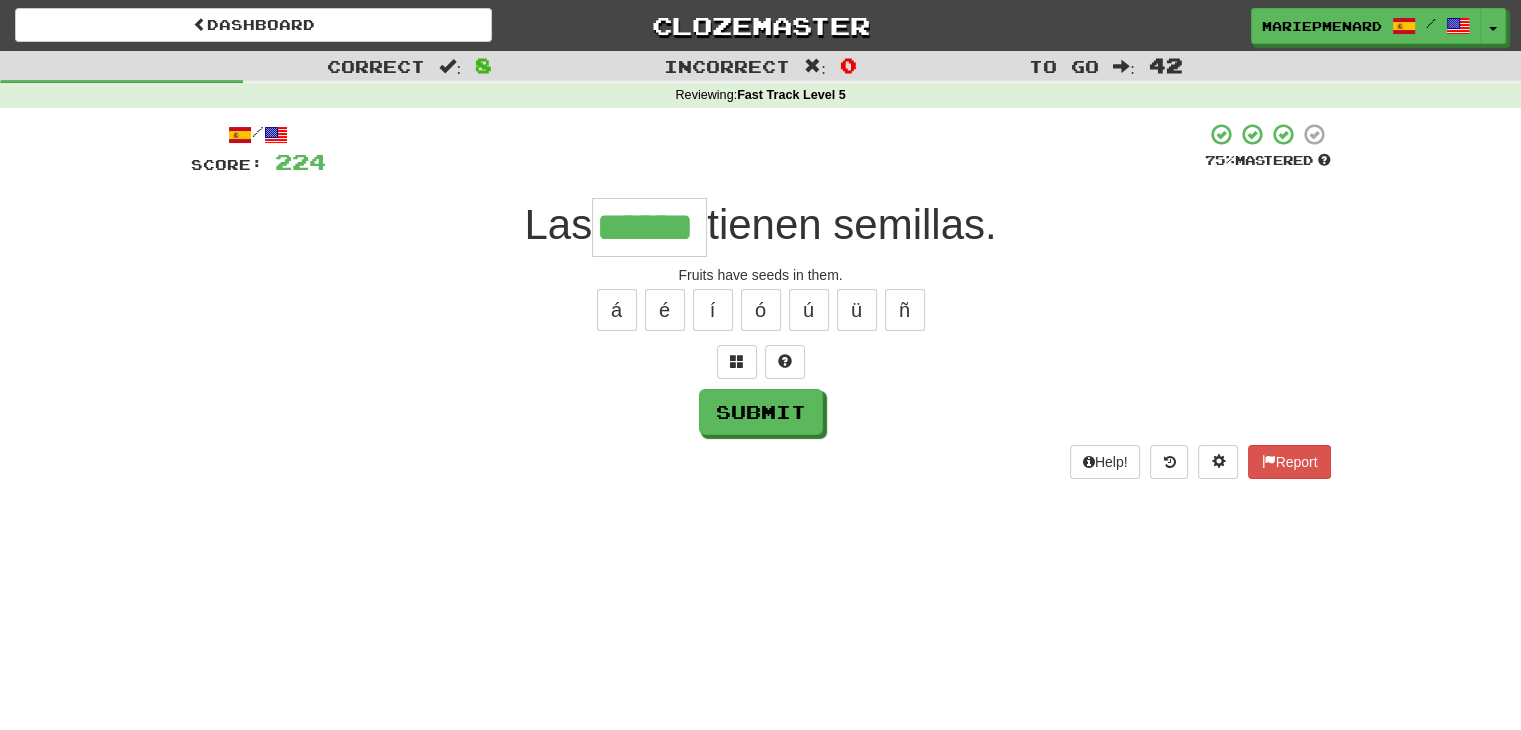 type on "******" 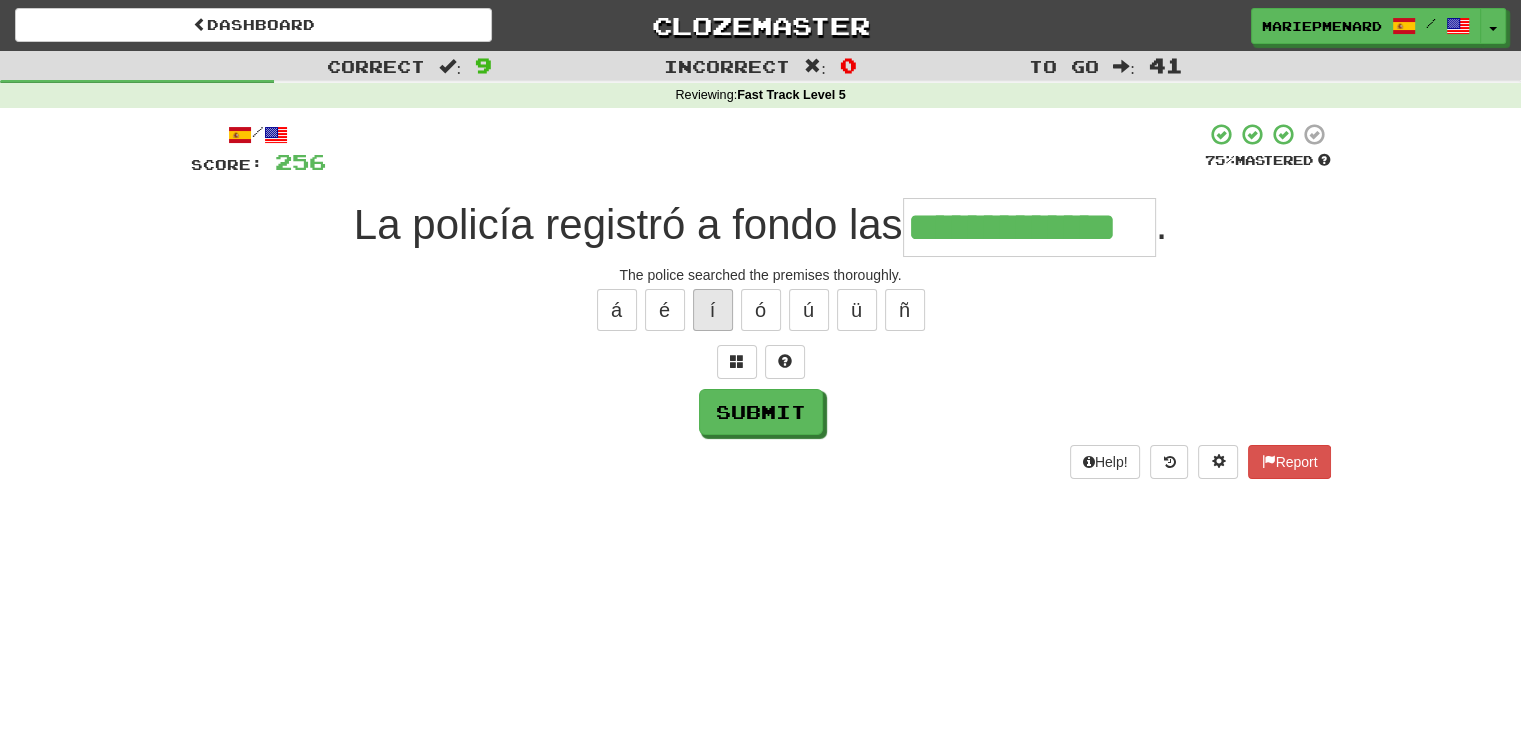 type on "**********" 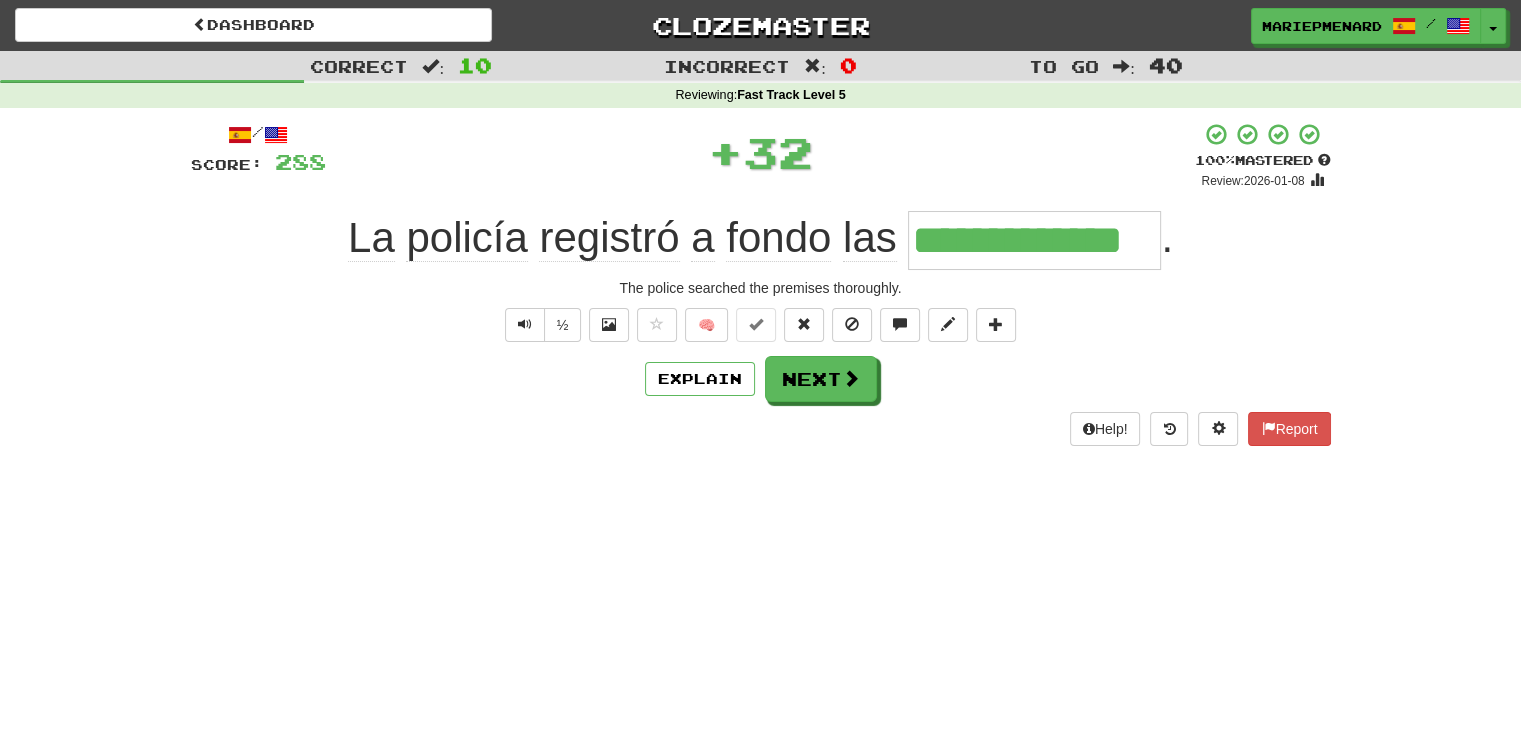 type 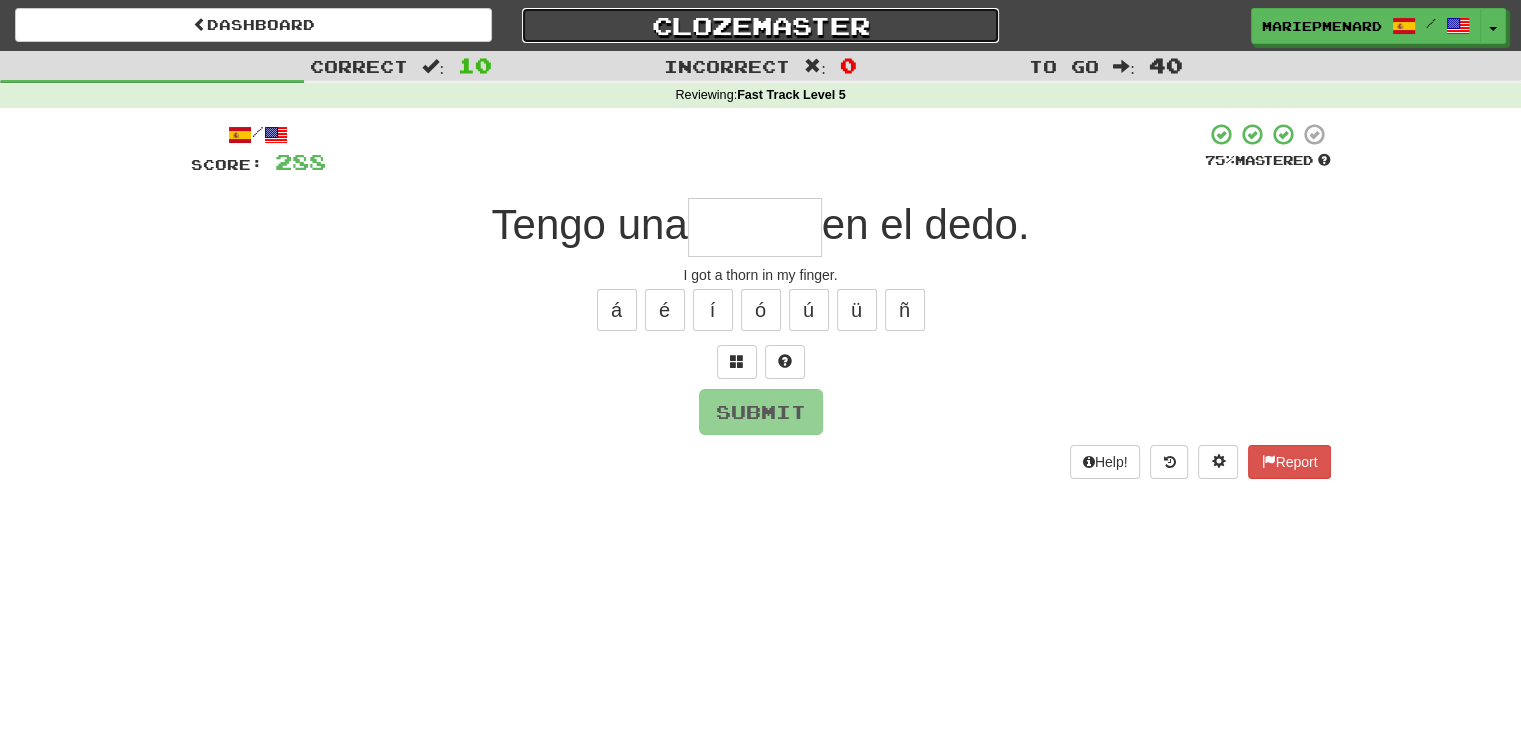 click on "Clozemaster" at bounding box center [760, 25] 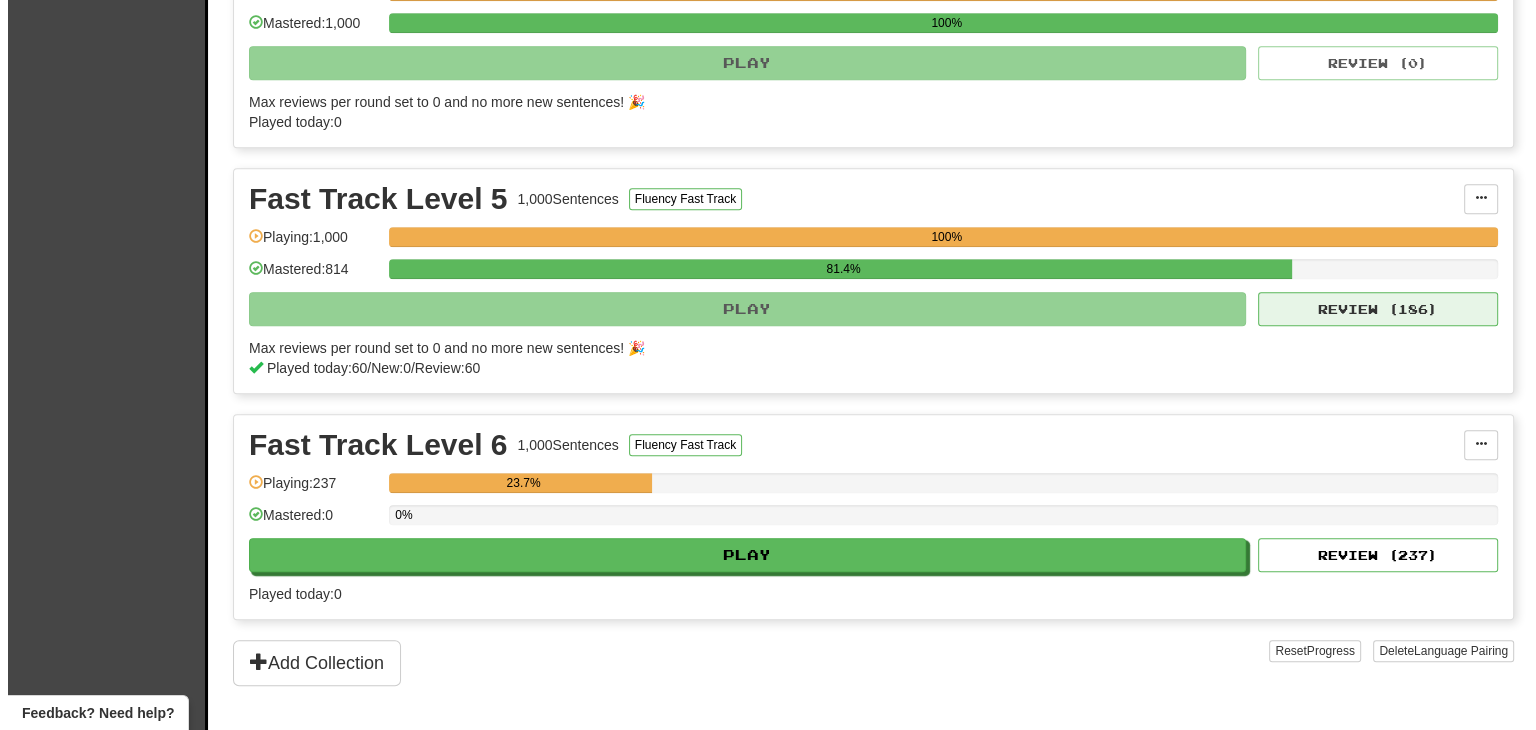 scroll, scrollTop: 1400, scrollLeft: 0, axis: vertical 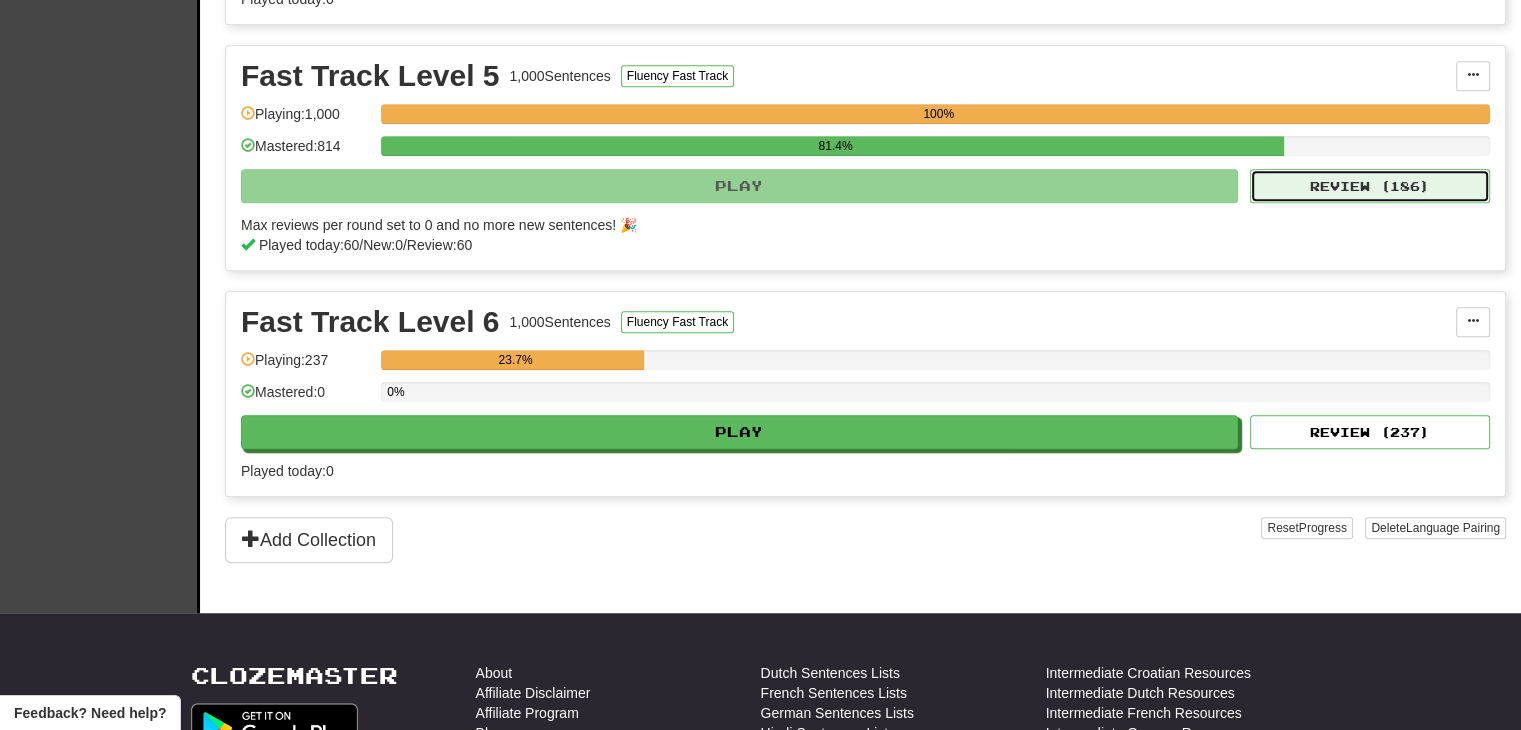 click on "Review ( 186 )" at bounding box center [1370, 186] 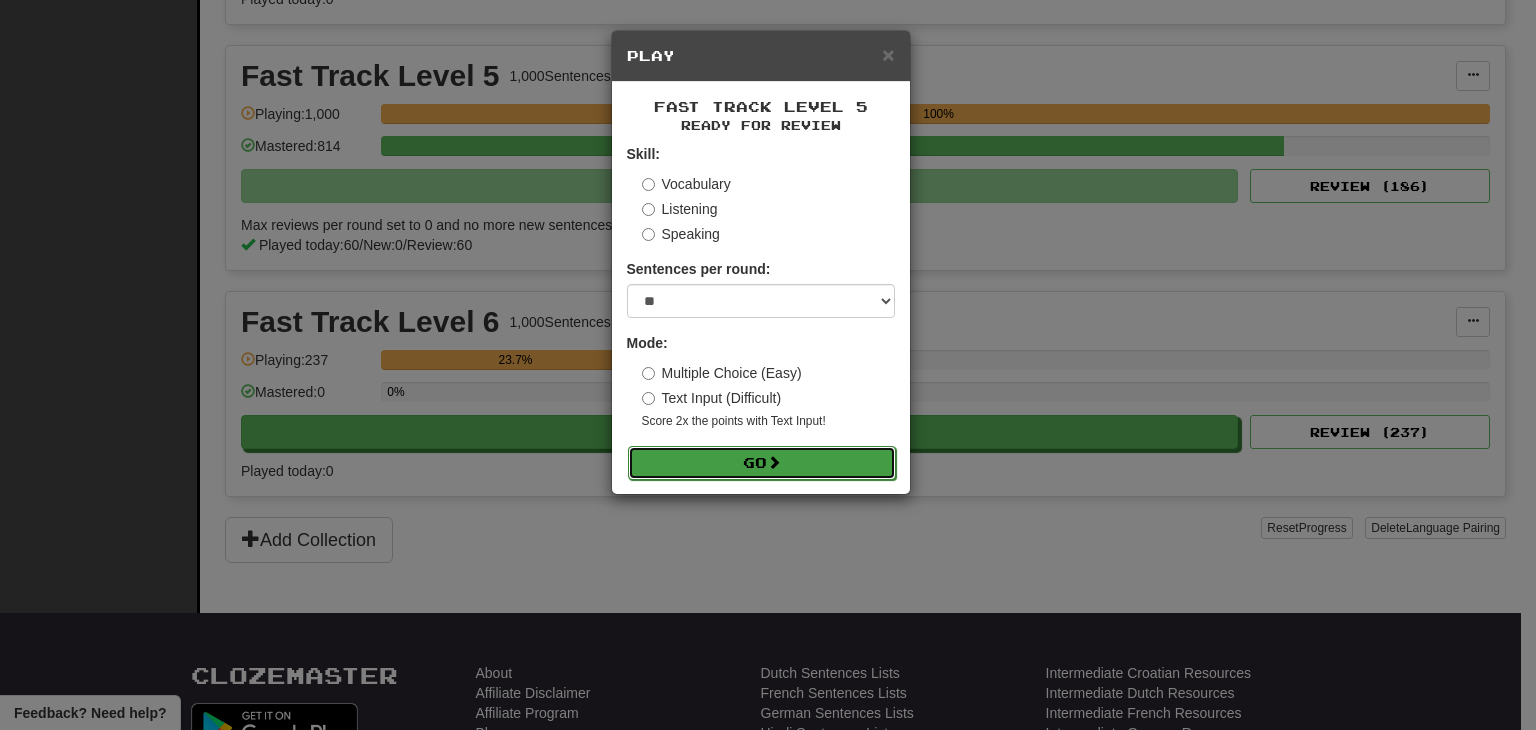 click on "Go" at bounding box center (762, 463) 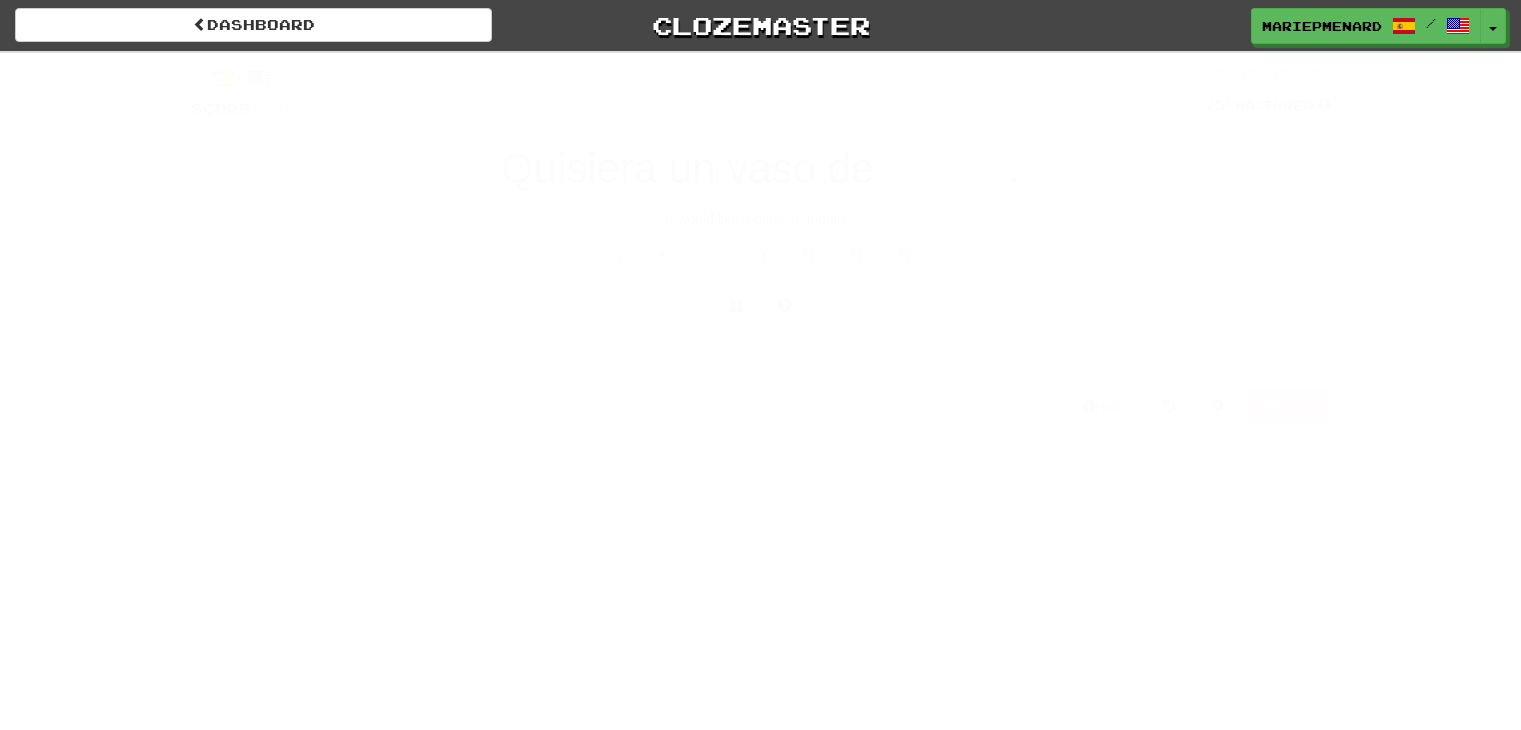 scroll, scrollTop: 0, scrollLeft: 0, axis: both 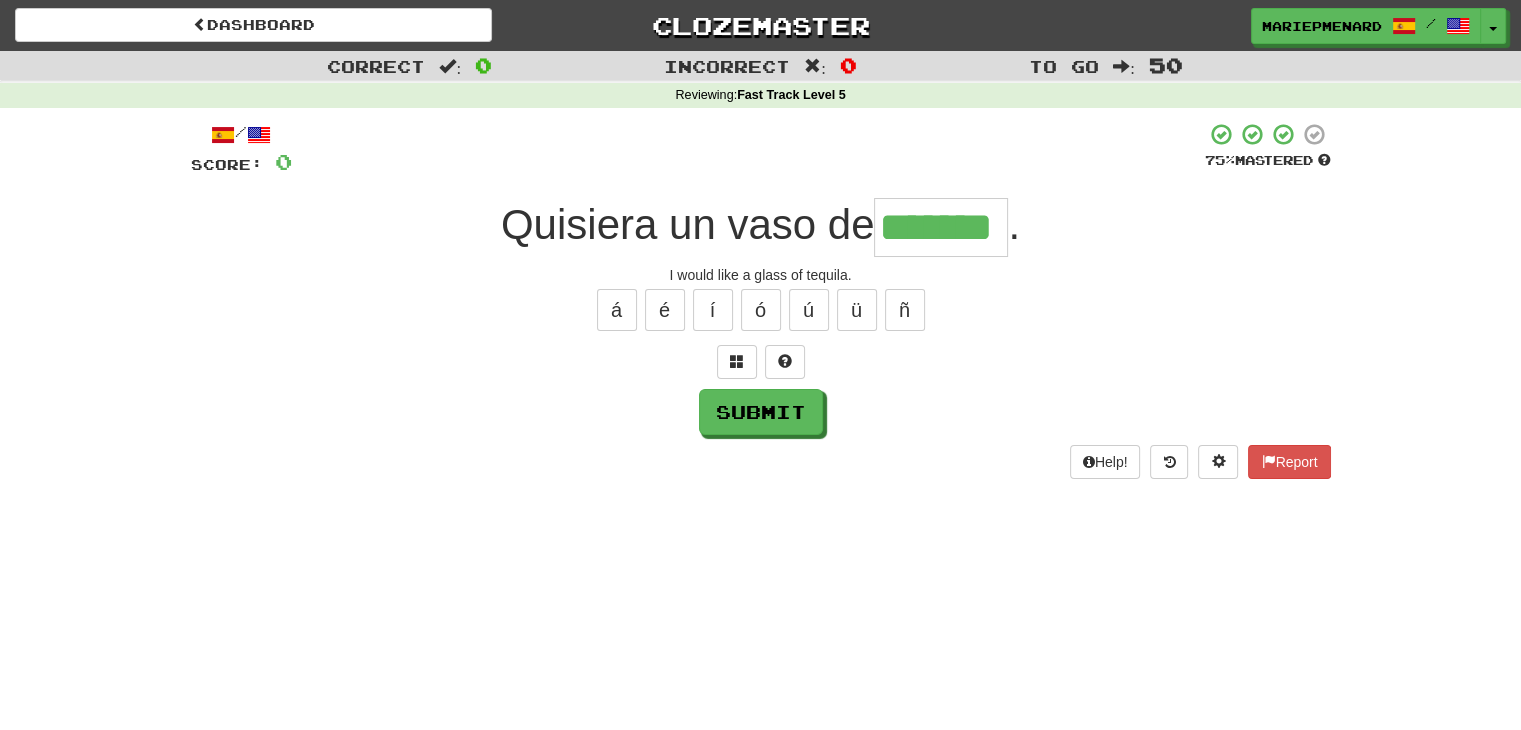 type on "*******" 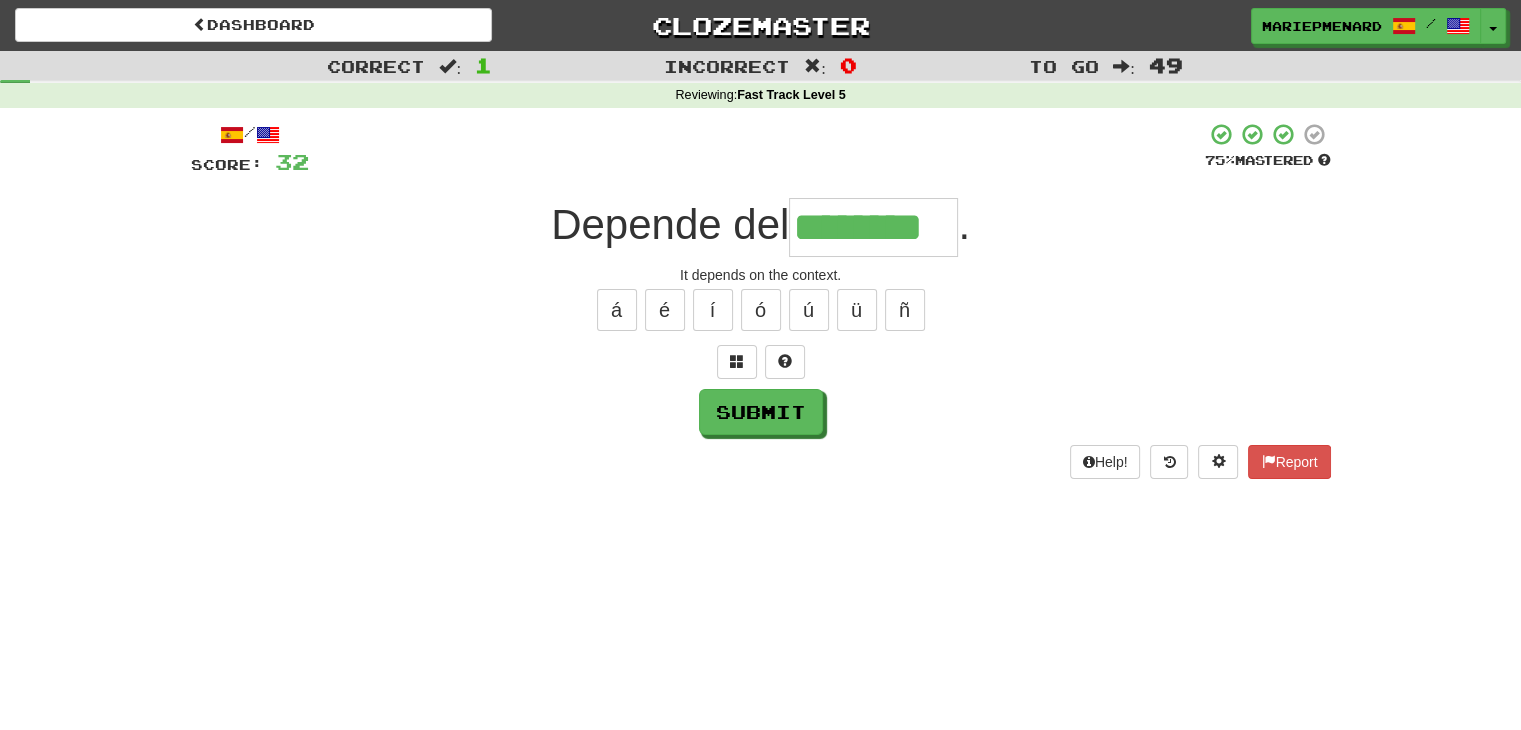 type on "********" 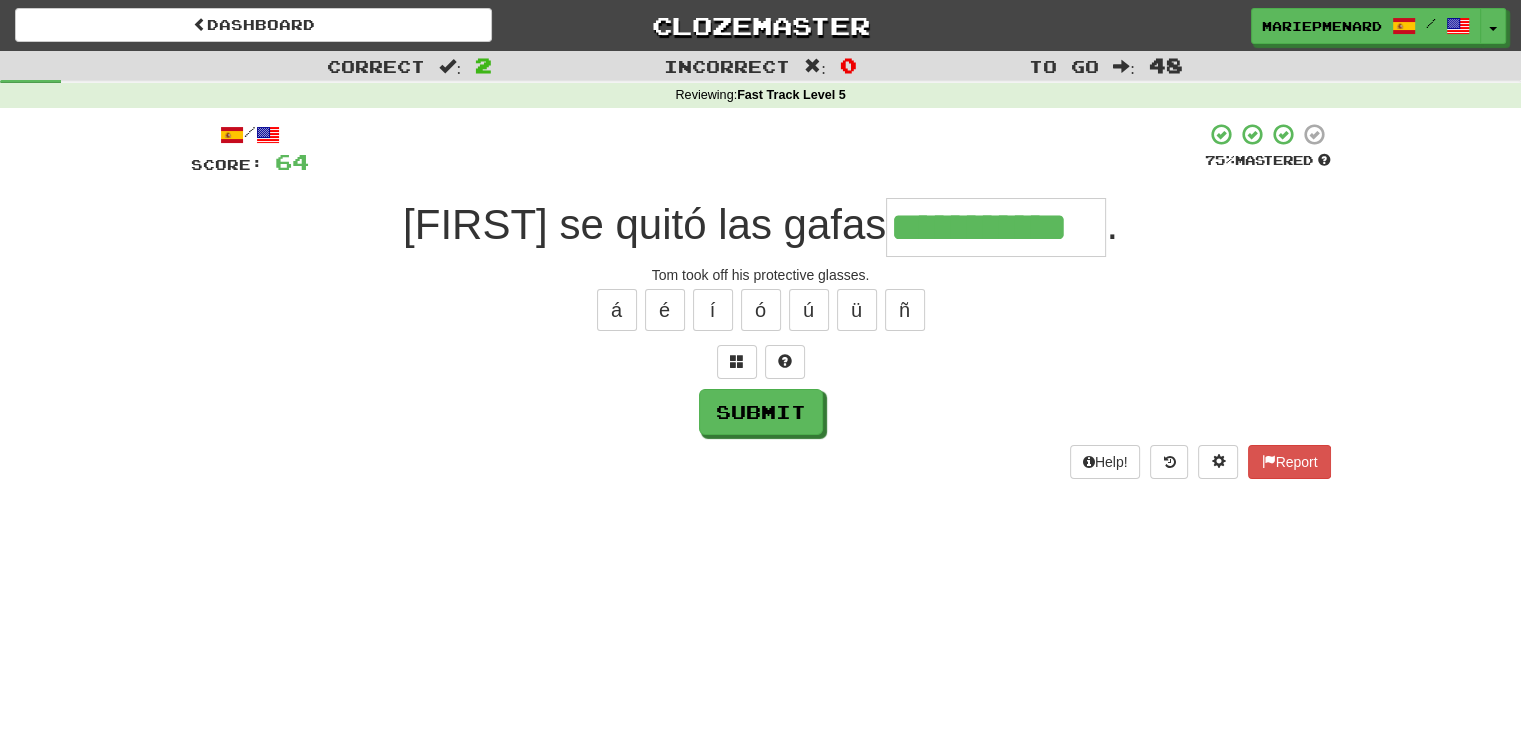 type on "**********" 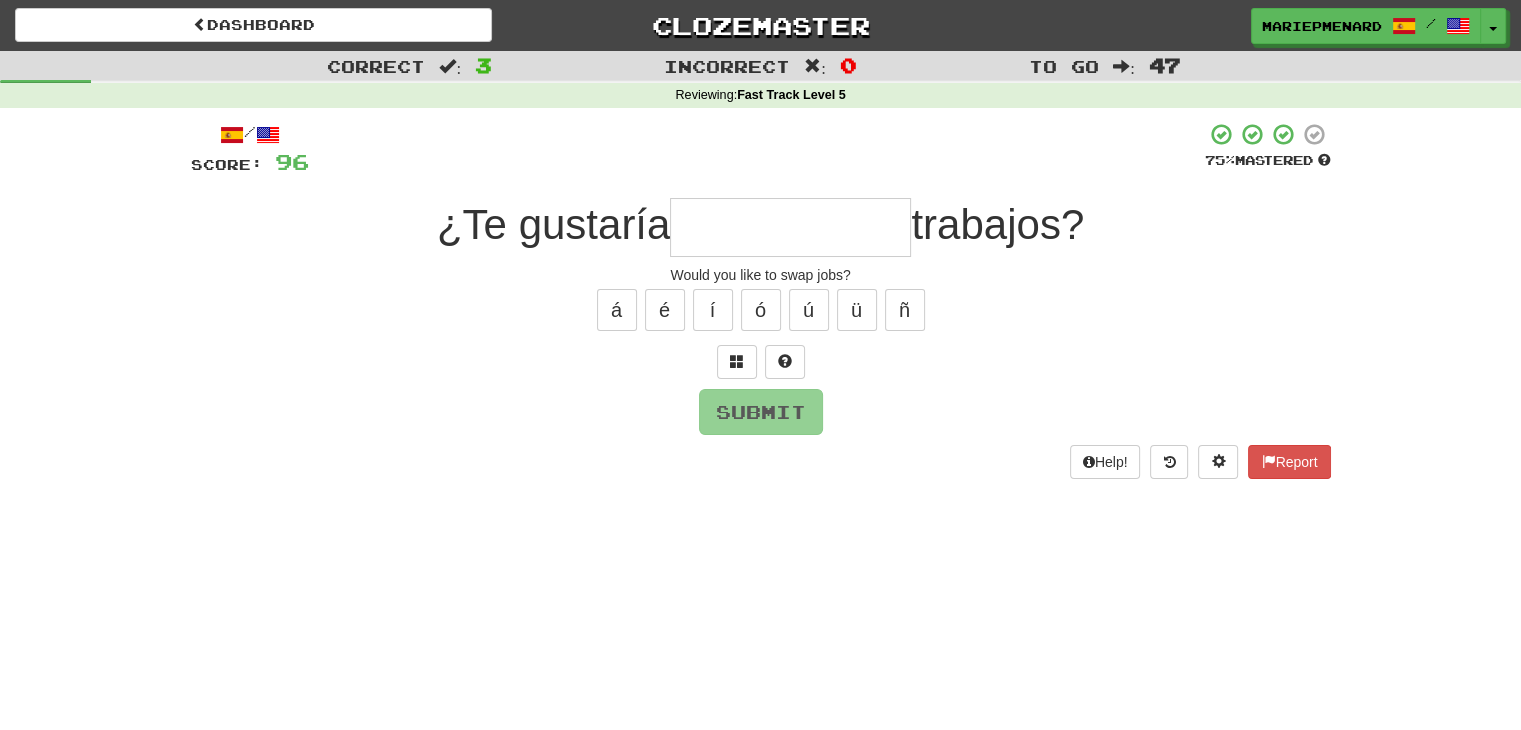 click at bounding box center [790, 227] 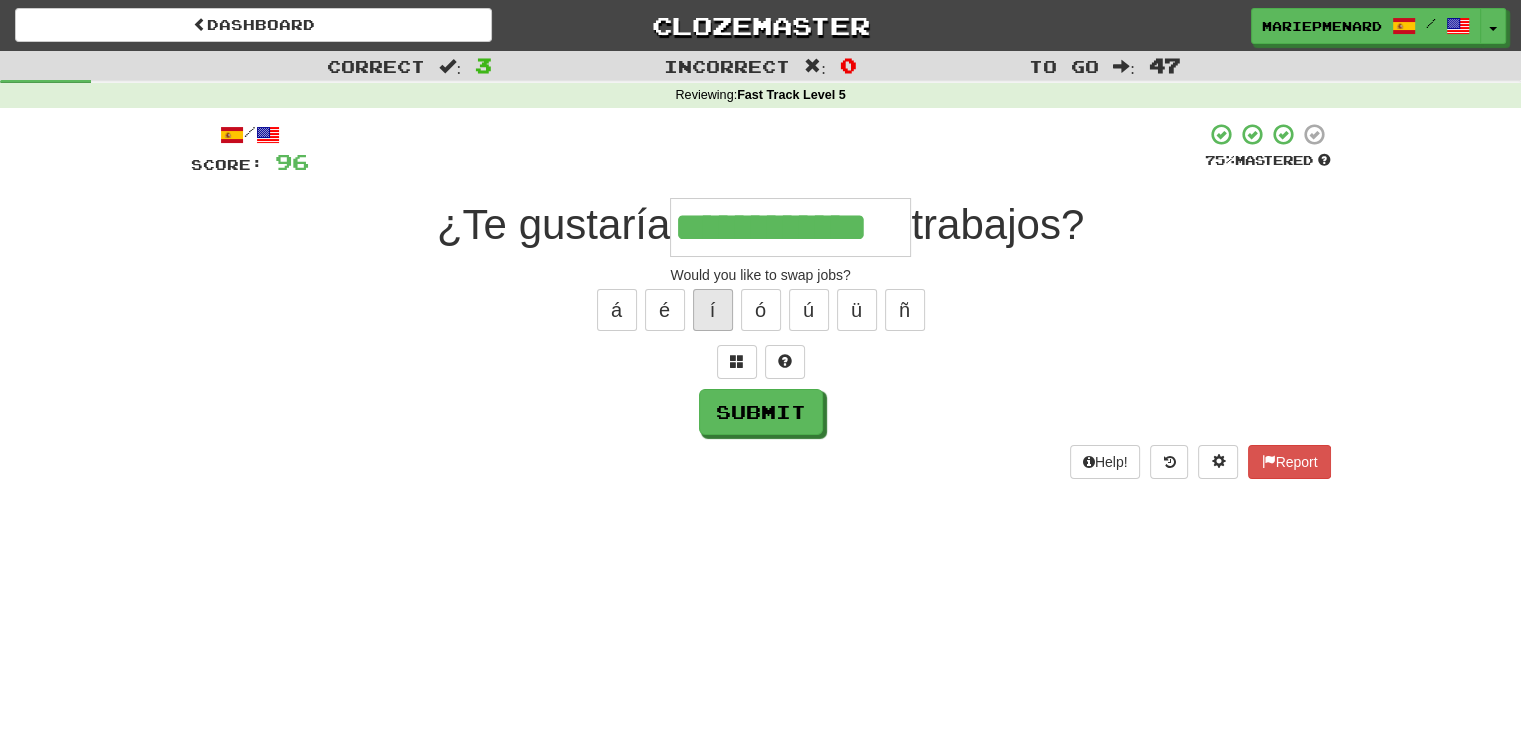 type on "**********" 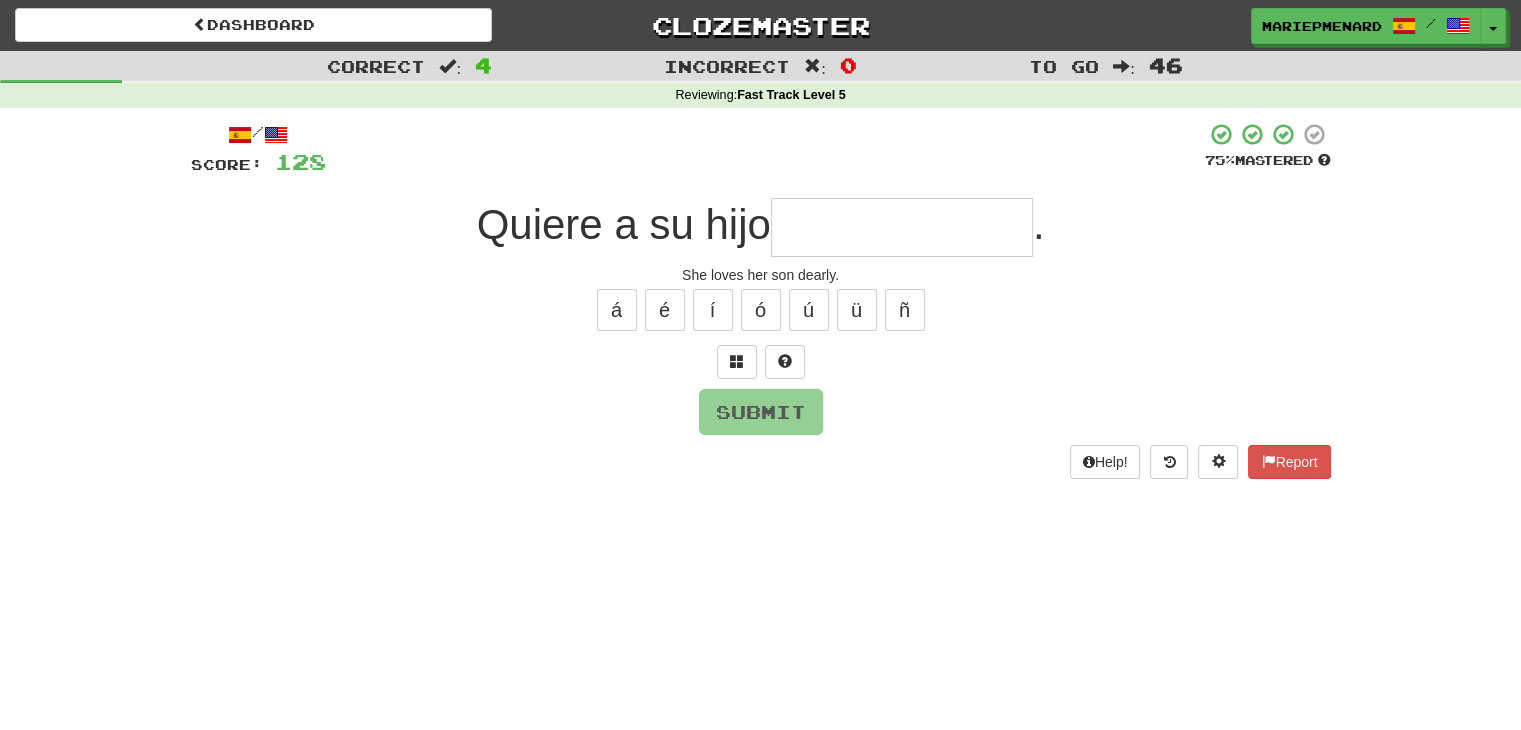 click at bounding box center [902, 227] 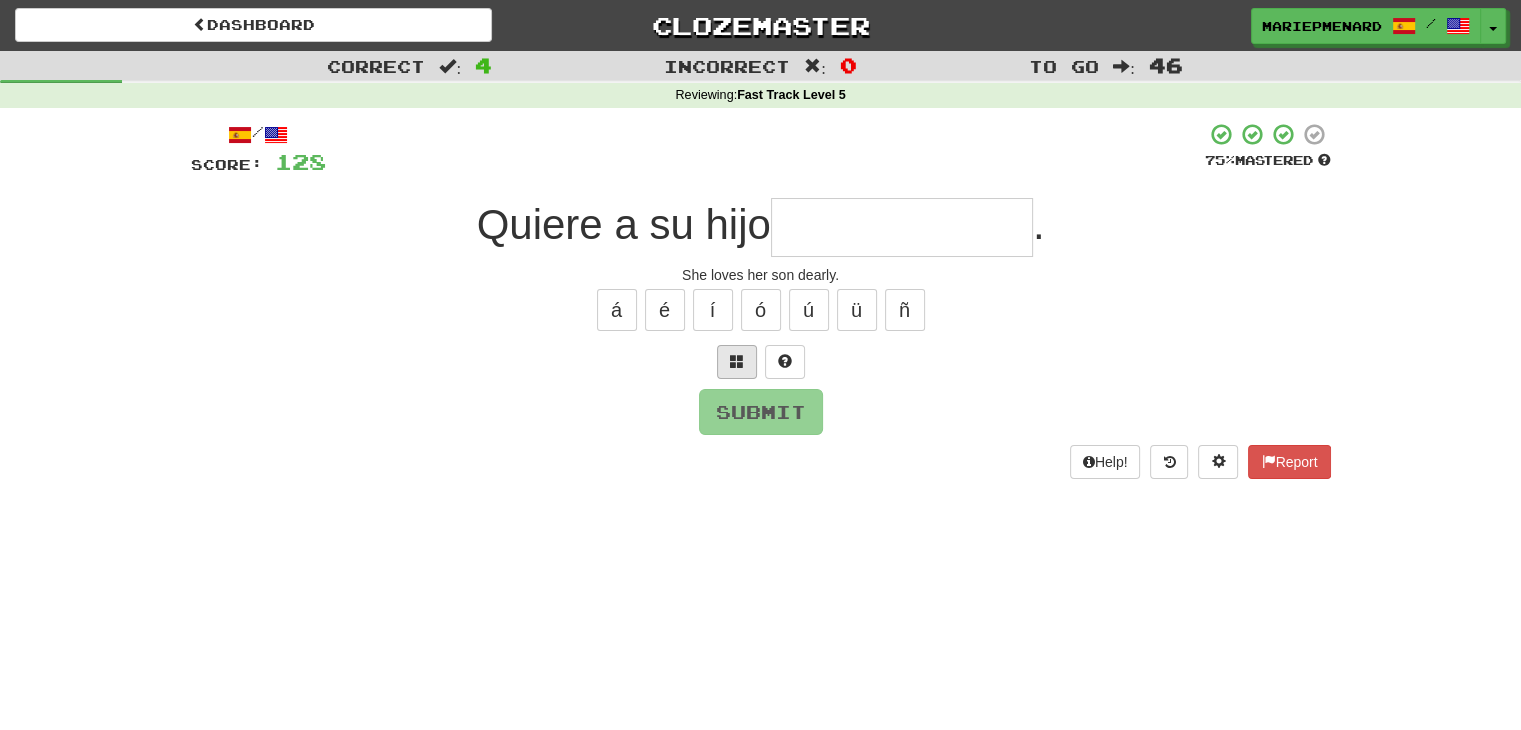 type on "*" 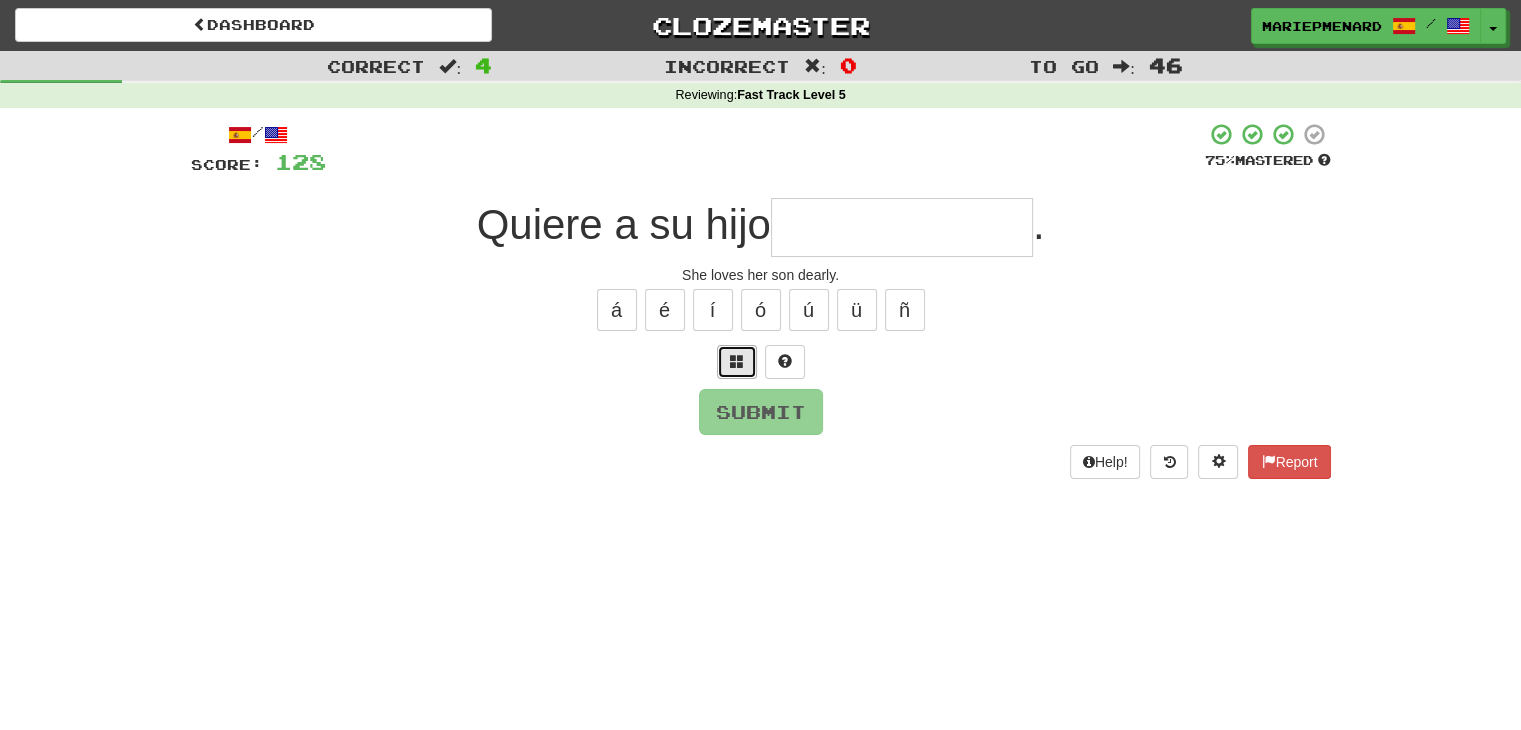 click at bounding box center (737, 362) 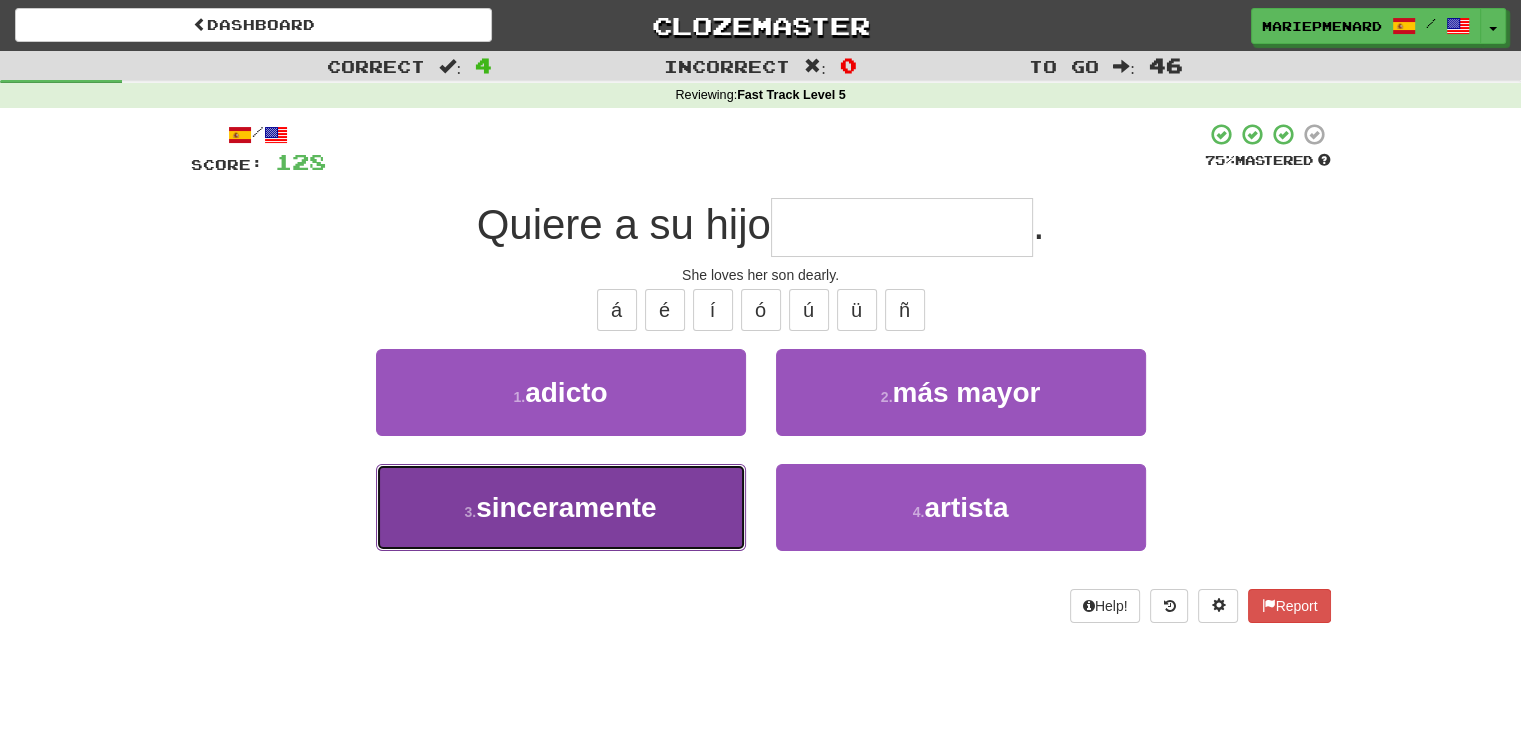 click on "3 . sinceramente" at bounding box center [561, 507] 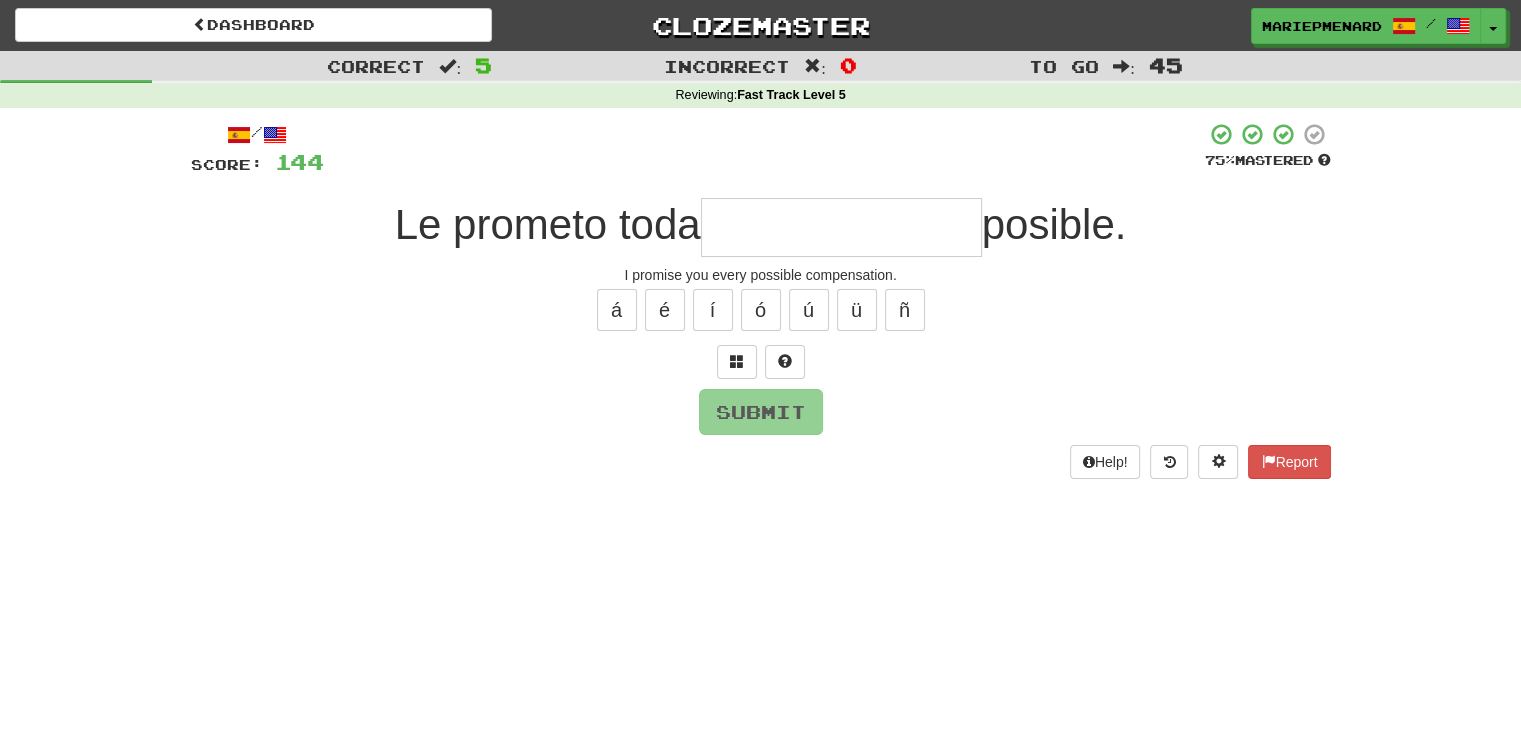 click at bounding box center (841, 227) 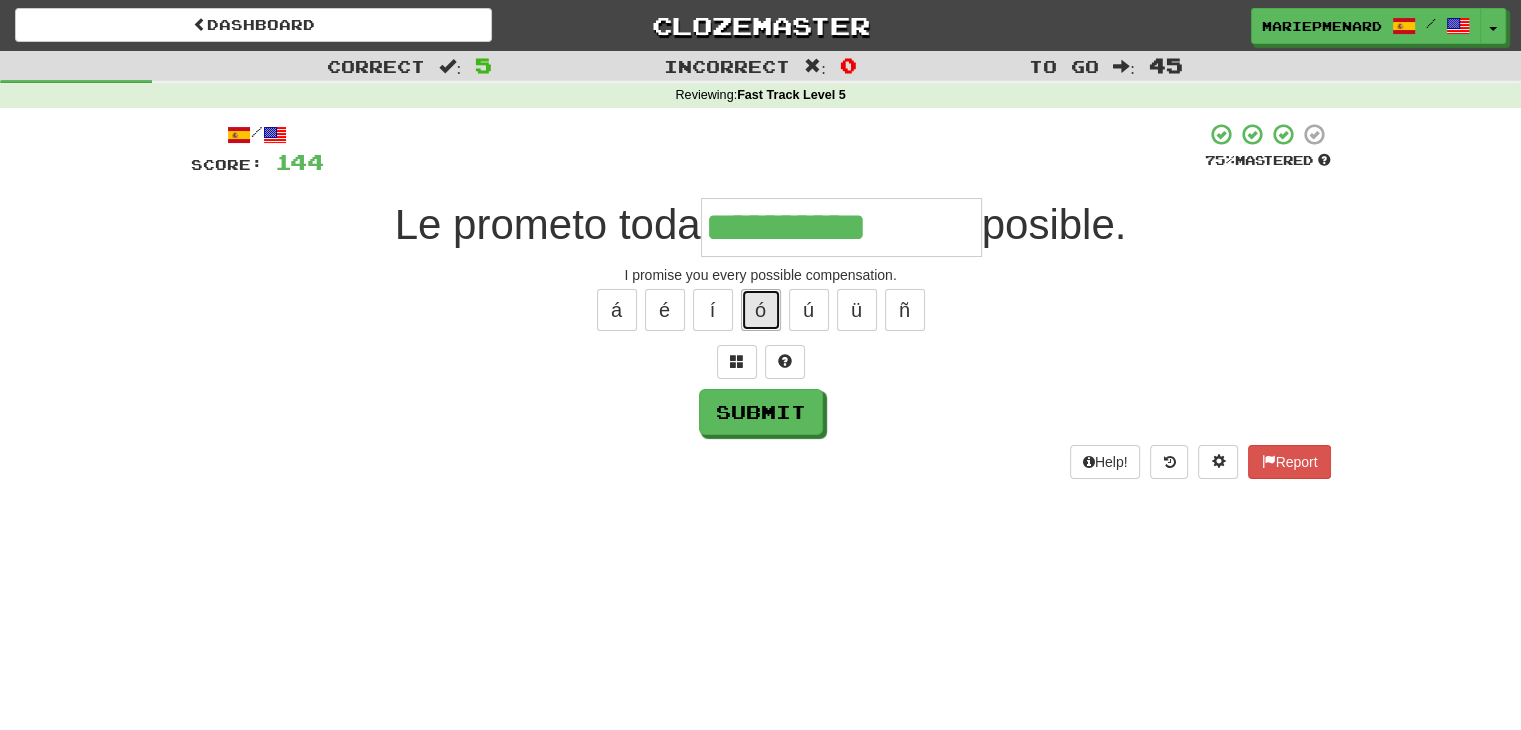 click on "ó" at bounding box center [761, 310] 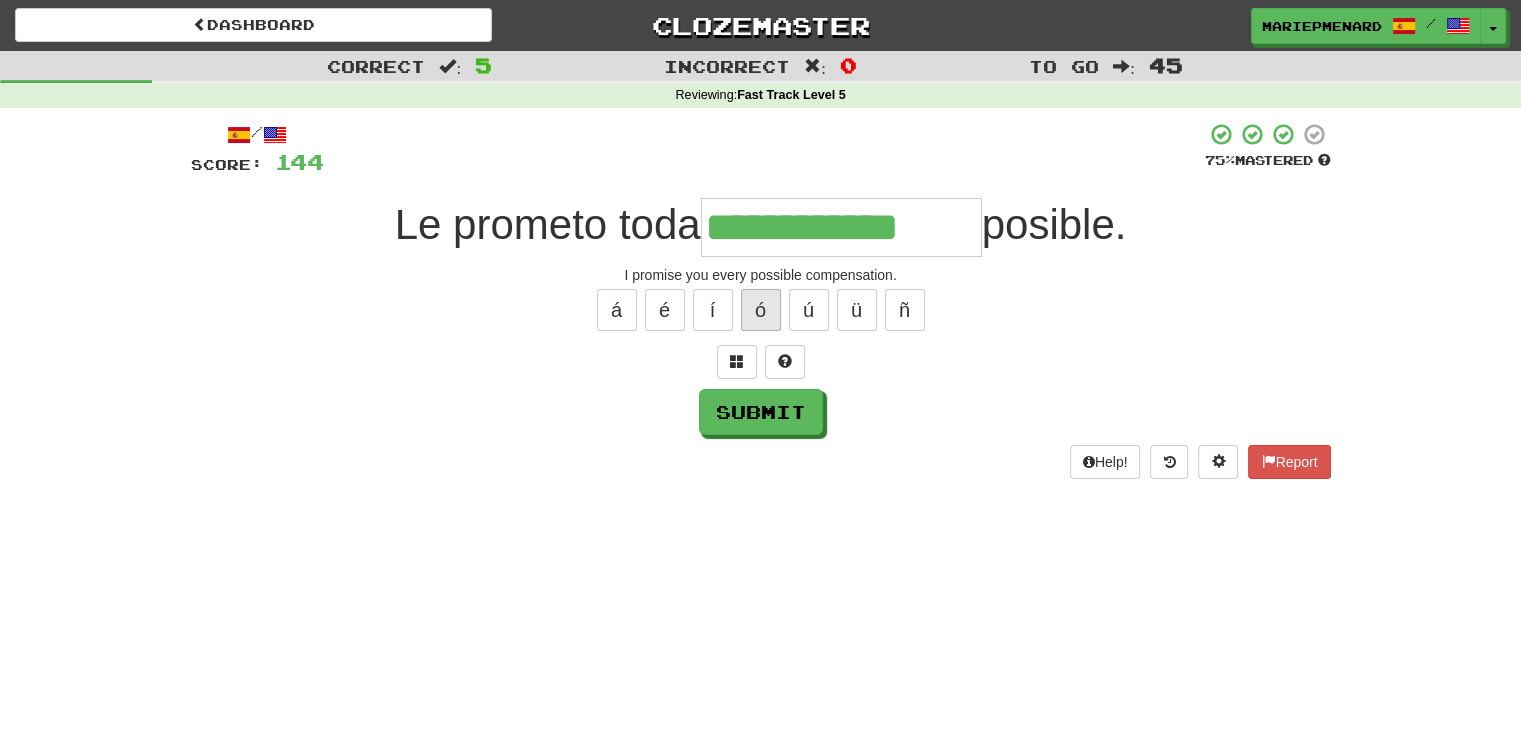 type on "**********" 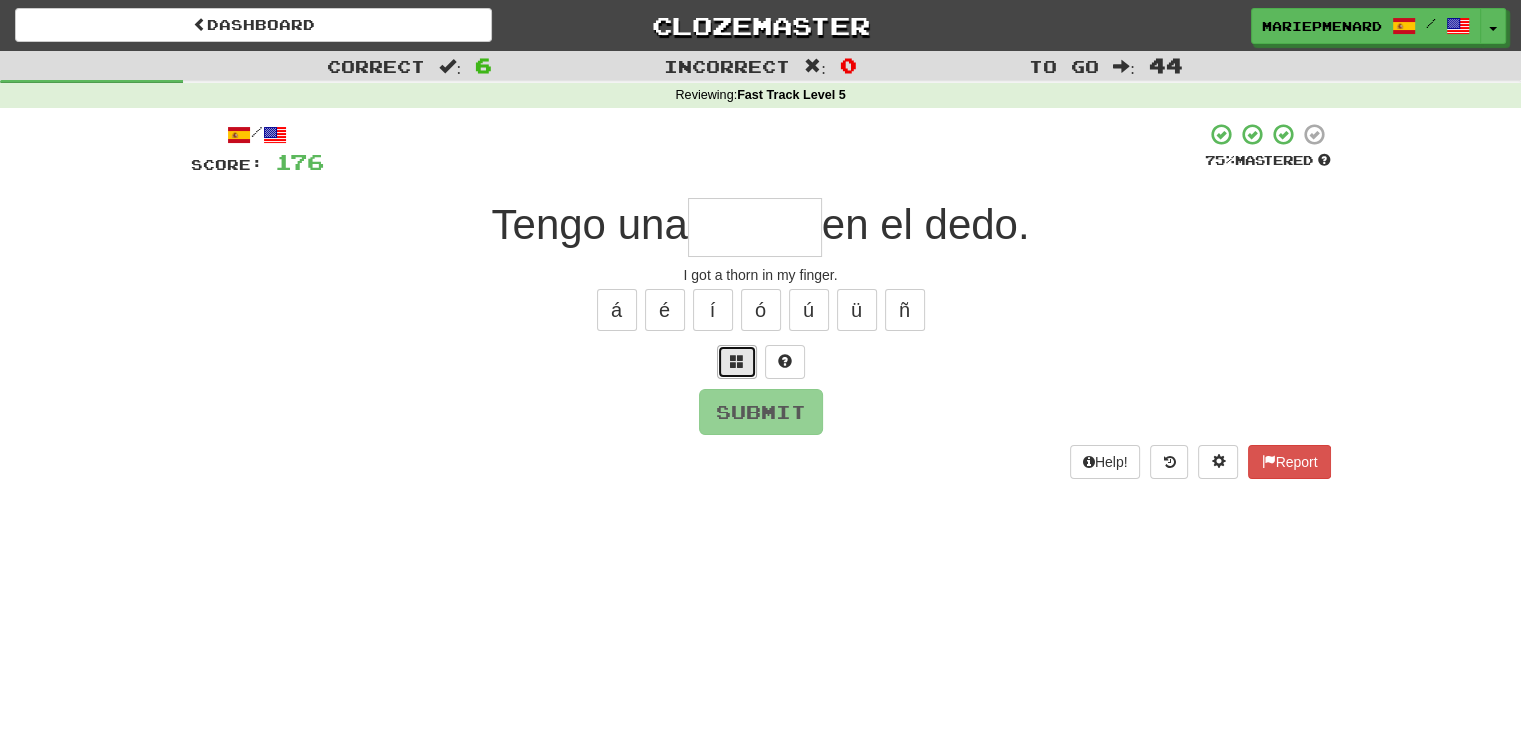 click at bounding box center (737, 361) 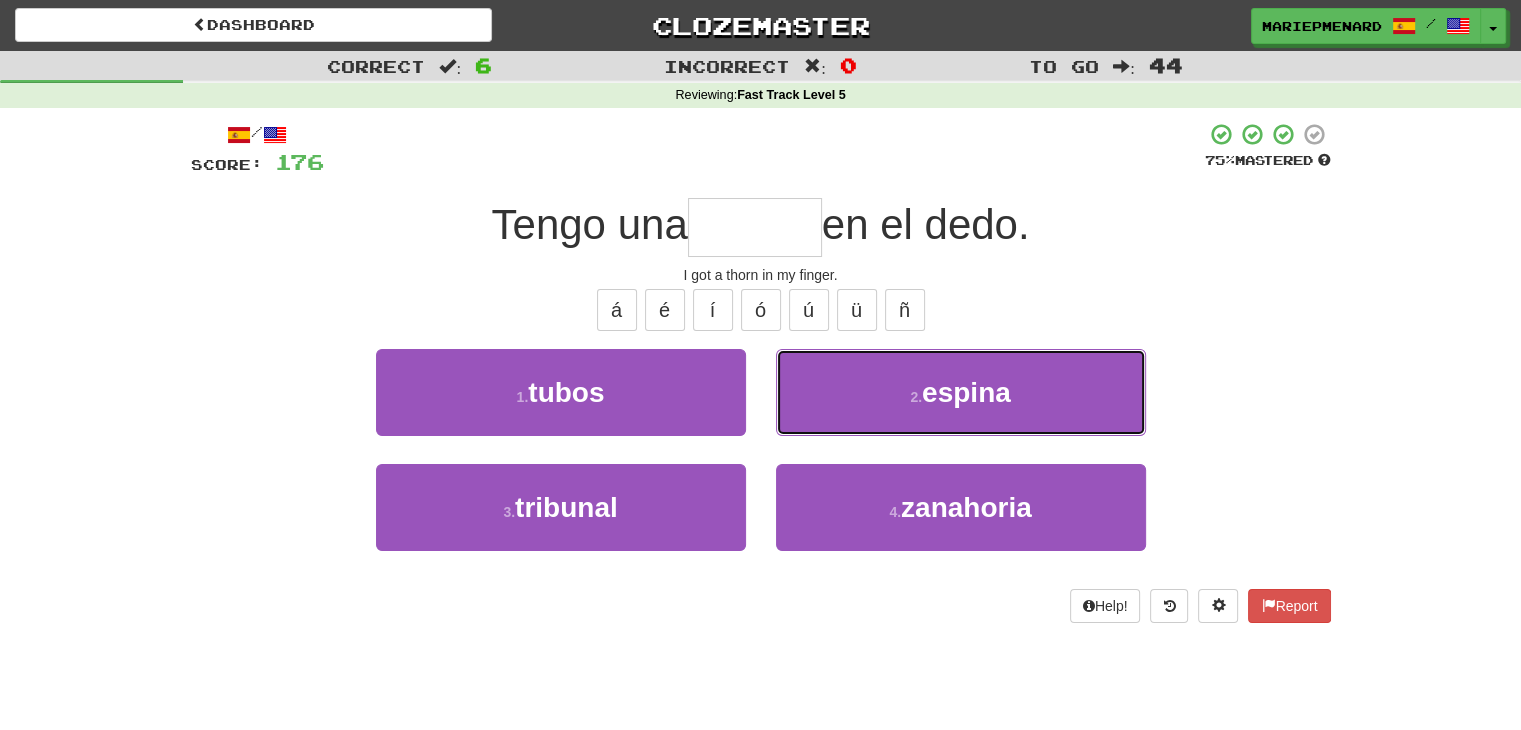 click on "2 . espina" at bounding box center [961, 392] 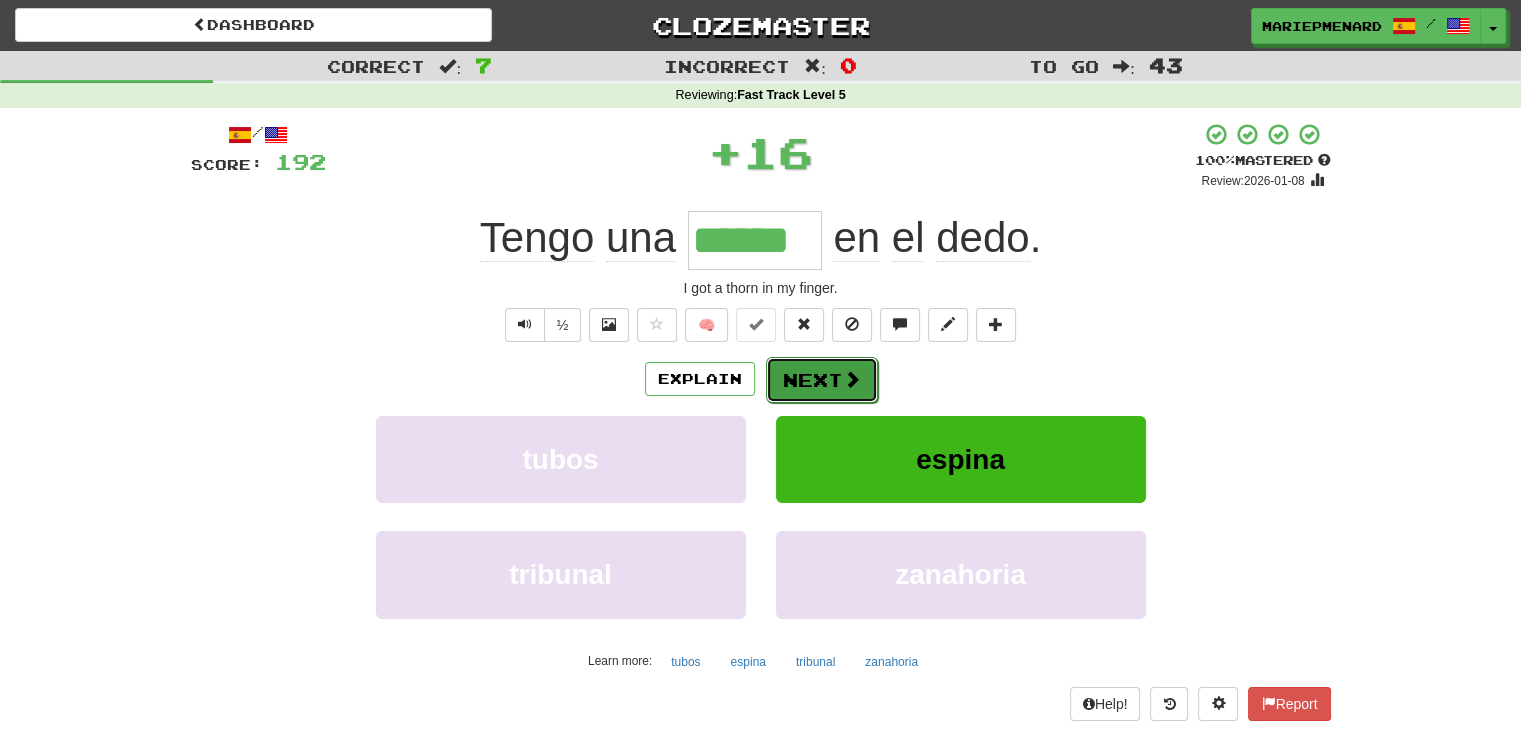 click on "Next" at bounding box center (822, 380) 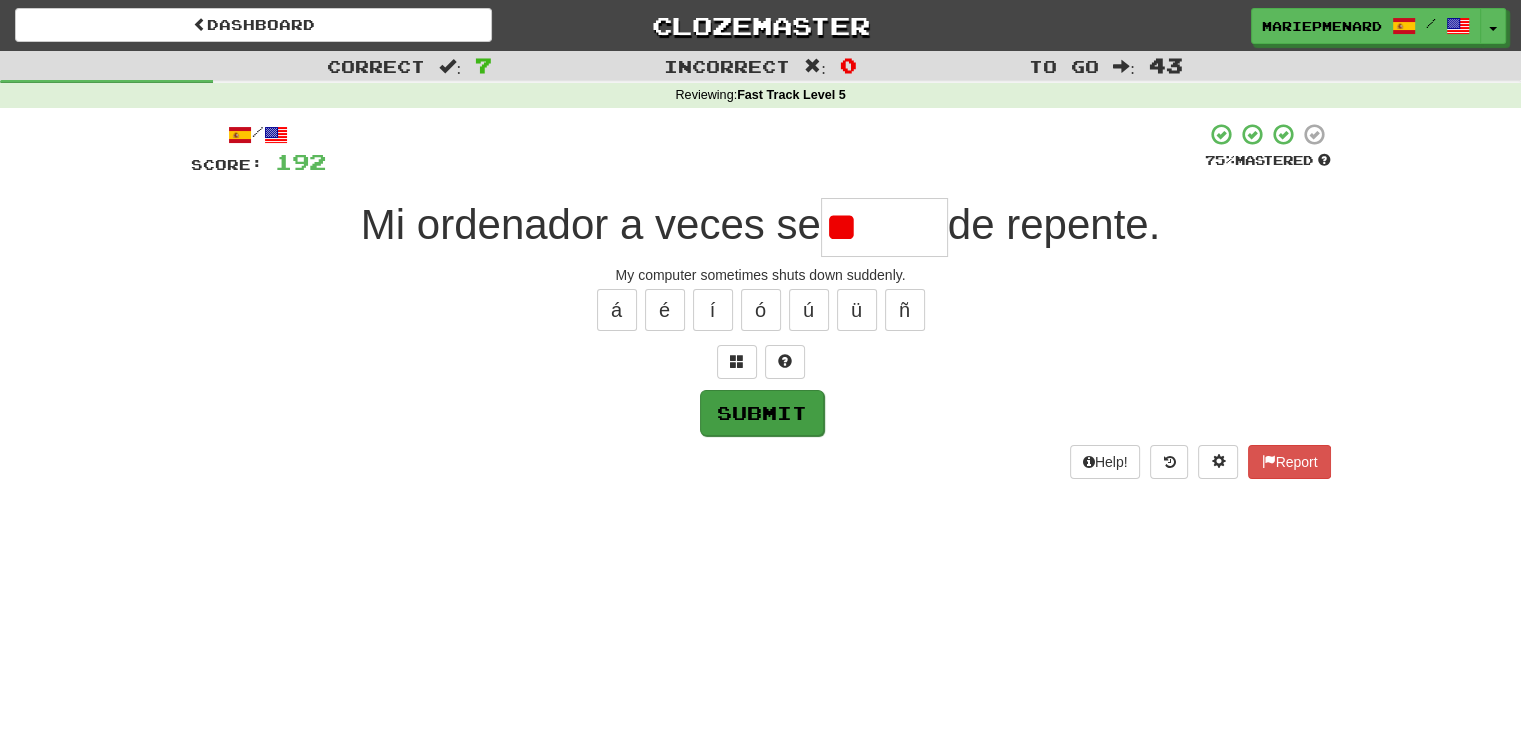 type on "*" 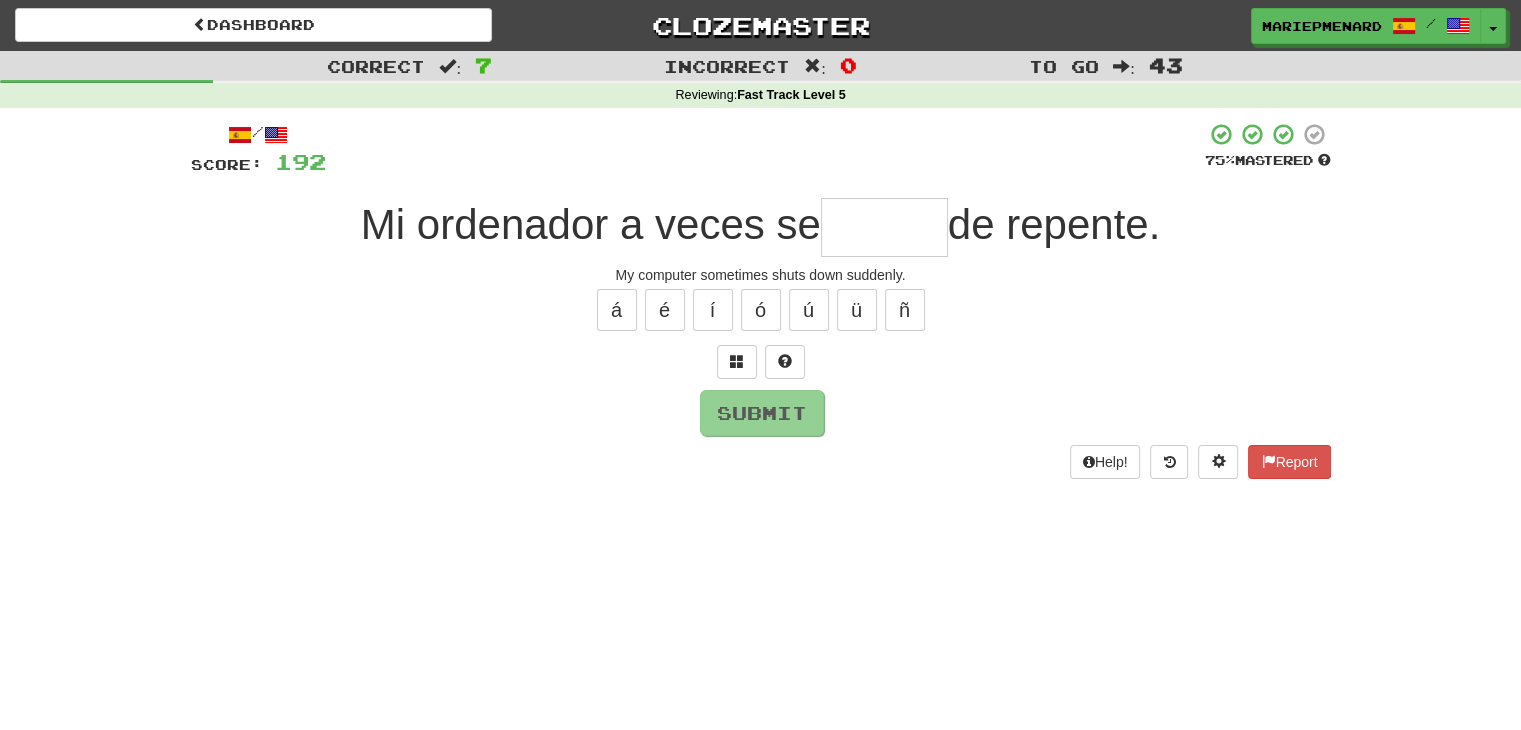 type on "*" 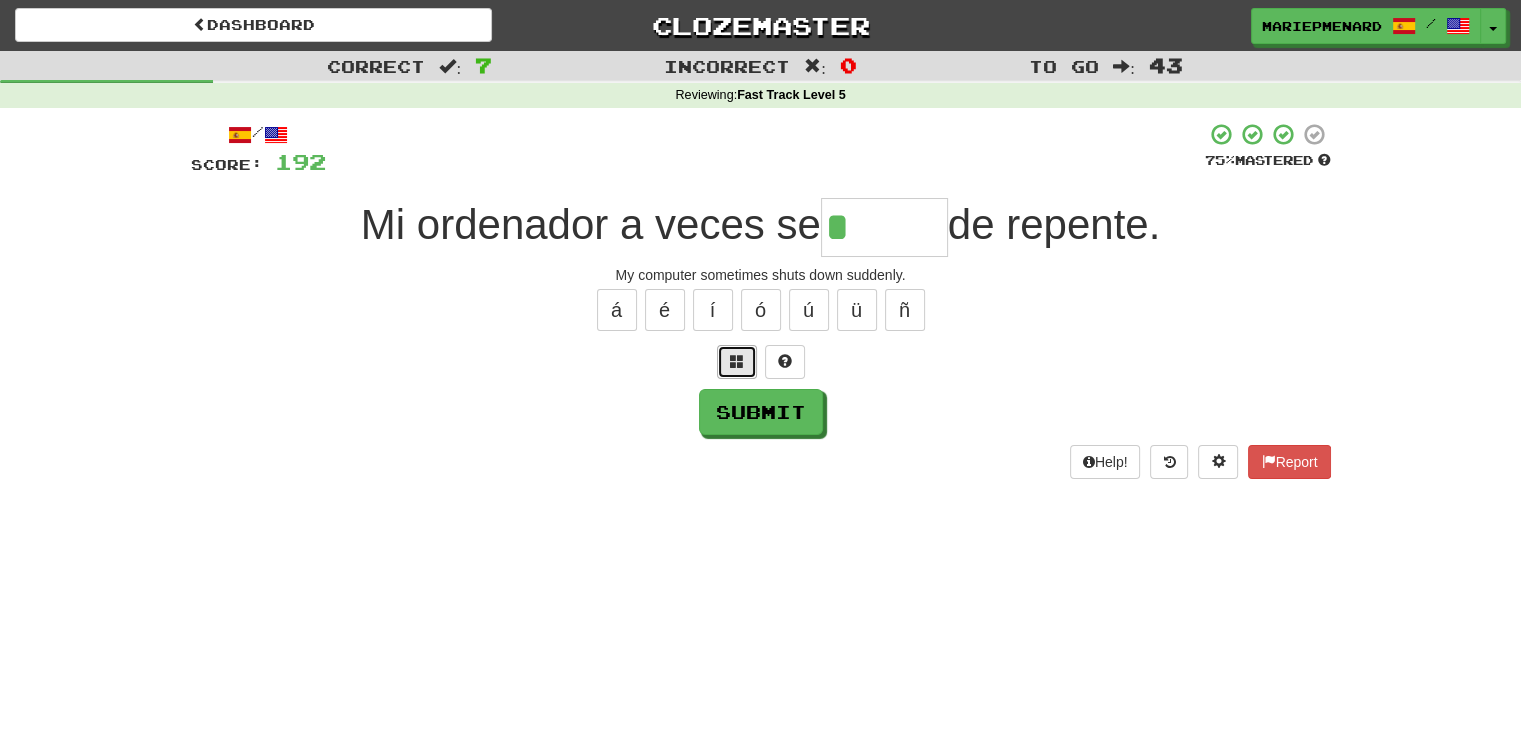 click at bounding box center [737, 361] 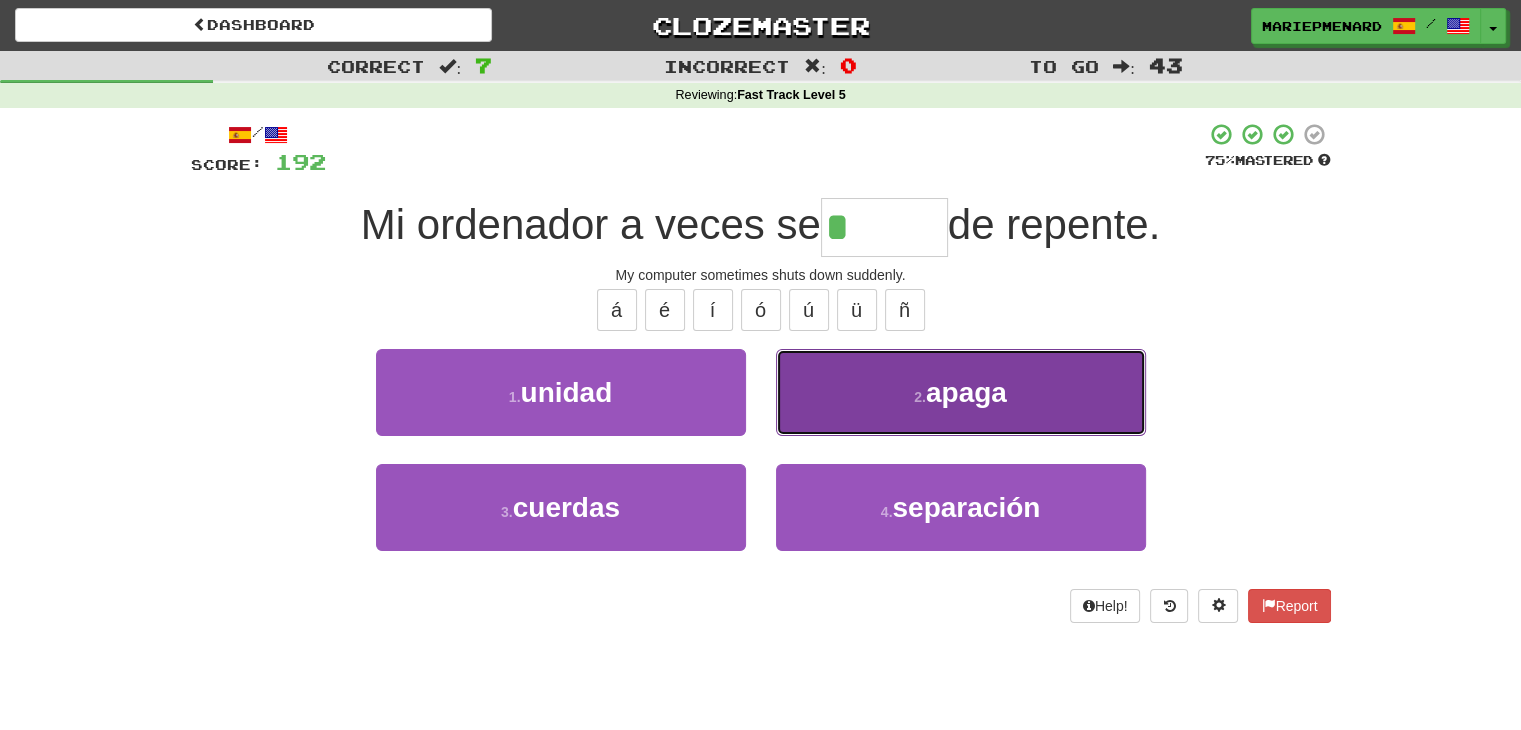 click on "2 . apaga" at bounding box center (961, 392) 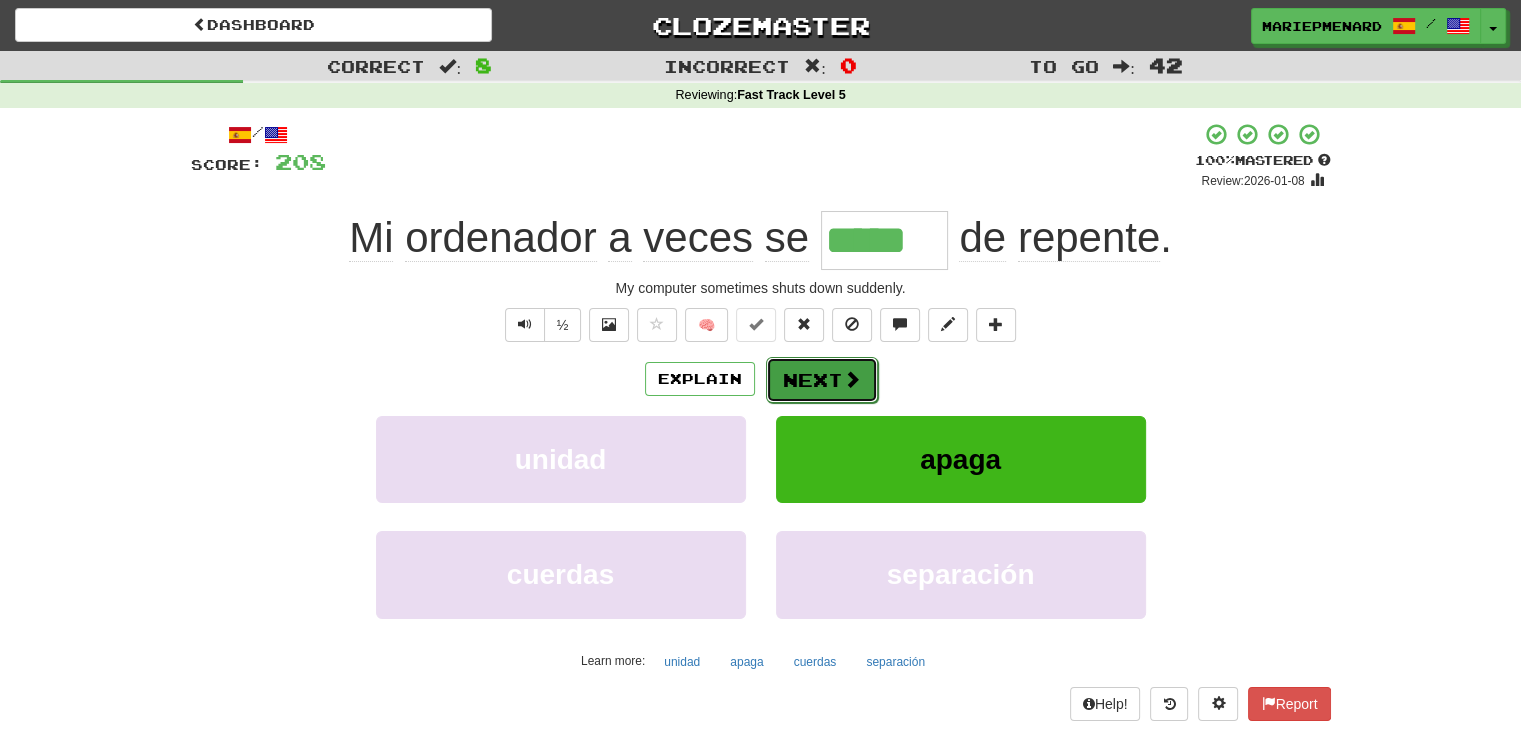 click at bounding box center (852, 379) 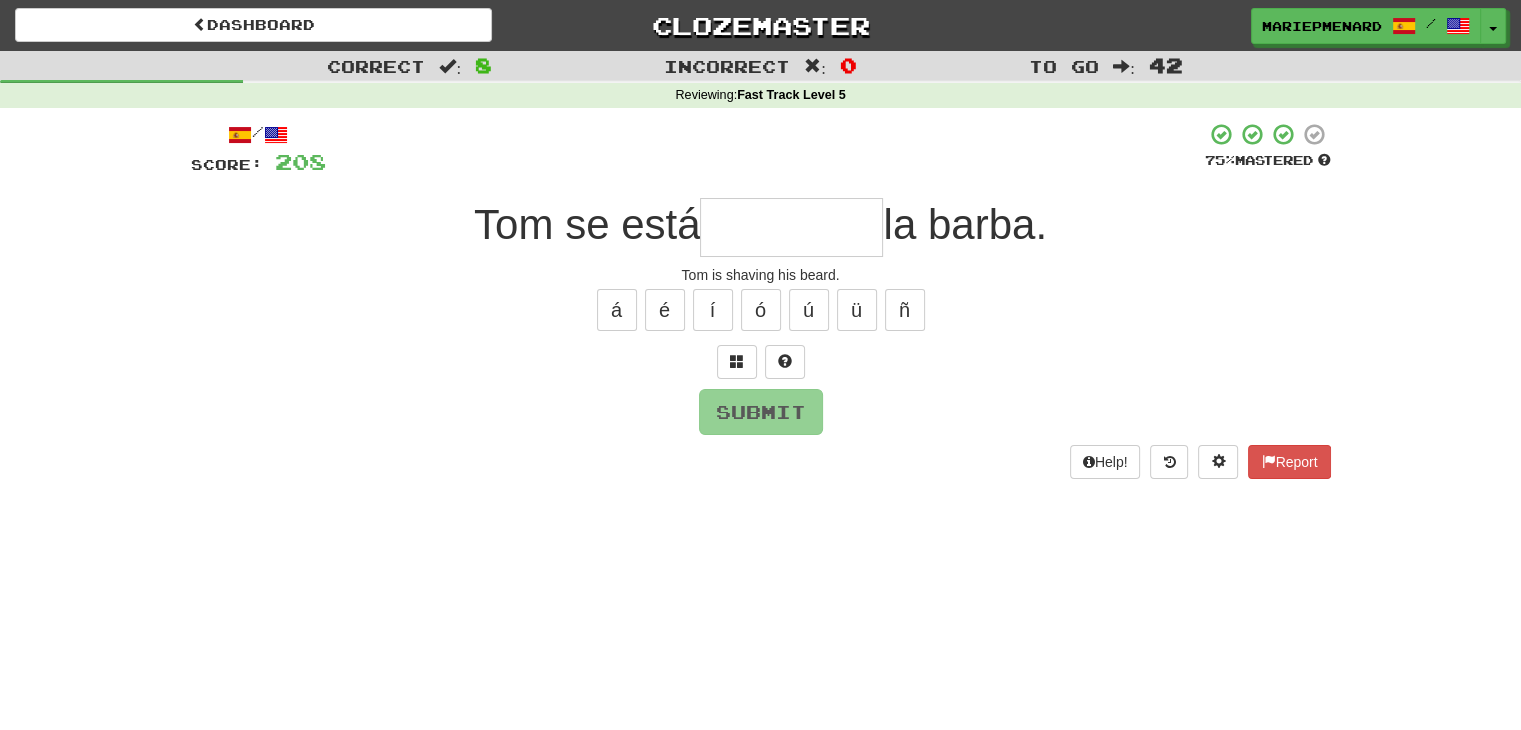 click at bounding box center (791, 227) 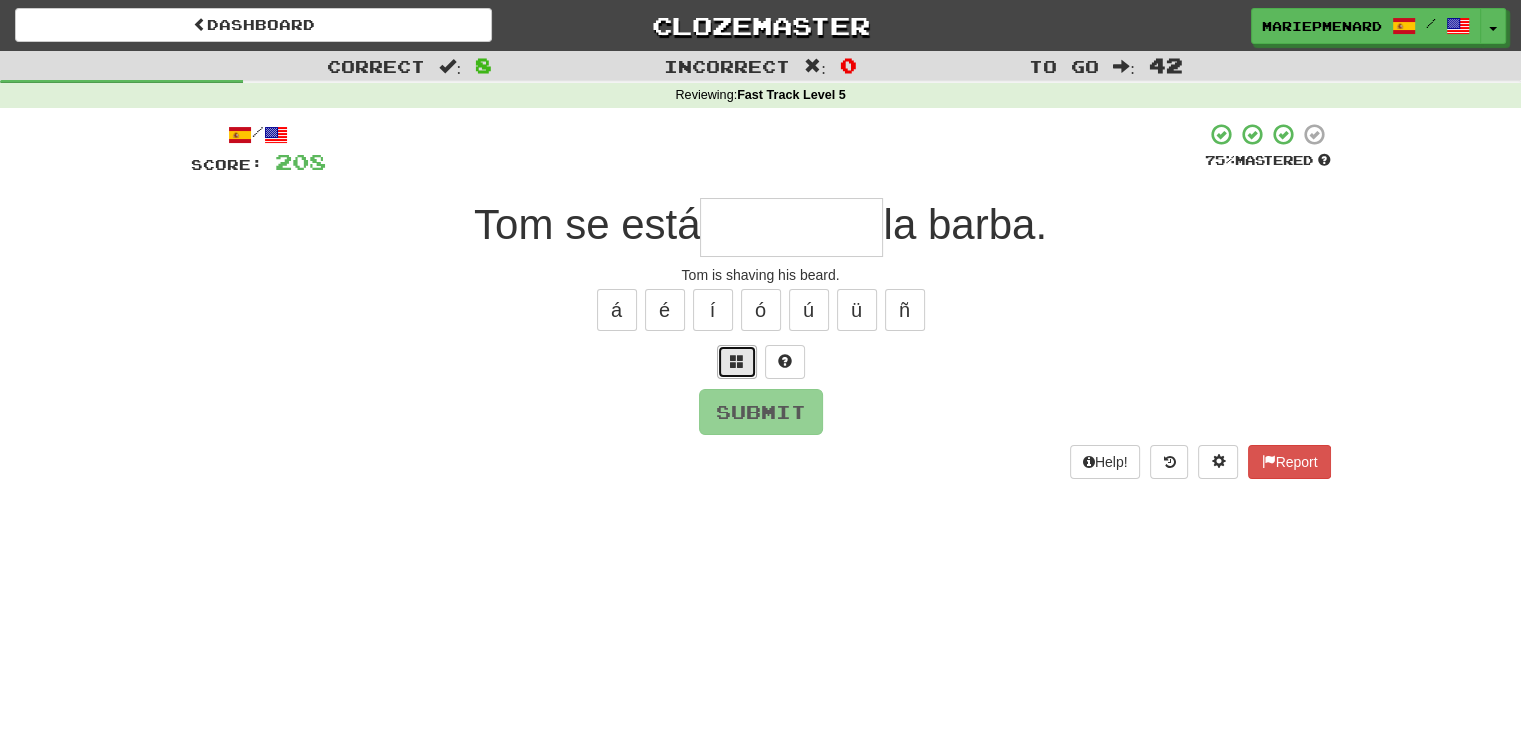 click at bounding box center [737, 361] 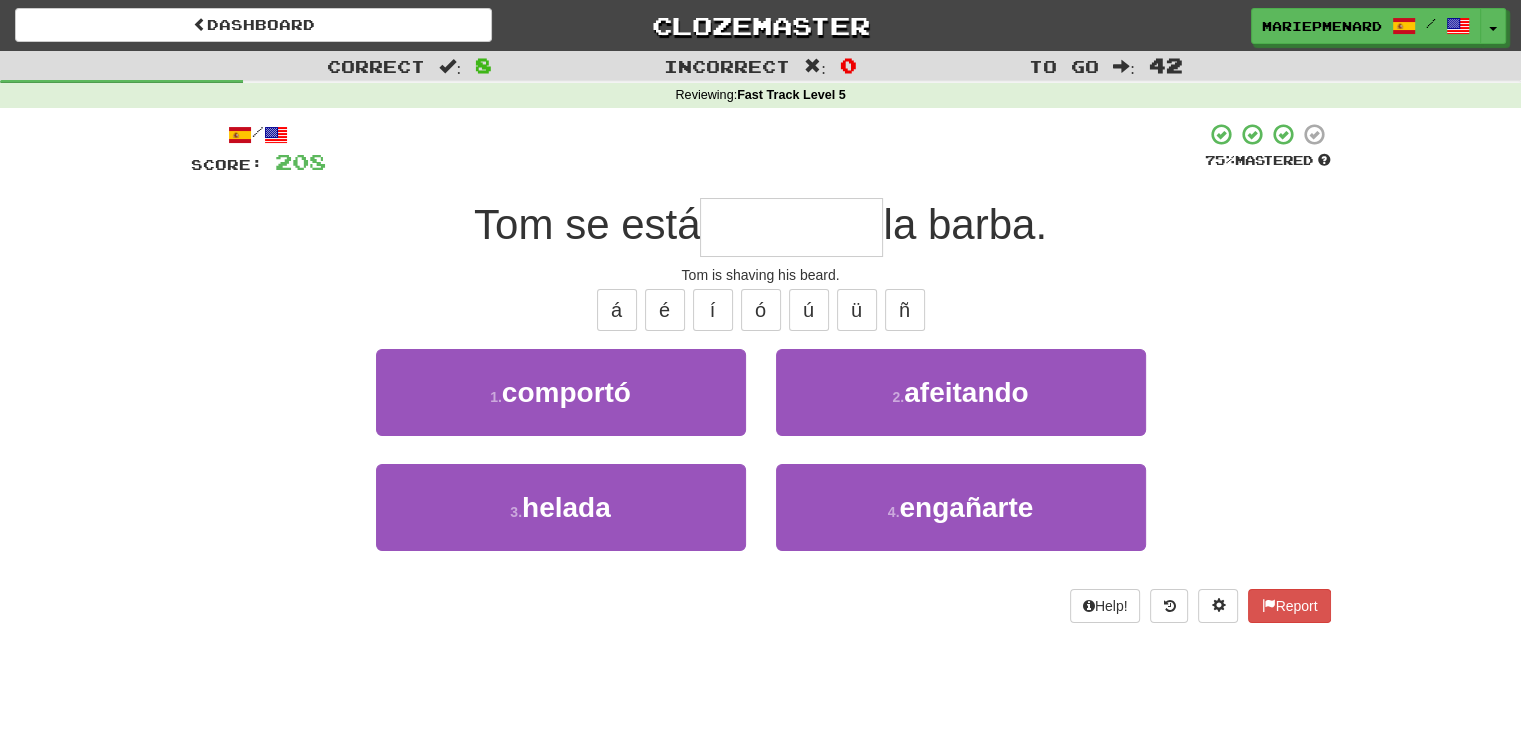 click on "2 . afeitando" at bounding box center (961, 406) 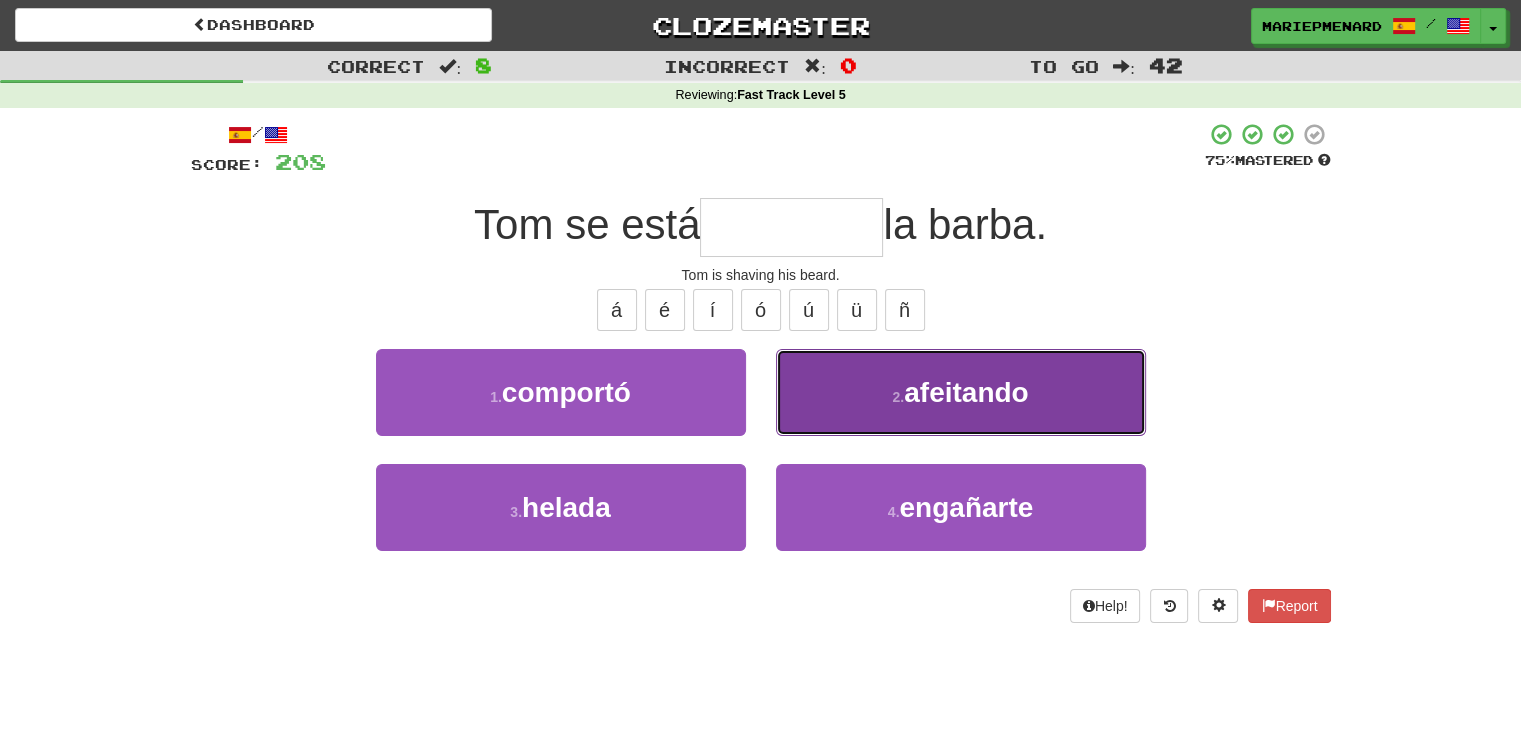 click on "2 . afeitando" at bounding box center [961, 392] 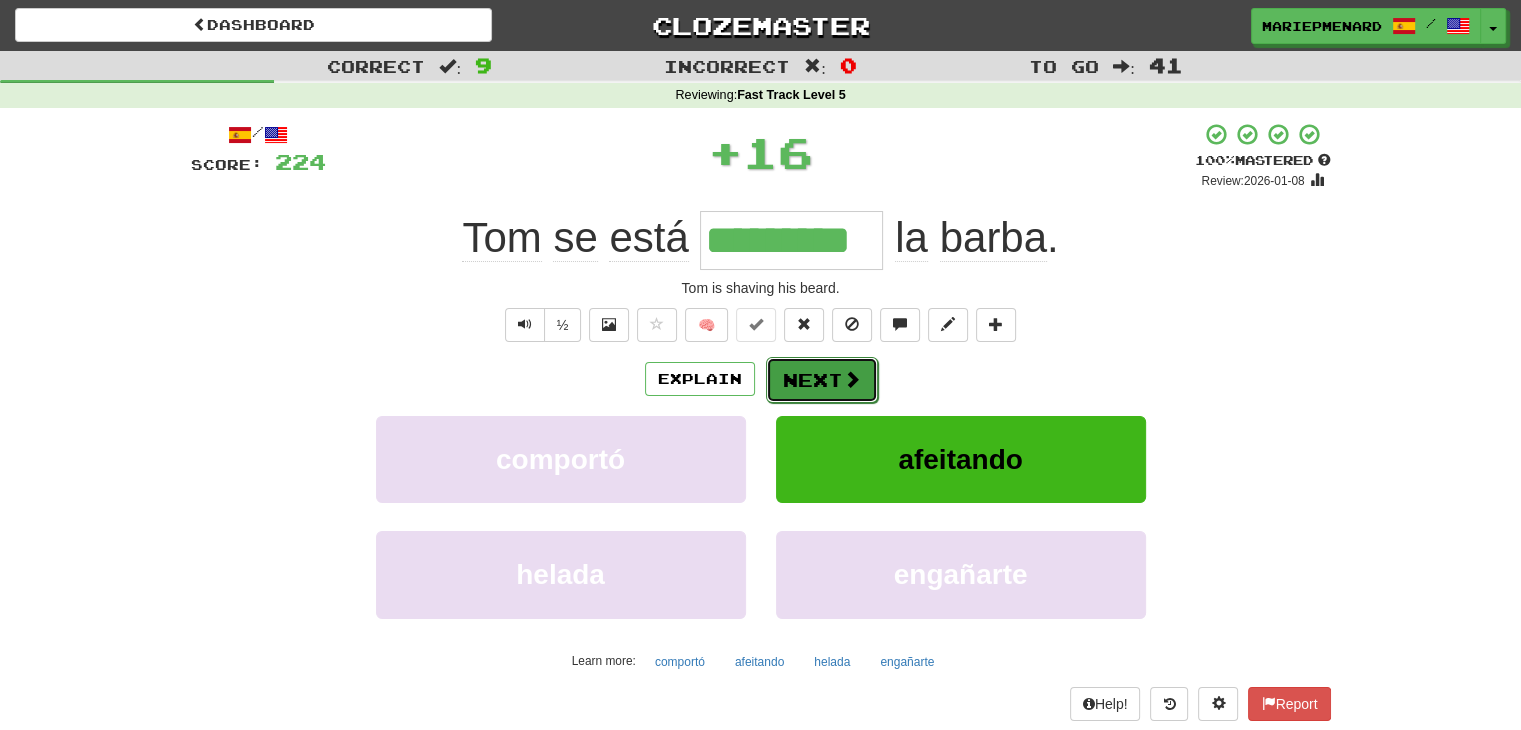 click on "Next" at bounding box center (822, 380) 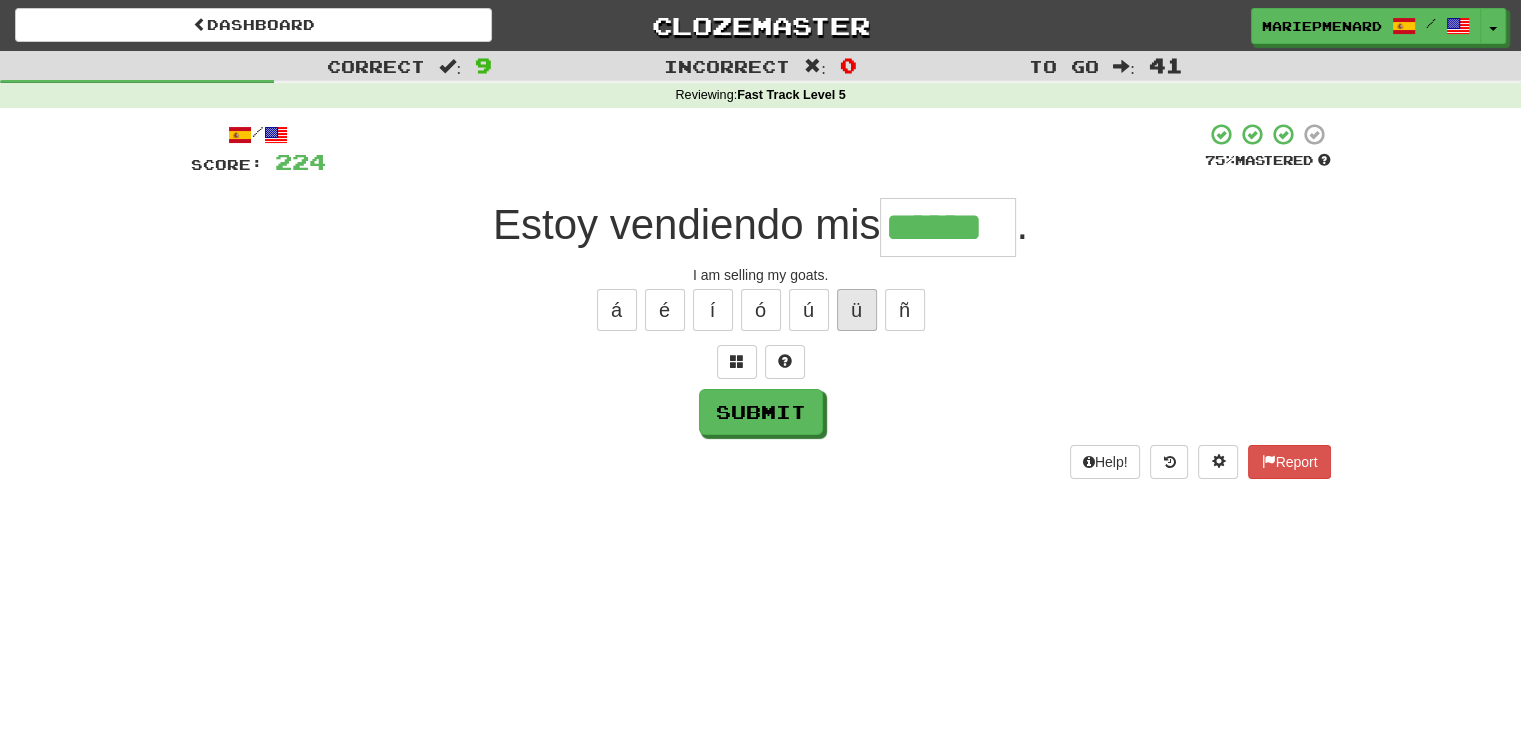 type on "******" 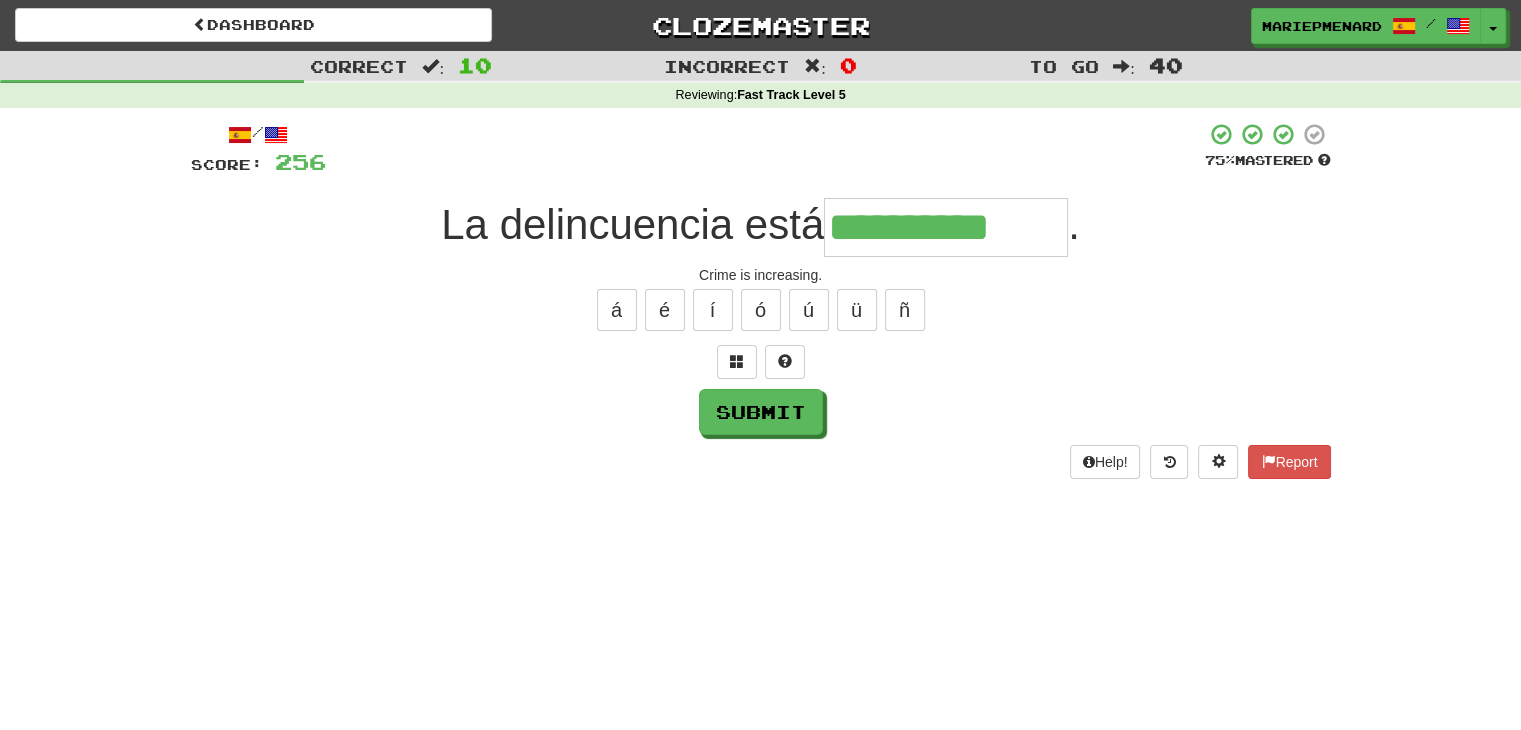type on "**********" 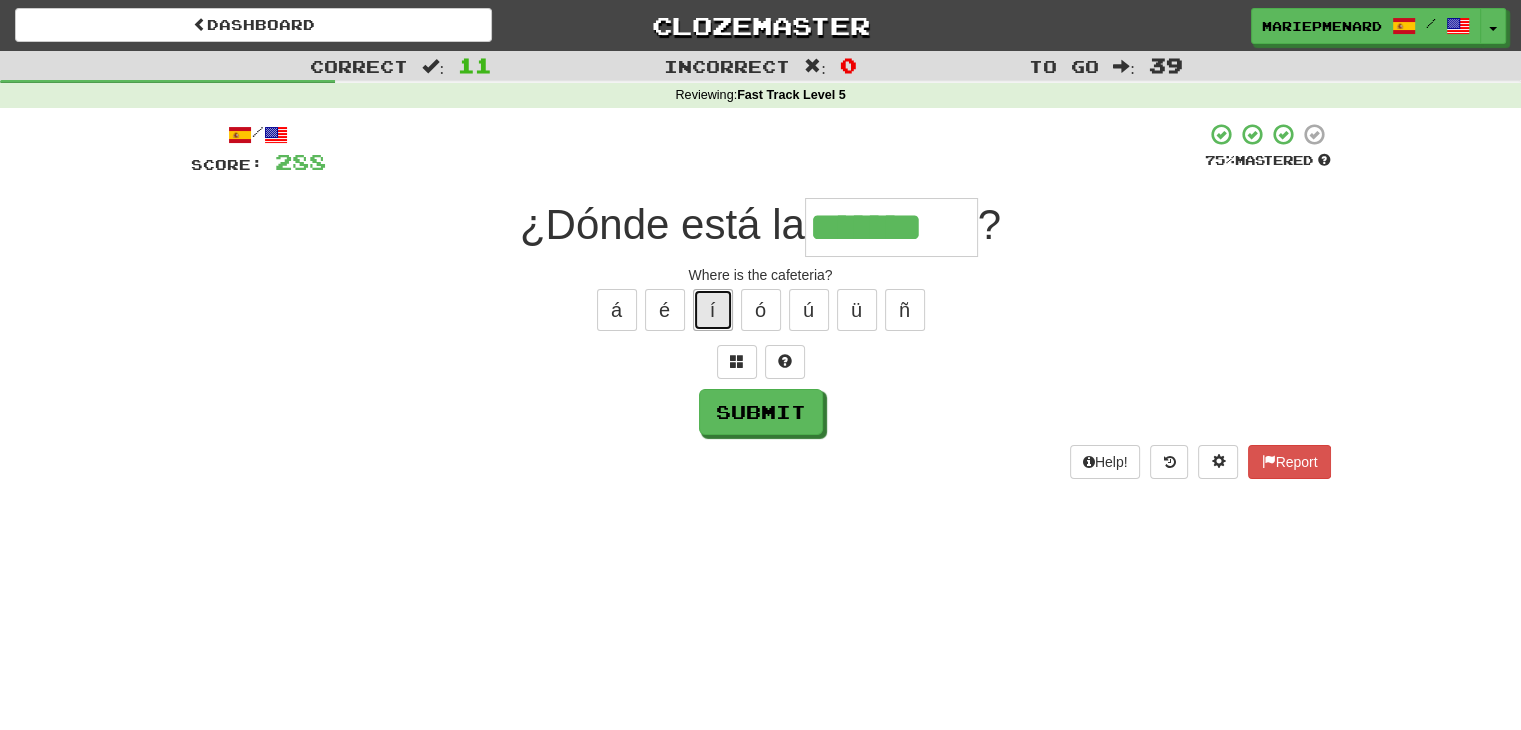 click on "í" at bounding box center [713, 310] 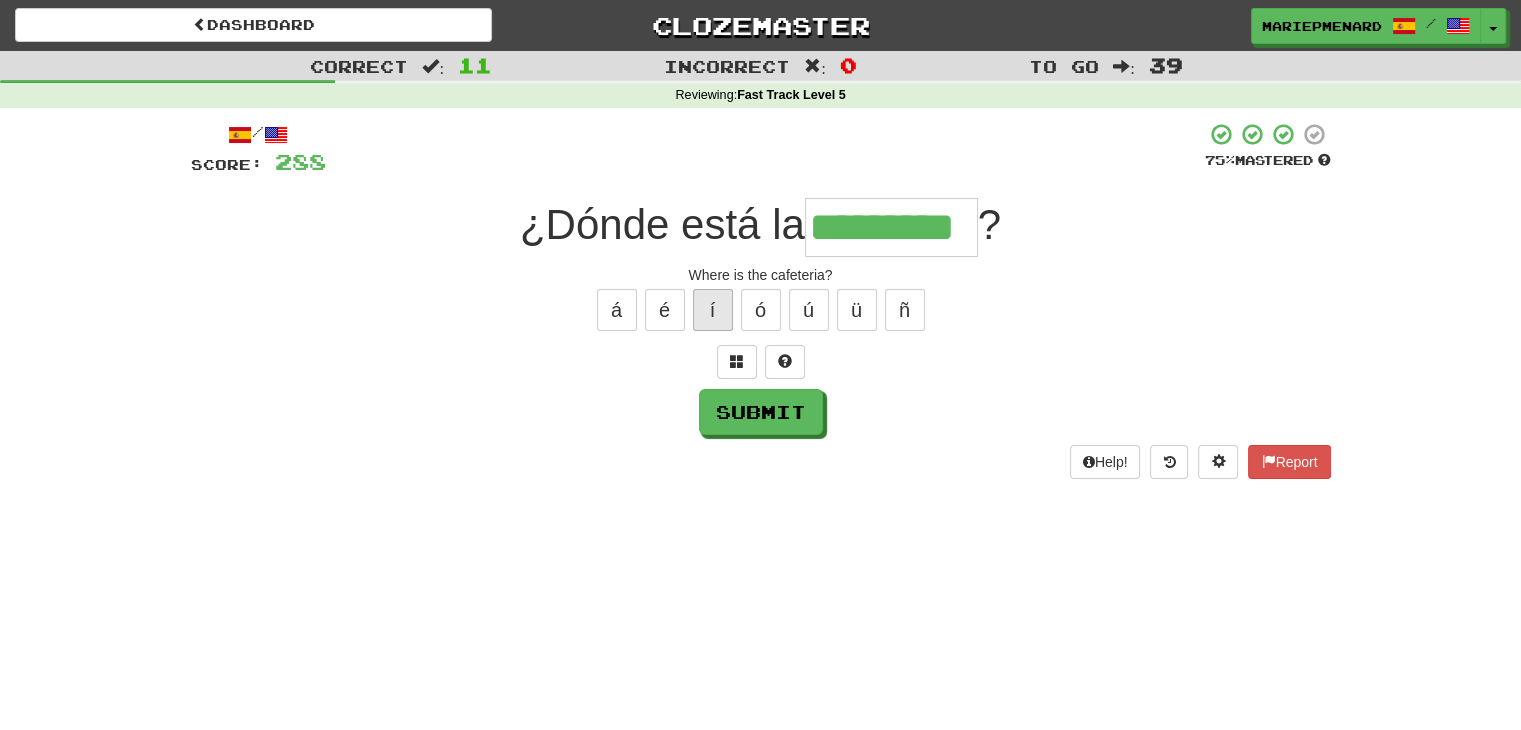 type on "*********" 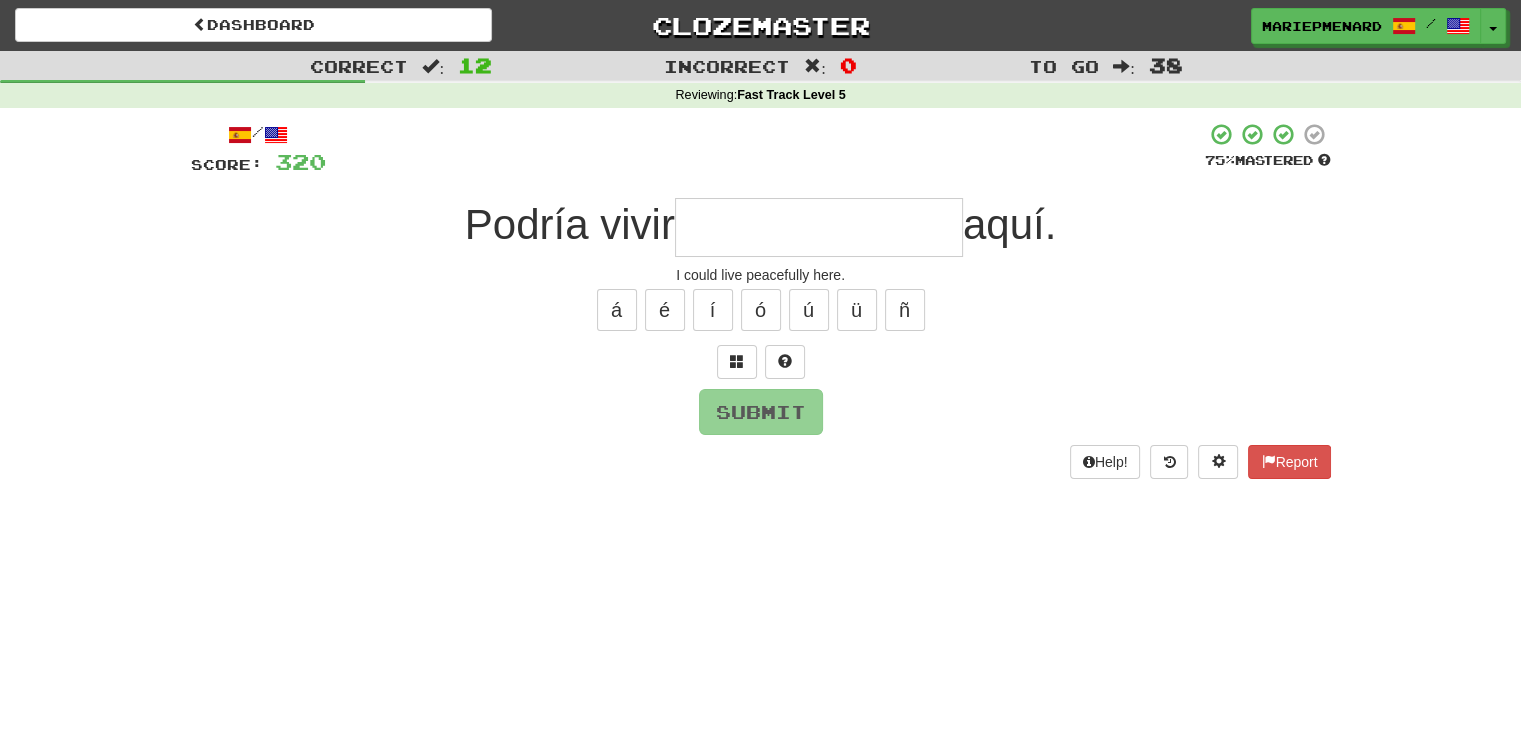 type on "*" 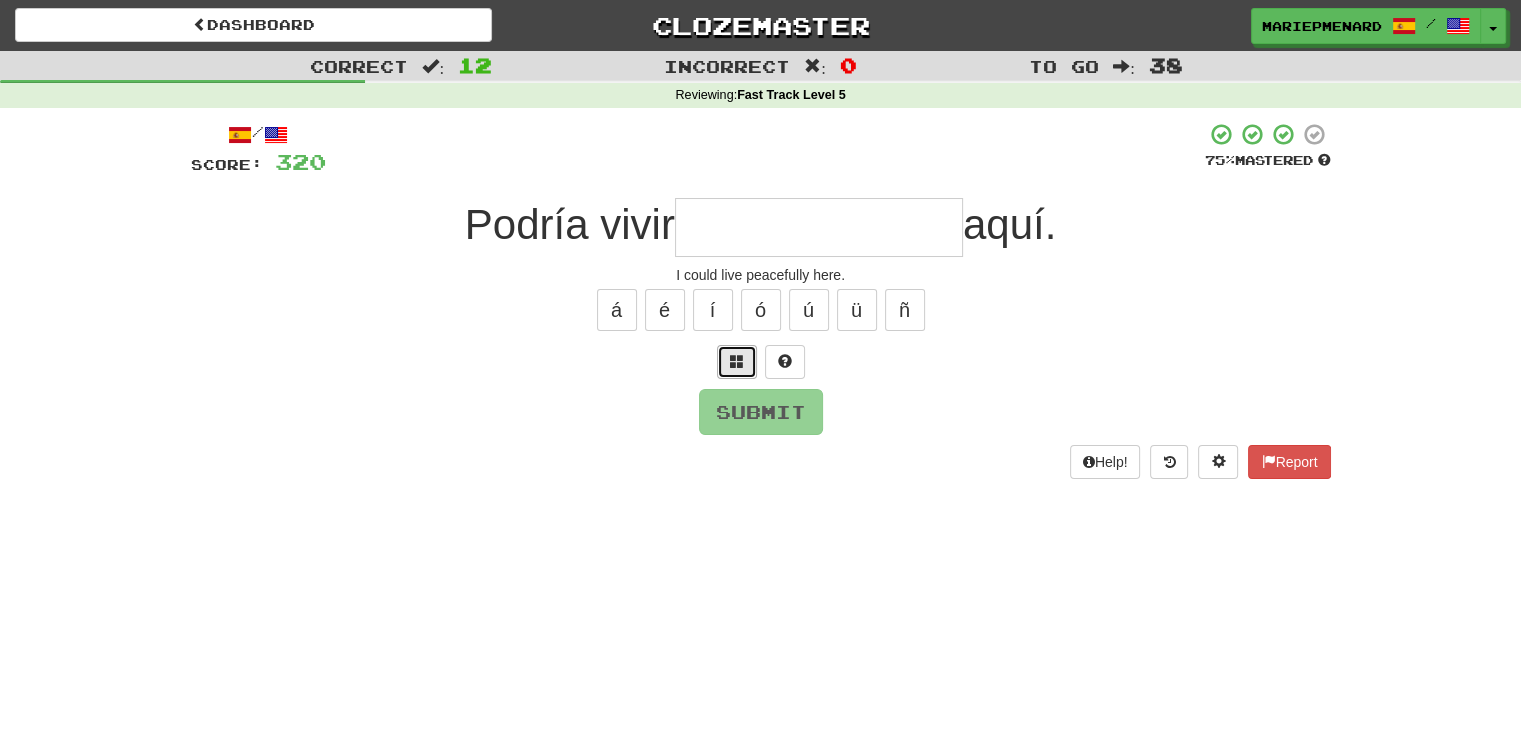click at bounding box center (737, 361) 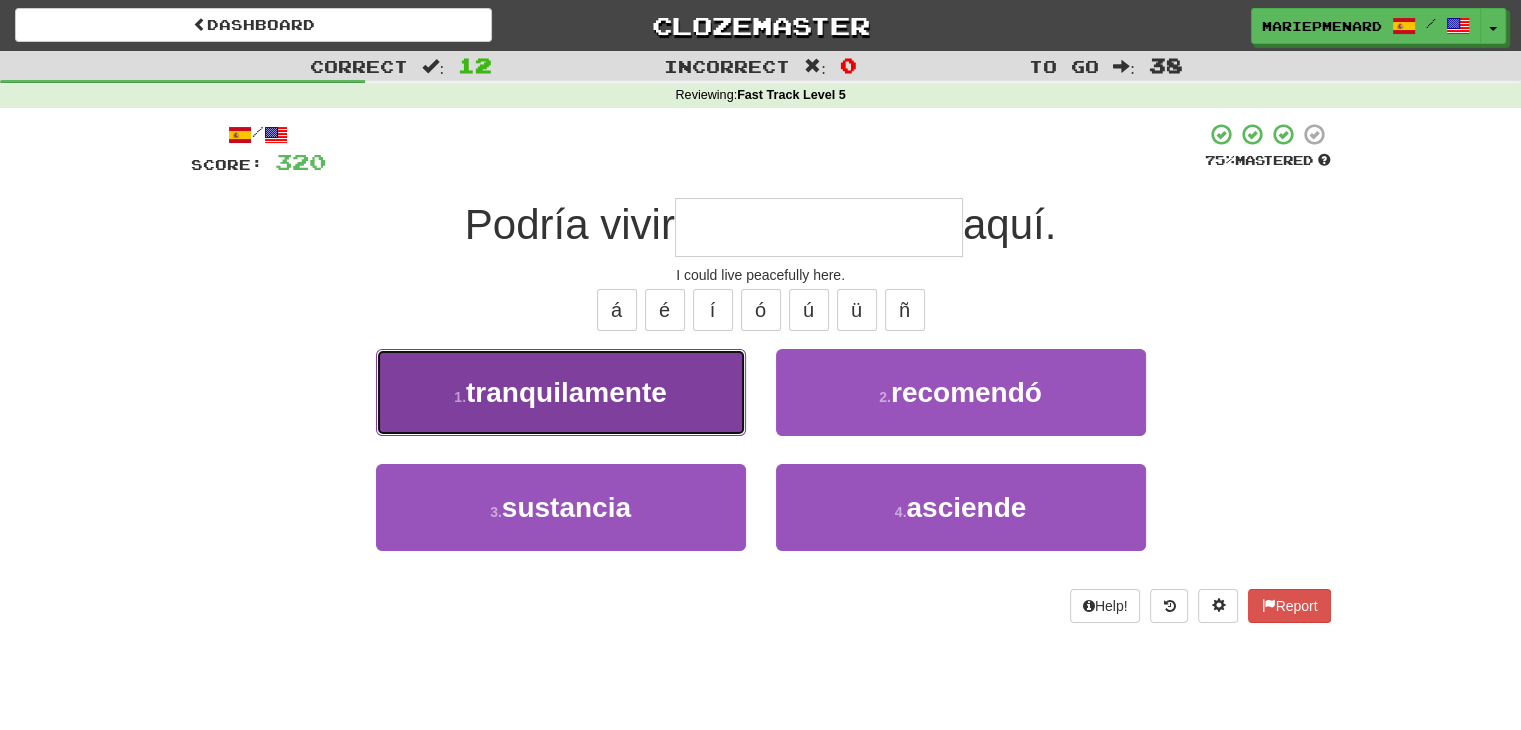 click on "1 . tranquilamente" at bounding box center (561, 392) 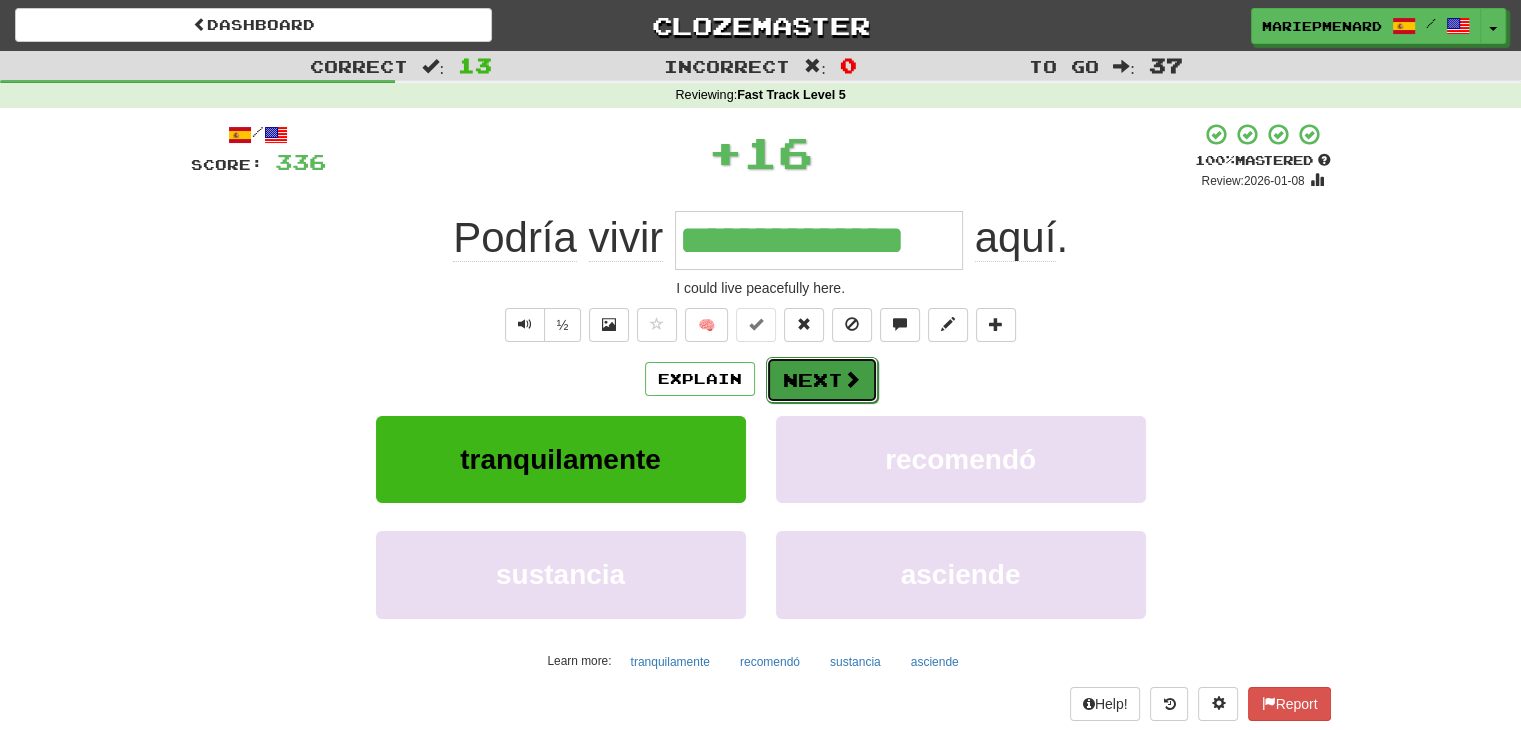 click at bounding box center (852, 379) 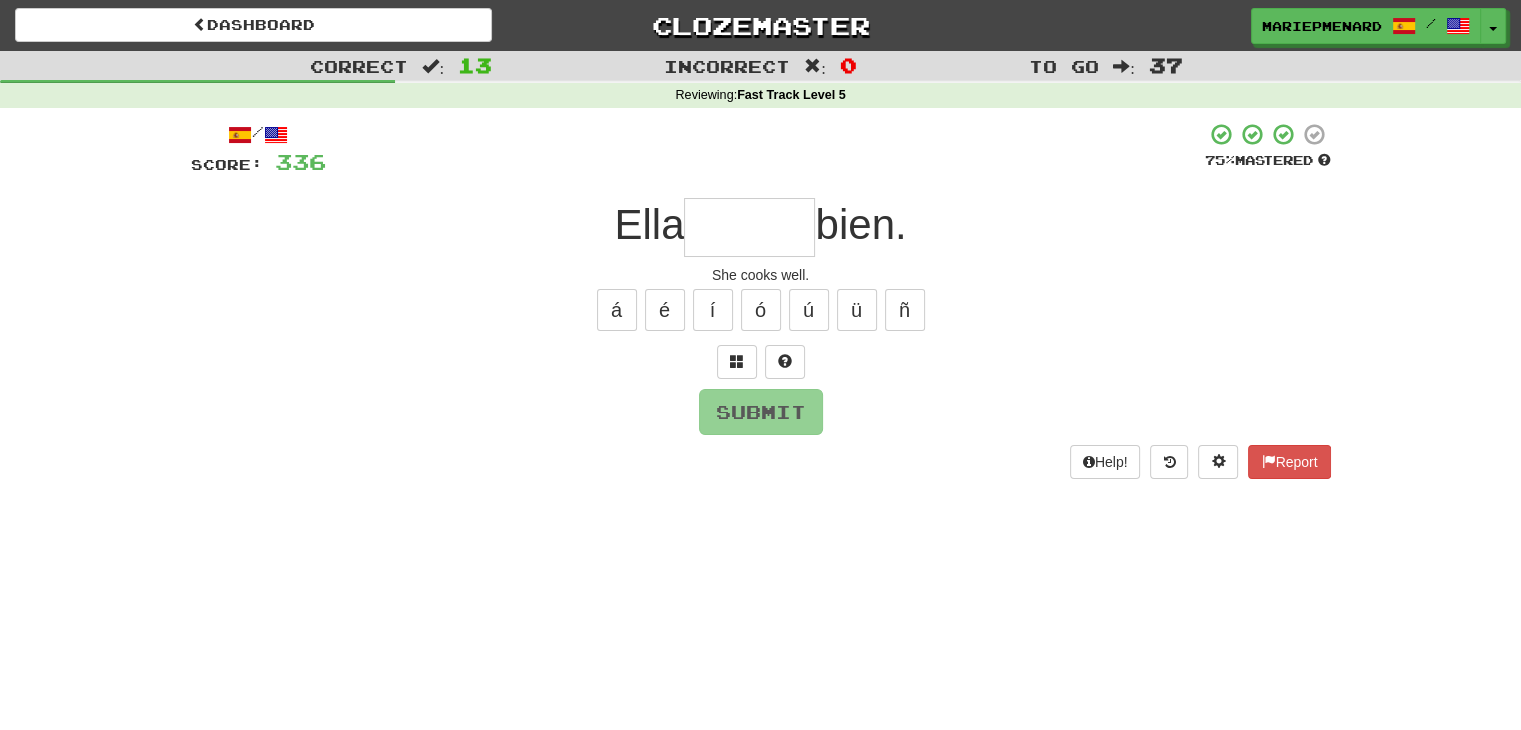 click at bounding box center [749, 227] 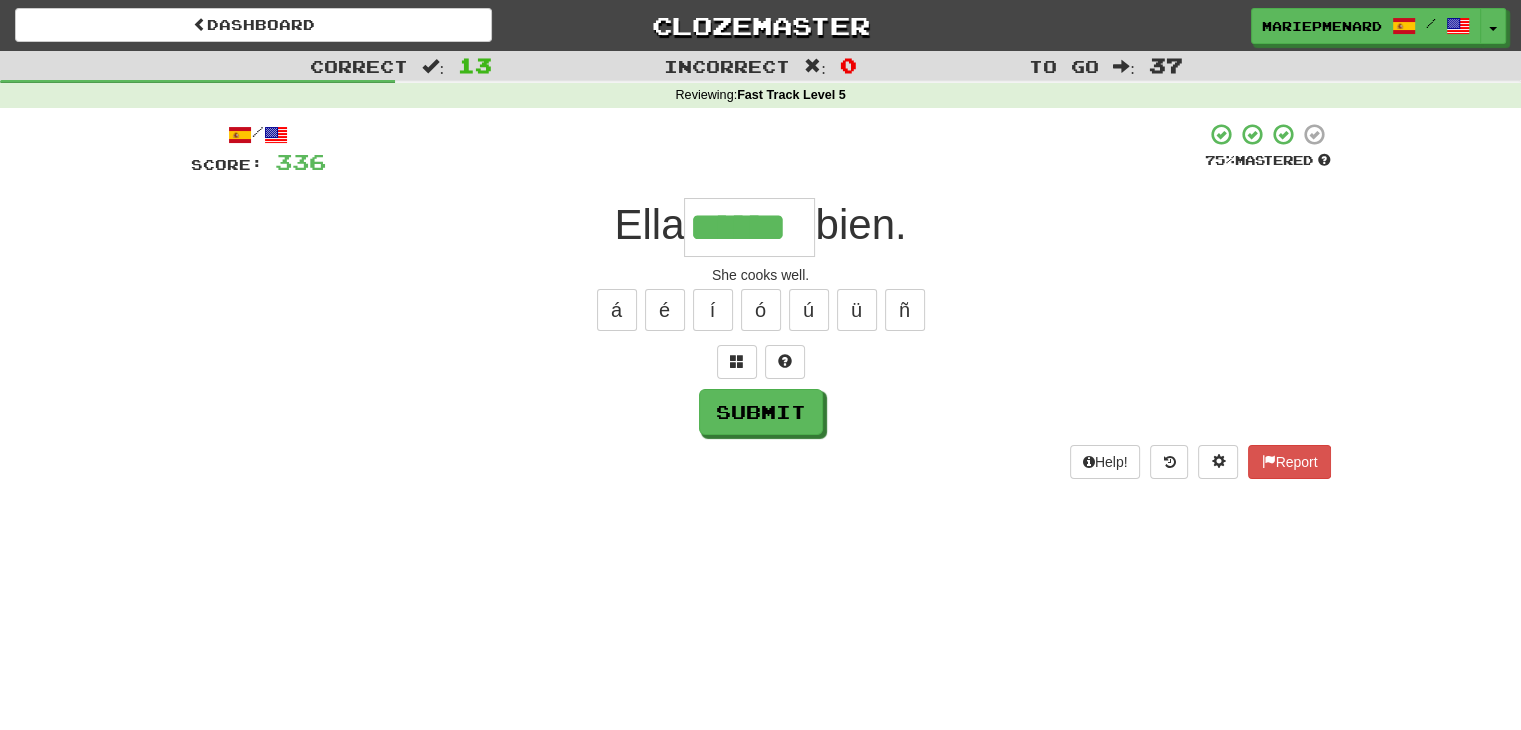 type on "******" 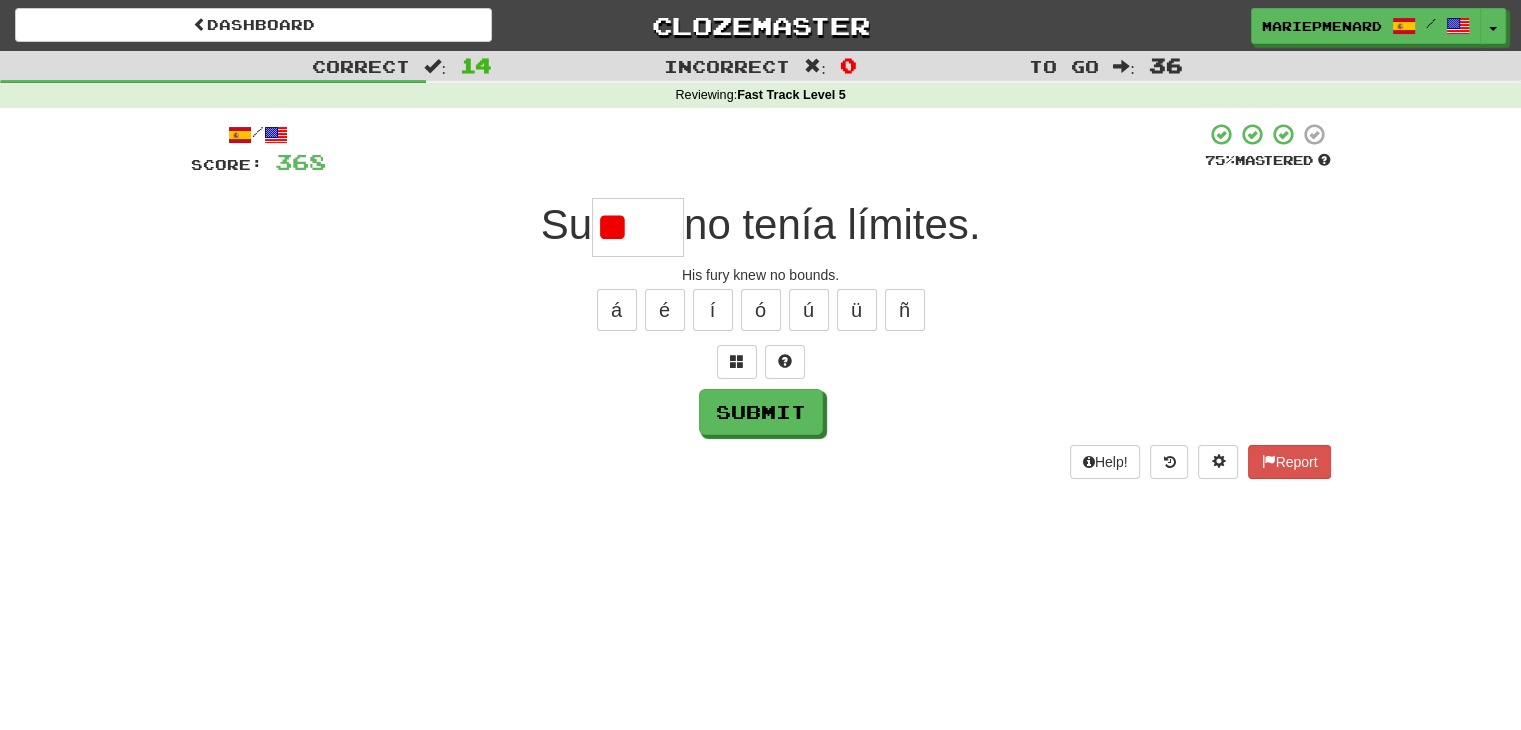 type on "*" 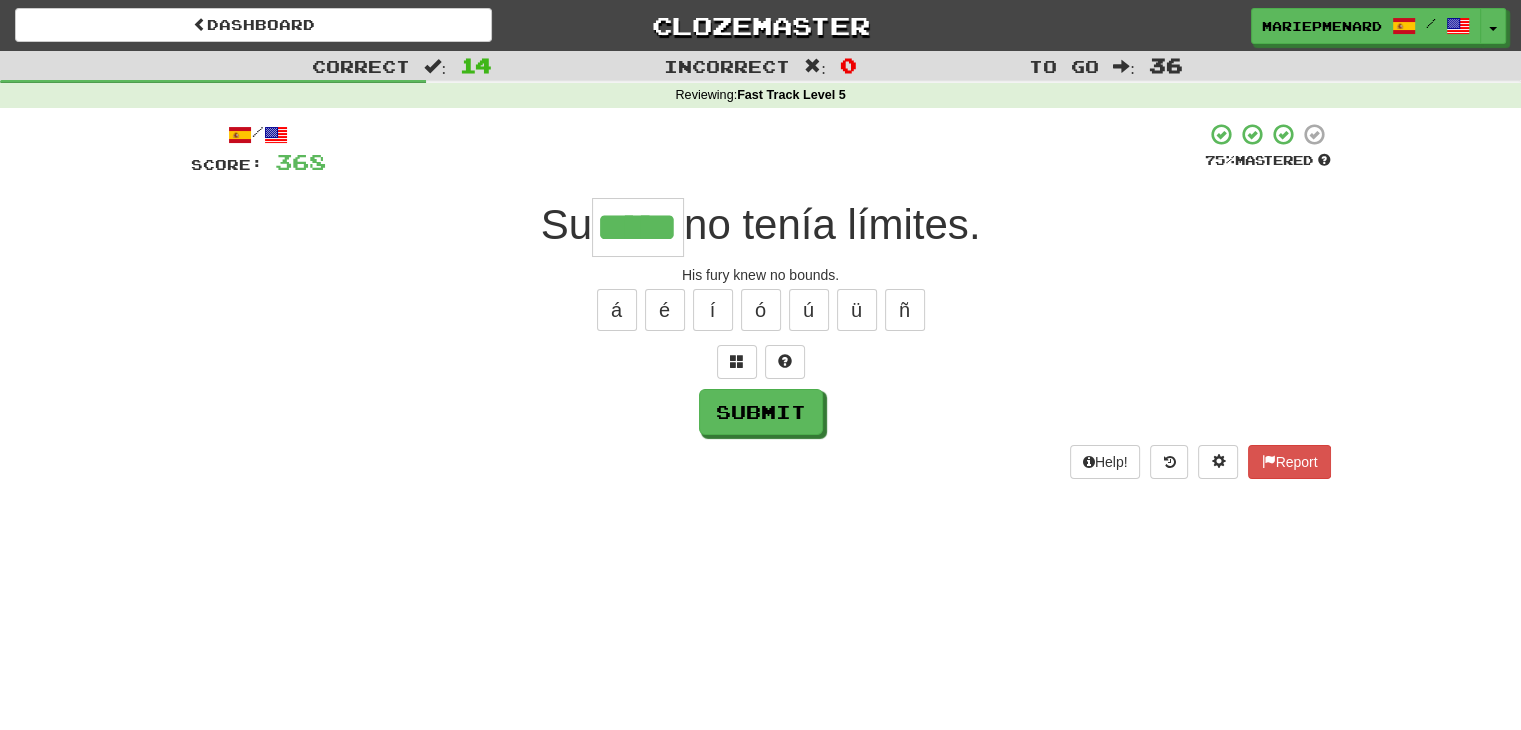 type on "*****" 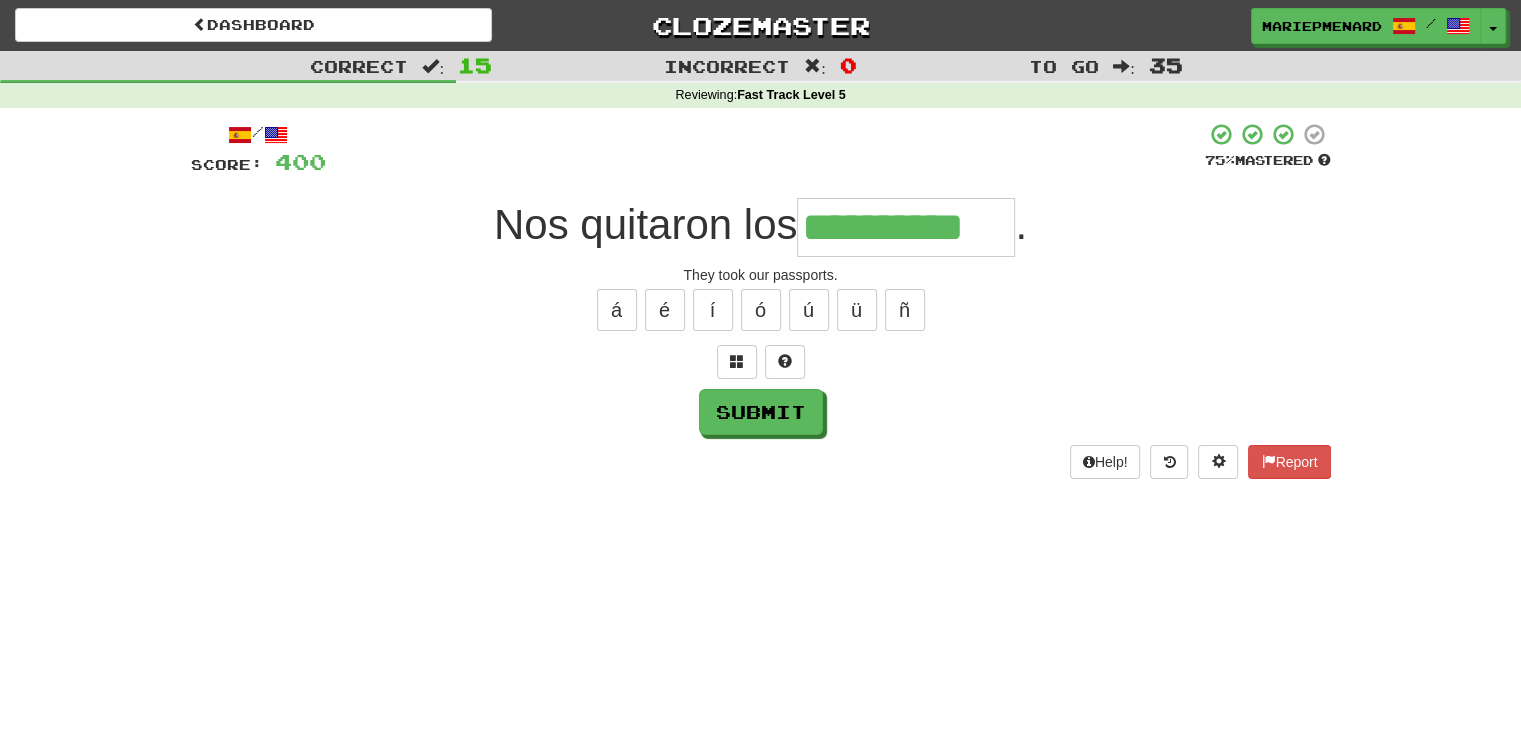 type on "**********" 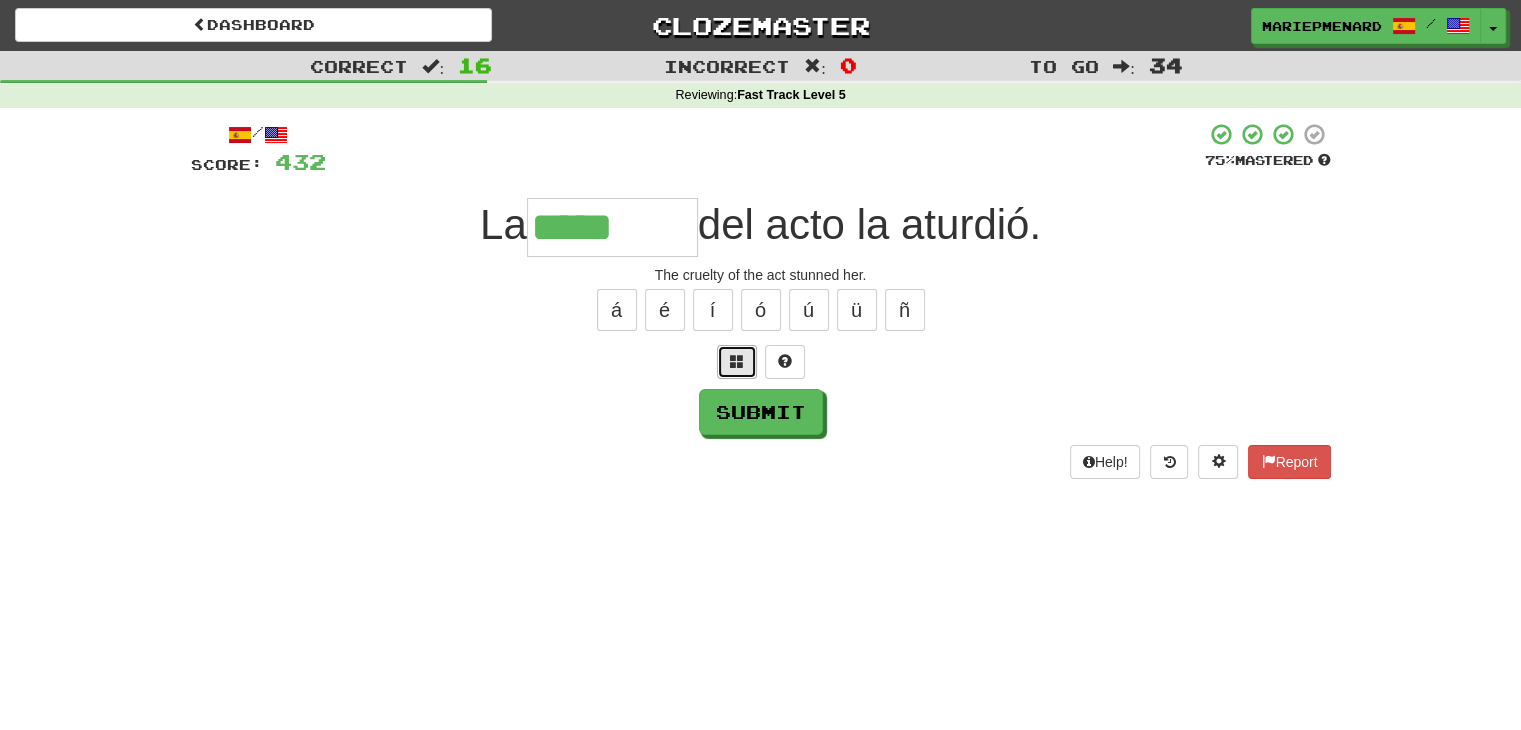 click at bounding box center [737, 362] 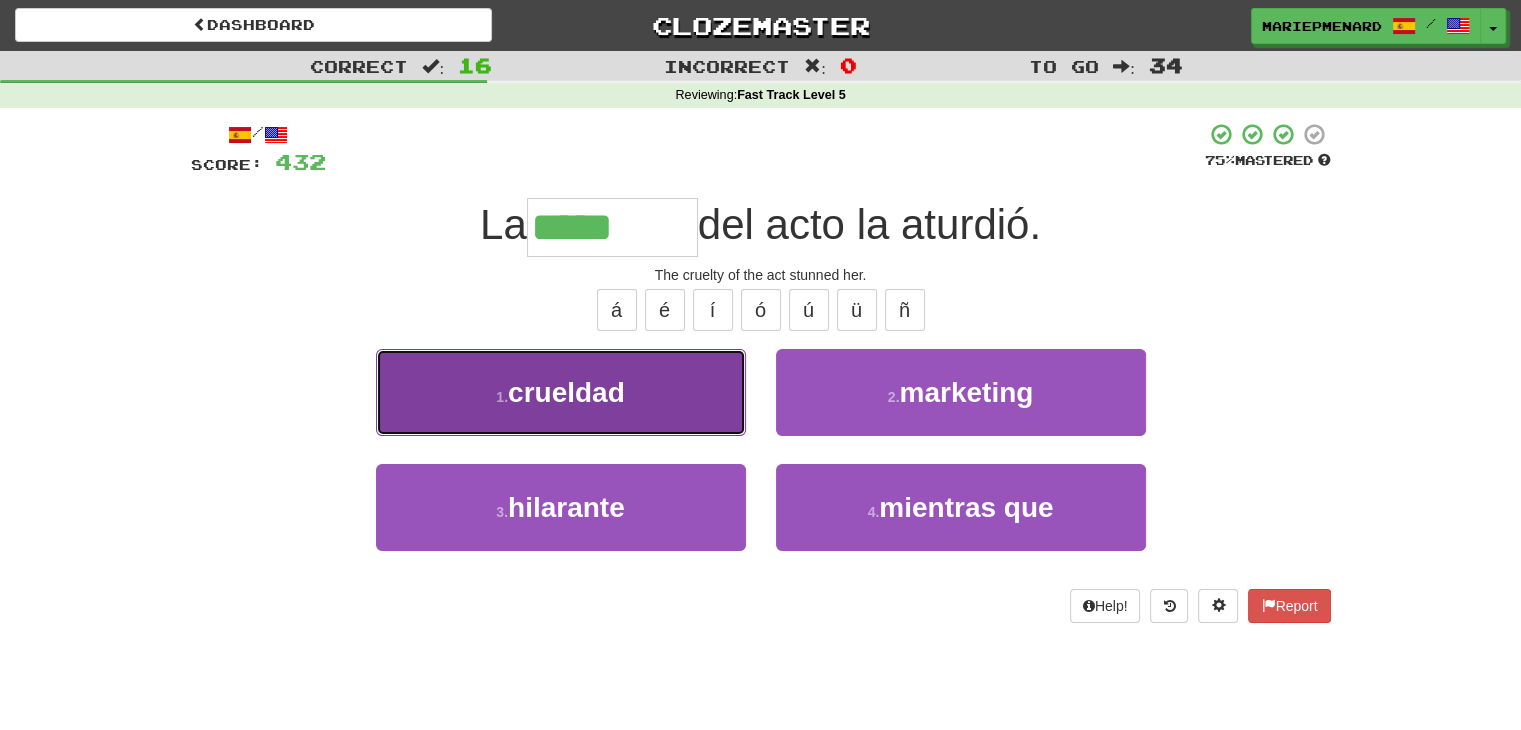 click on "1 . crueldad" at bounding box center [561, 392] 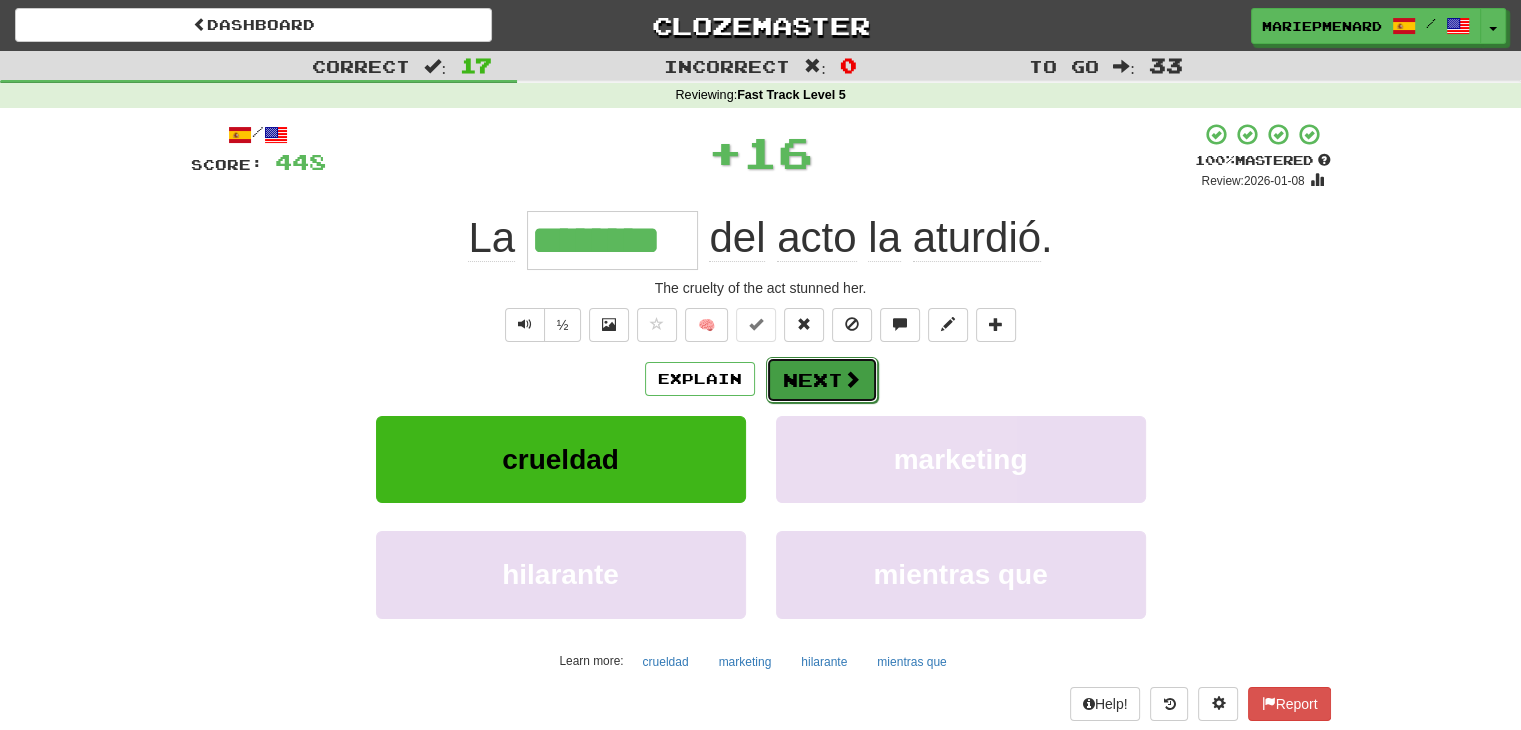 click on "Next" at bounding box center [822, 380] 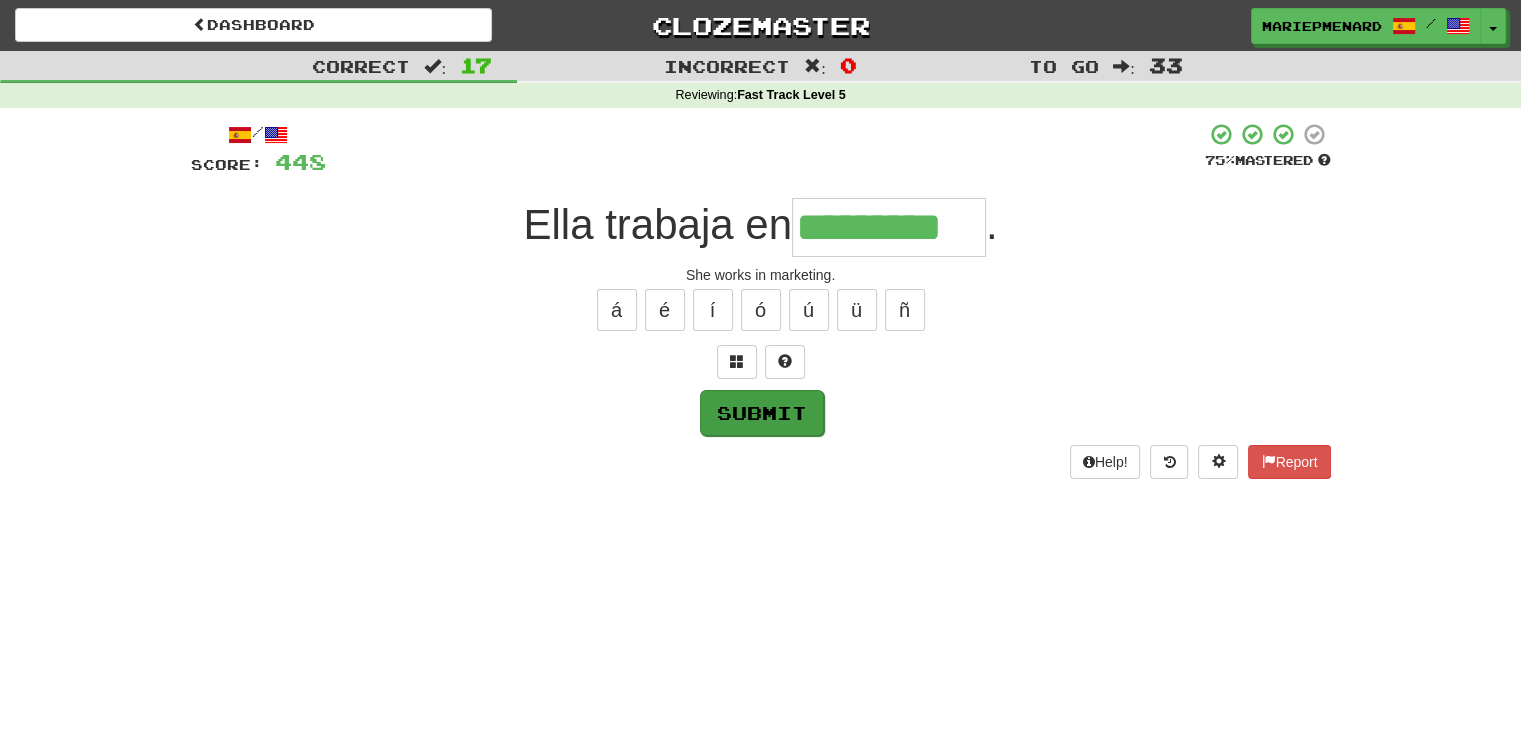 type on "*********" 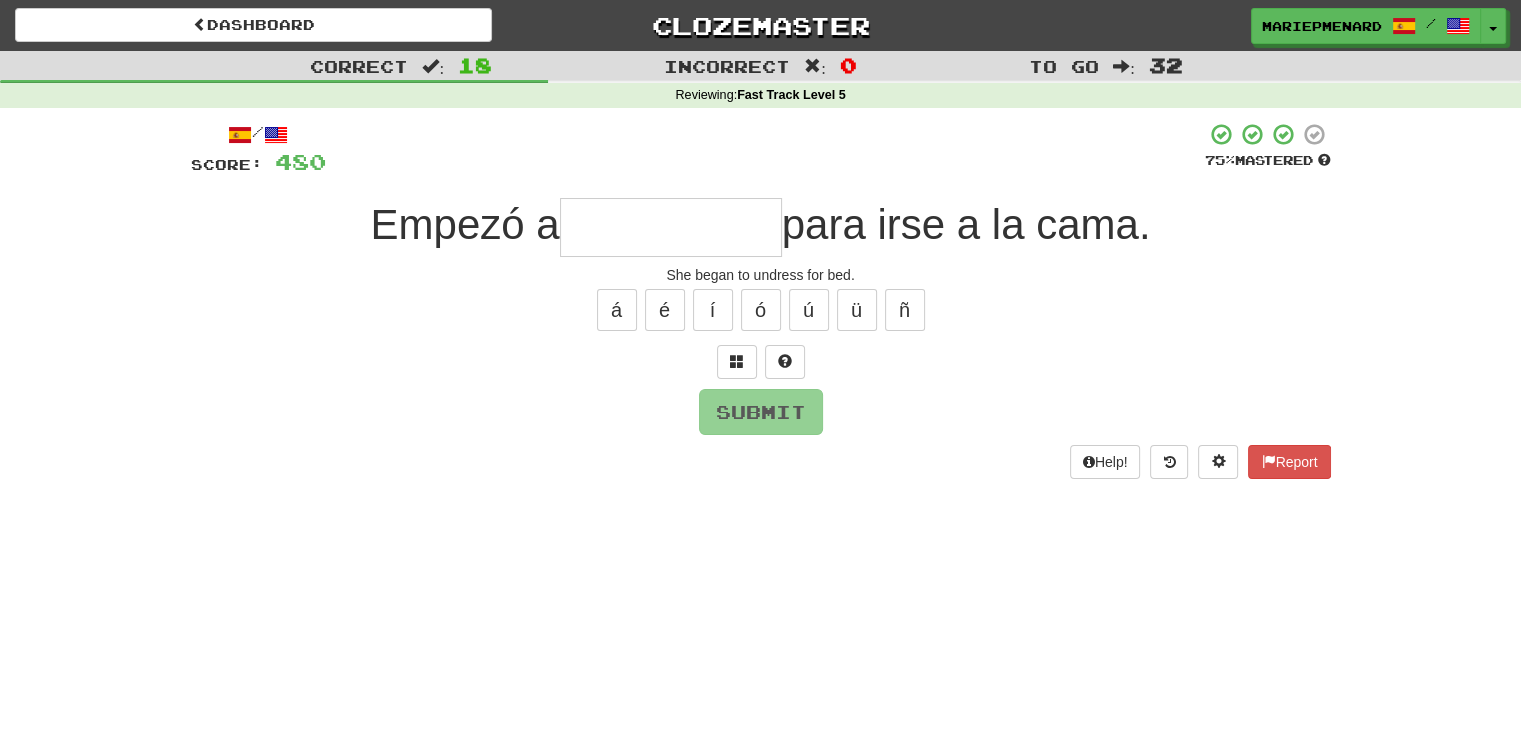 click at bounding box center (671, 227) 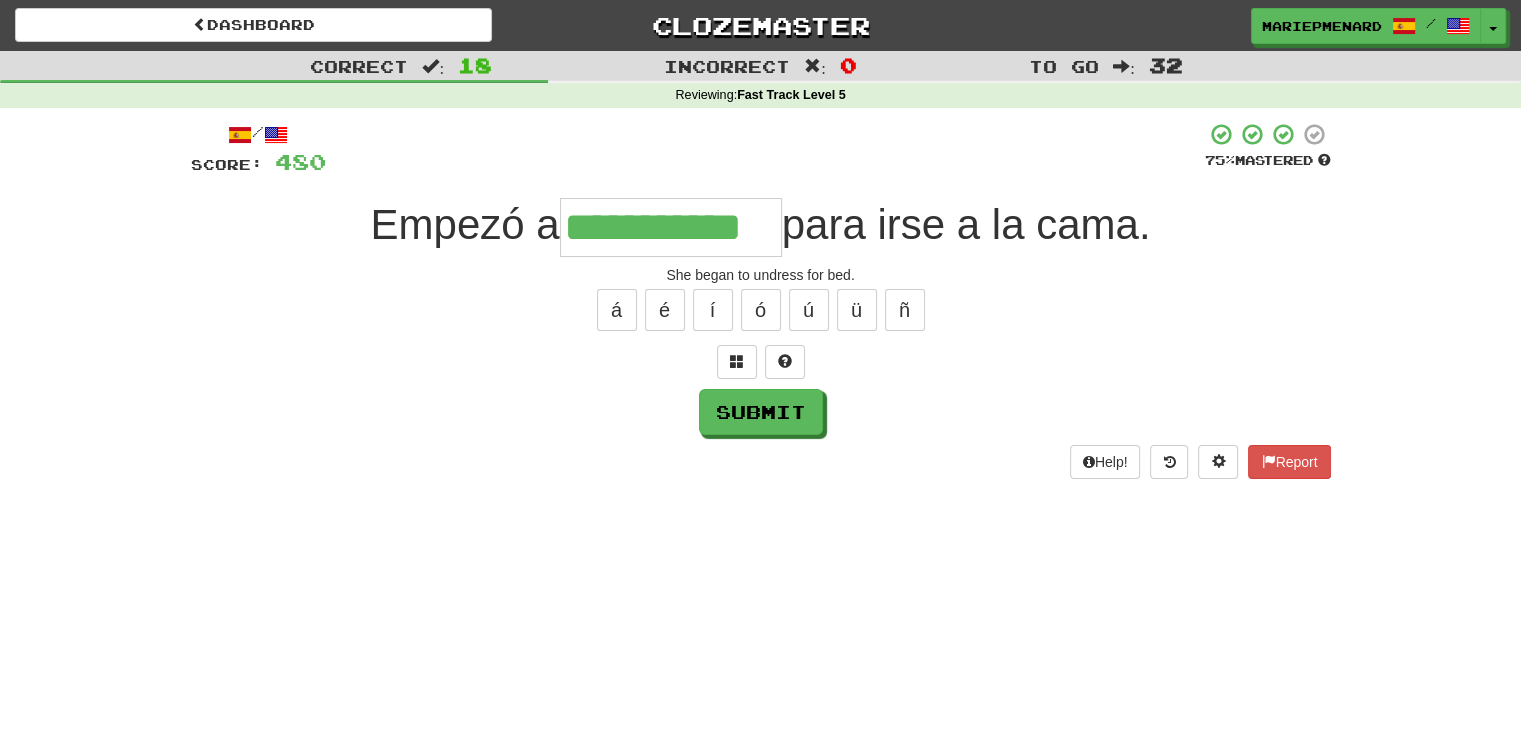 type on "**********" 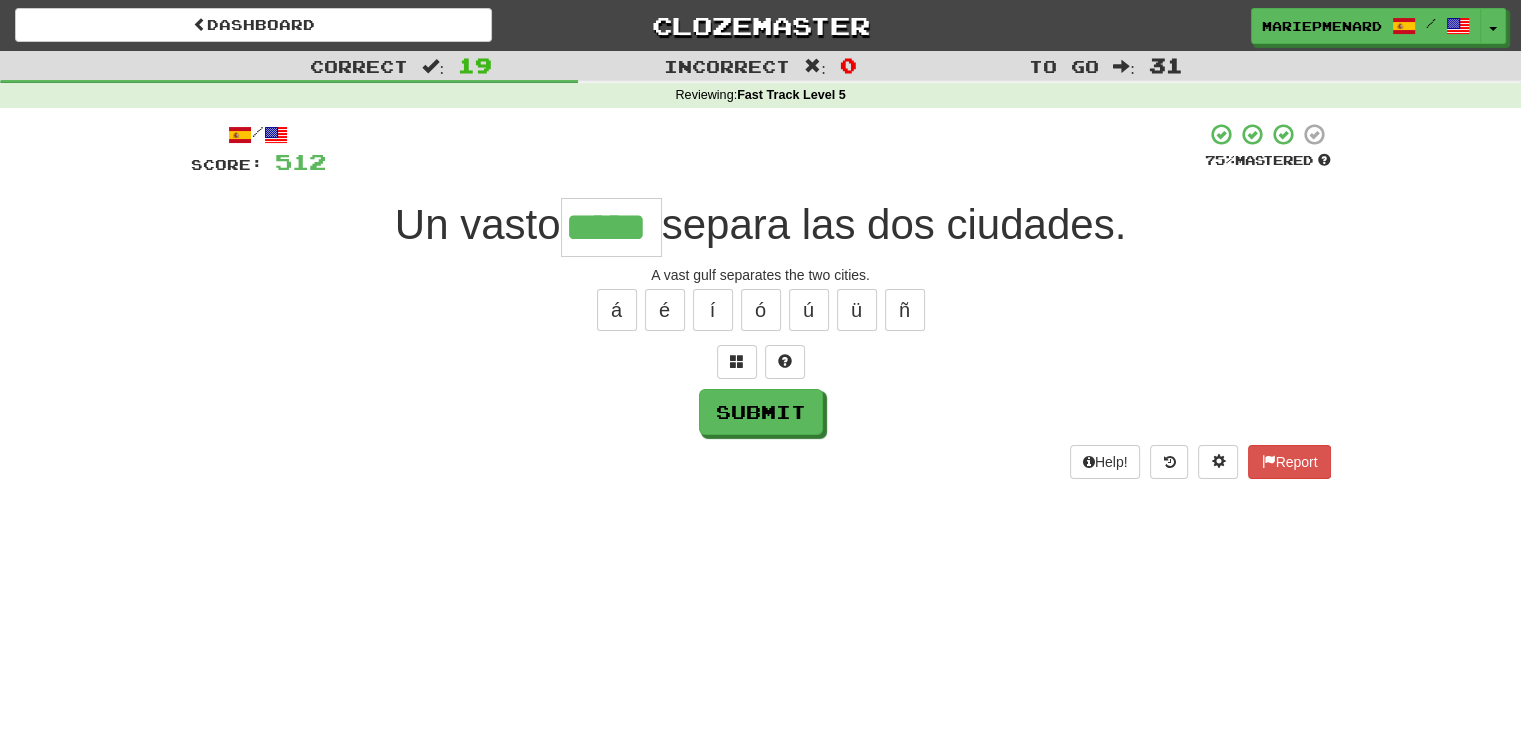type on "*****" 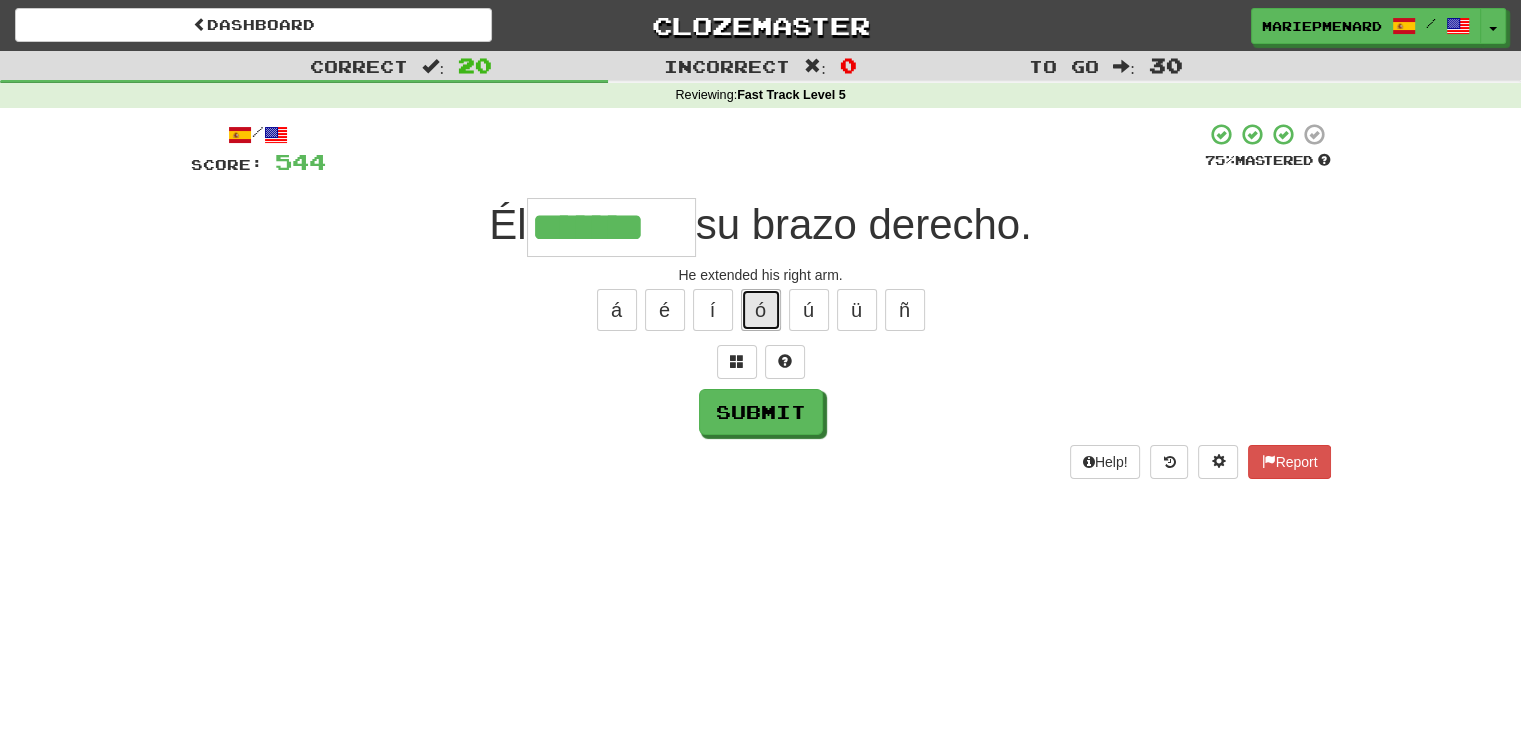 click on "ó" at bounding box center [761, 310] 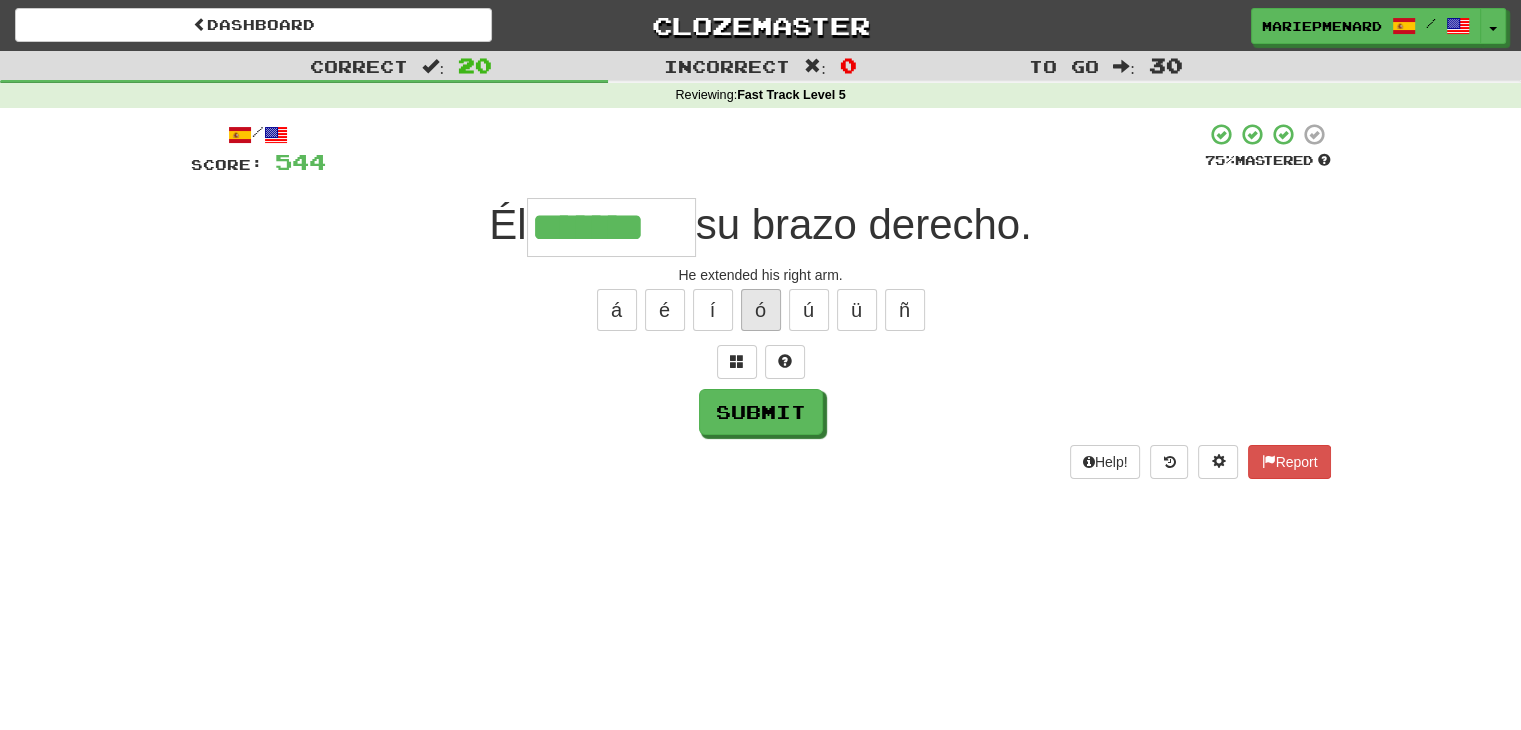 type on "********" 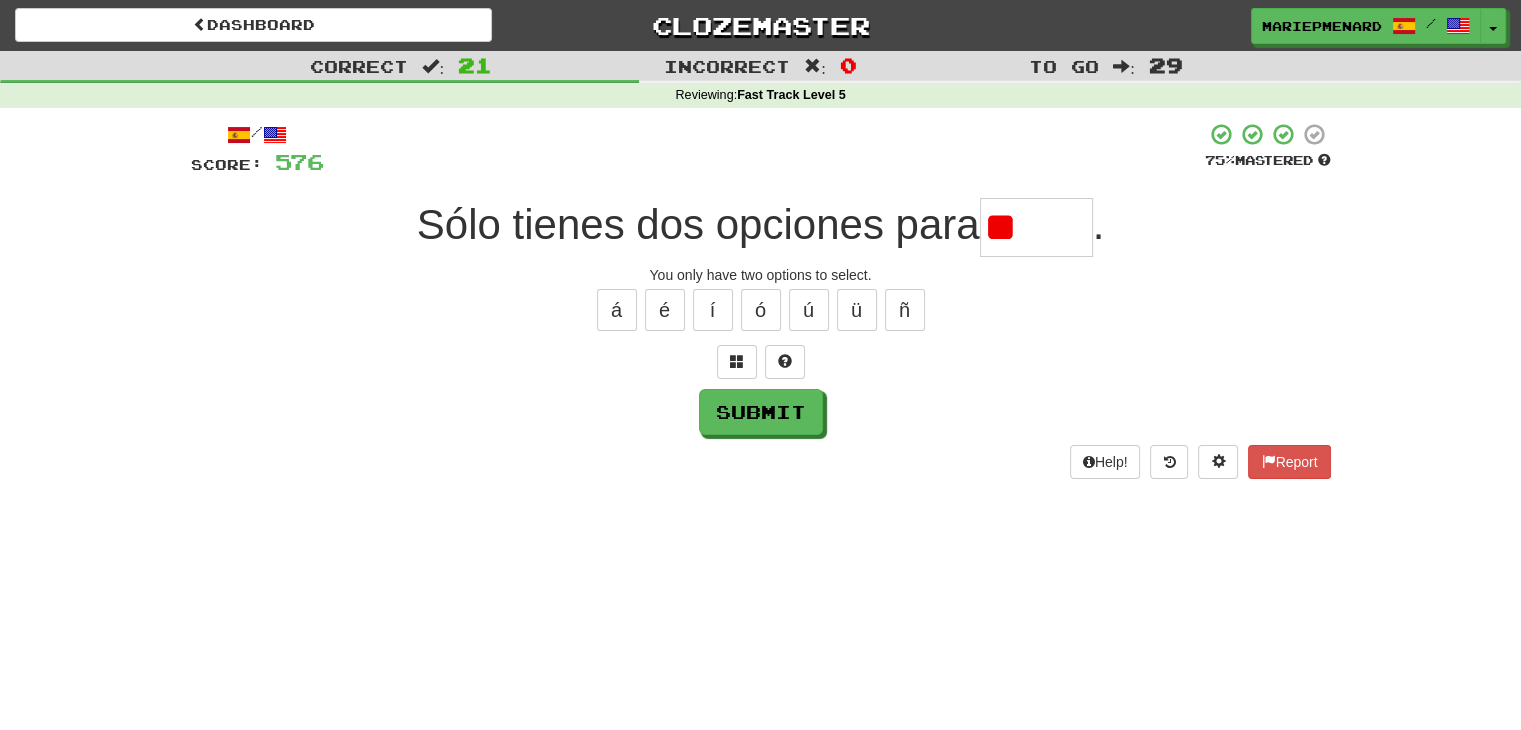 type on "*" 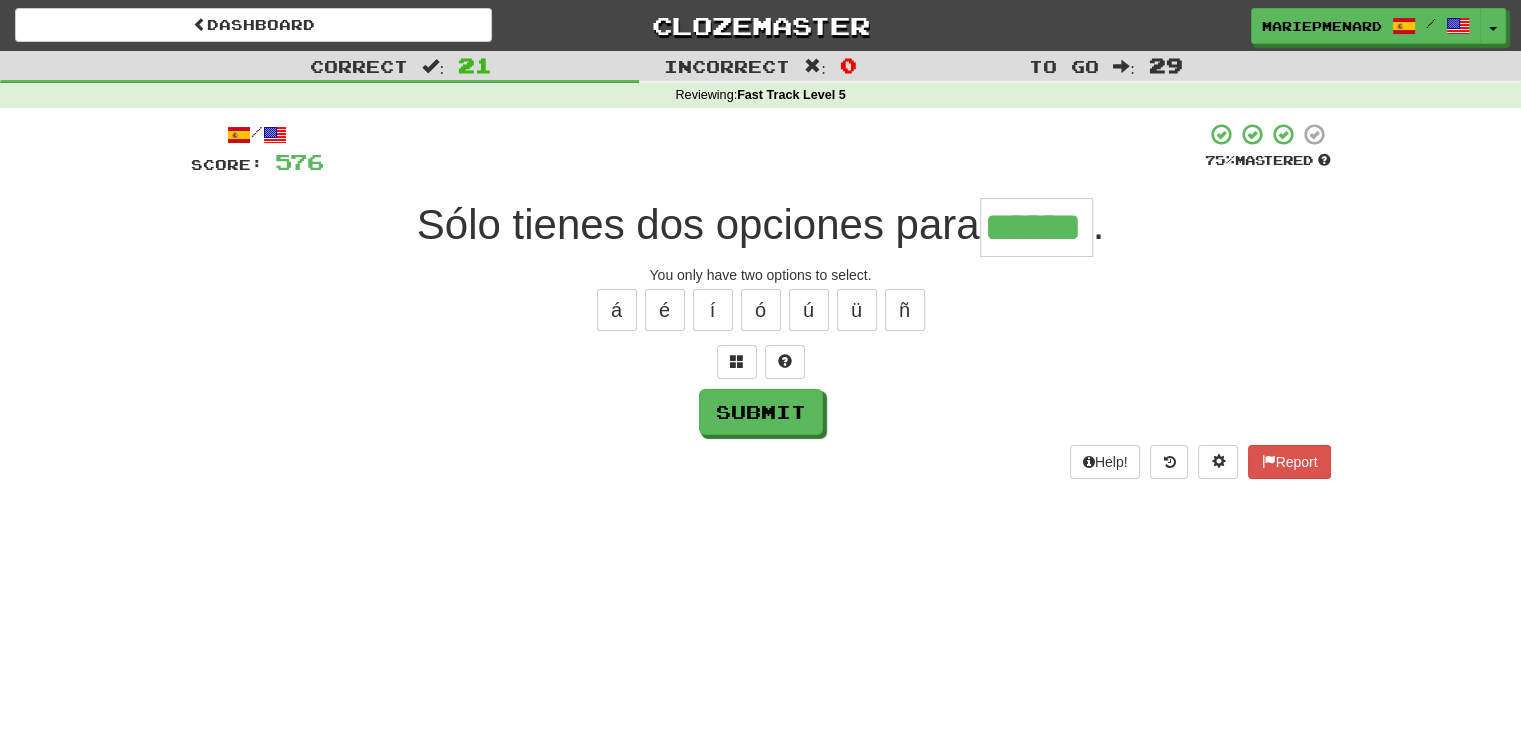 type on "******" 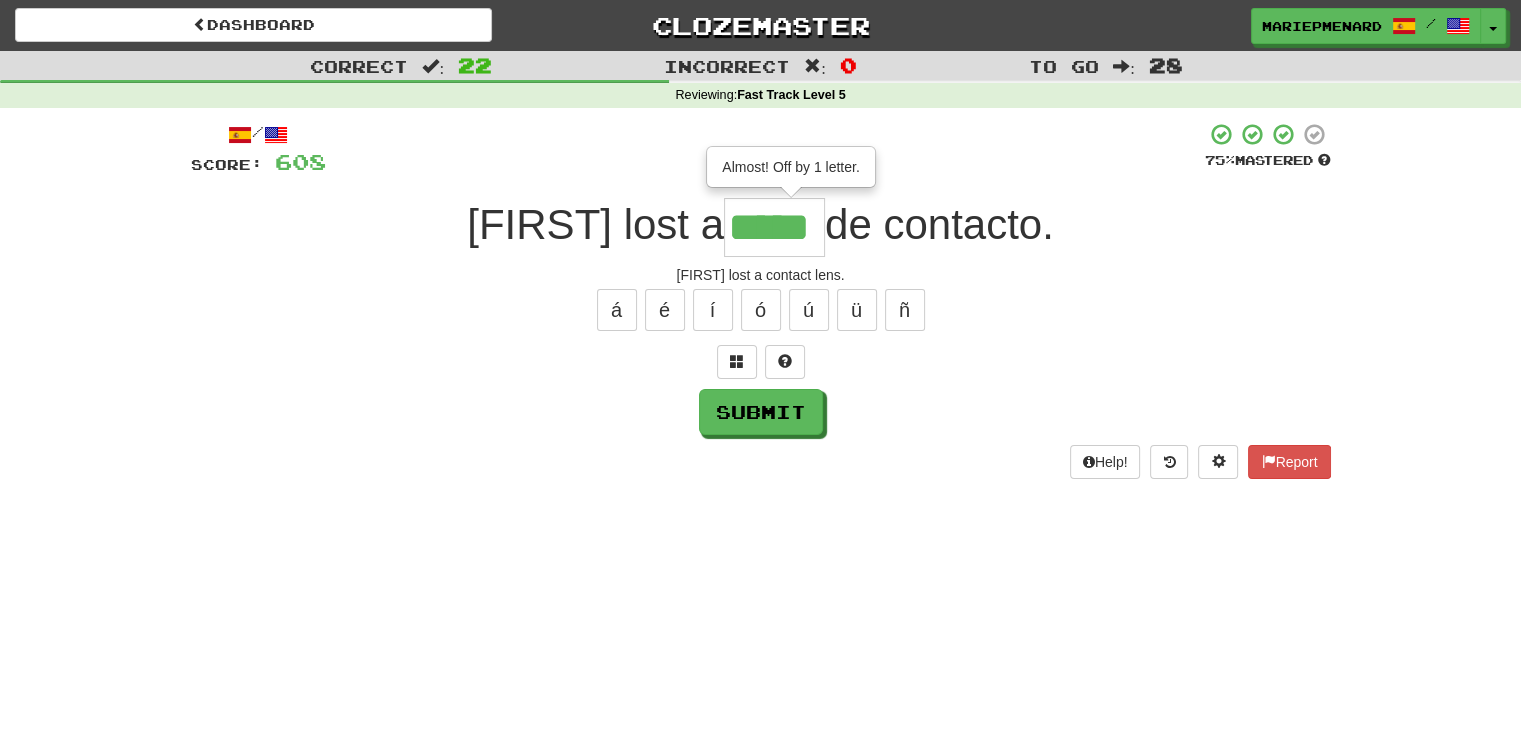 type on "*****" 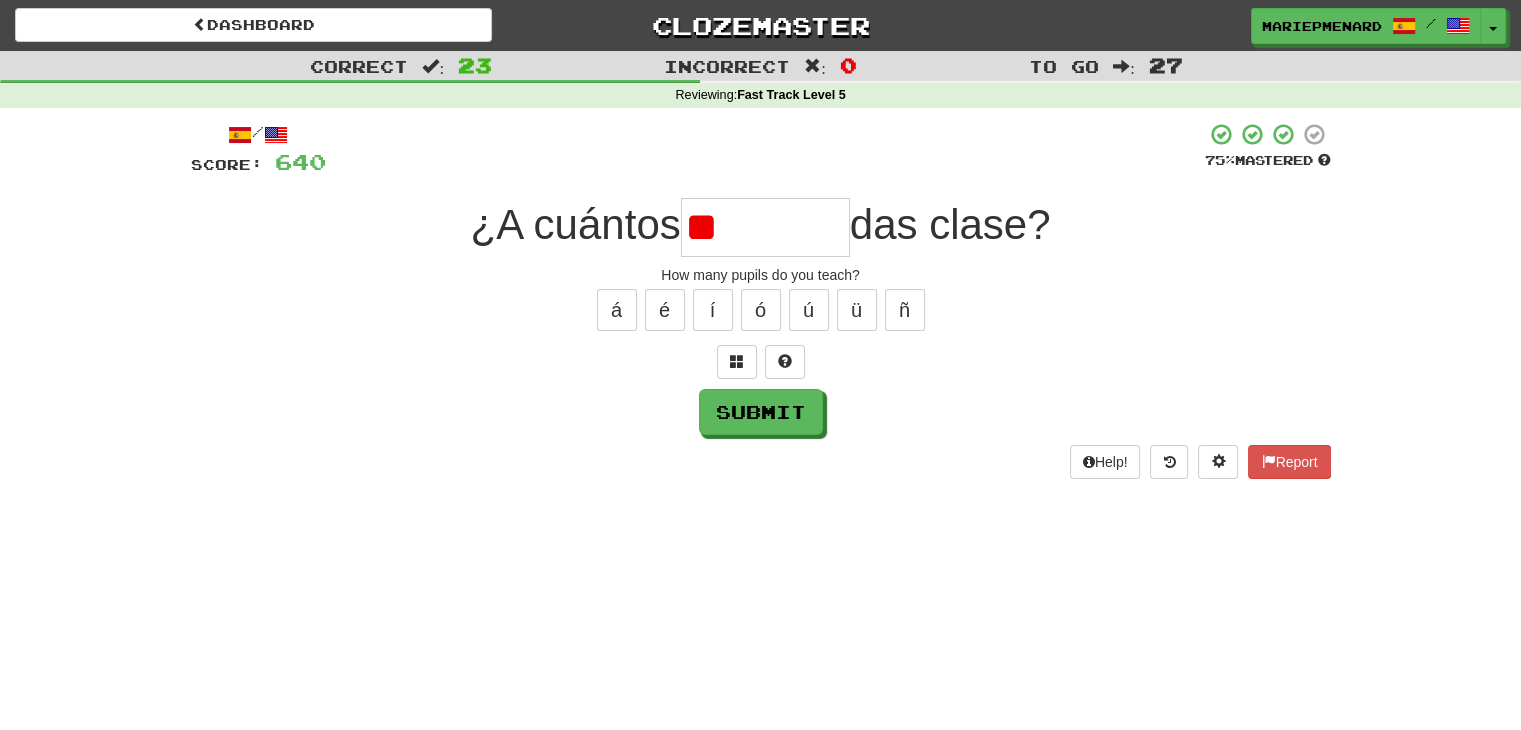type on "*" 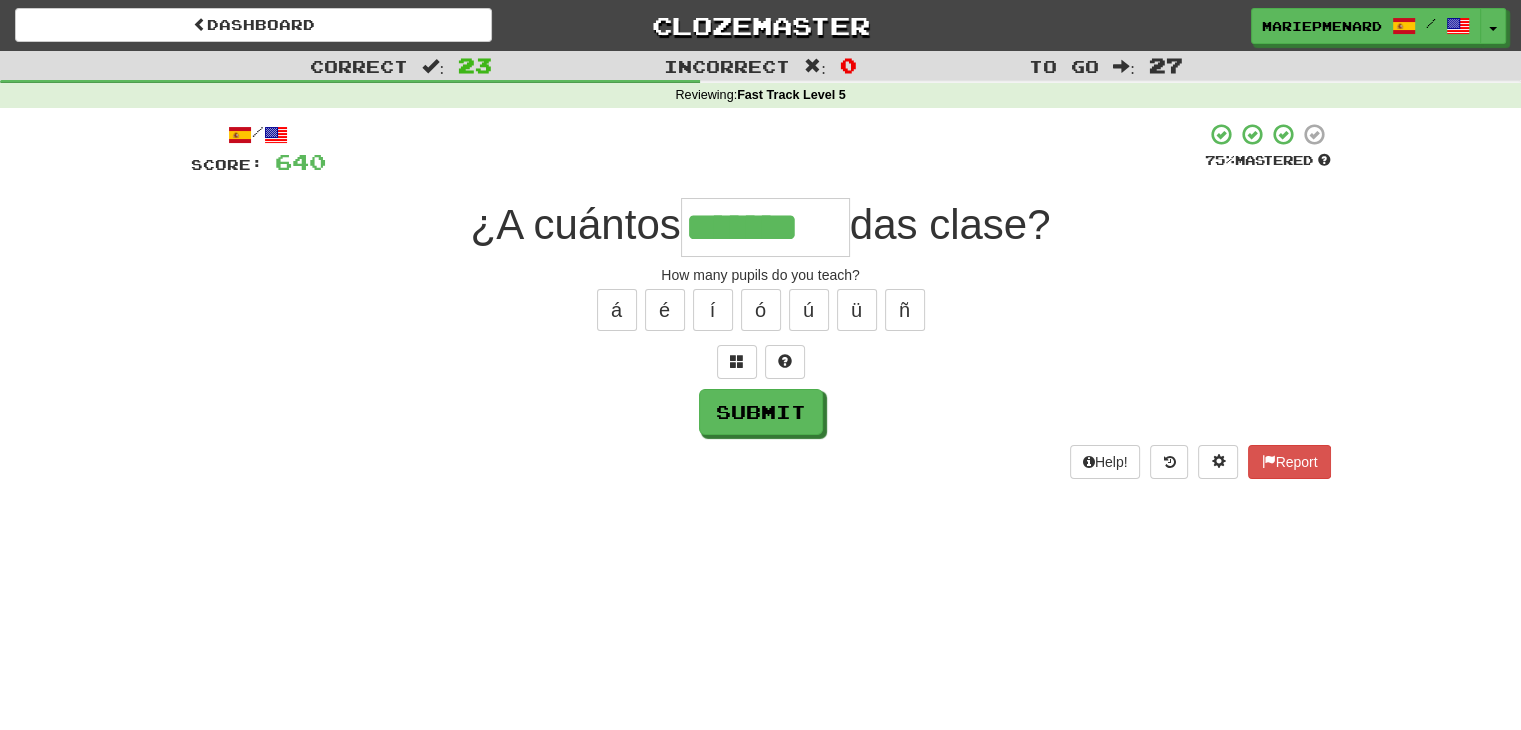 type on "*******" 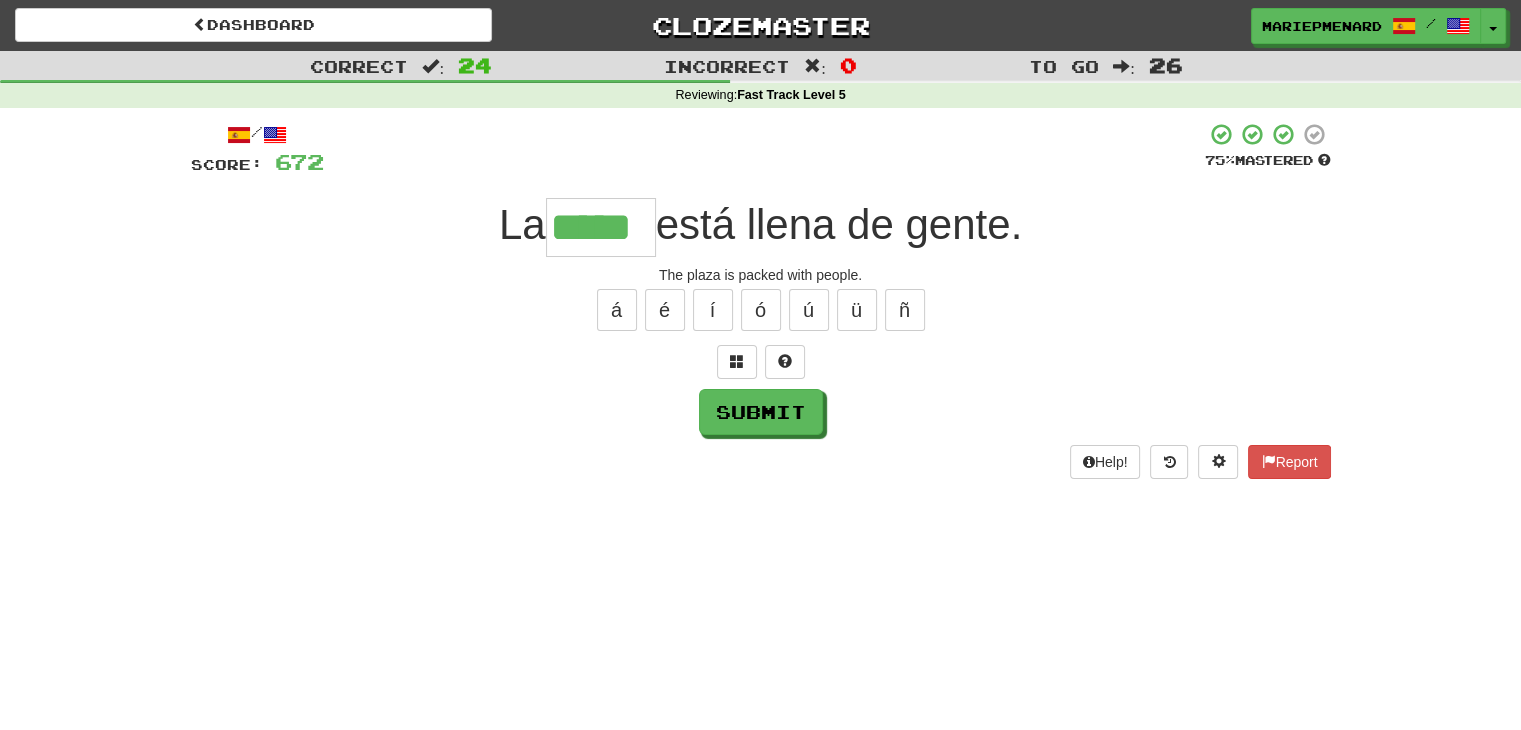 type on "*****" 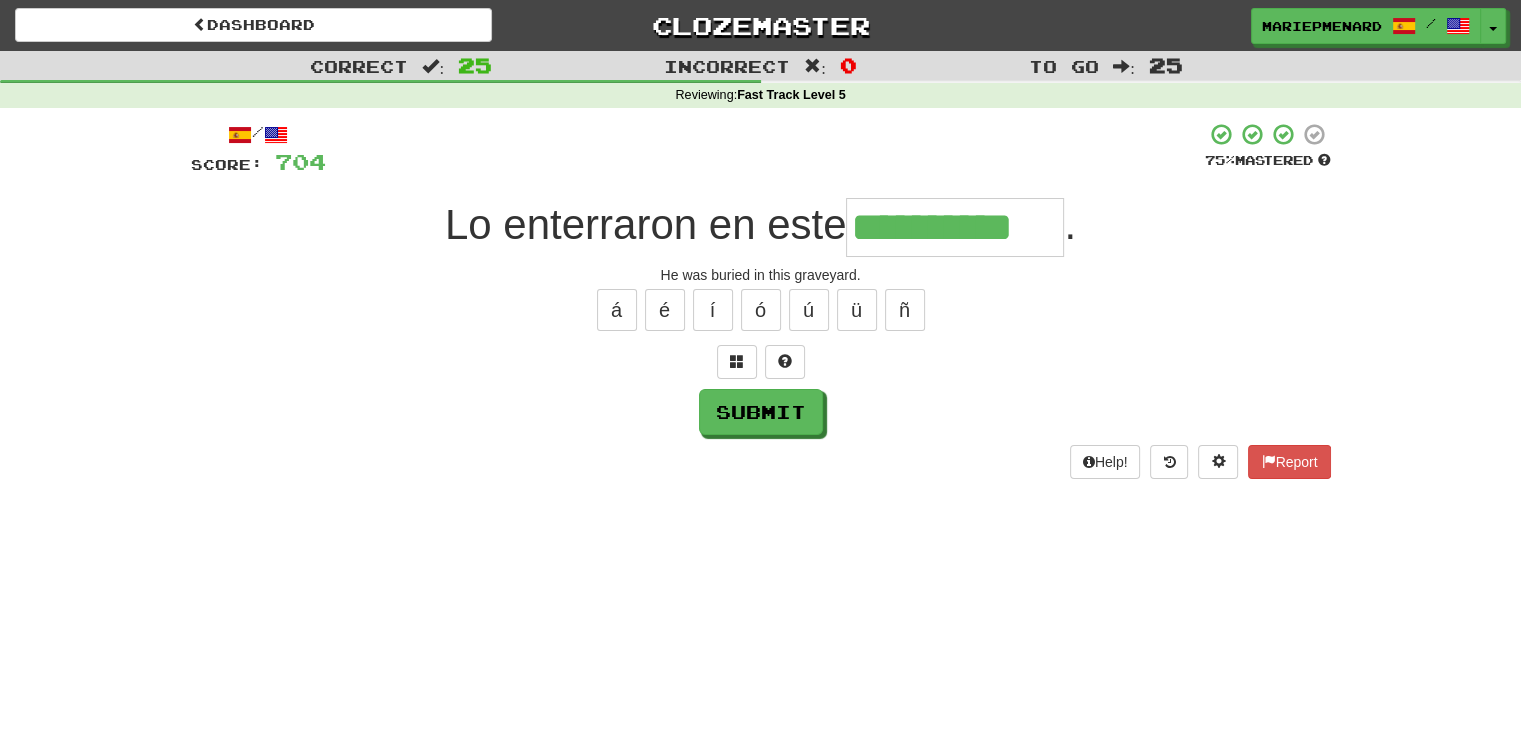 type on "**********" 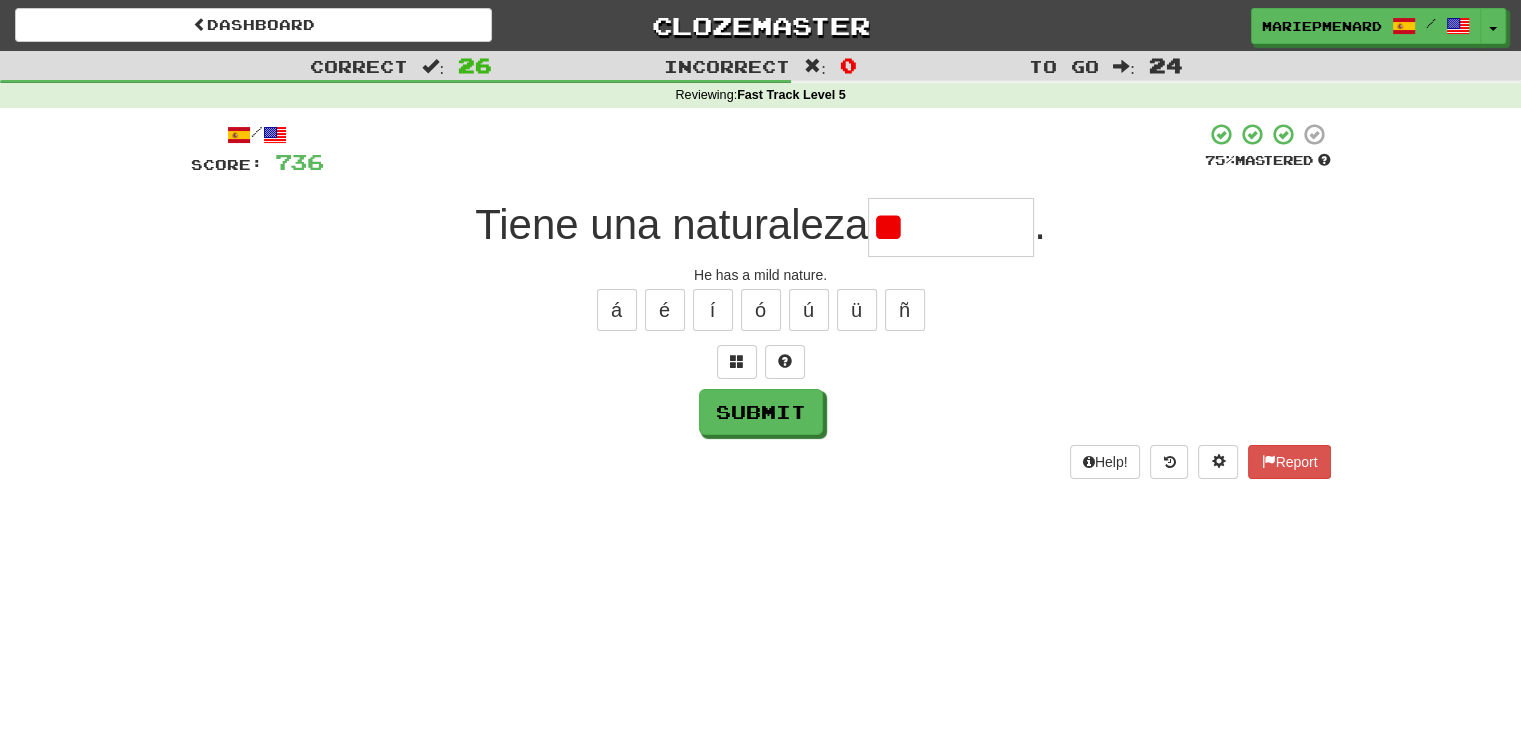 type on "*" 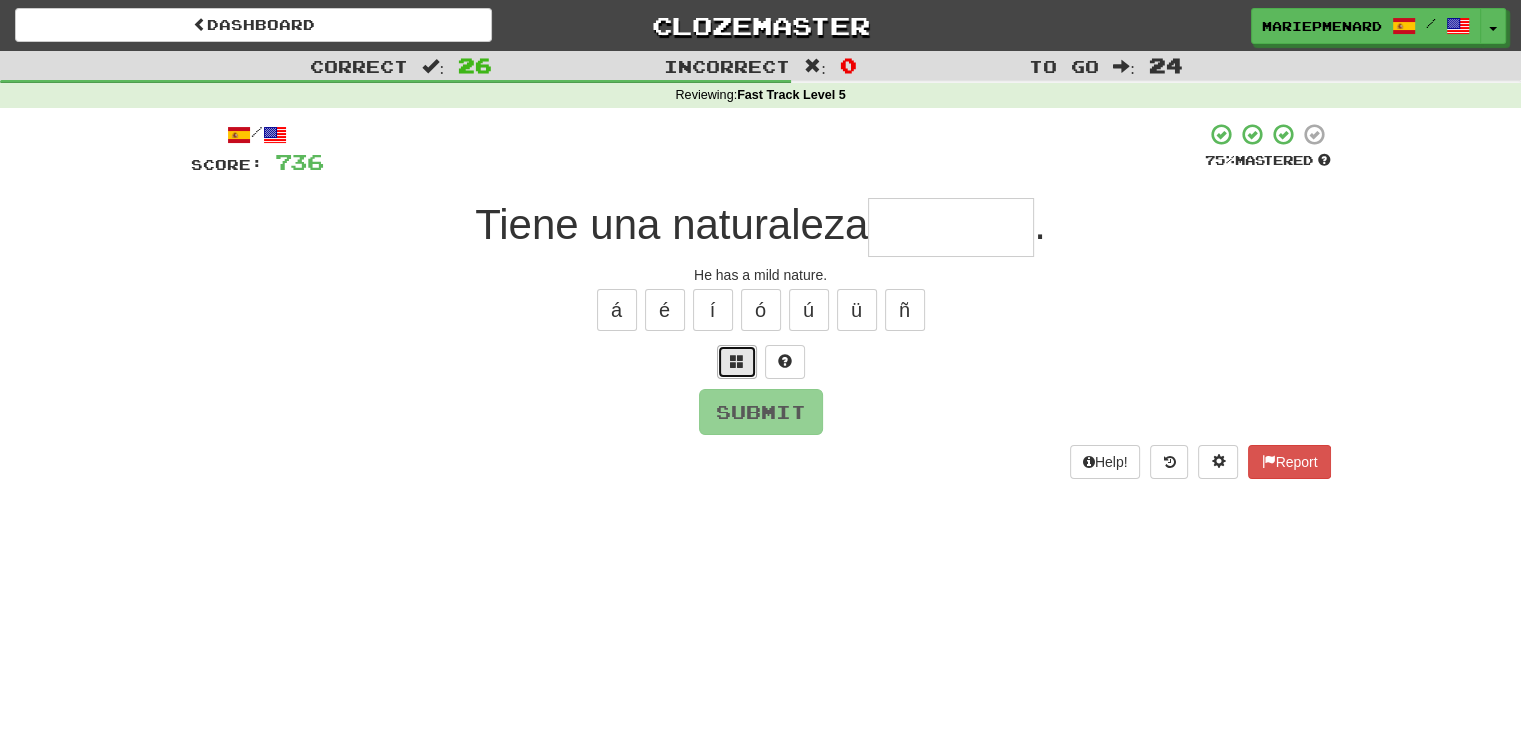 click at bounding box center (737, 361) 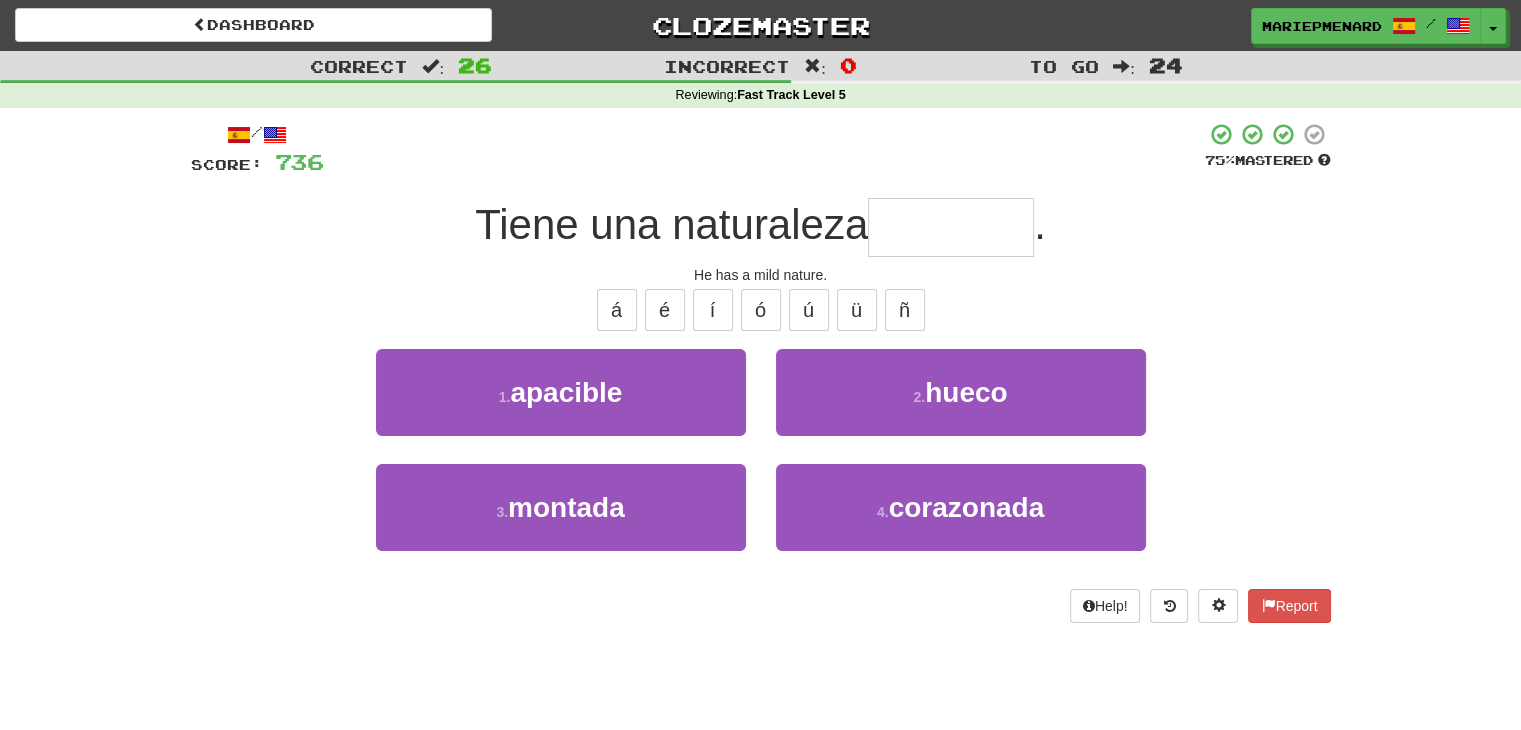 click on "1 . apacible" at bounding box center [561, 406] 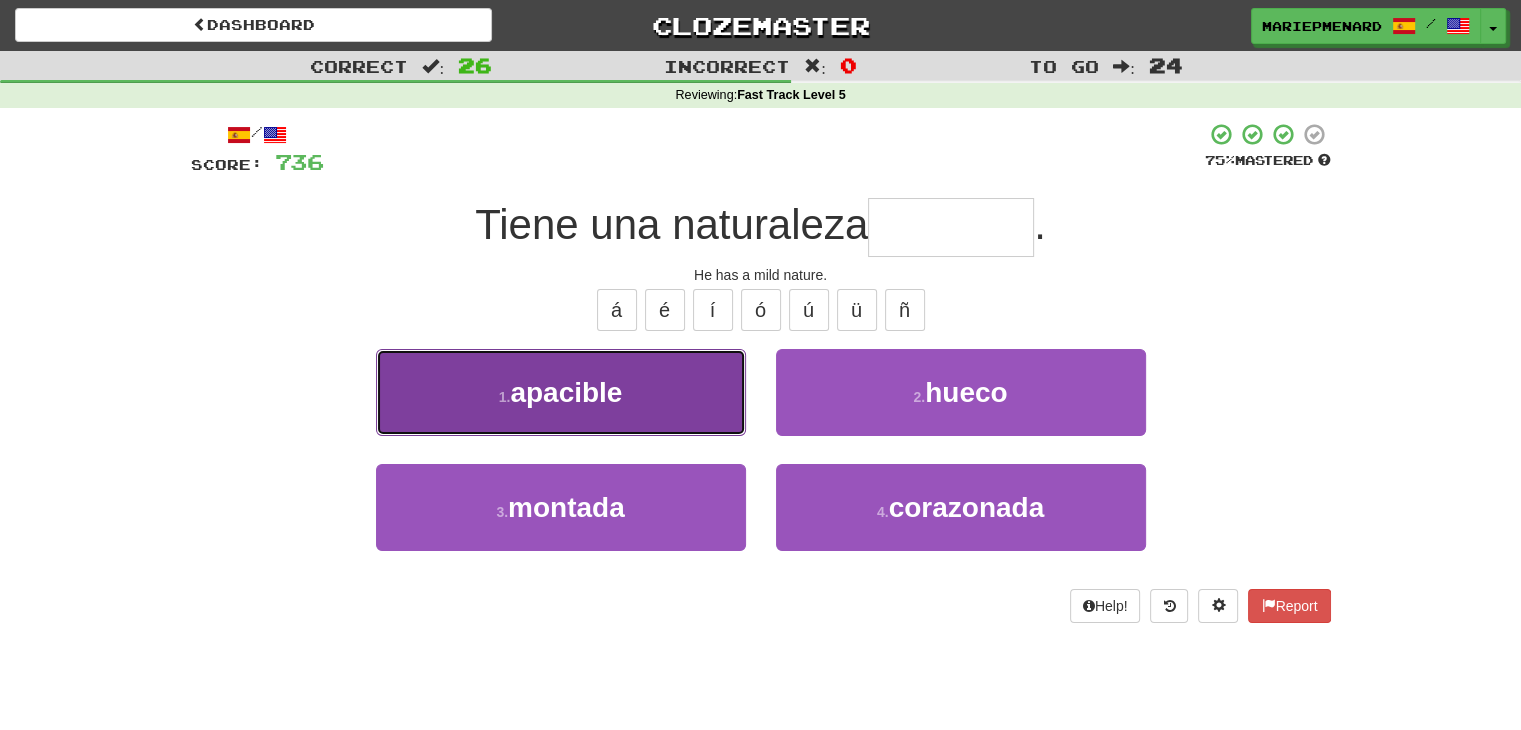 click on "1 . apacible" at bounding box center [561, 392] 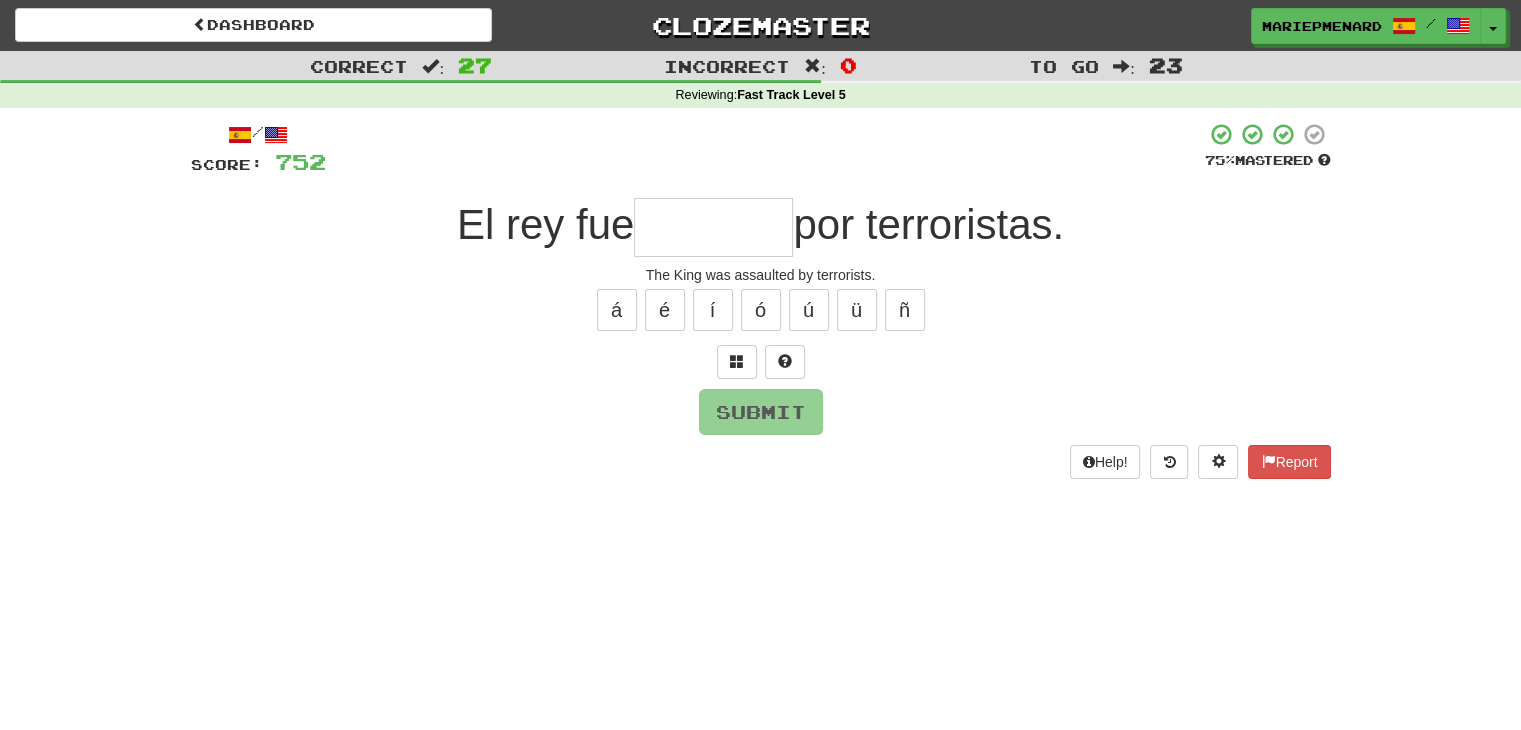click at bounding box center [713, 227] 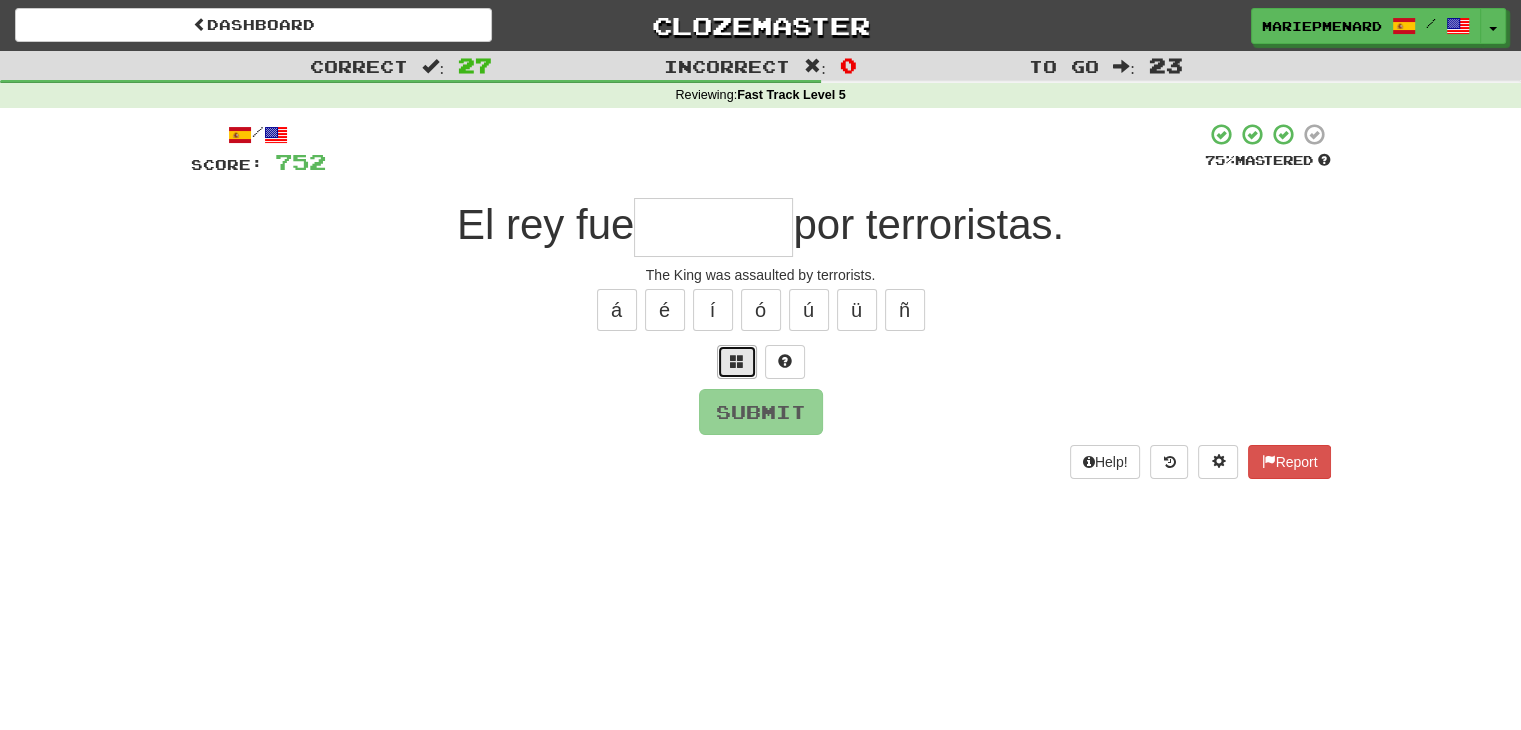 click at bounding box center [737, 362] 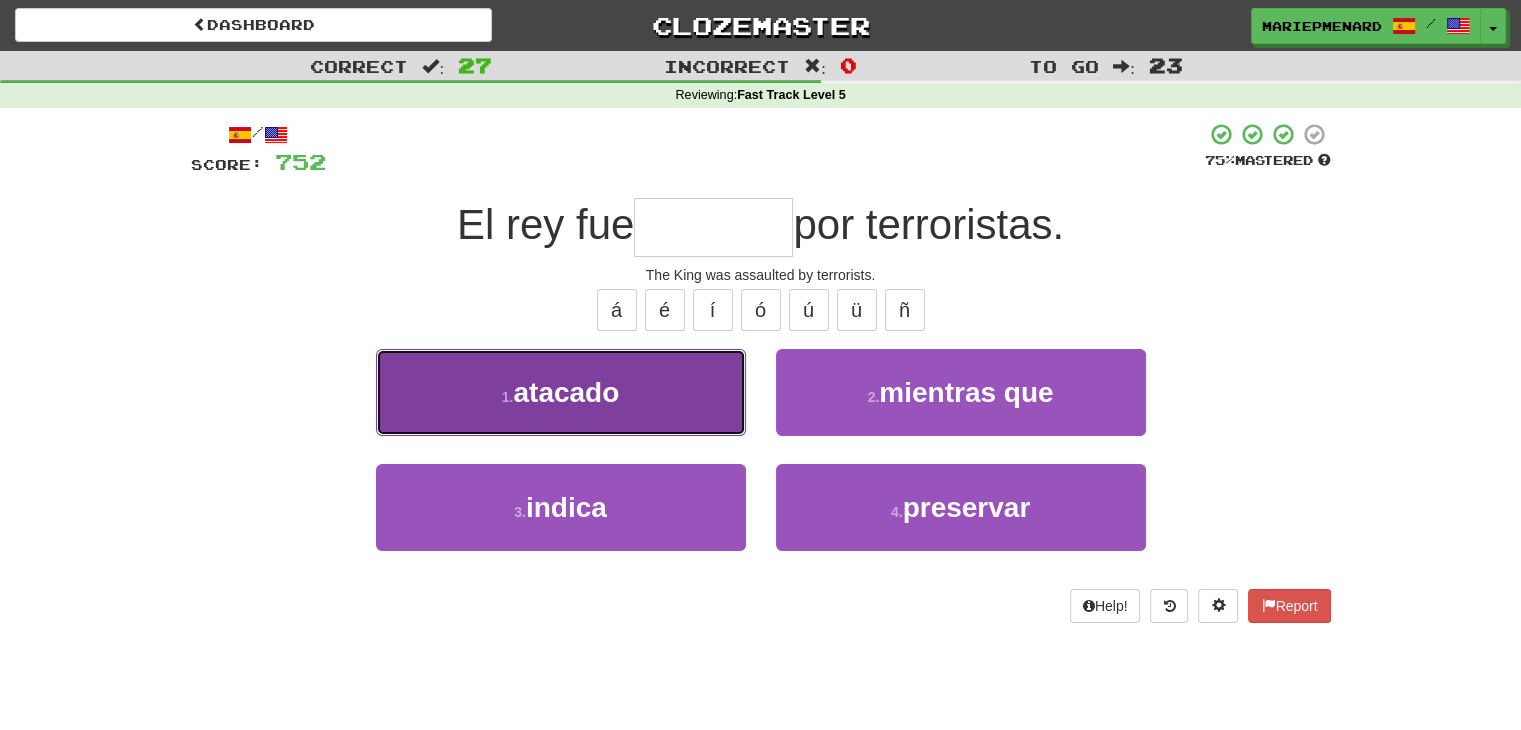 click on "1 . atacado" at bounding box center [561, 392] 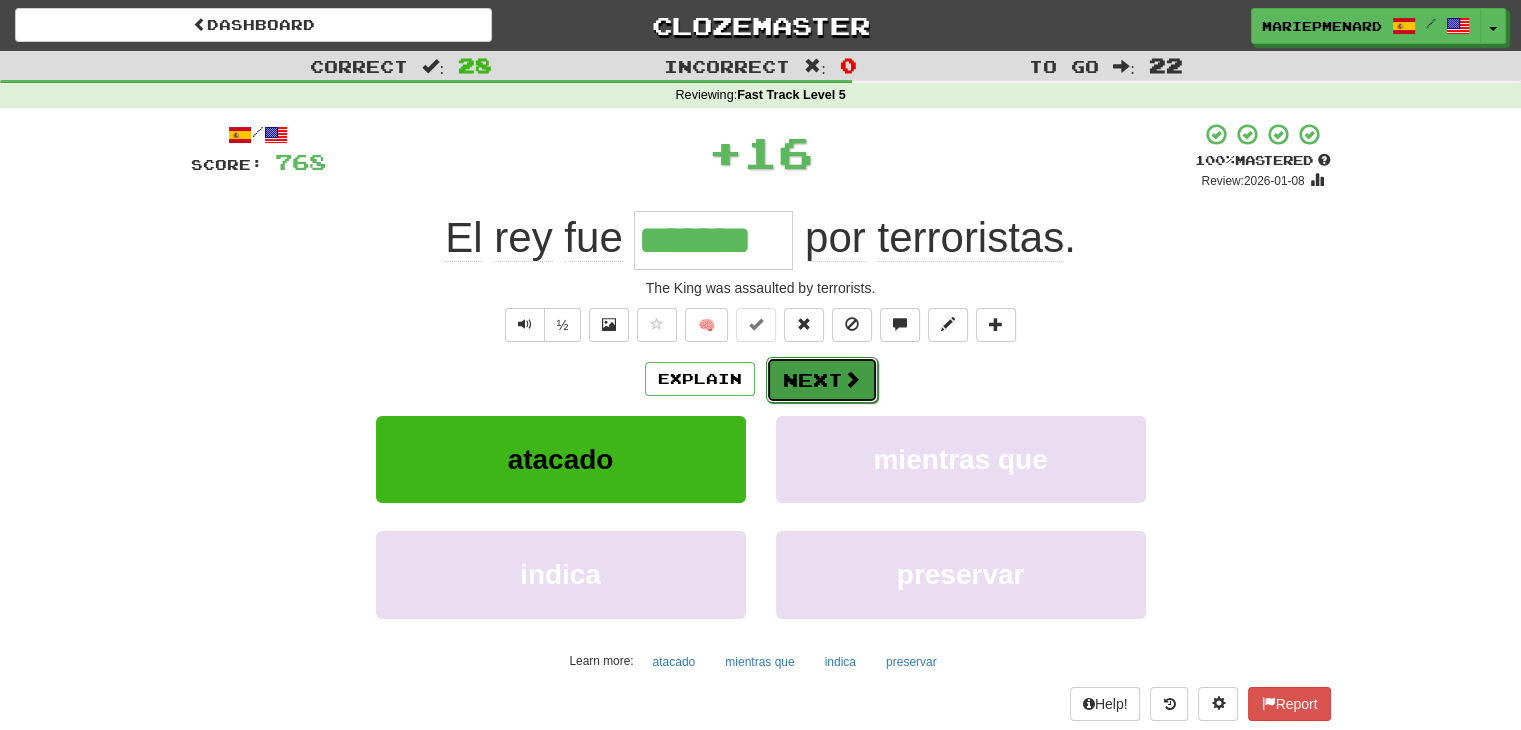 click on "Next" at bounding box center [822, 380] 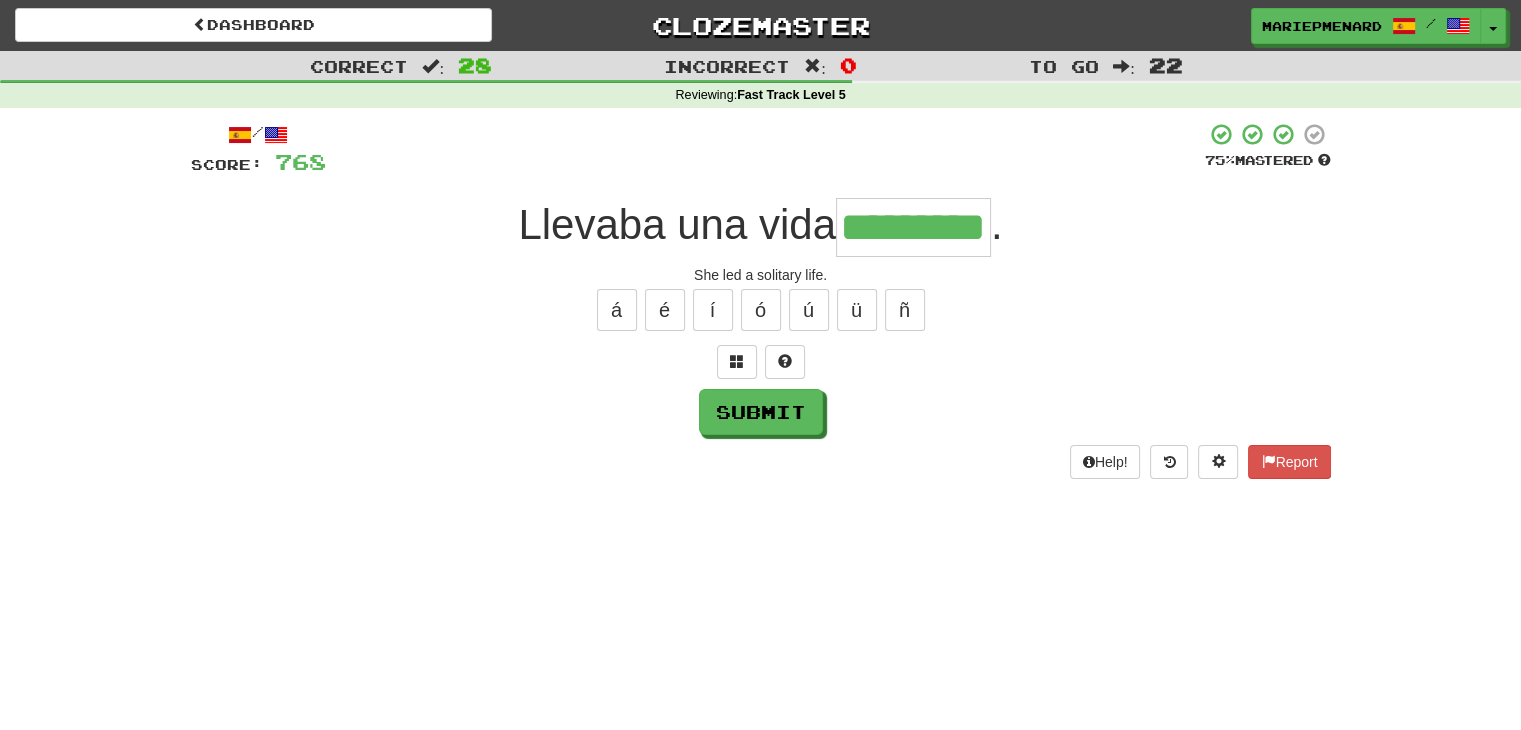 type on "*********" 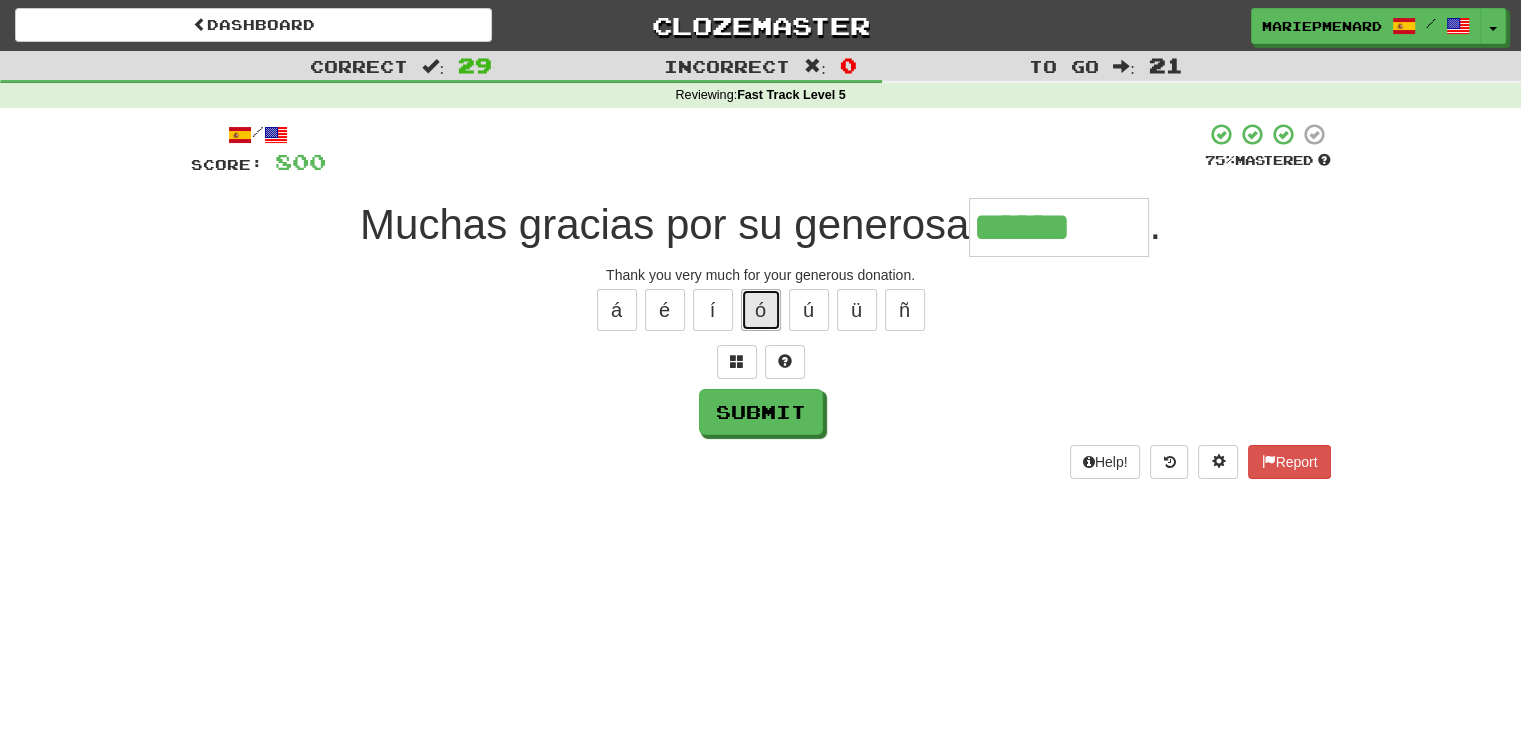 click on "ó" at bounding box center [761, 310] 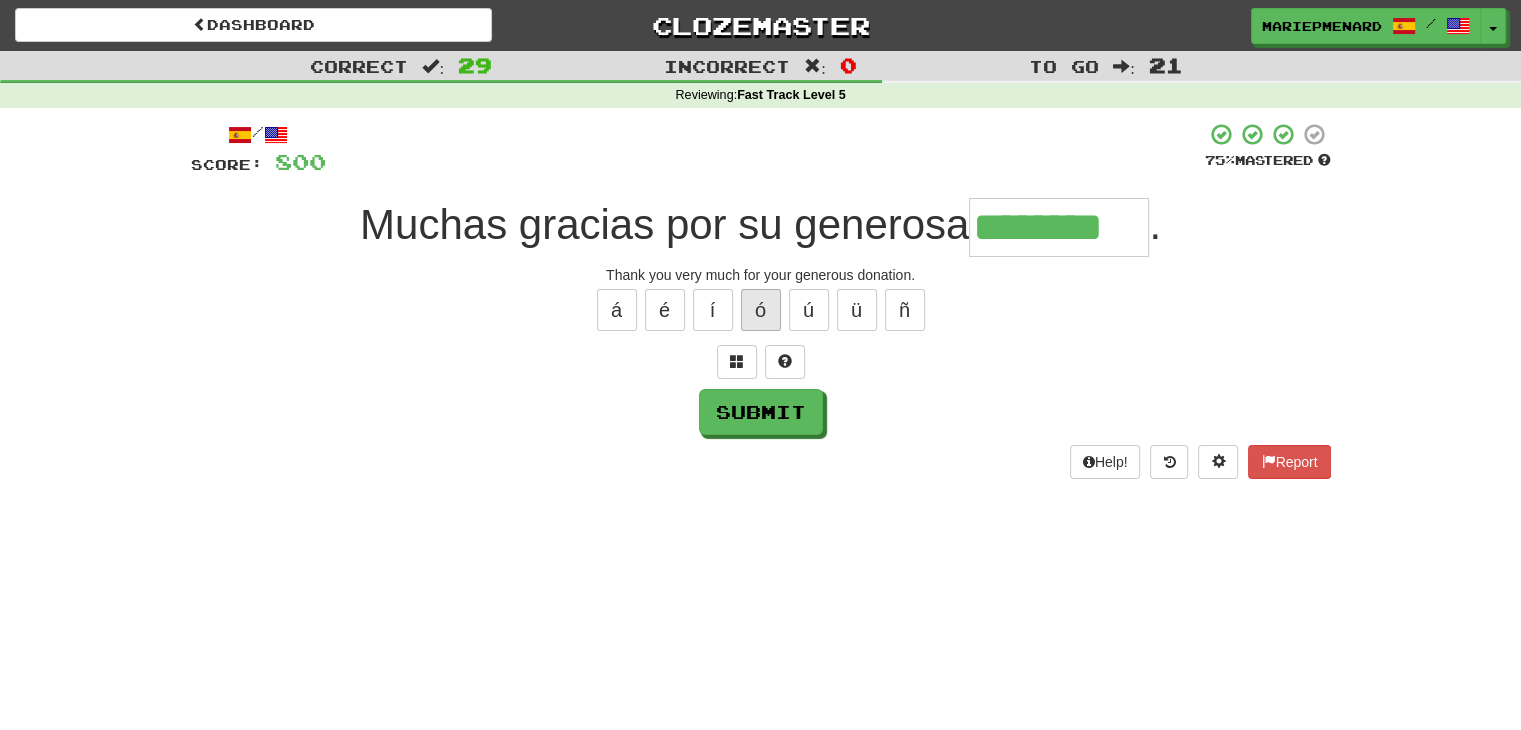 type on "********" 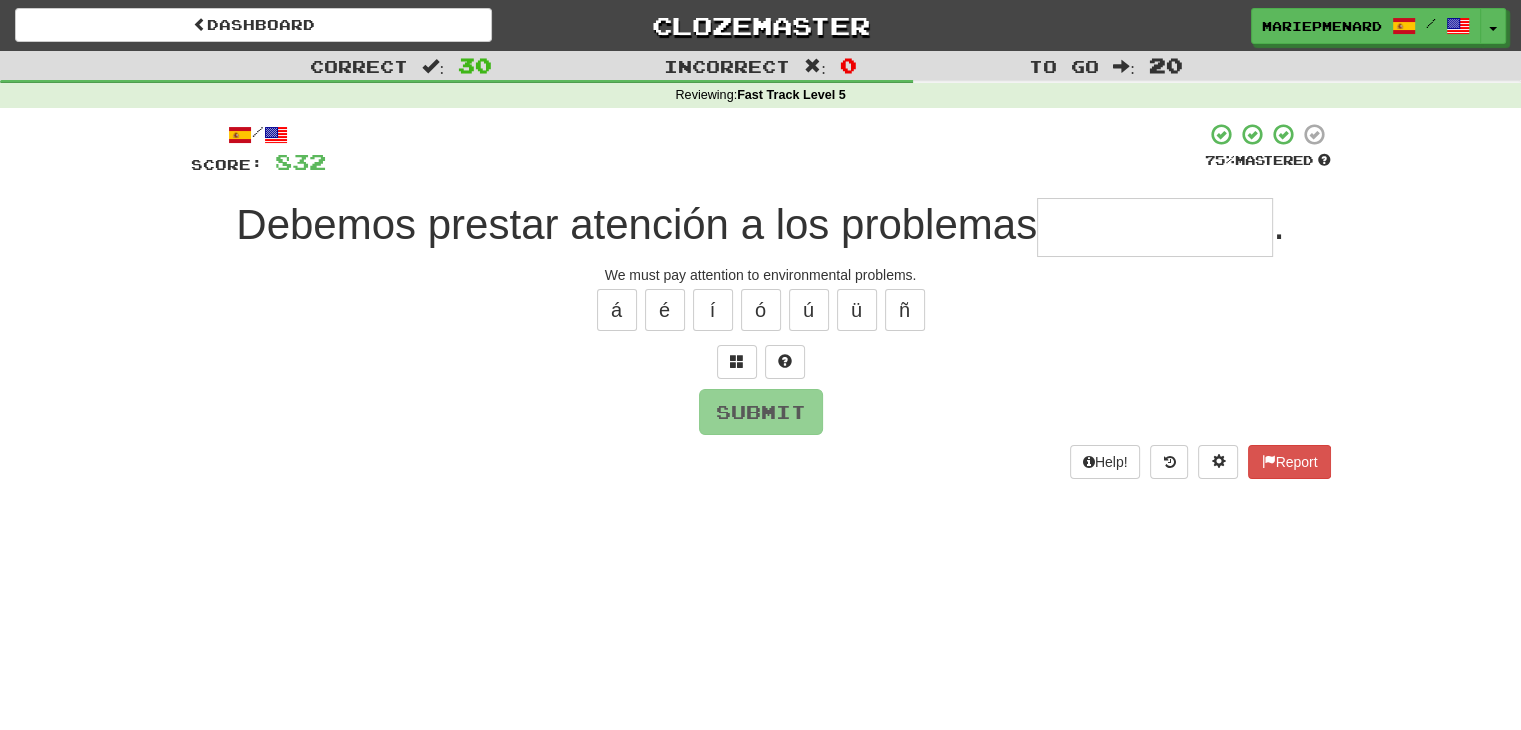 click at bounding box center (1155, 227) 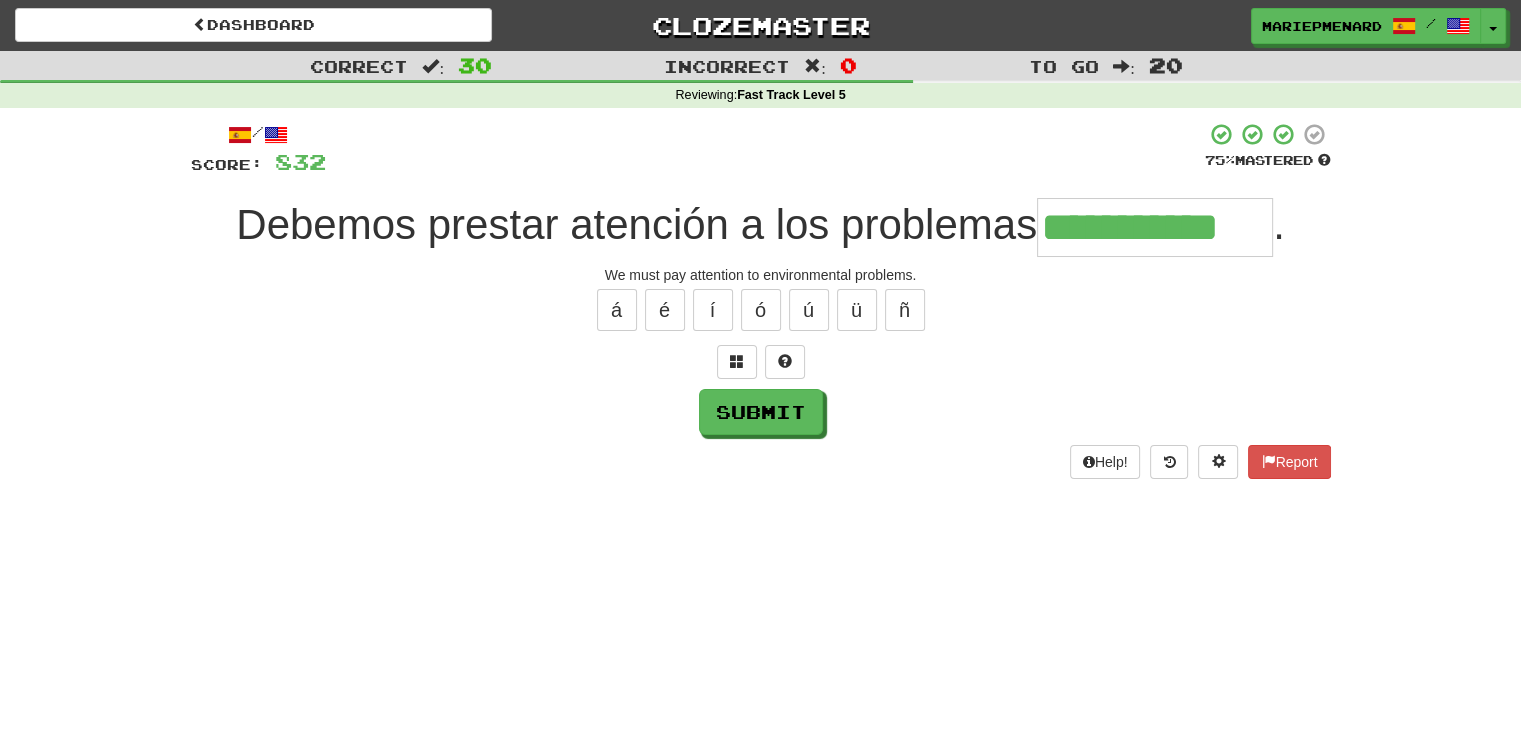 type on "**********" 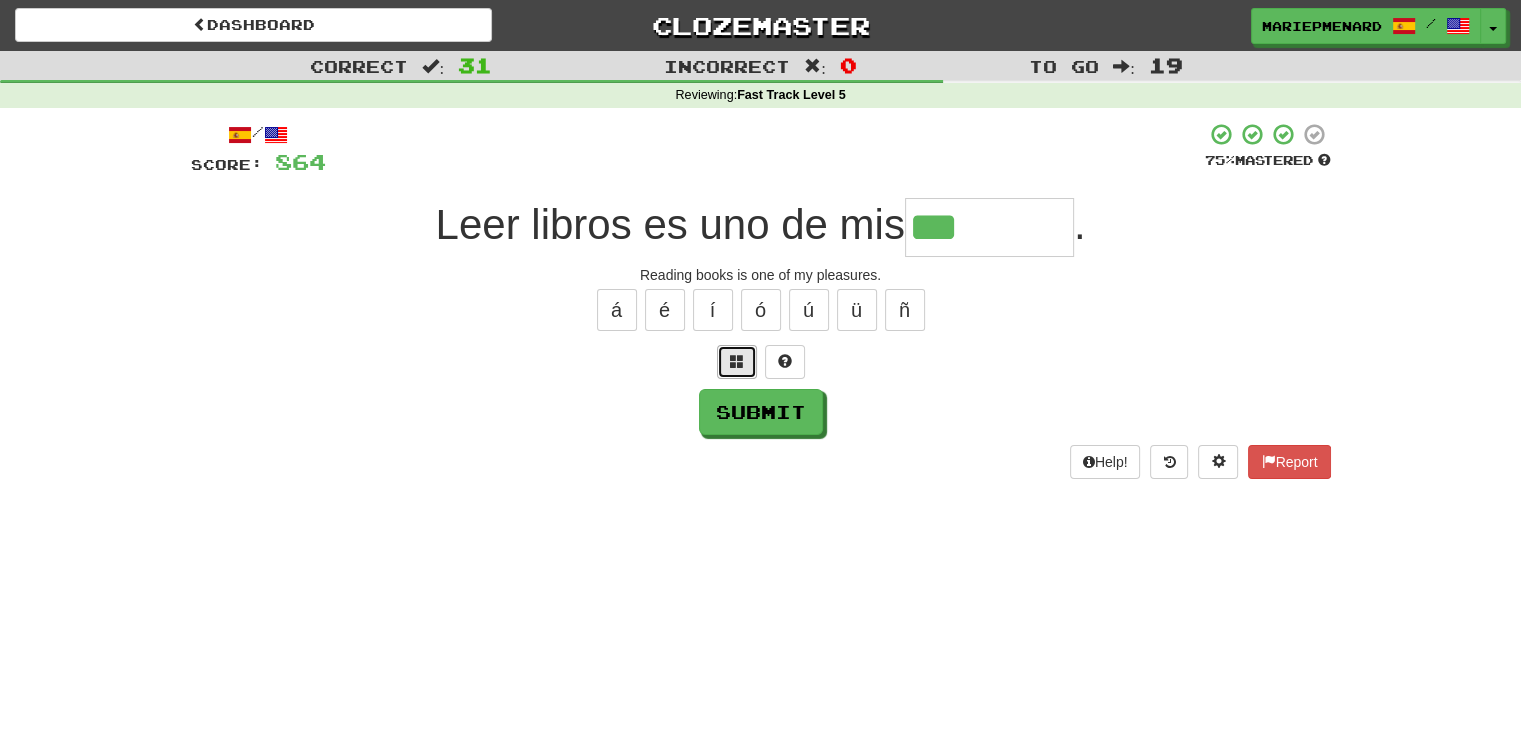 click at bounding box center [737, 362] 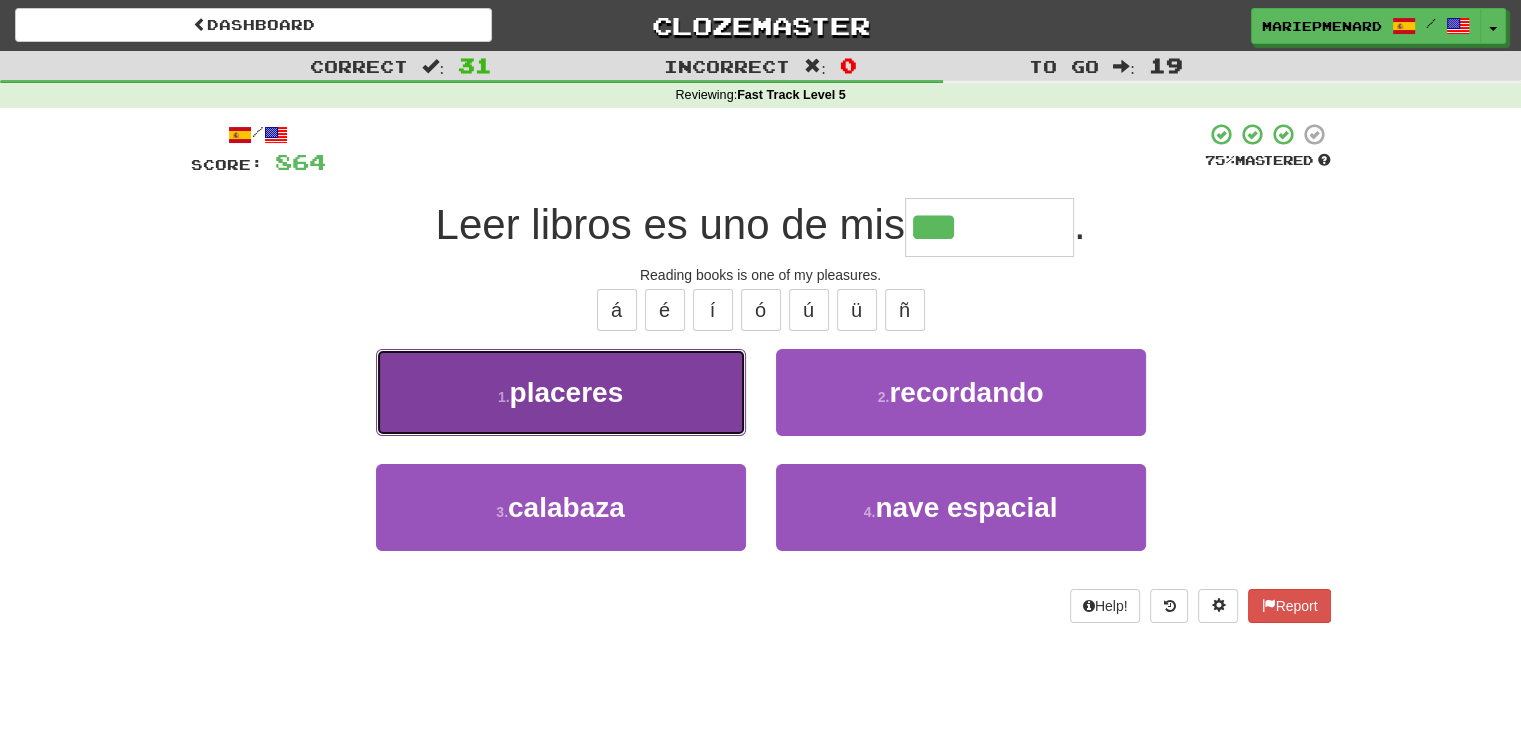 click on "1 ." at bounding box center [504, 397] 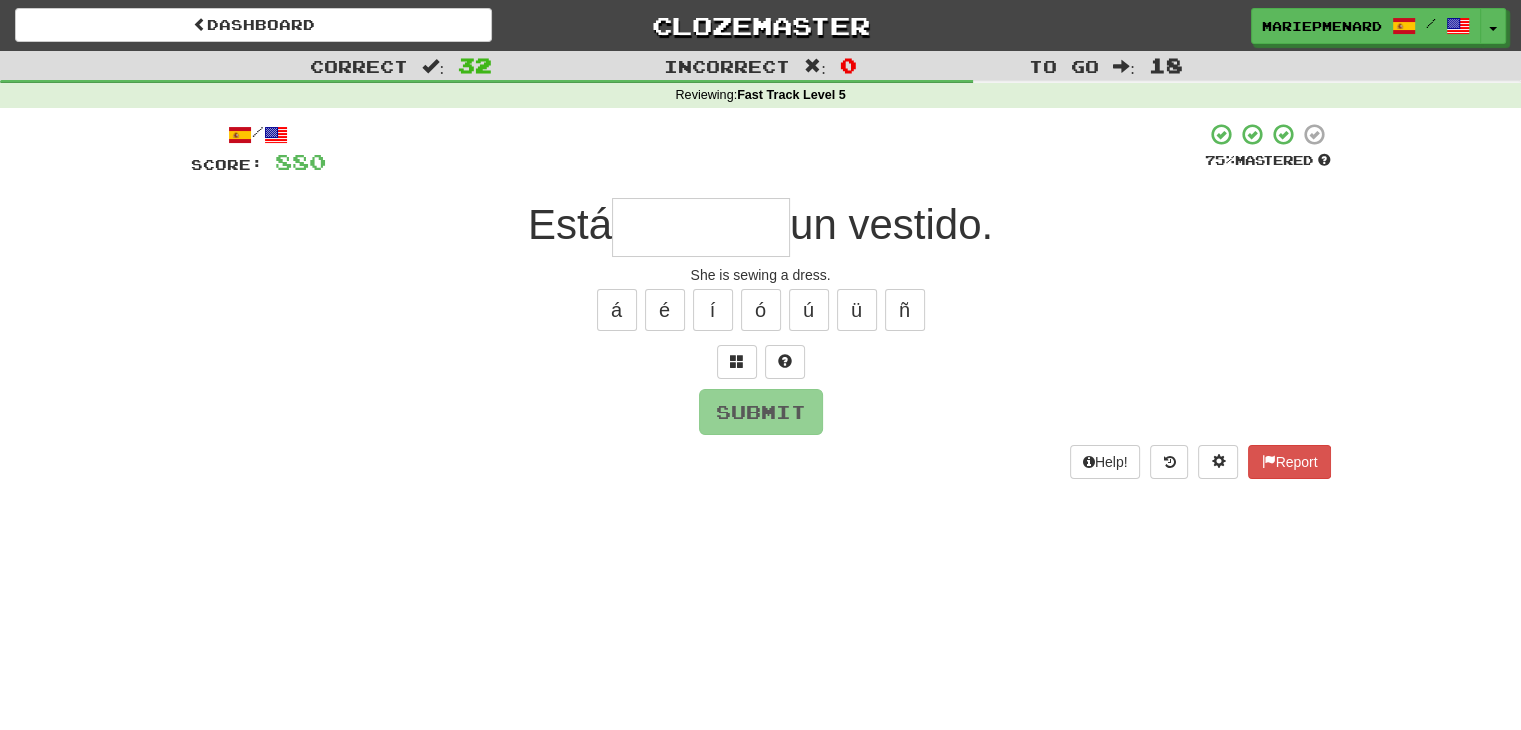 click at bounding box center [701, 227] 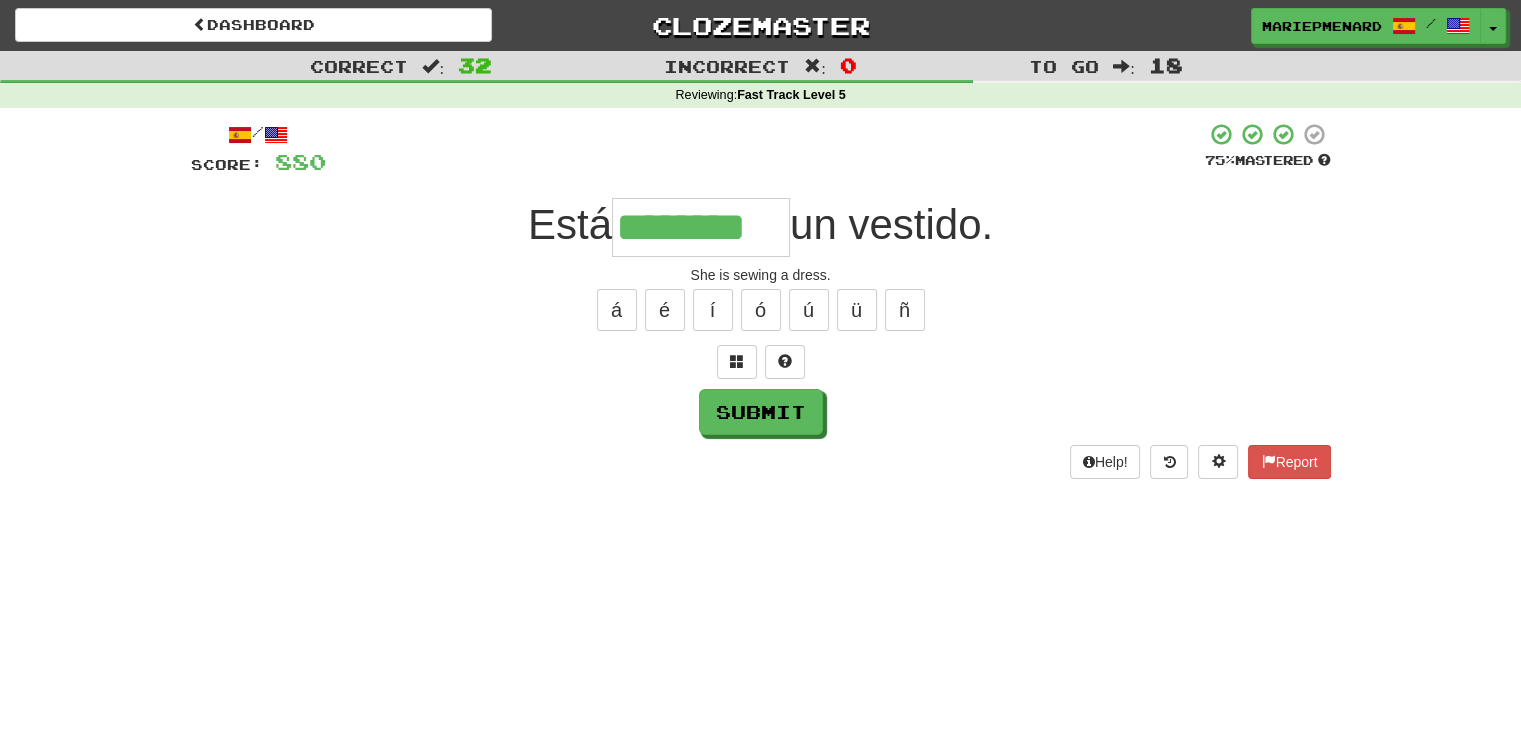 type on "********" 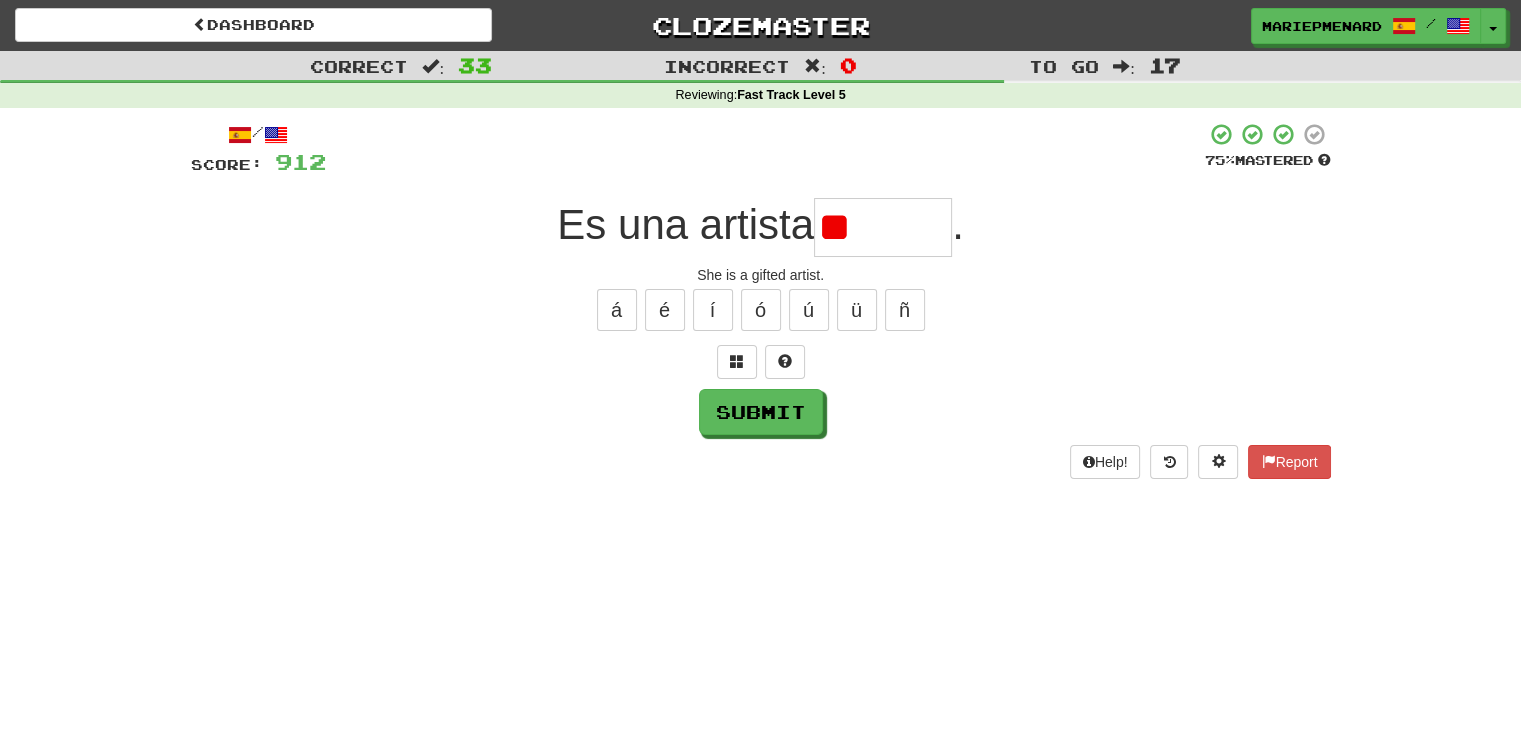 type on "*" 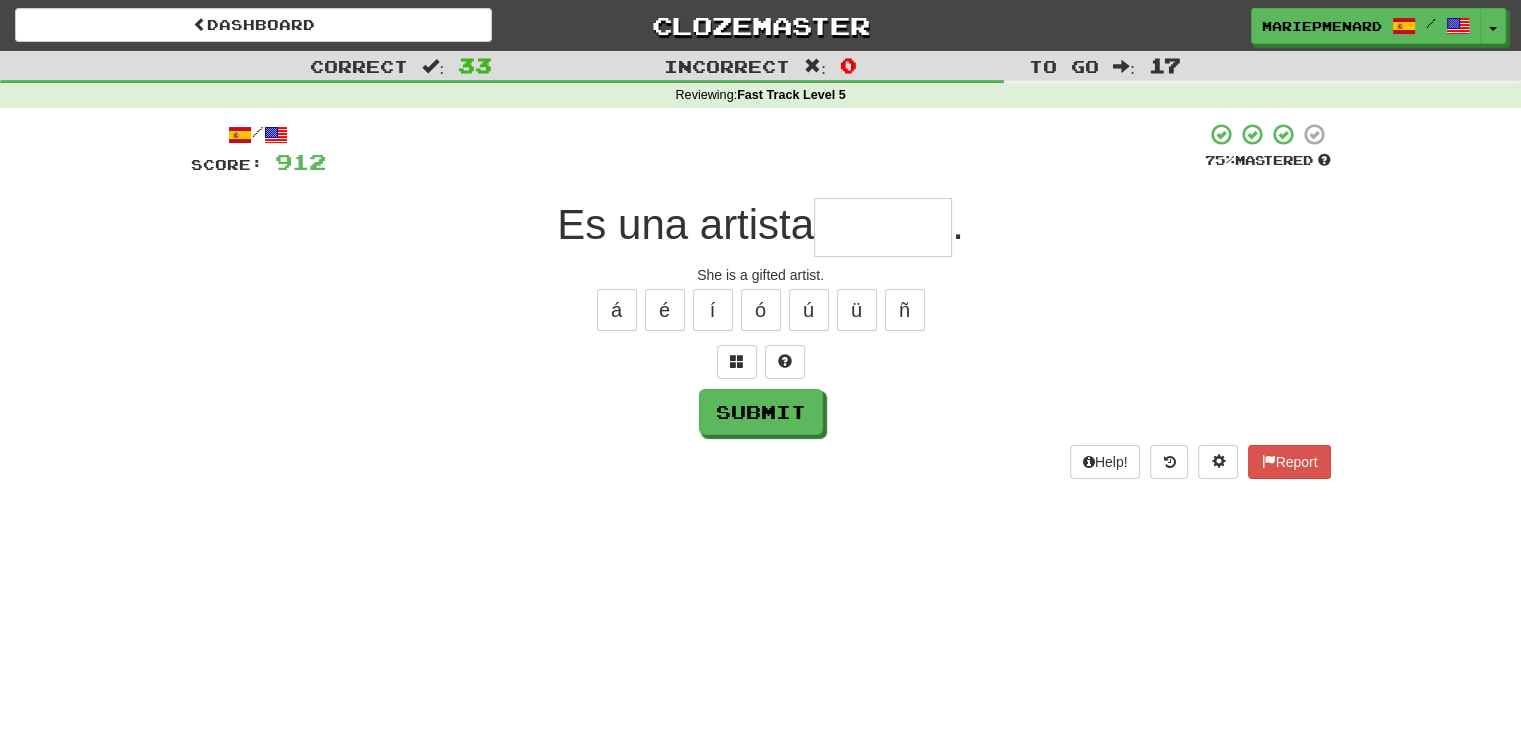 type on "*" 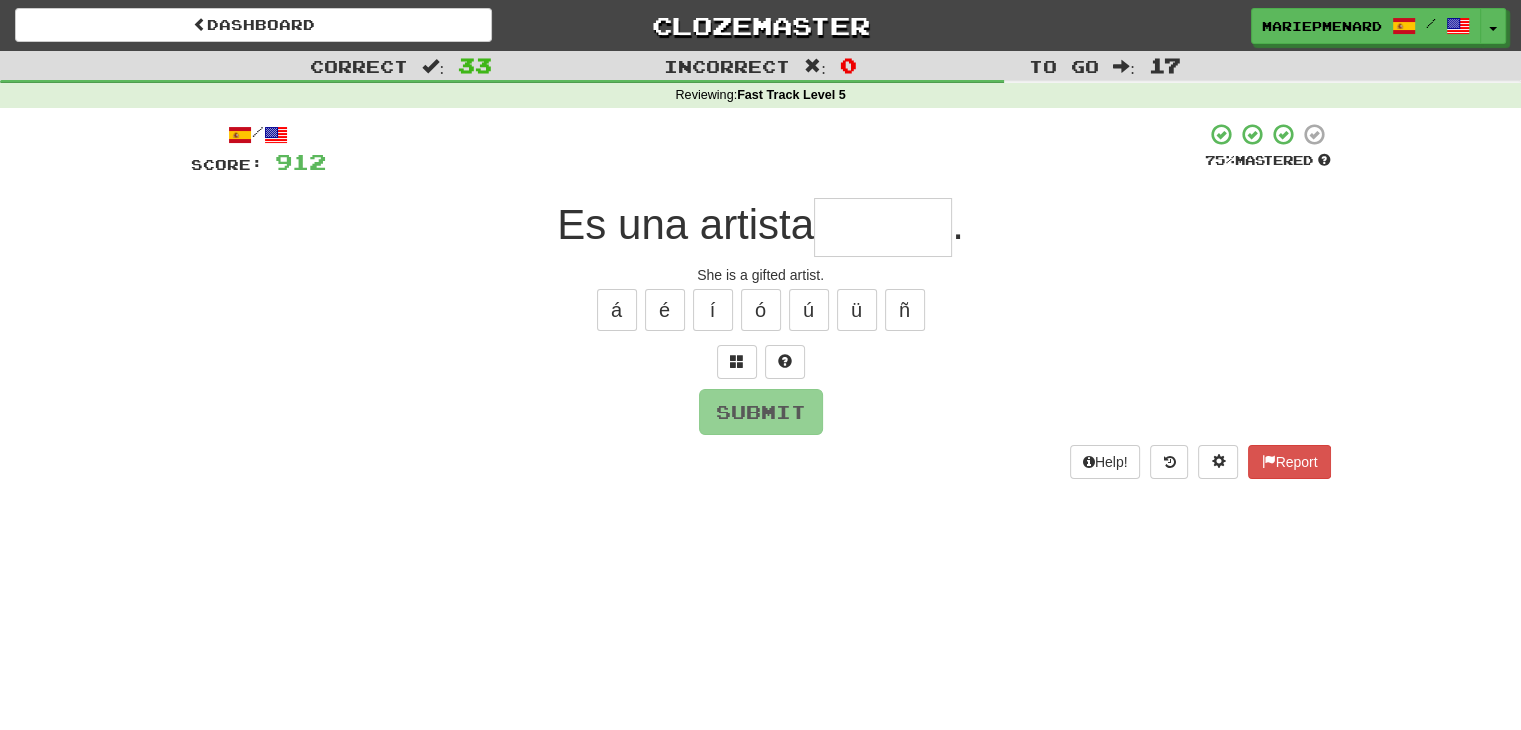 type on "*" 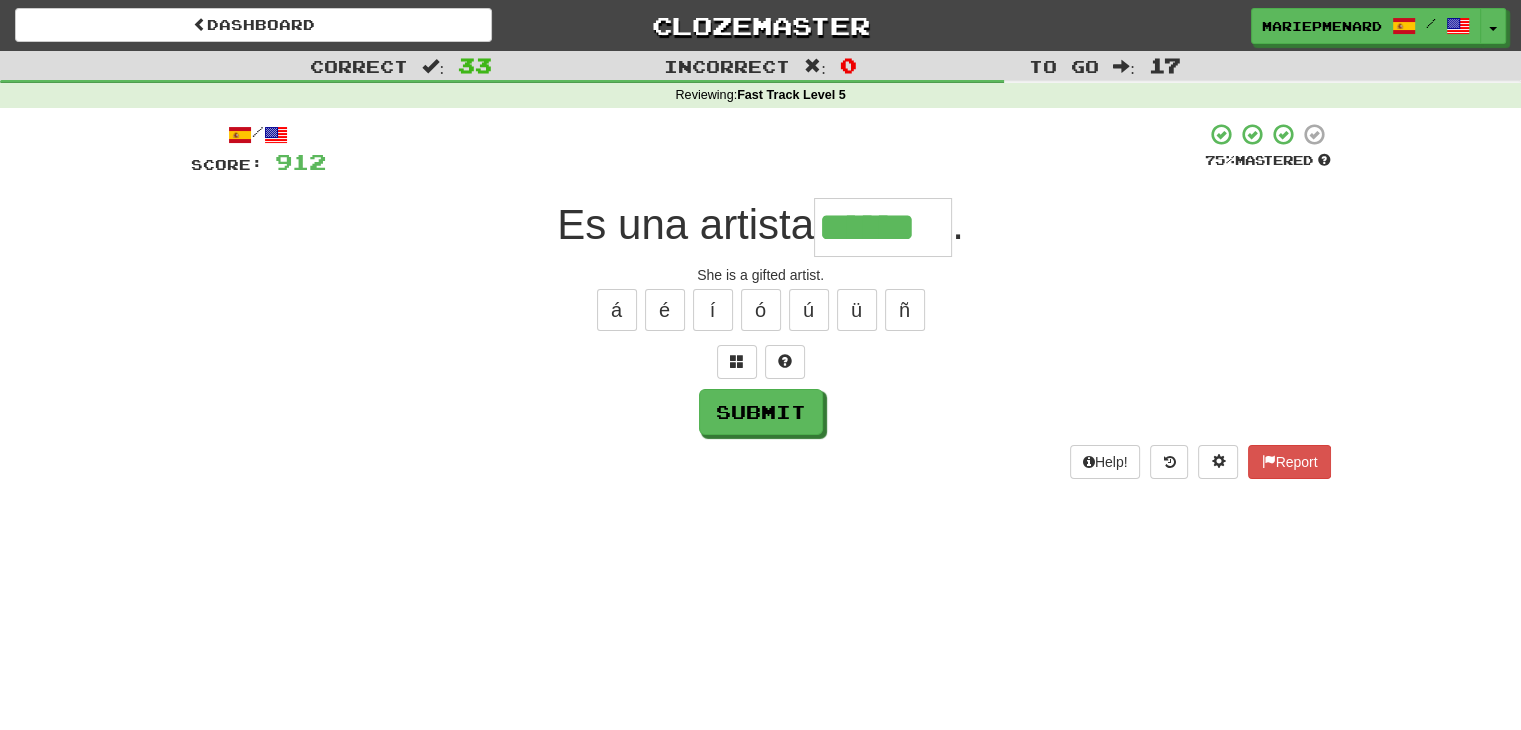 type on "******" 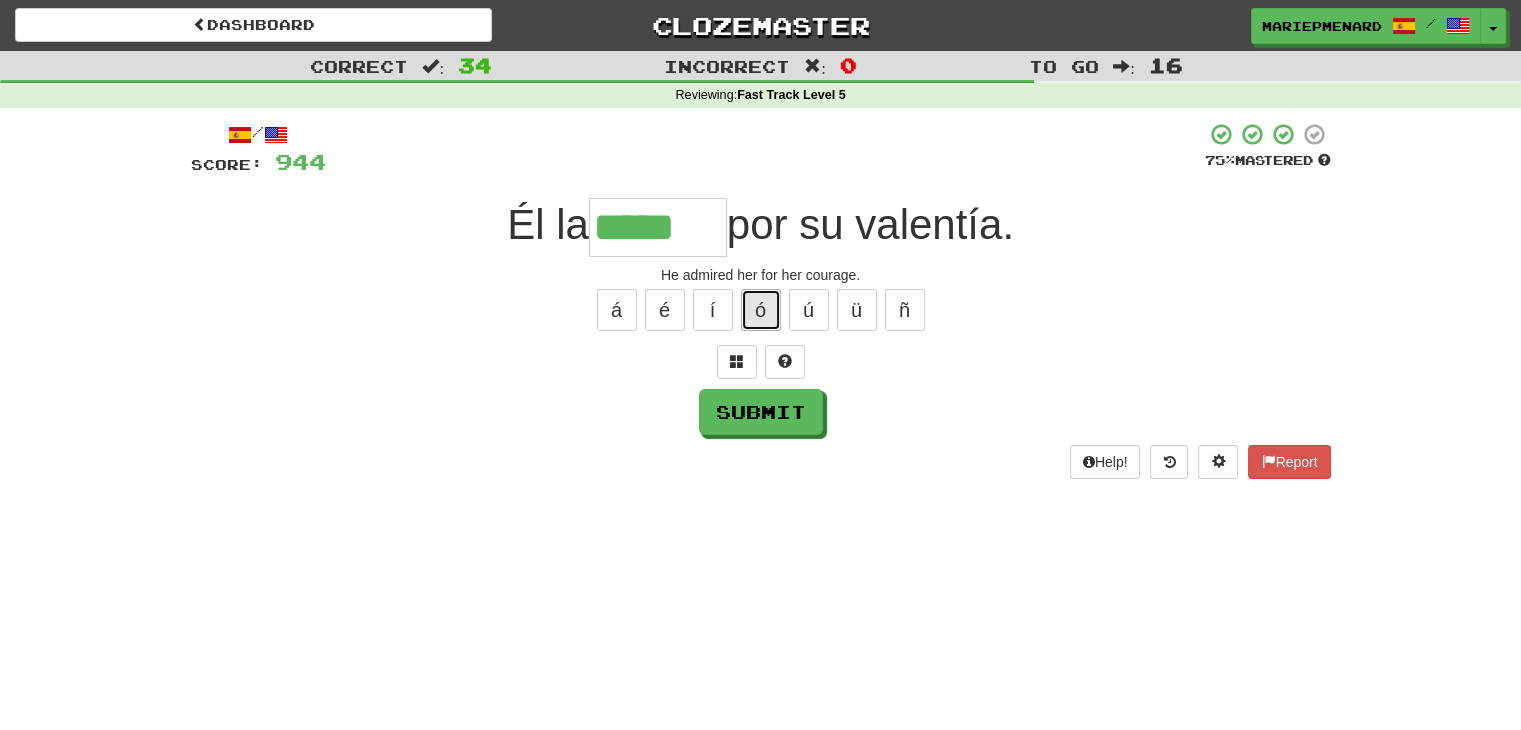 click on "ó" at bounding box center (761, 310) 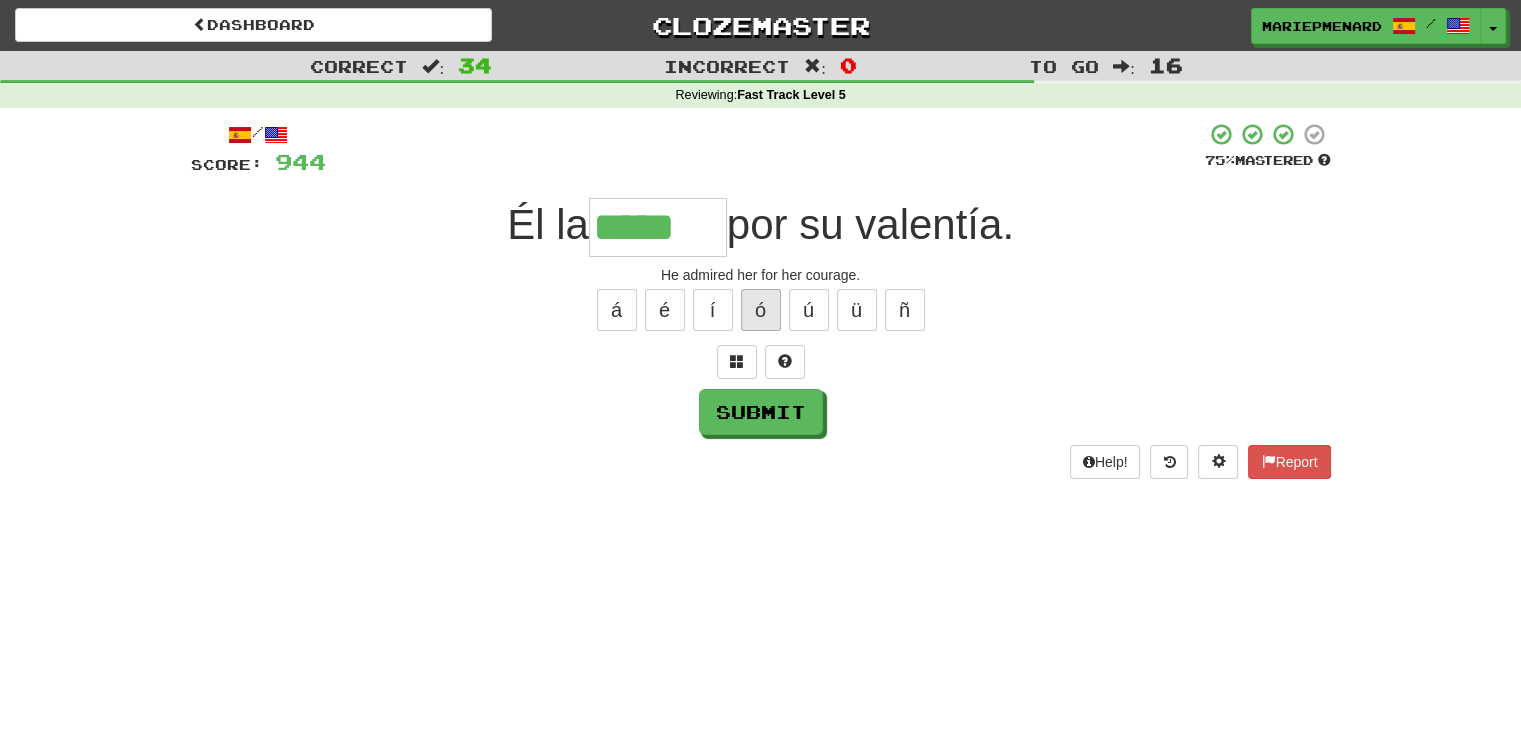 type on "******" 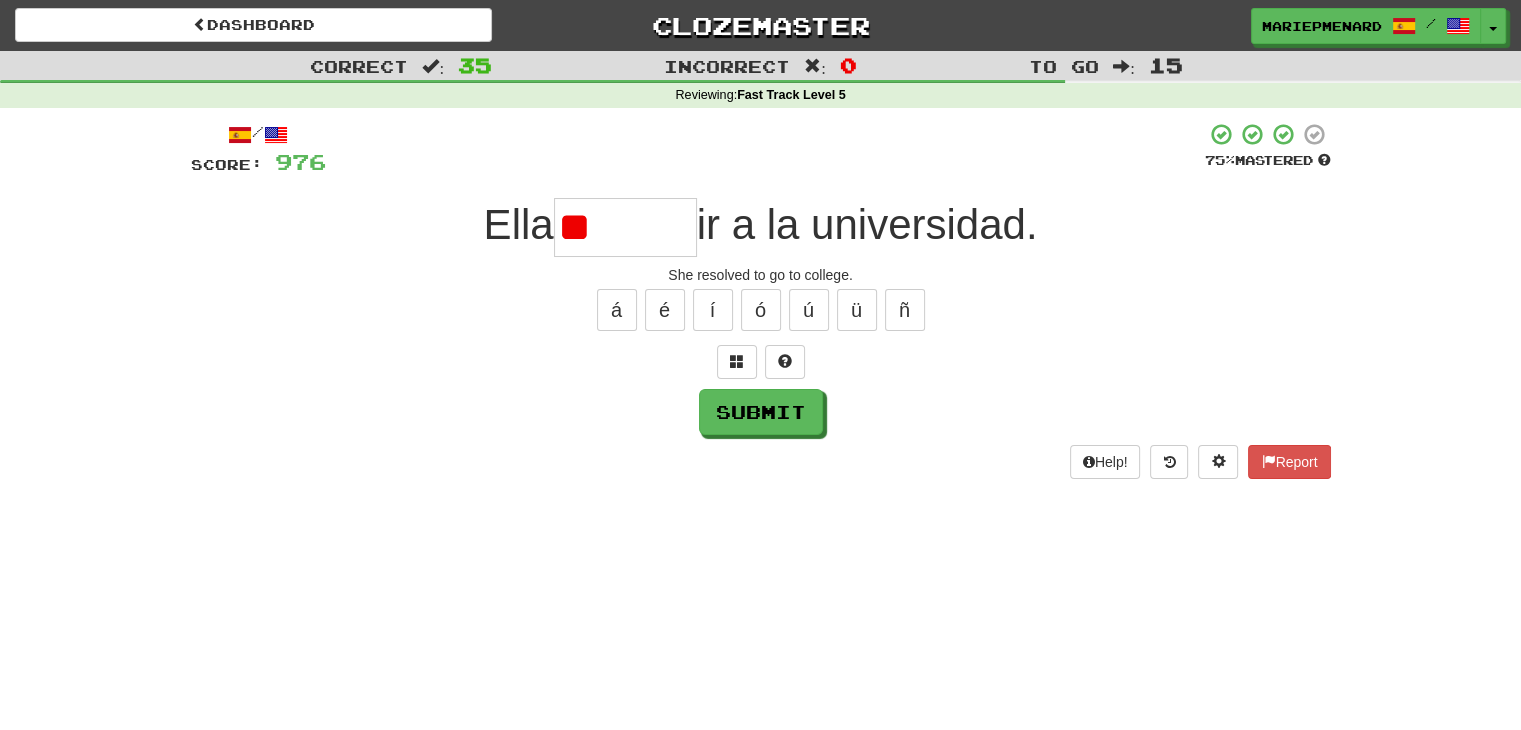 type on "*" 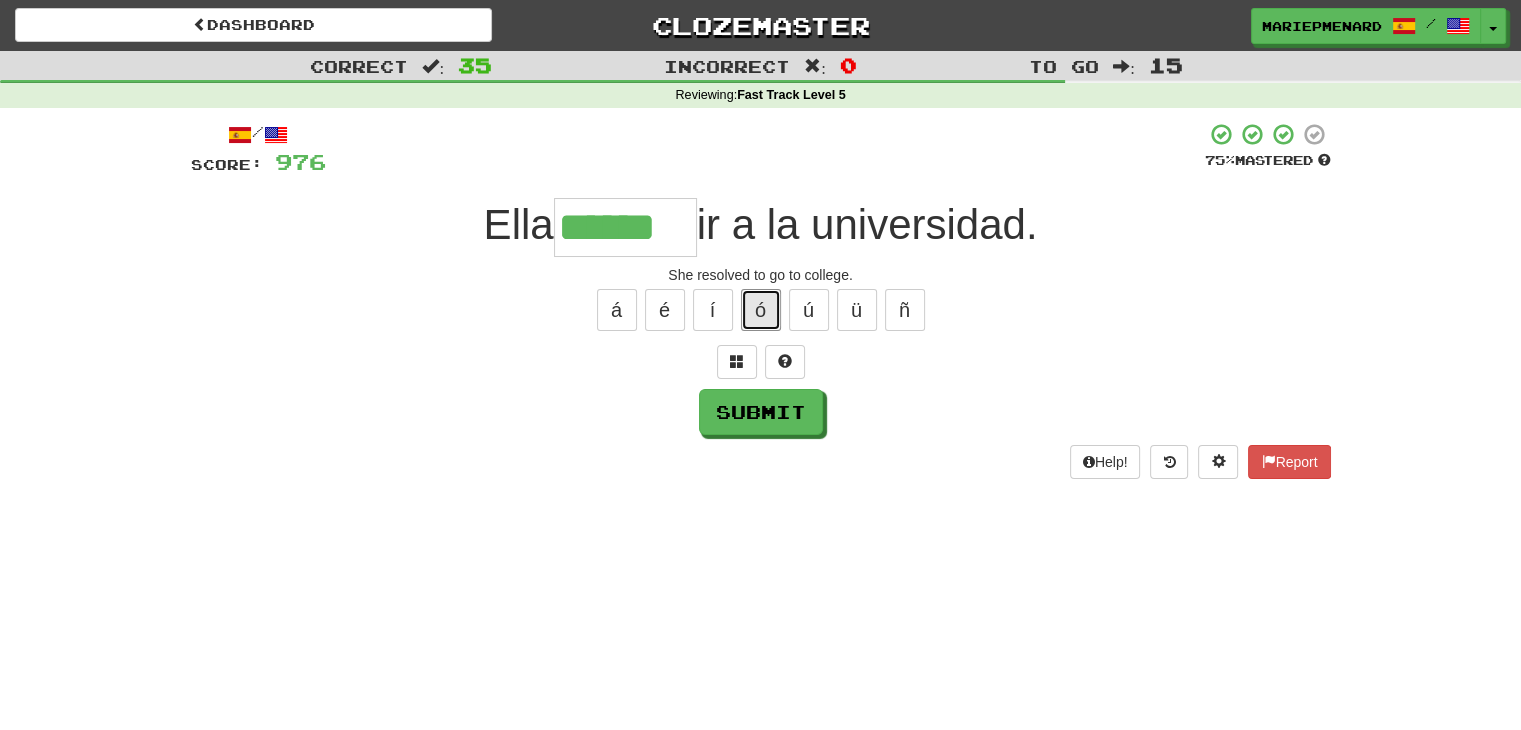 click on "ó" at bounding box center (761, 310) 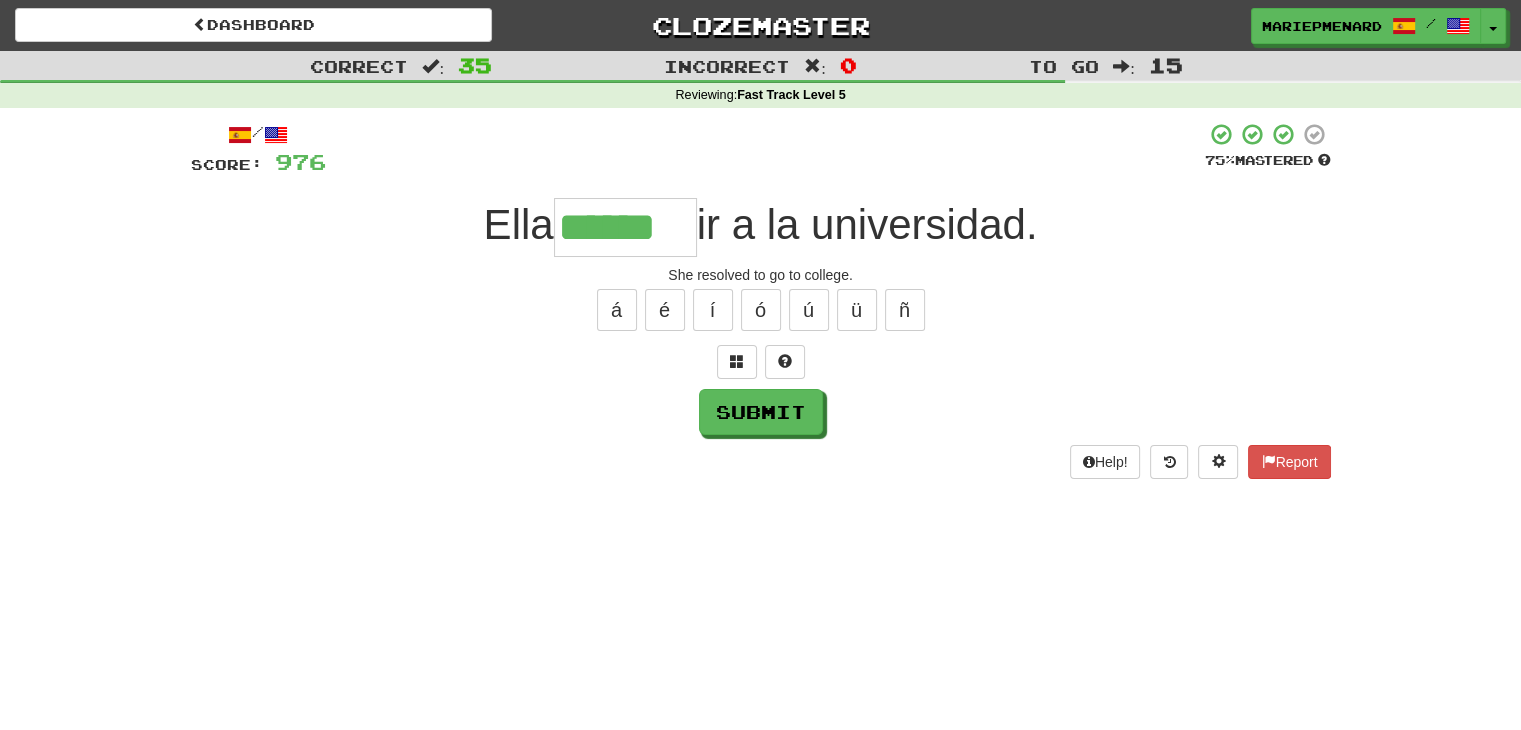type on "*******" 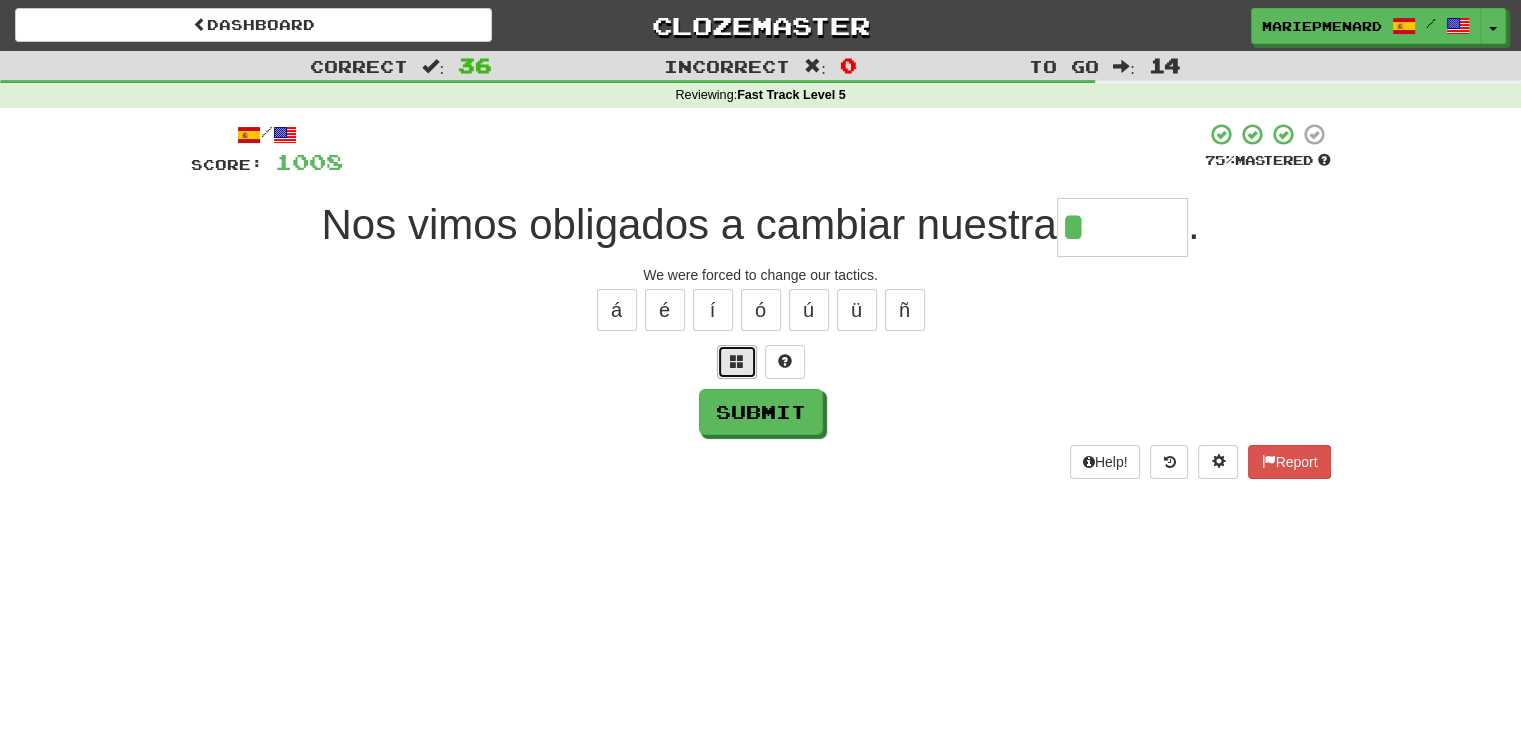 click at bounding box center [737, 361] 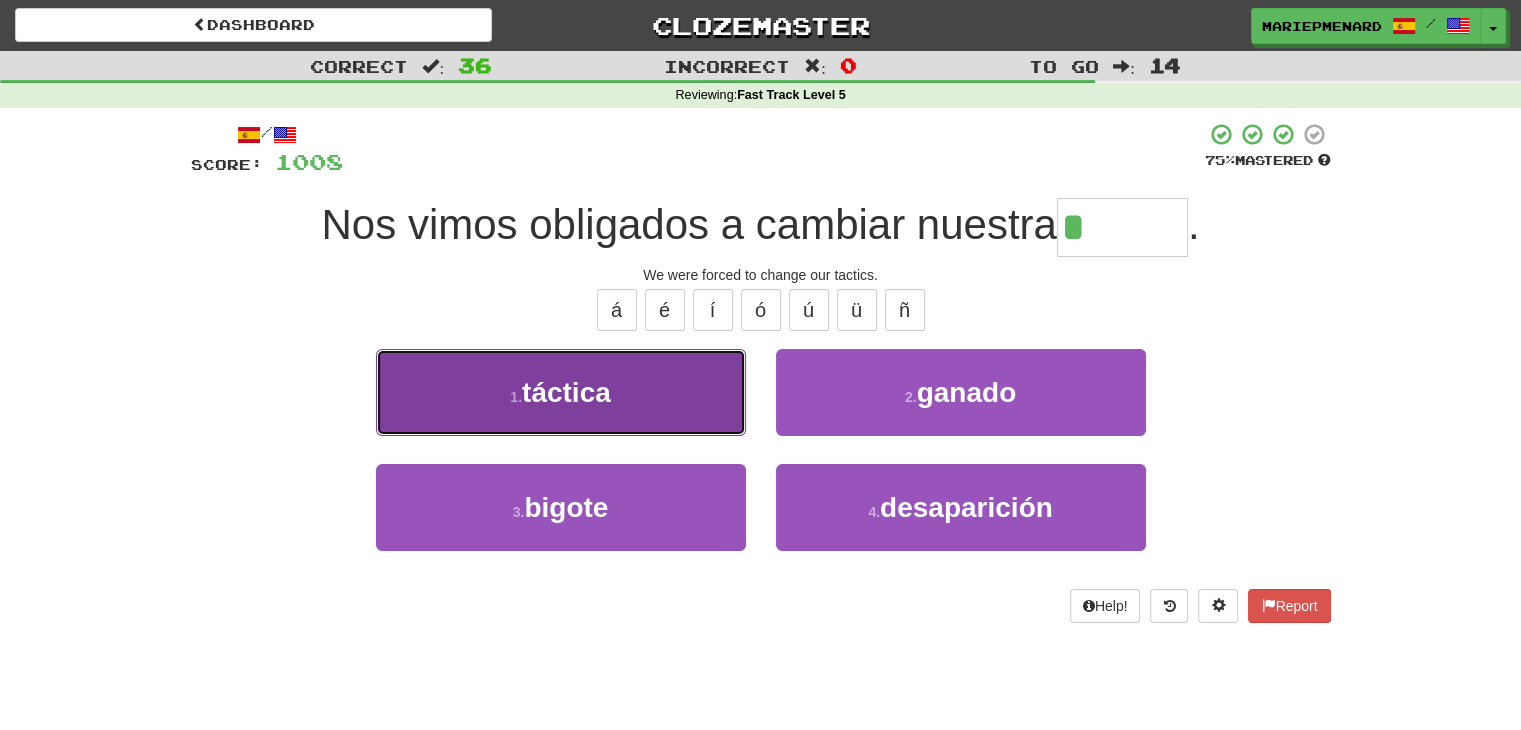 click on "1 . táctica" at bounding box center (561, 392) 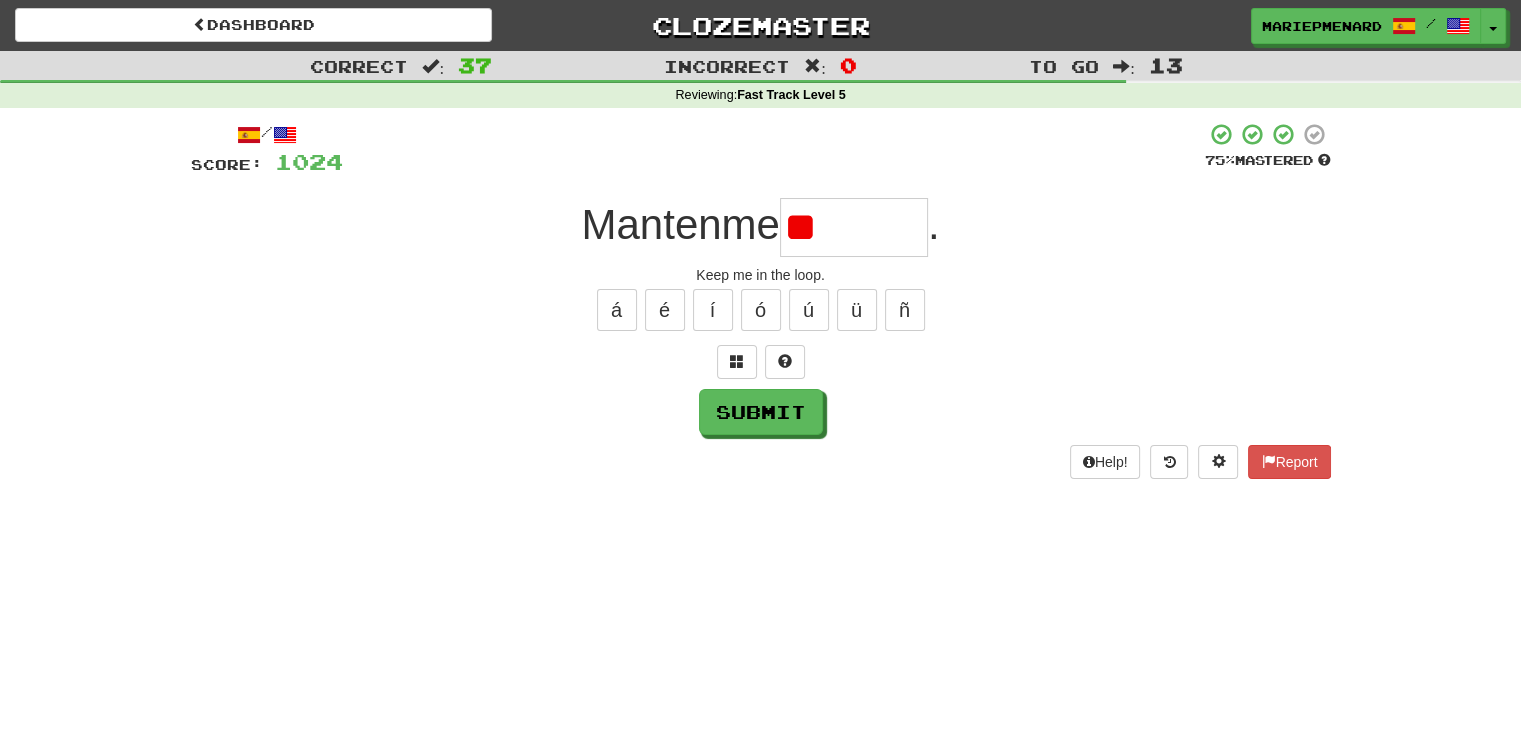 type on "*" 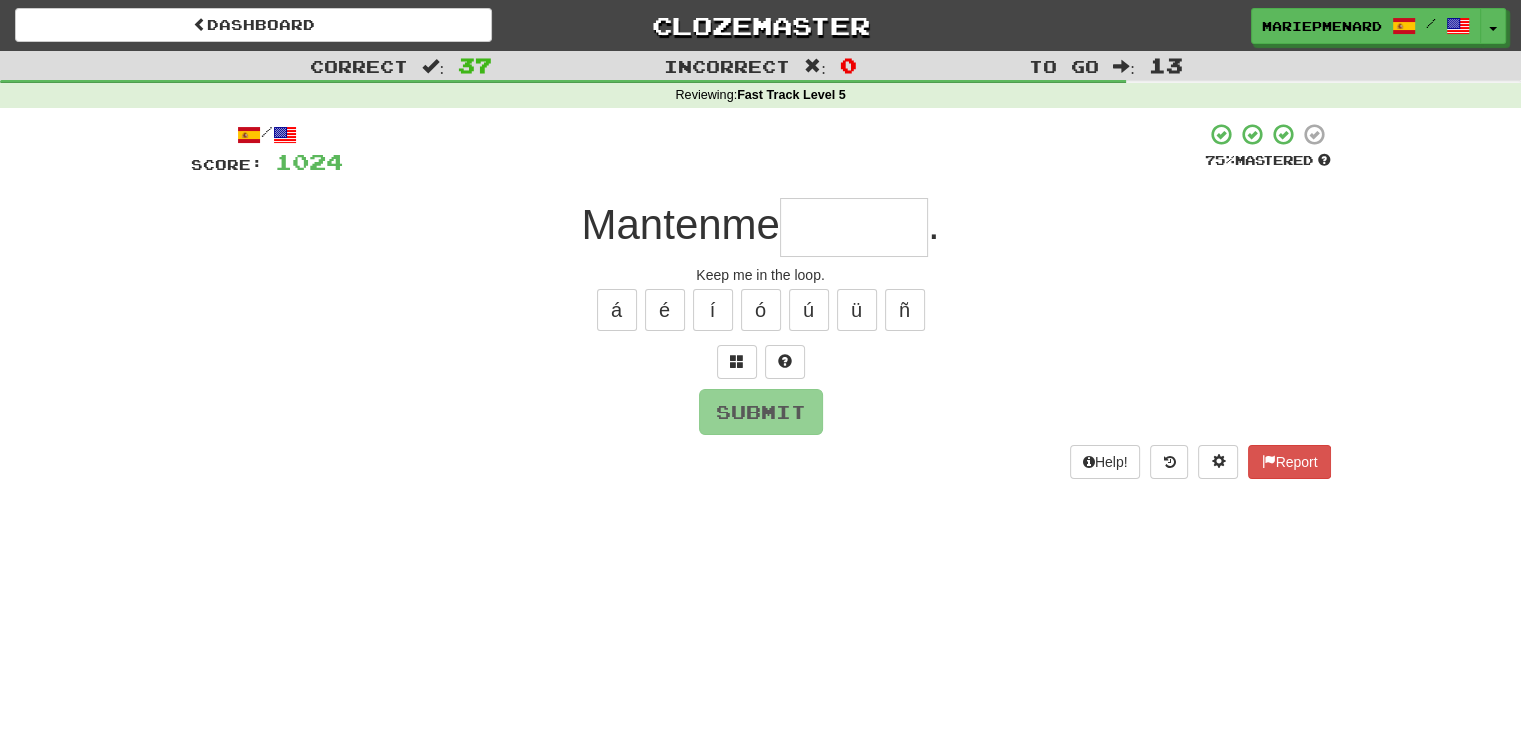 type on "*" 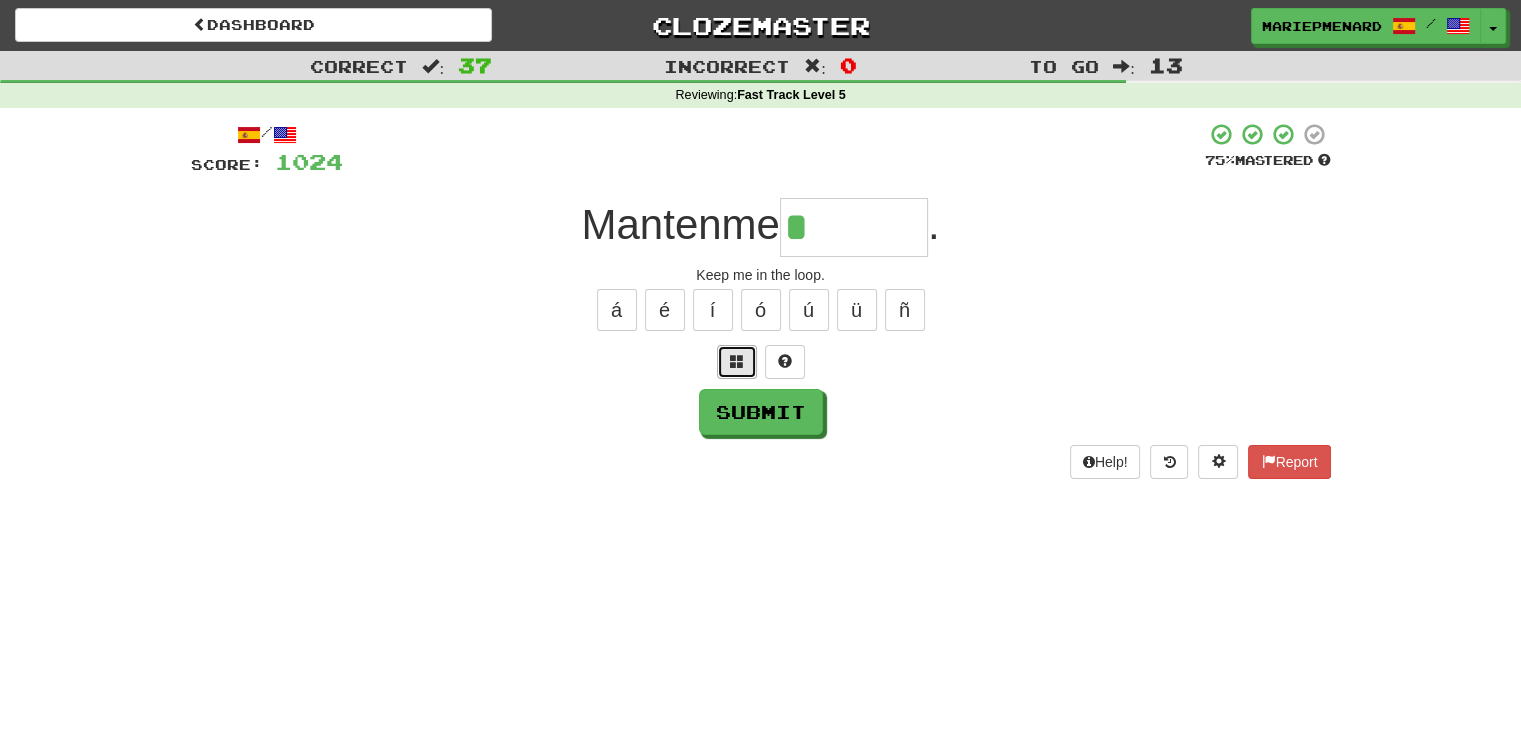 click at bounding box center [737, 362] 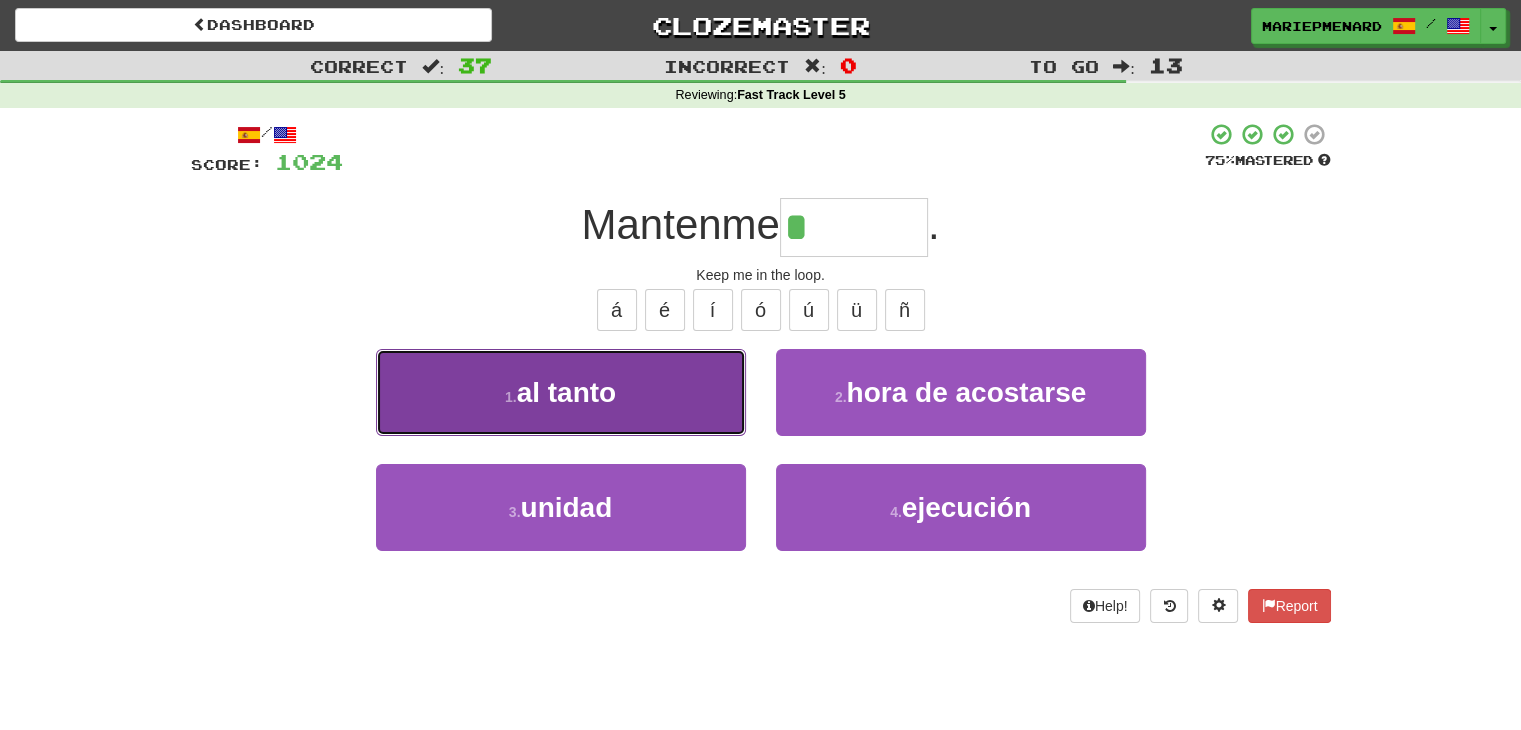 click on "1 . al tanto" at bounding box center [561, 392] 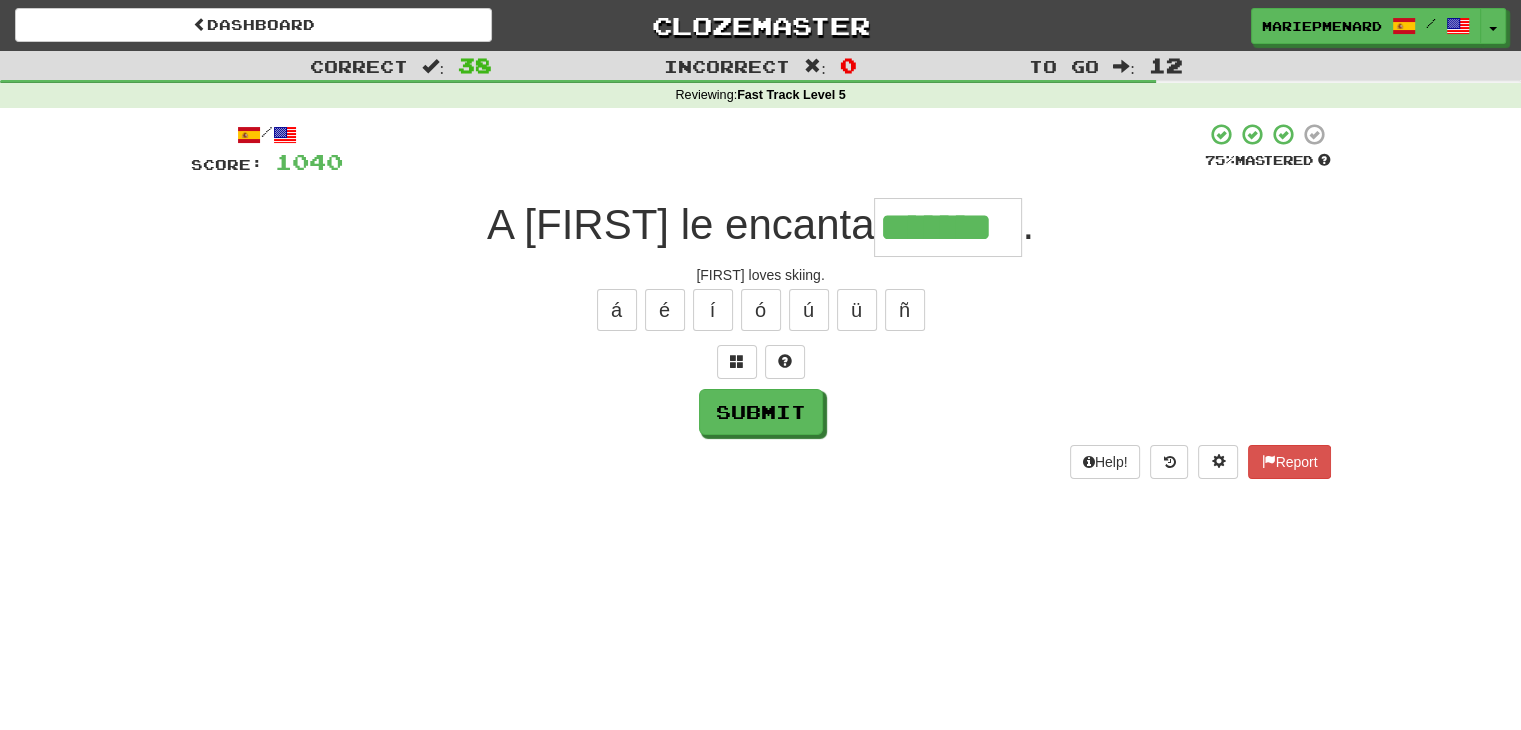 type on "*******" 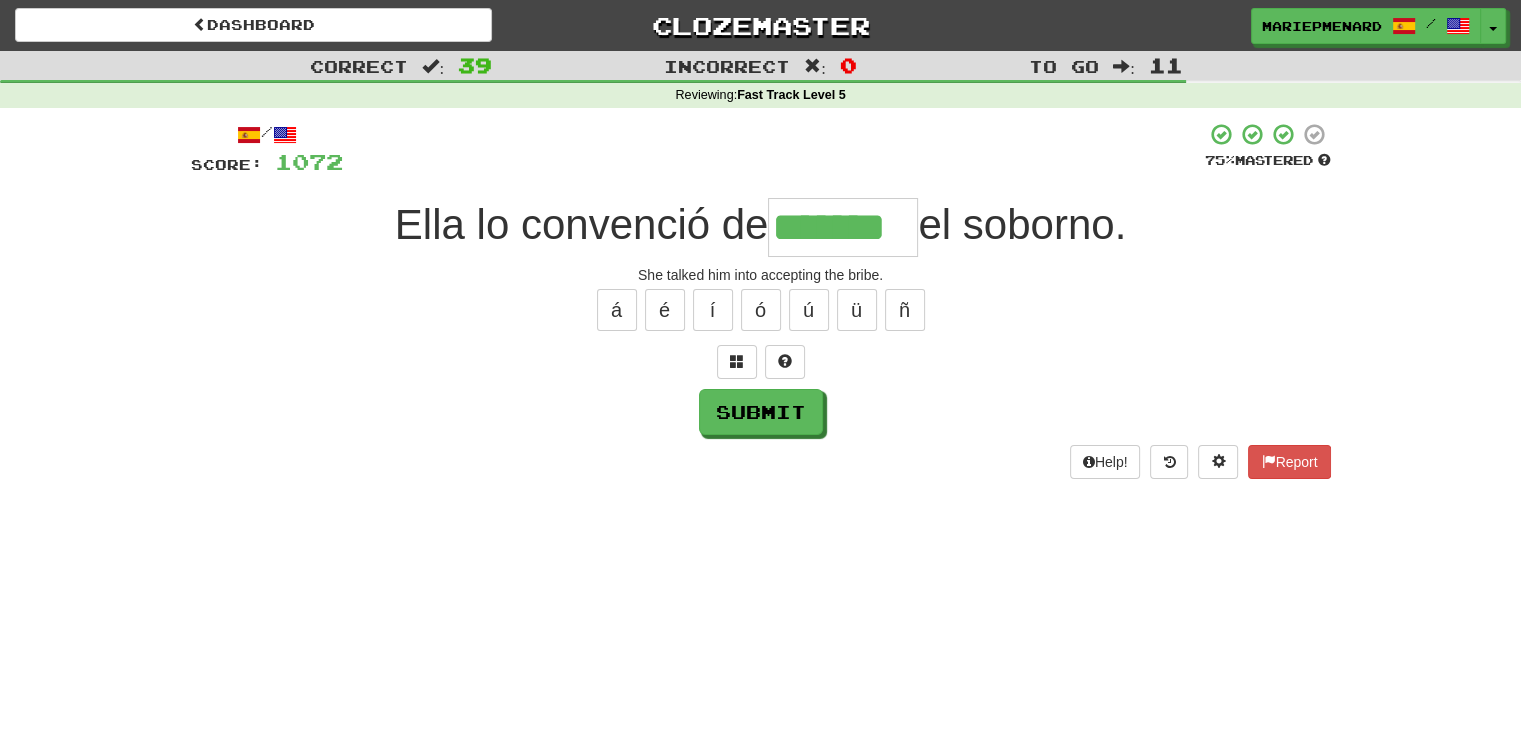 type on "*******" 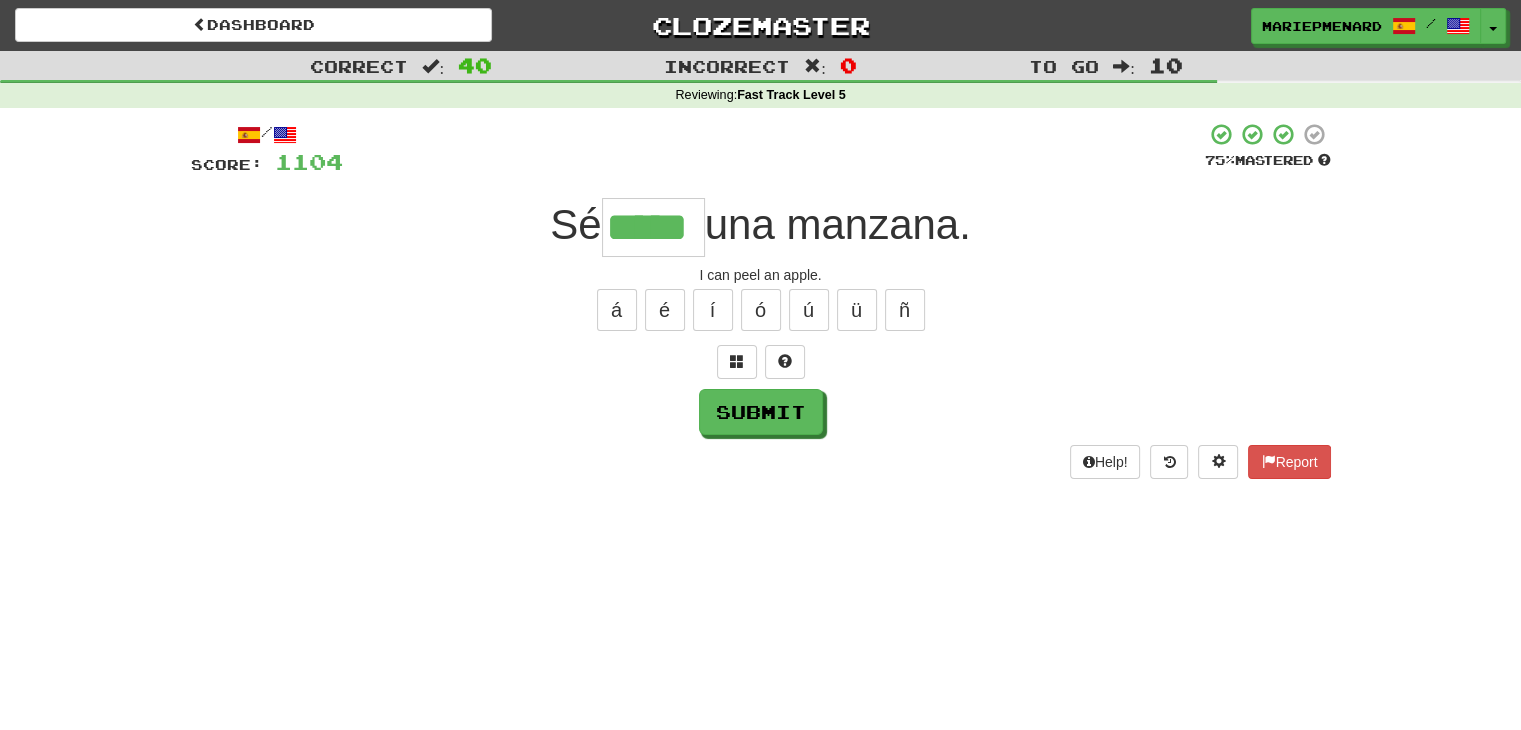 type on "*****" 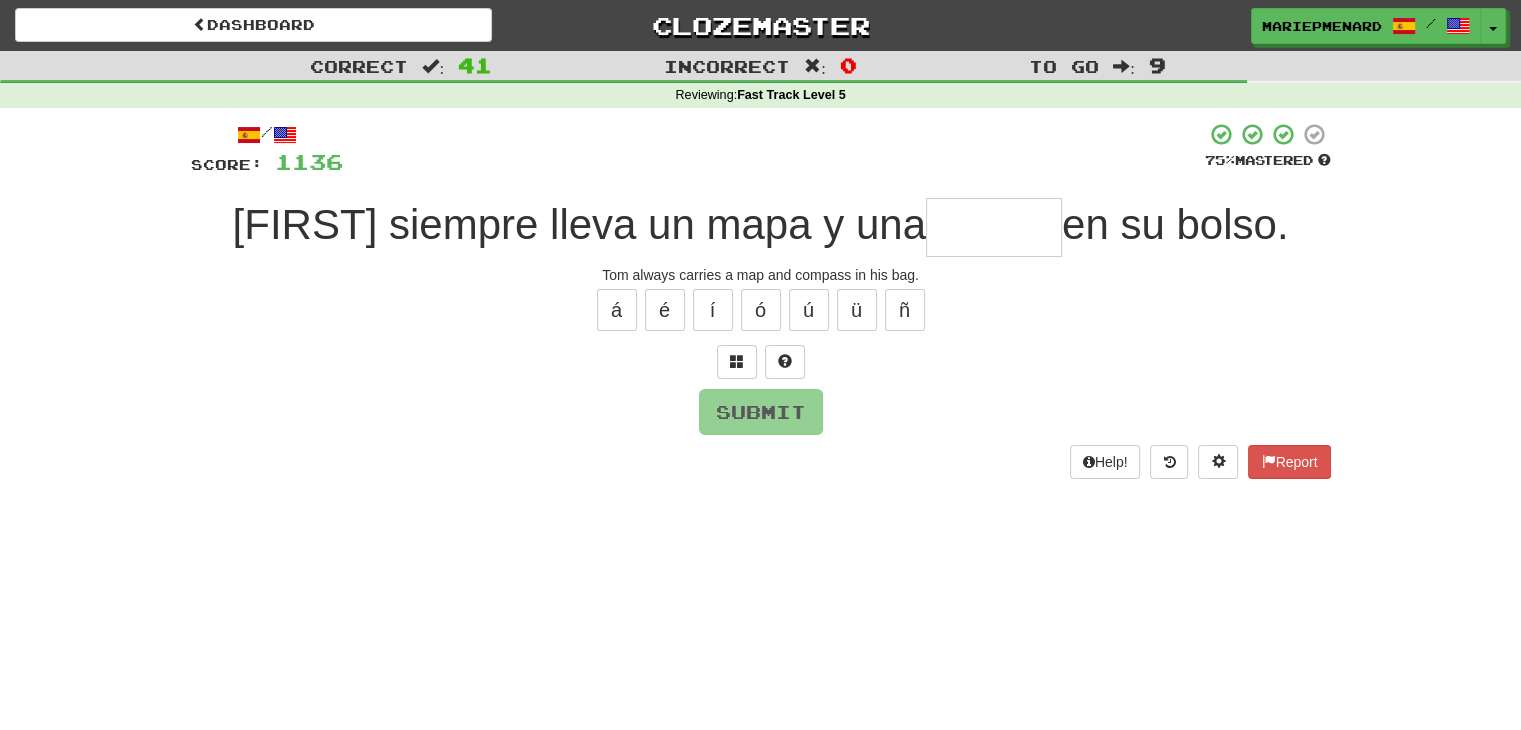 type on "*" 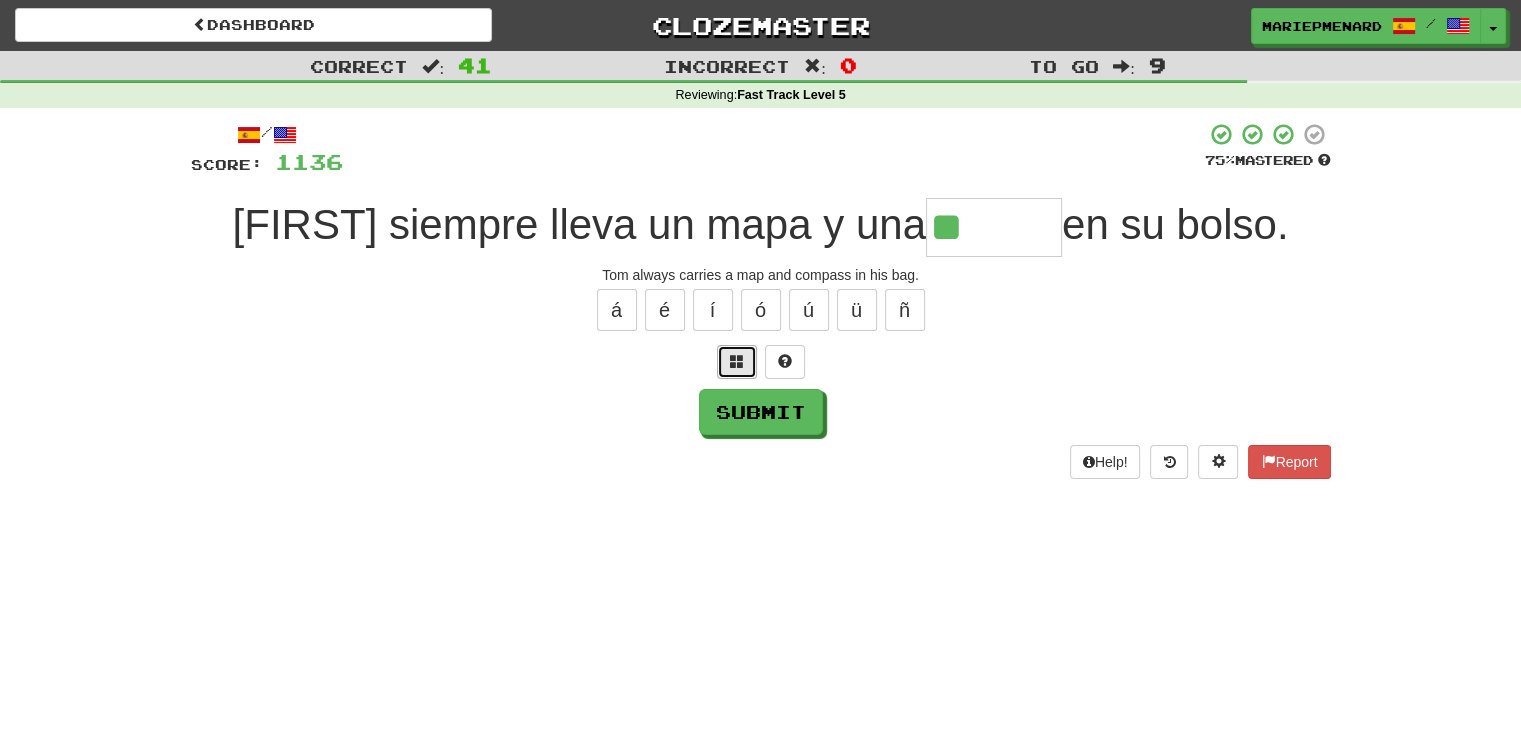 click at bounding box center [737, 362] 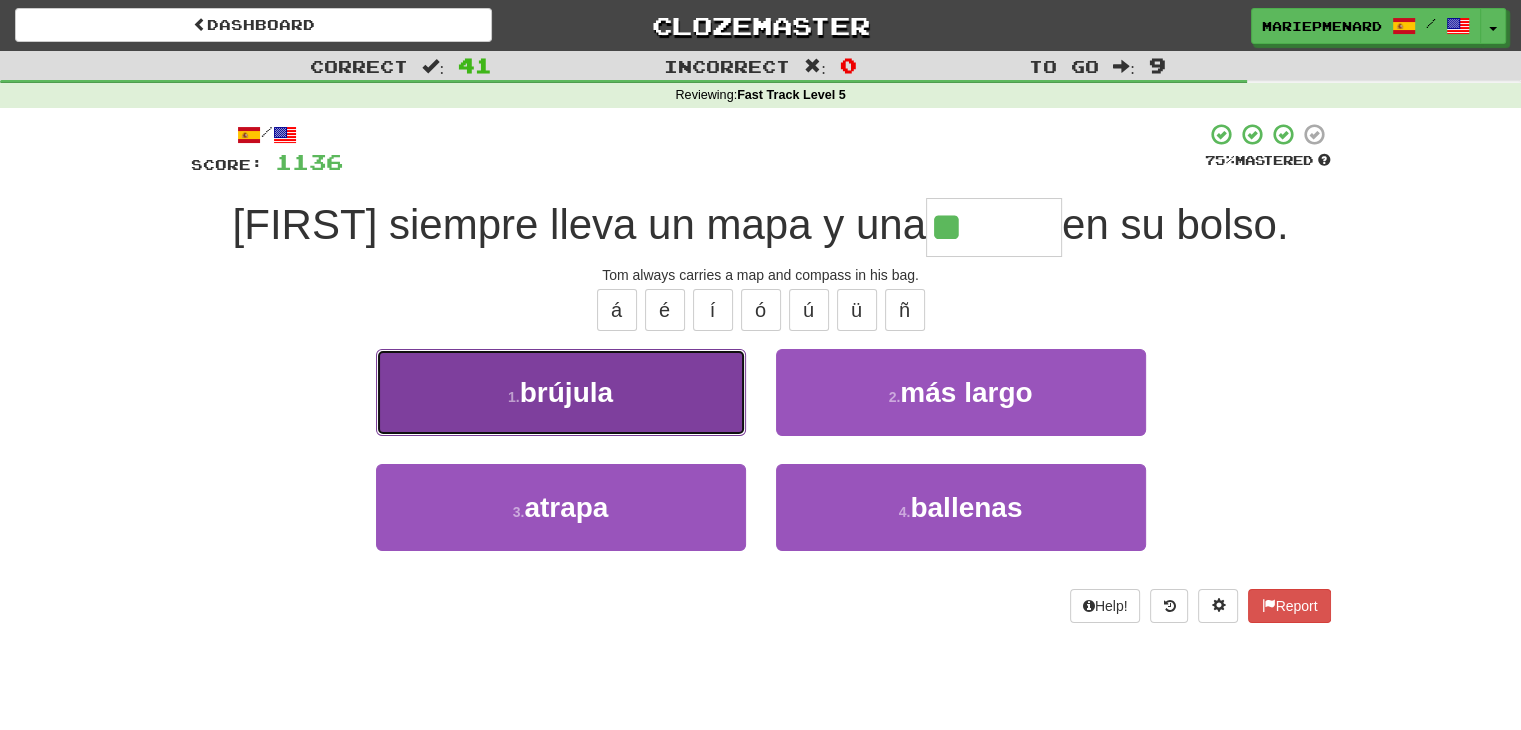 click on "1 . brújula" at bounding box center [561, 392] 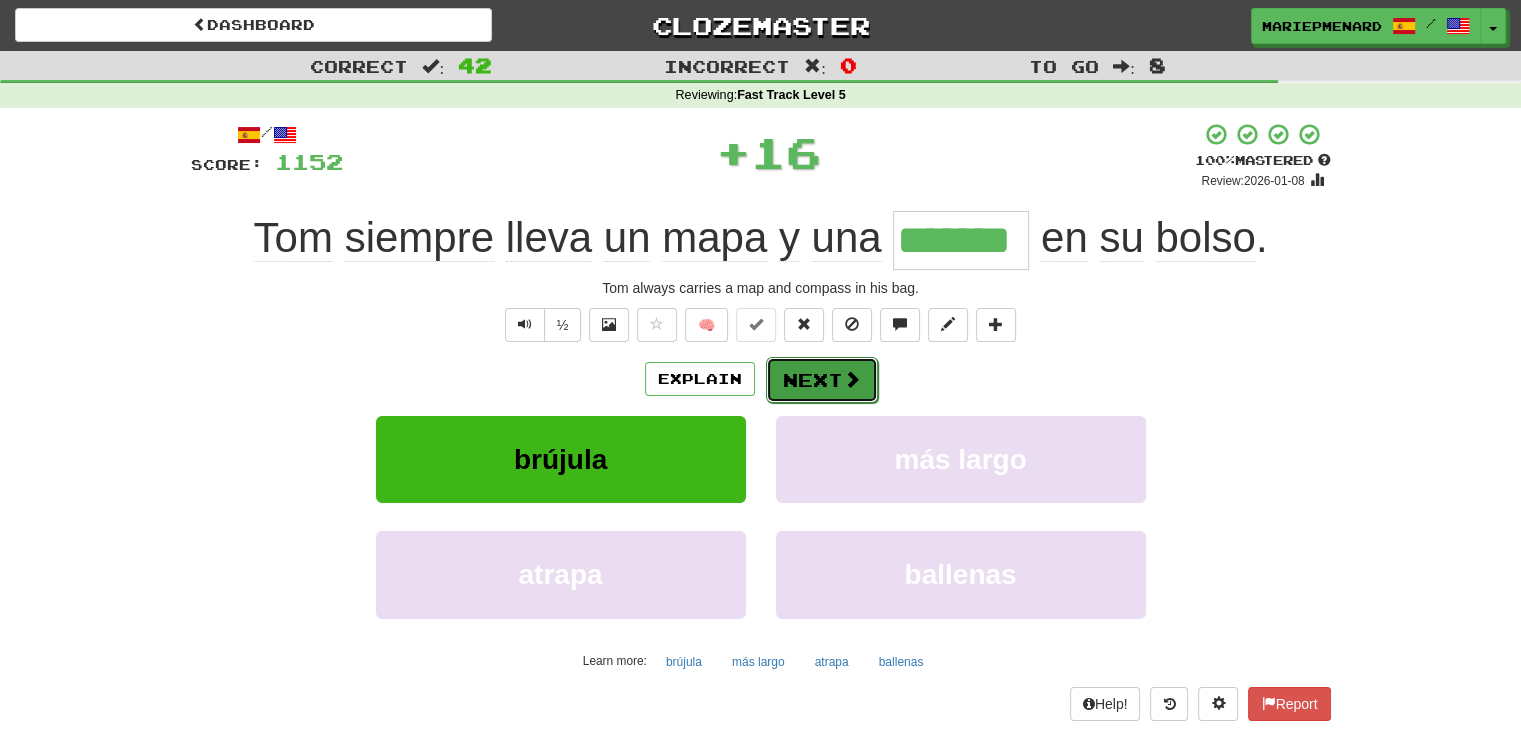 click on "Next" at bounding box center [822, 380] 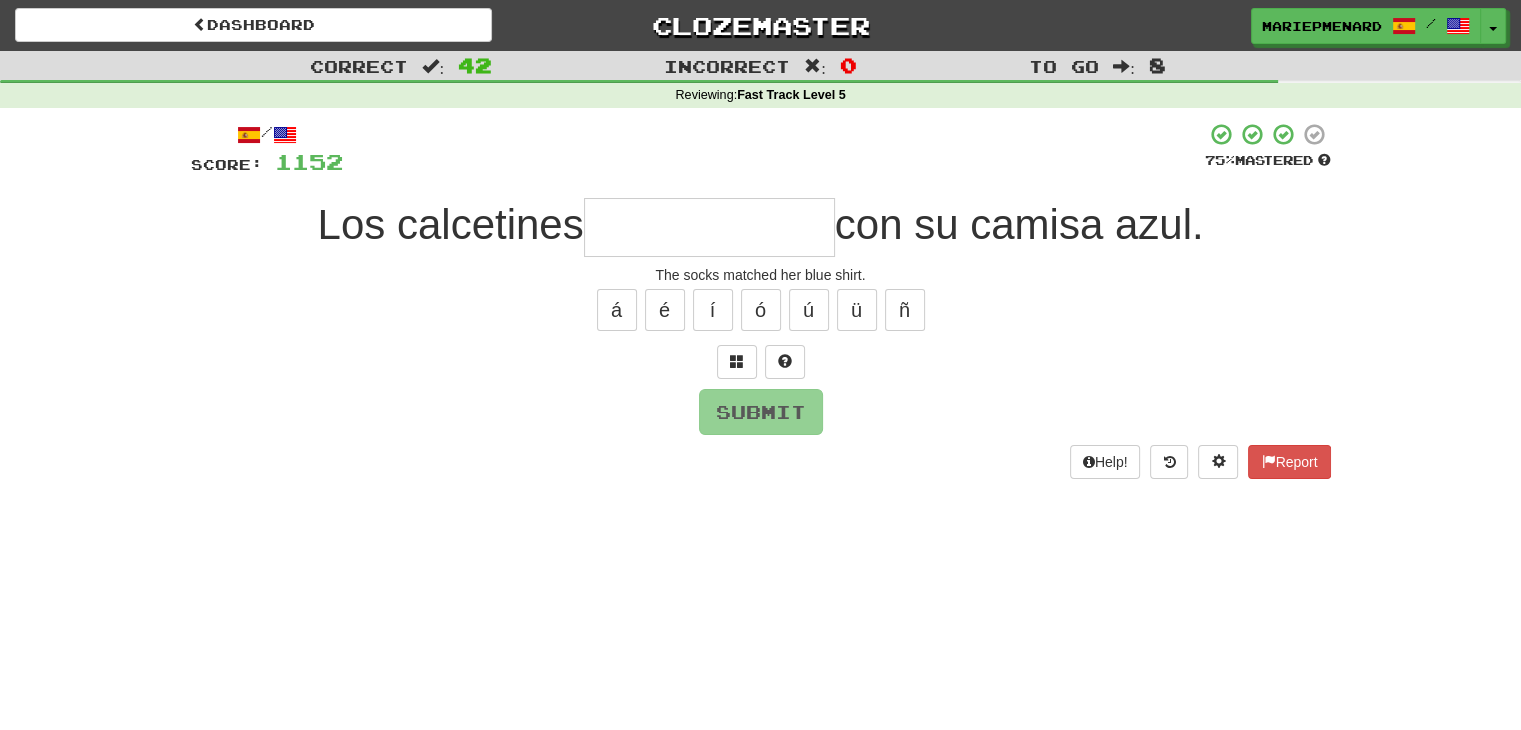 click at bounding box center [709, 227] 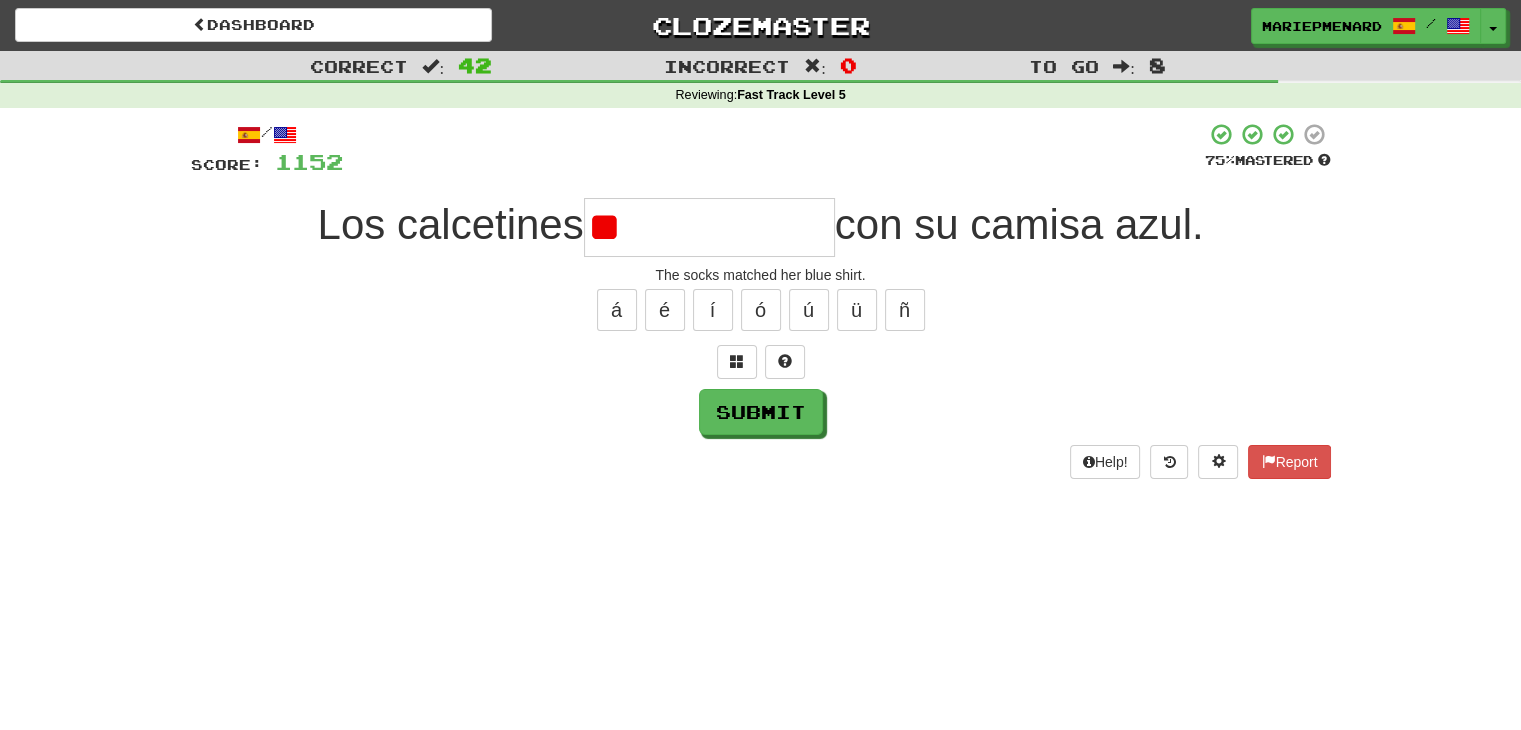 type on "*" 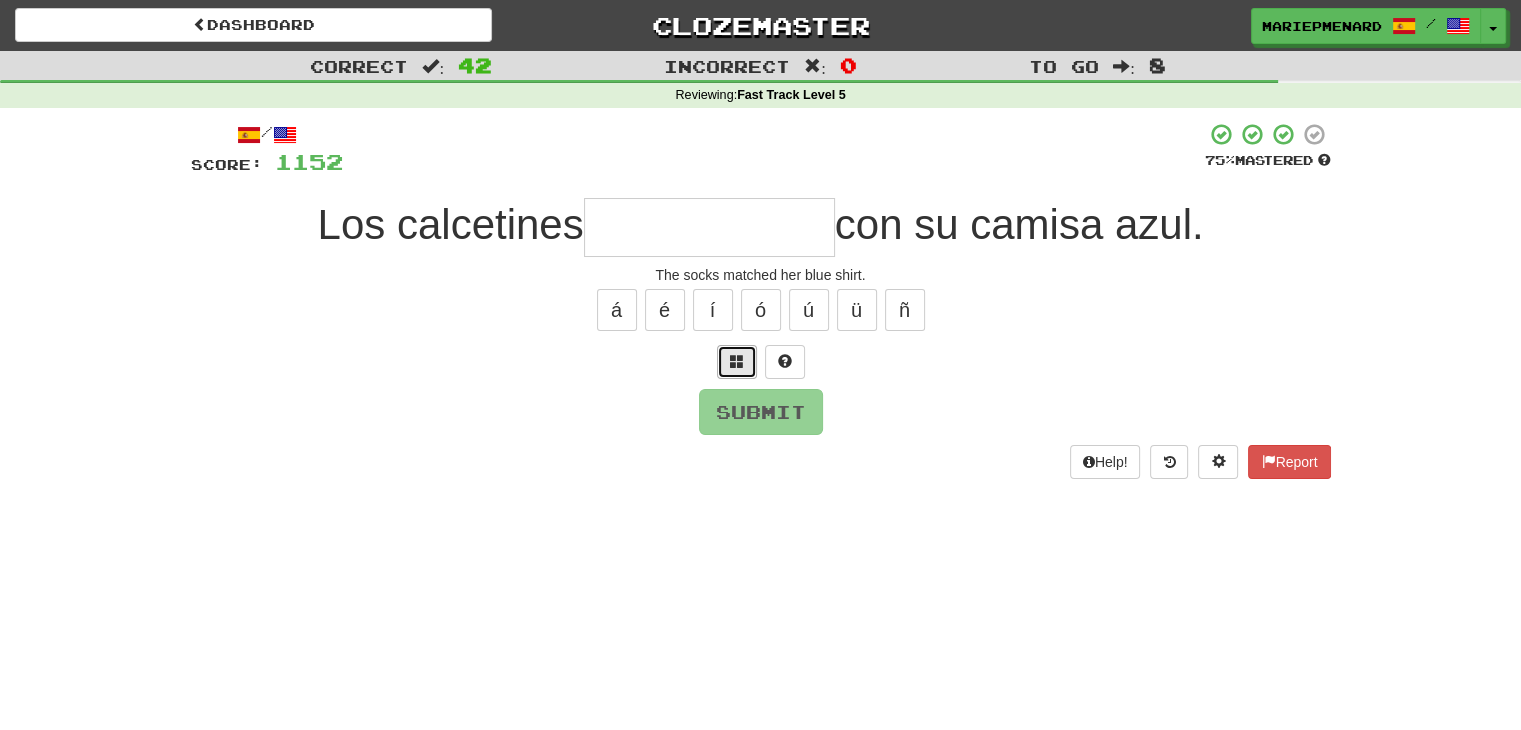 click at bounding box center (737, 362) 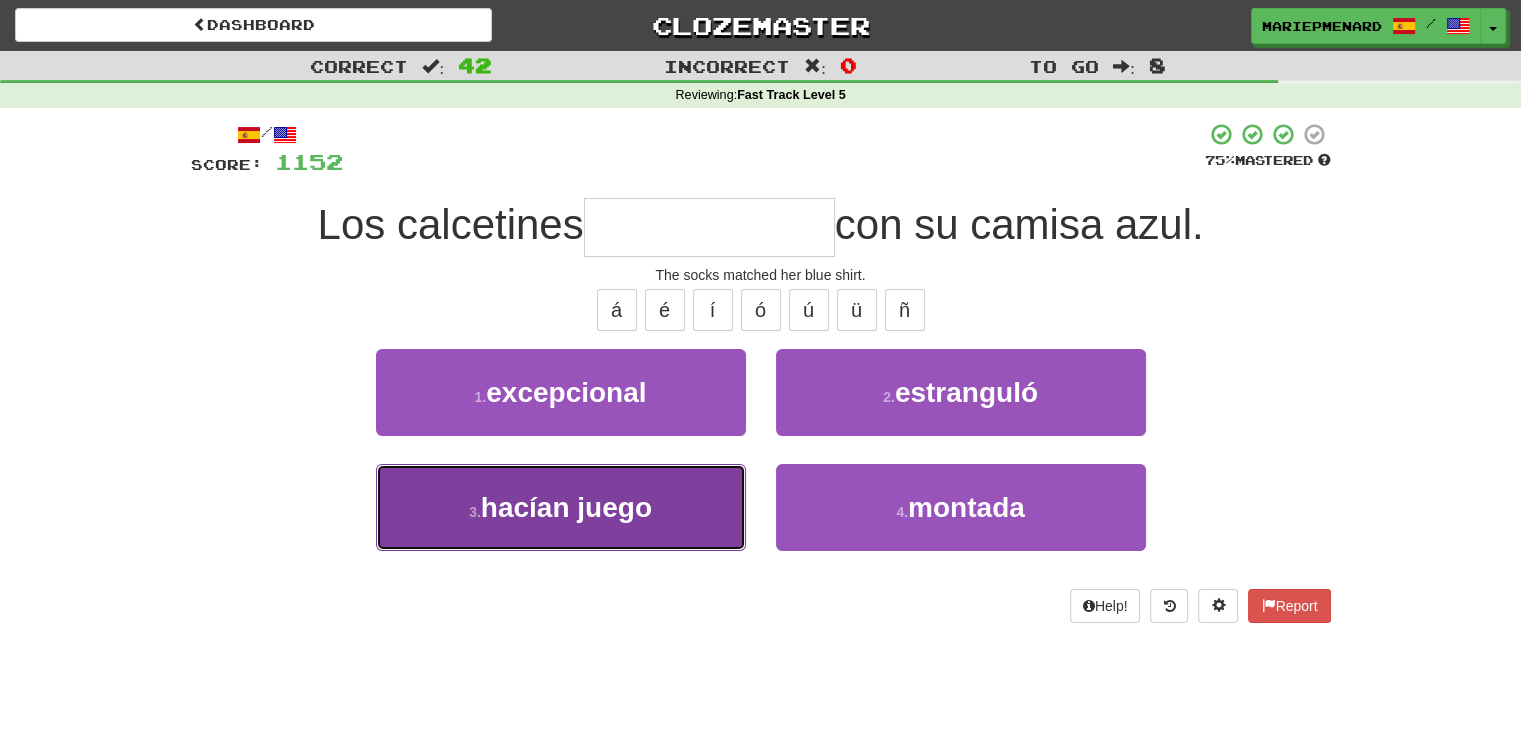 click on "hacían juego" at bounding box center (566, 507) 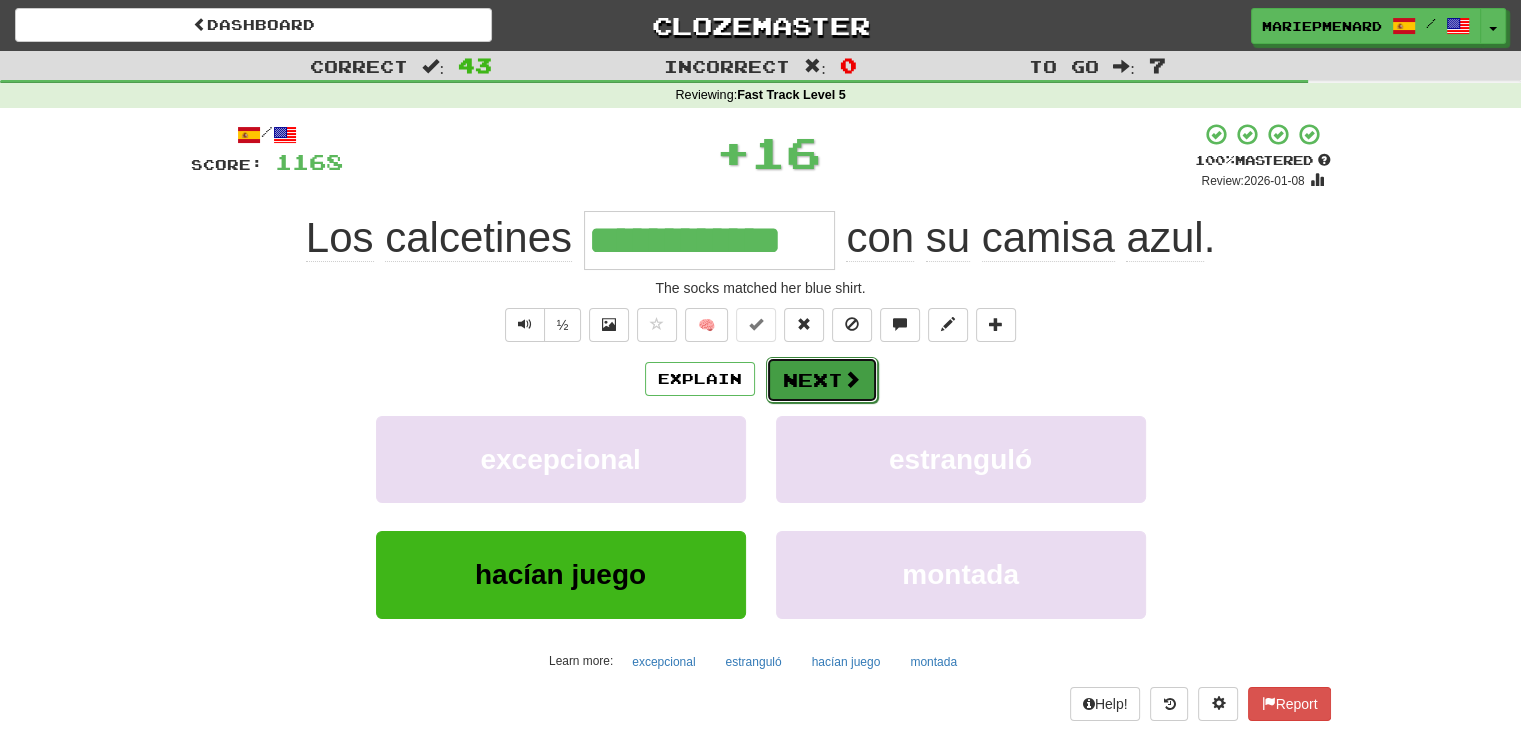 click on "Next" at bounding box center (822, 380) 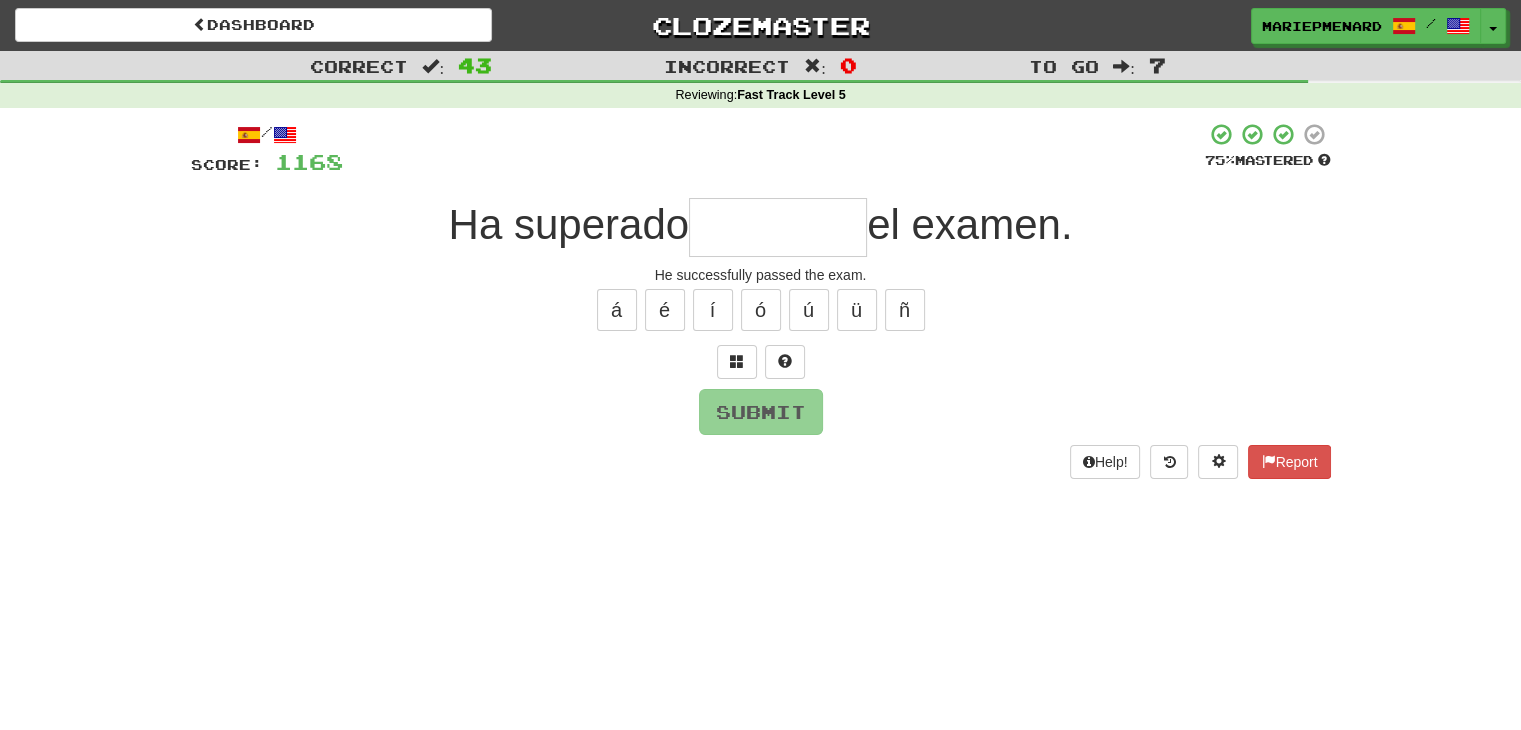 click at bounding box center [778, 227] 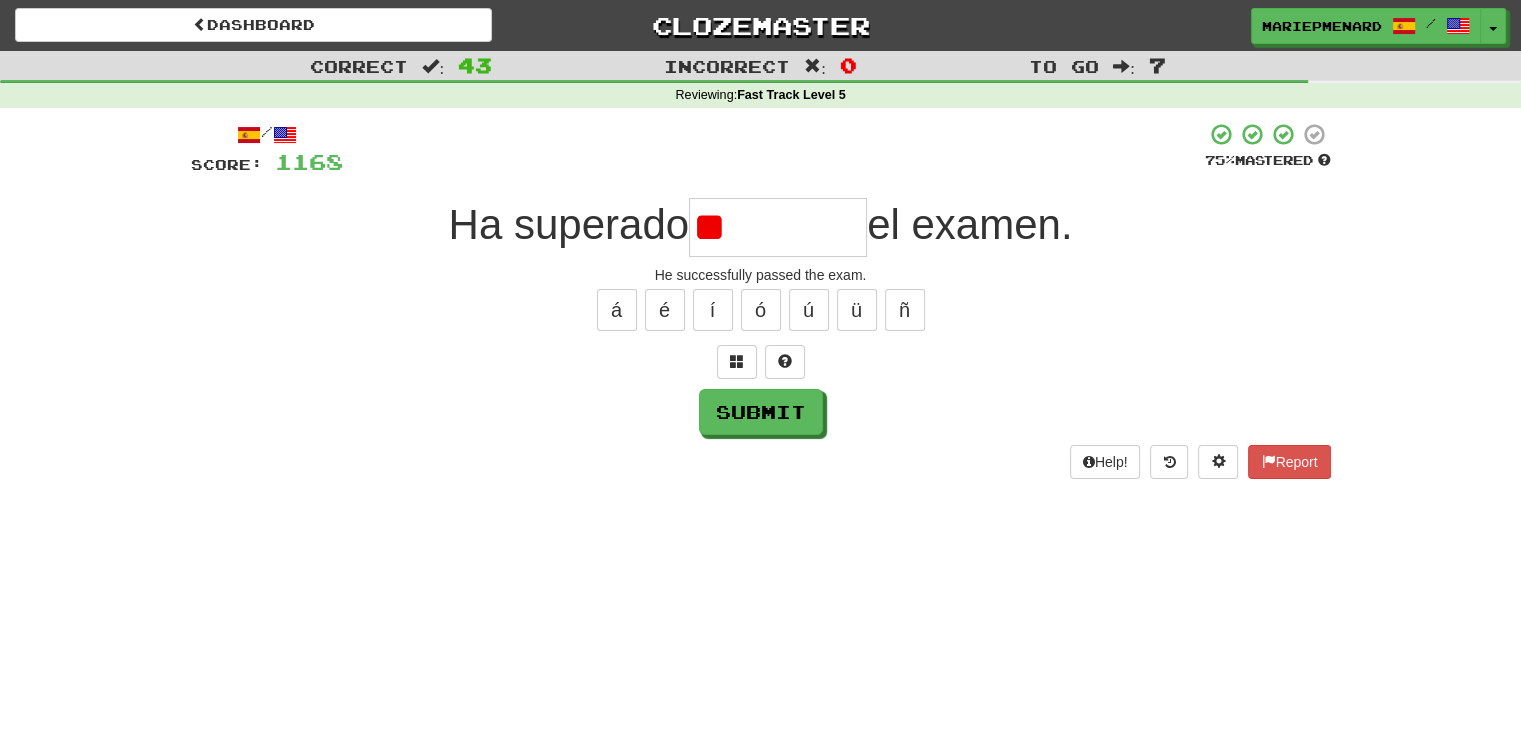 type on "*" 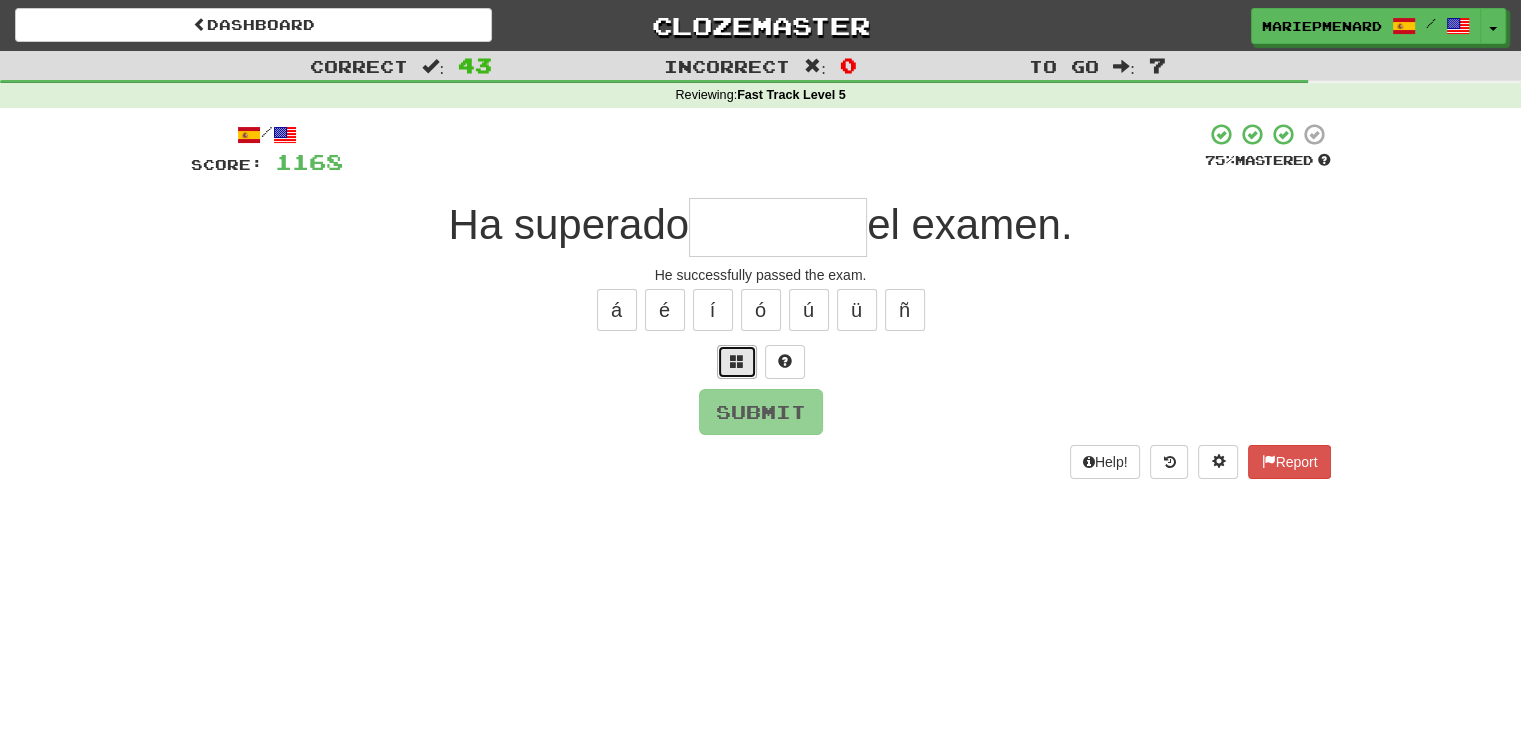 click at bounding box center (737, 361) 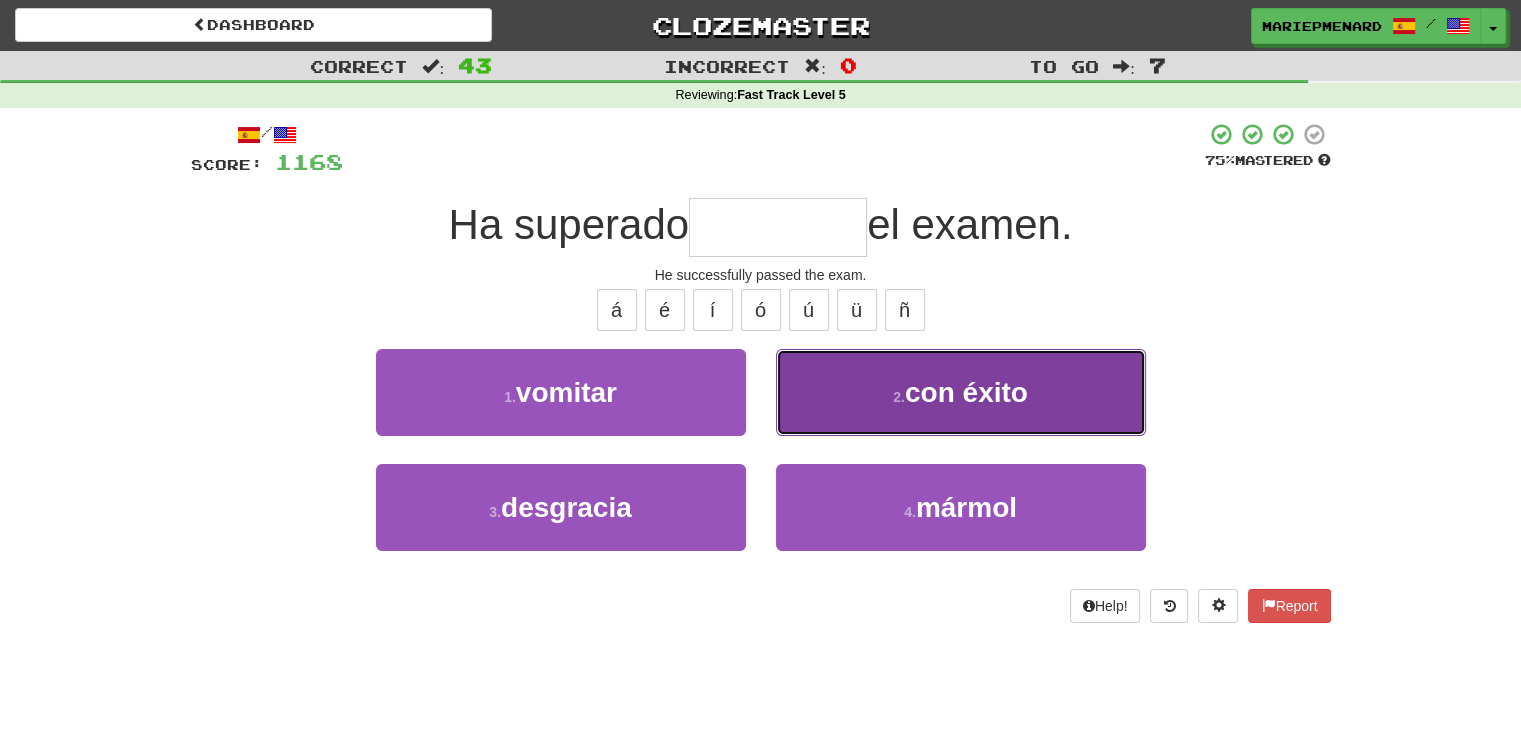 click on "2 . con éxito" at bounding box center (961, 392) 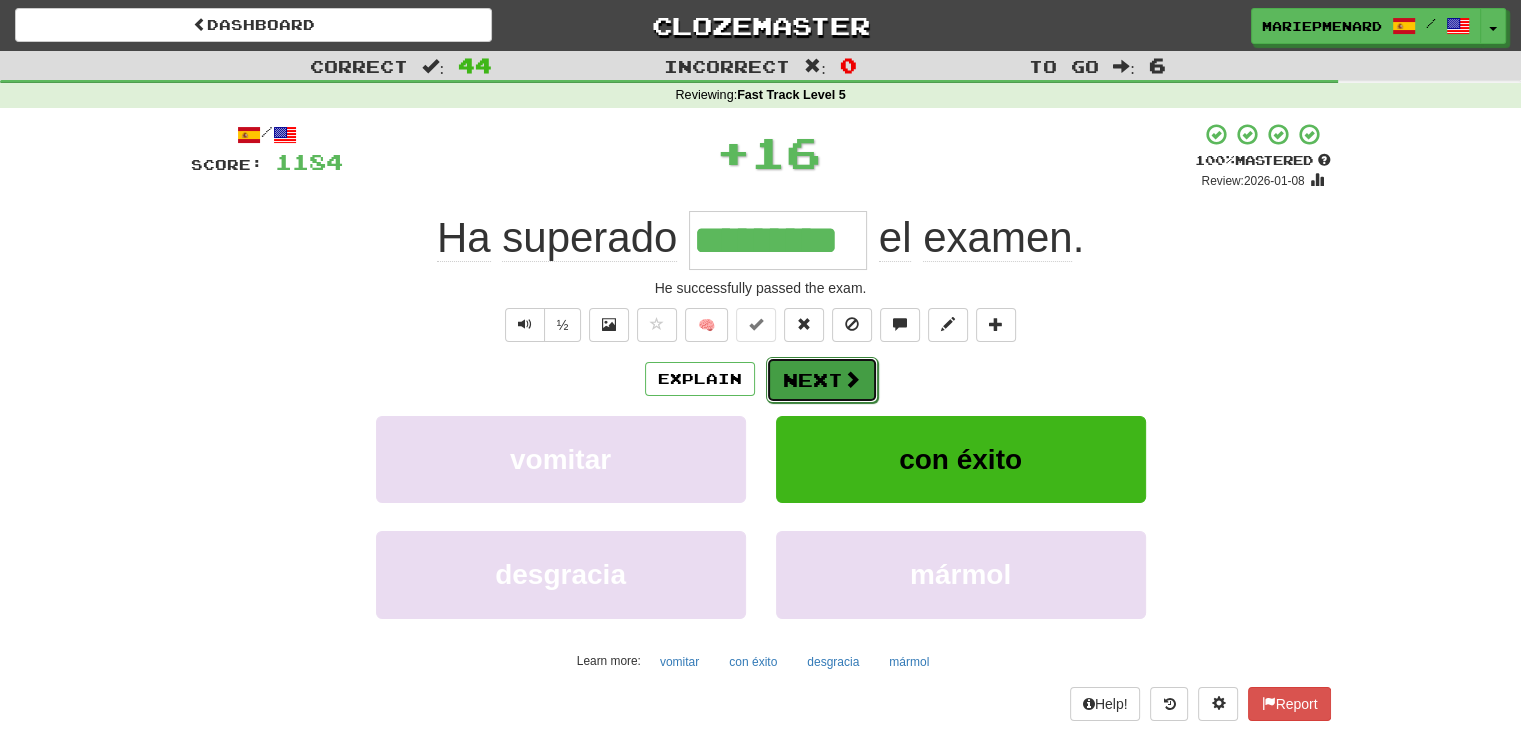 click at bounding box center [852, 379] 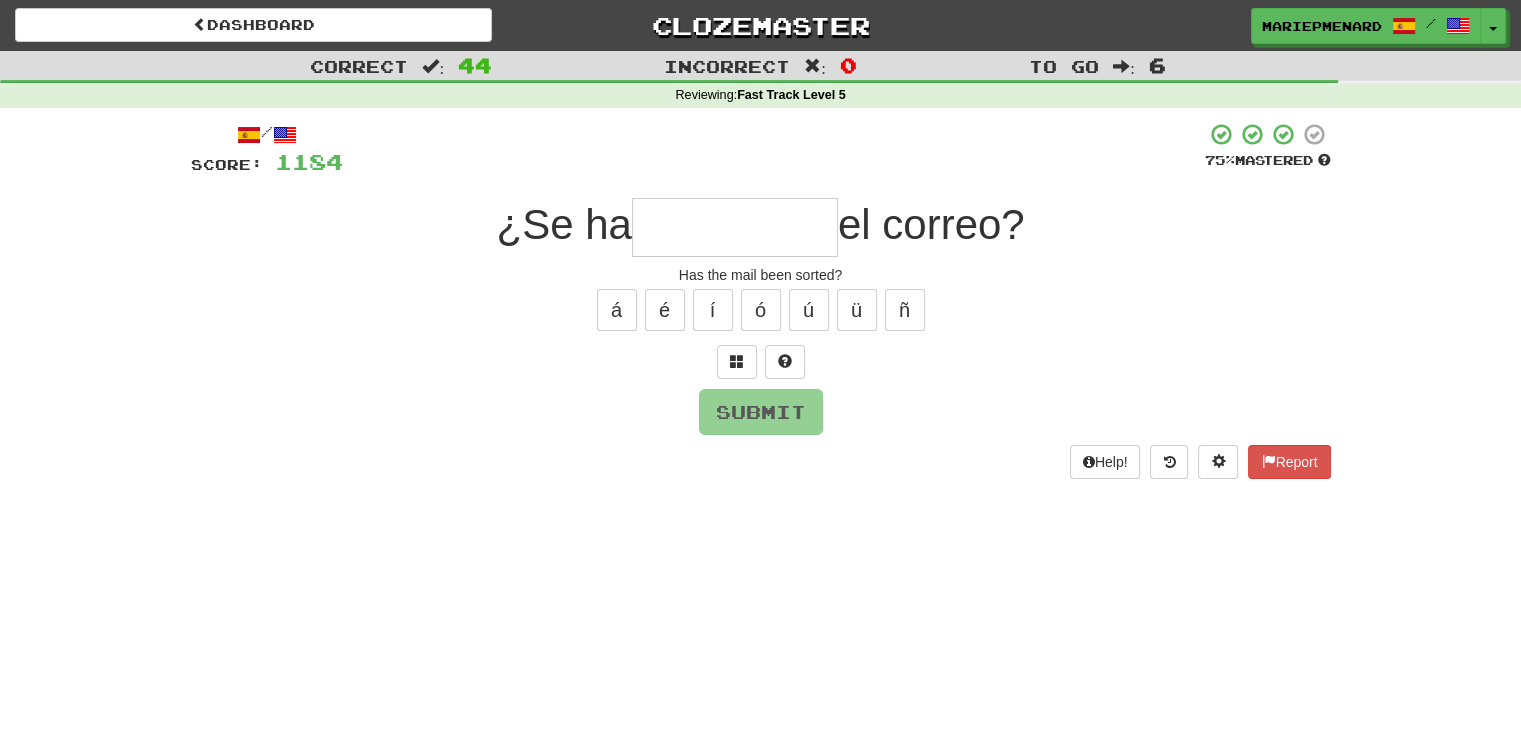 click at bounding box center (735, 227) 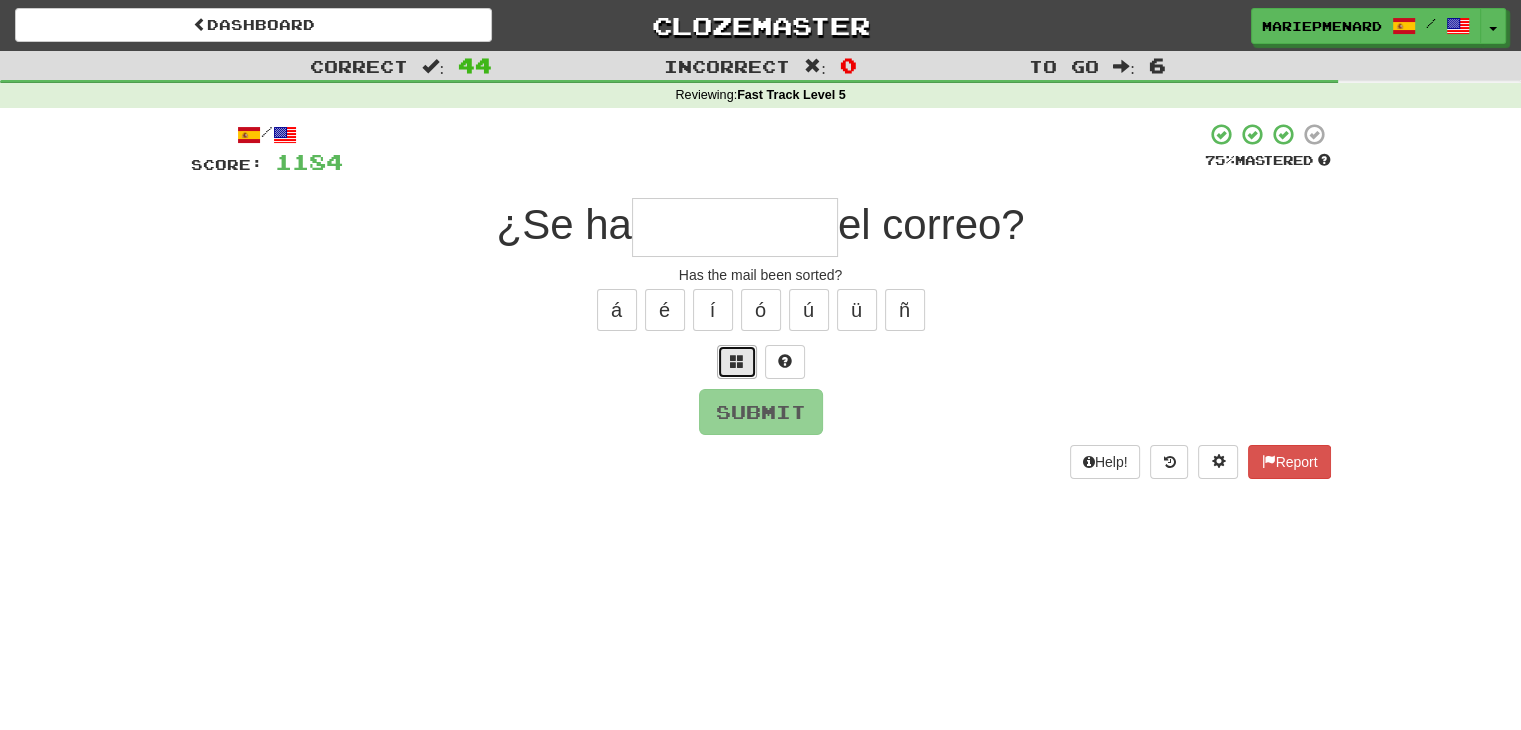 click at bounding box center [737, 362] 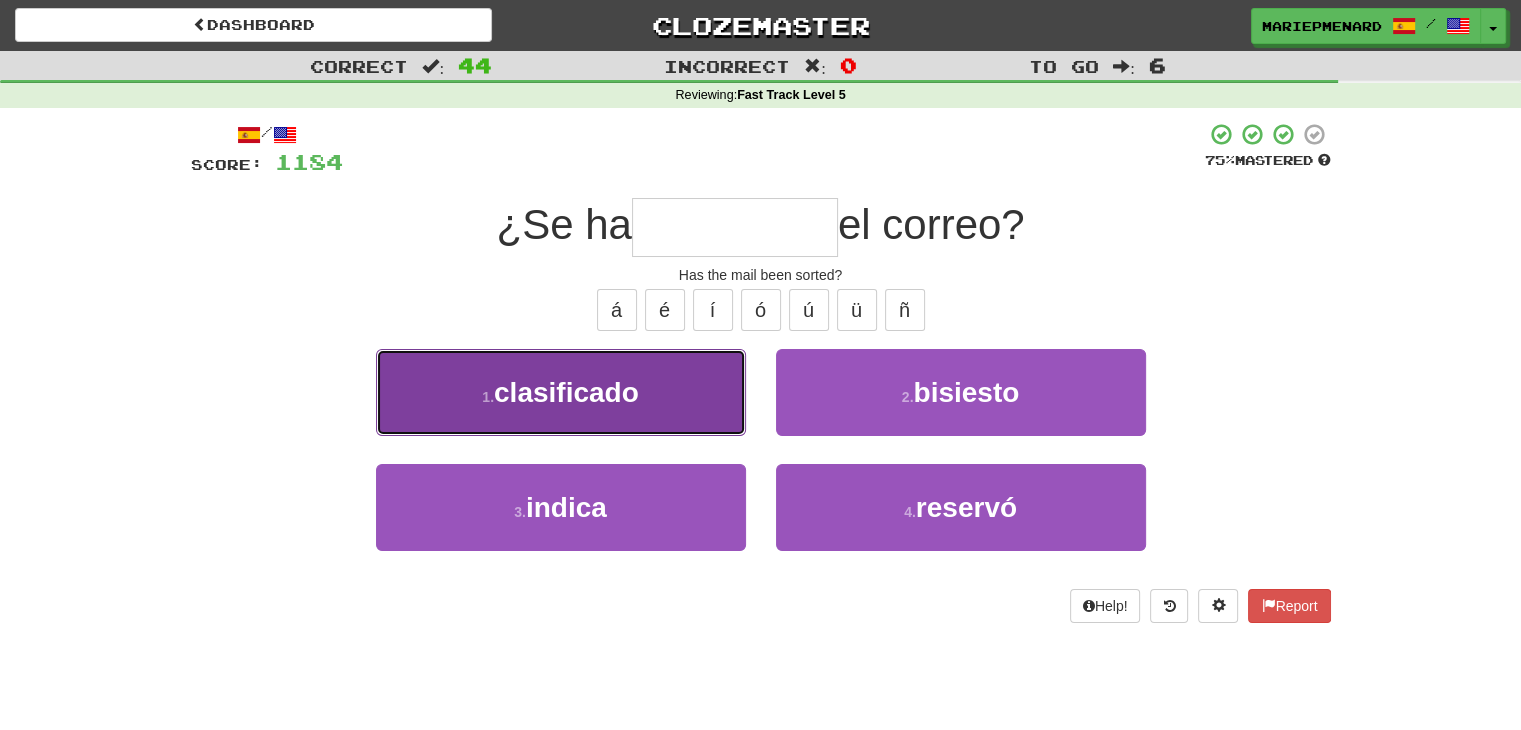 click on "clasificado" at bounding box center (566, 392) 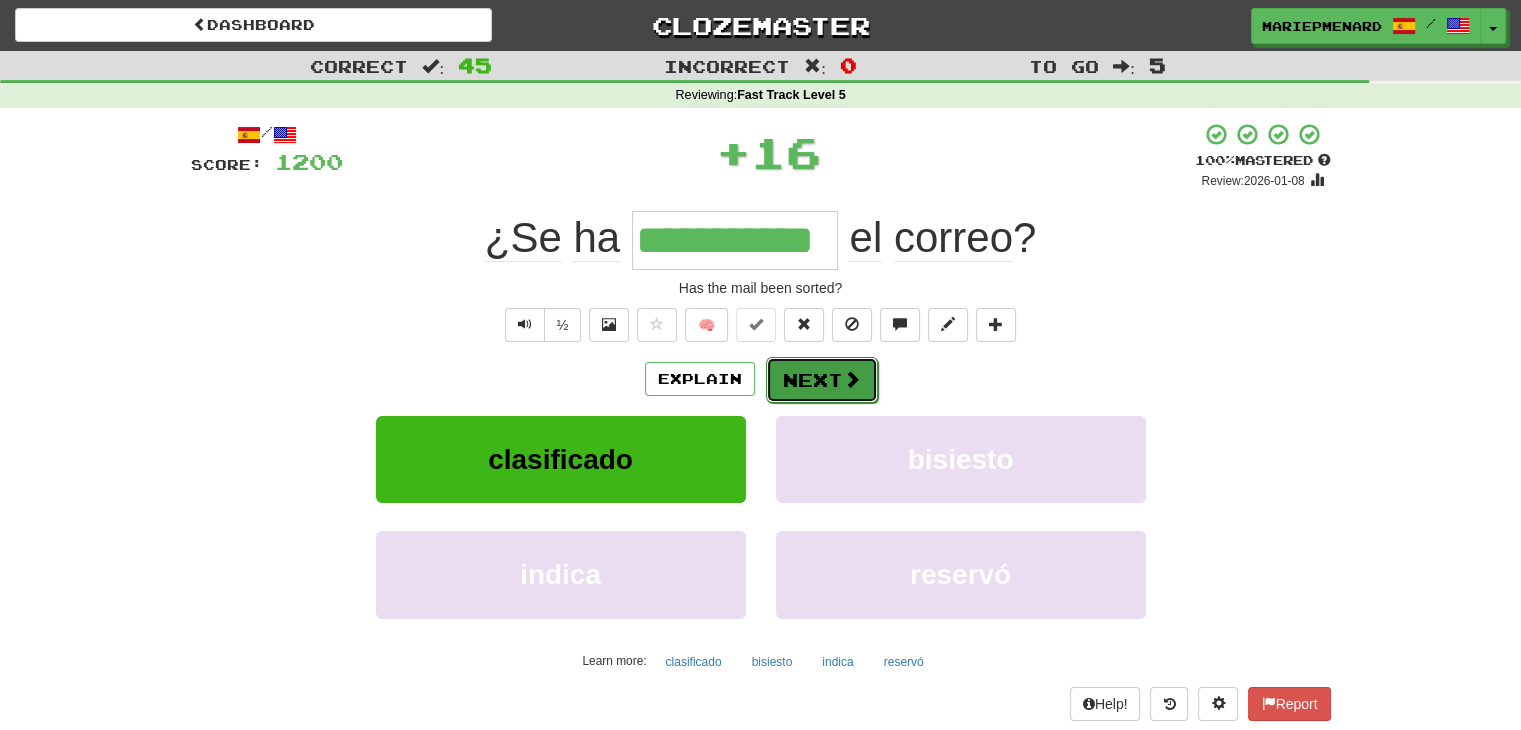 click on "Next" at bounding box center (822, 380) 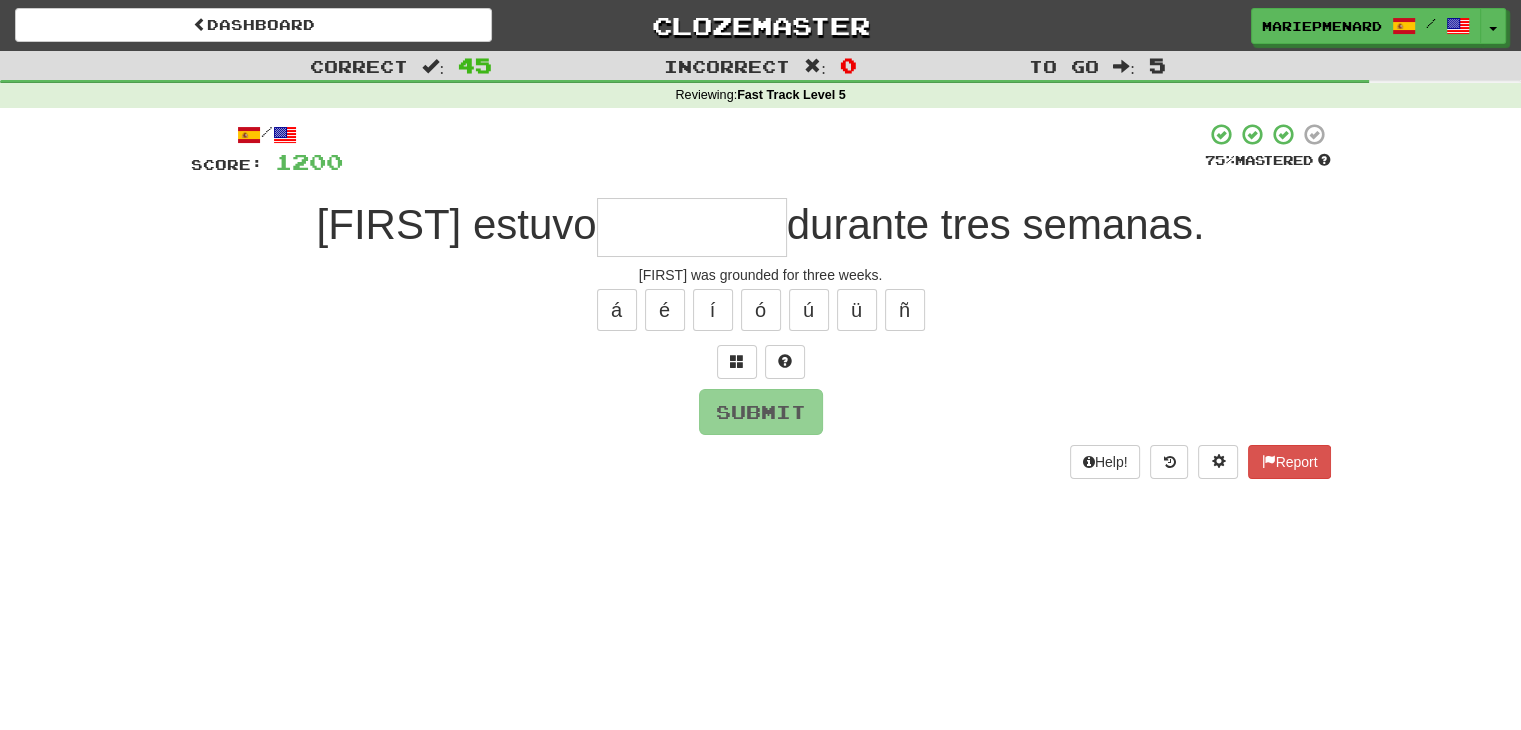click at bounding box center [692, 227] 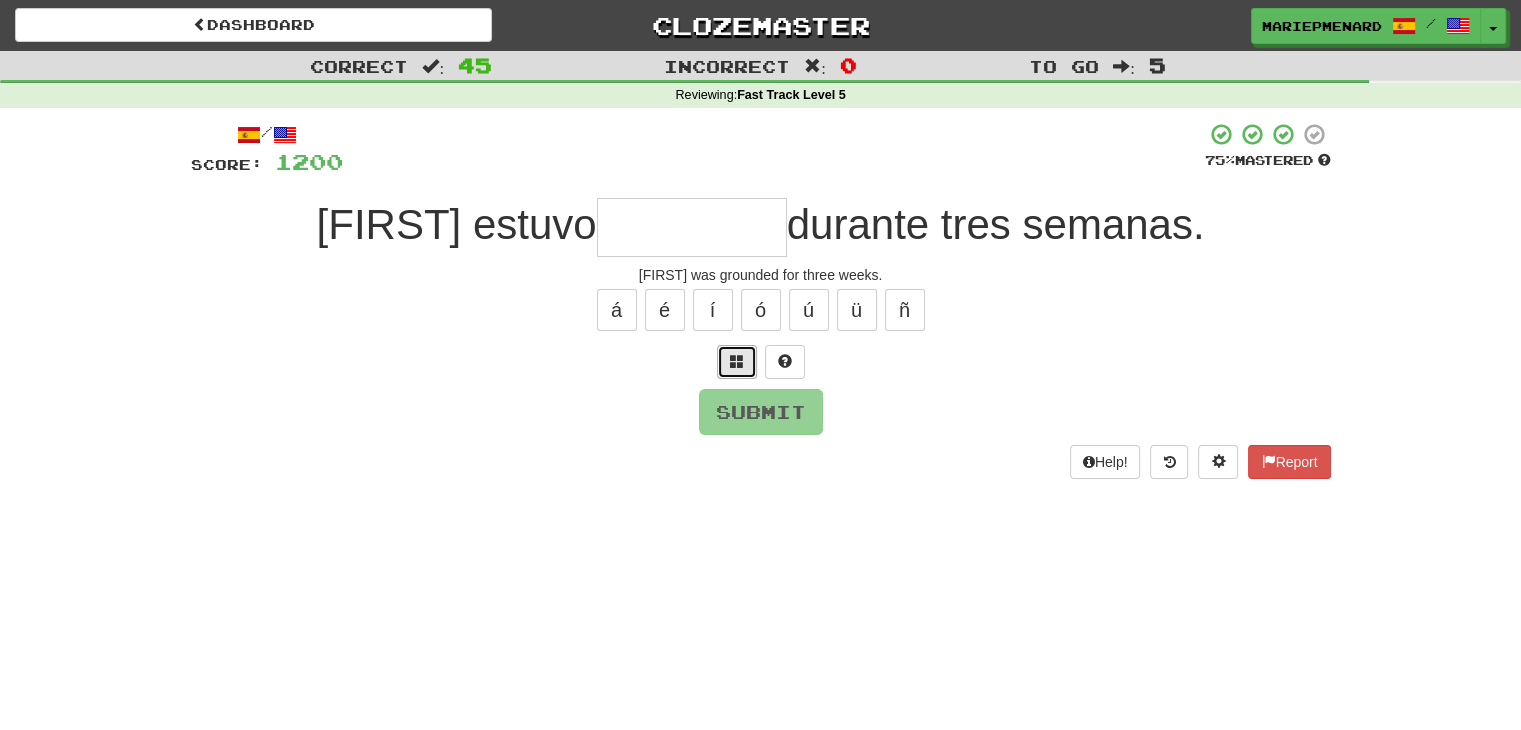 click at bounding box center [737, 362] 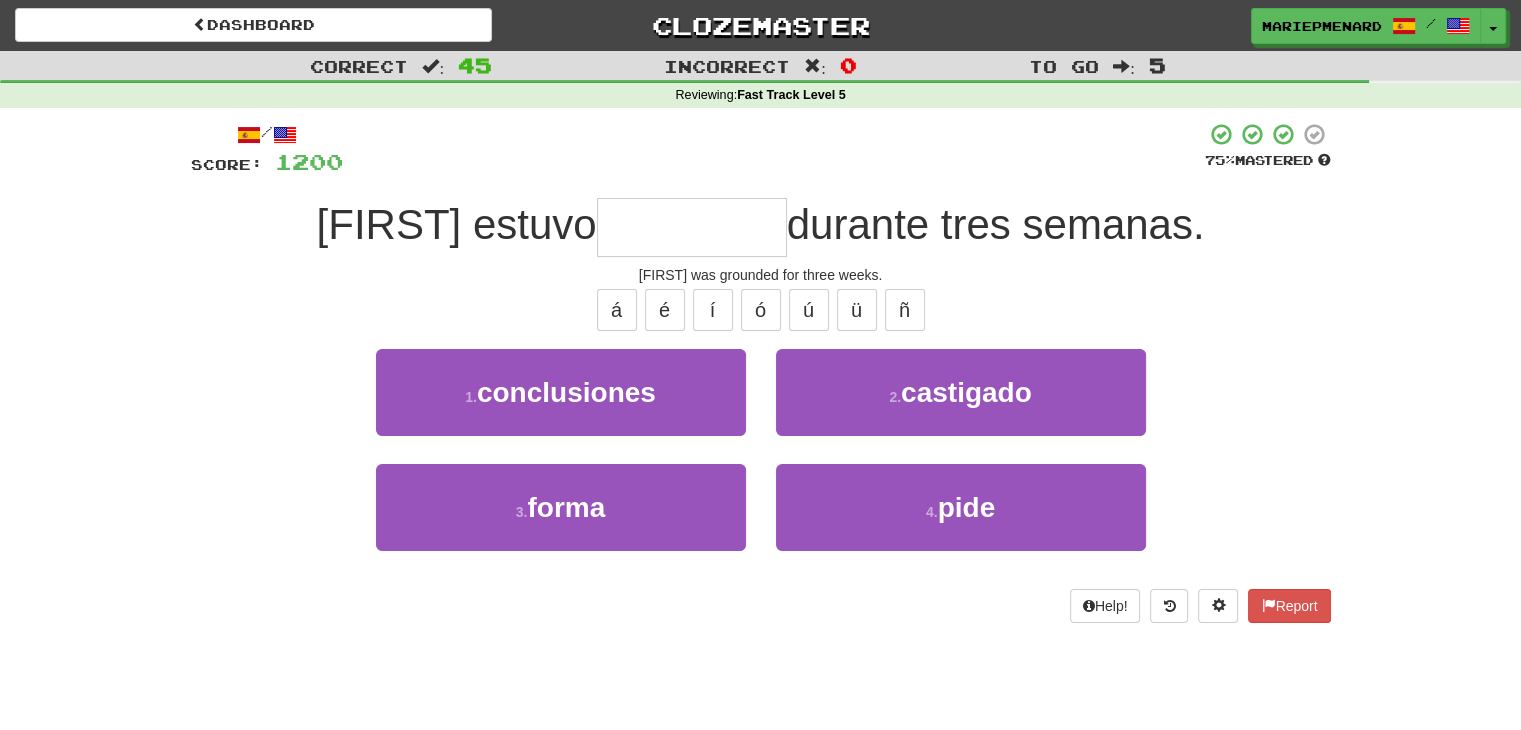 click on "2 . castigado" at bounding box center [961, 406] 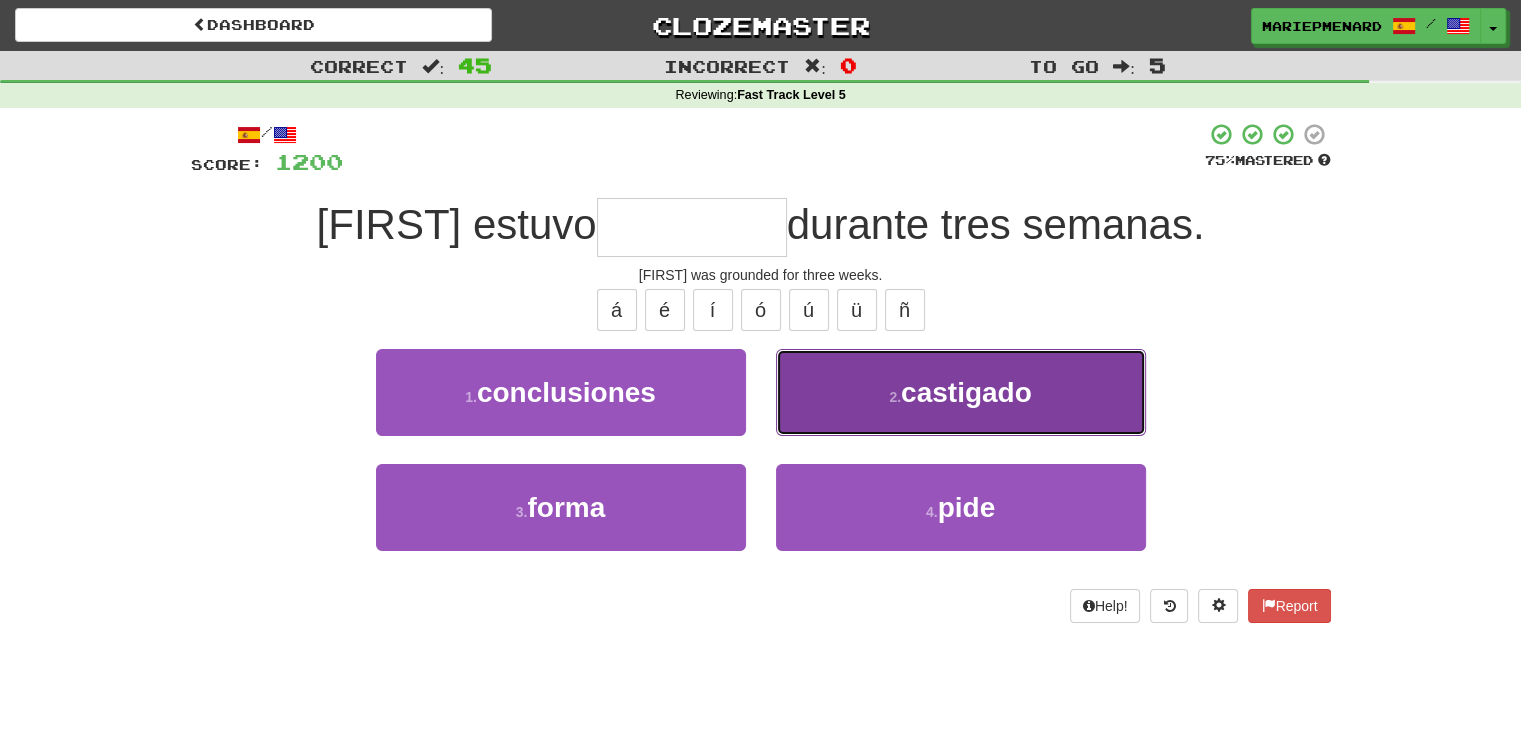 click on "2 . castigado" at bounding box center (961, 392) 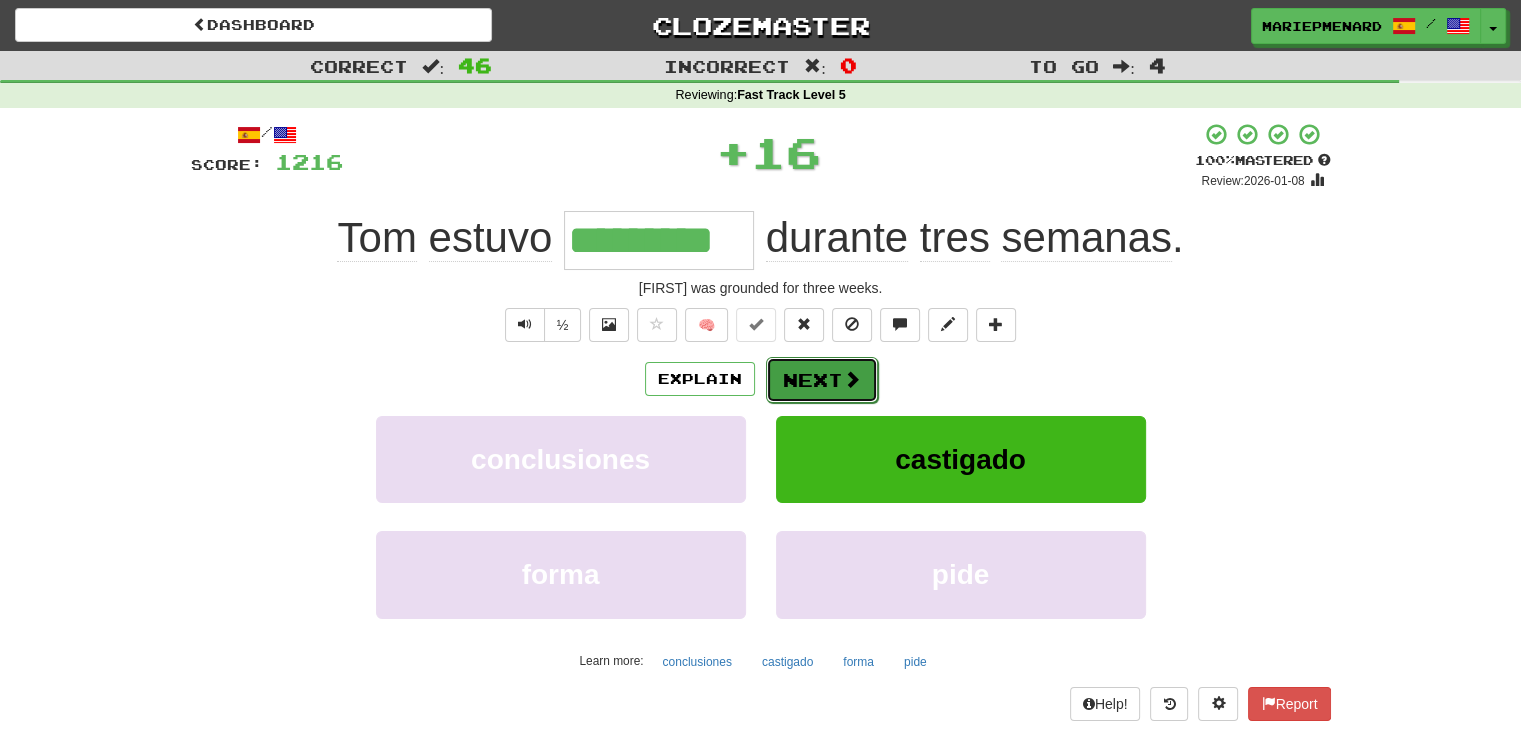 click on "Next" at bounding box center (822, 380) 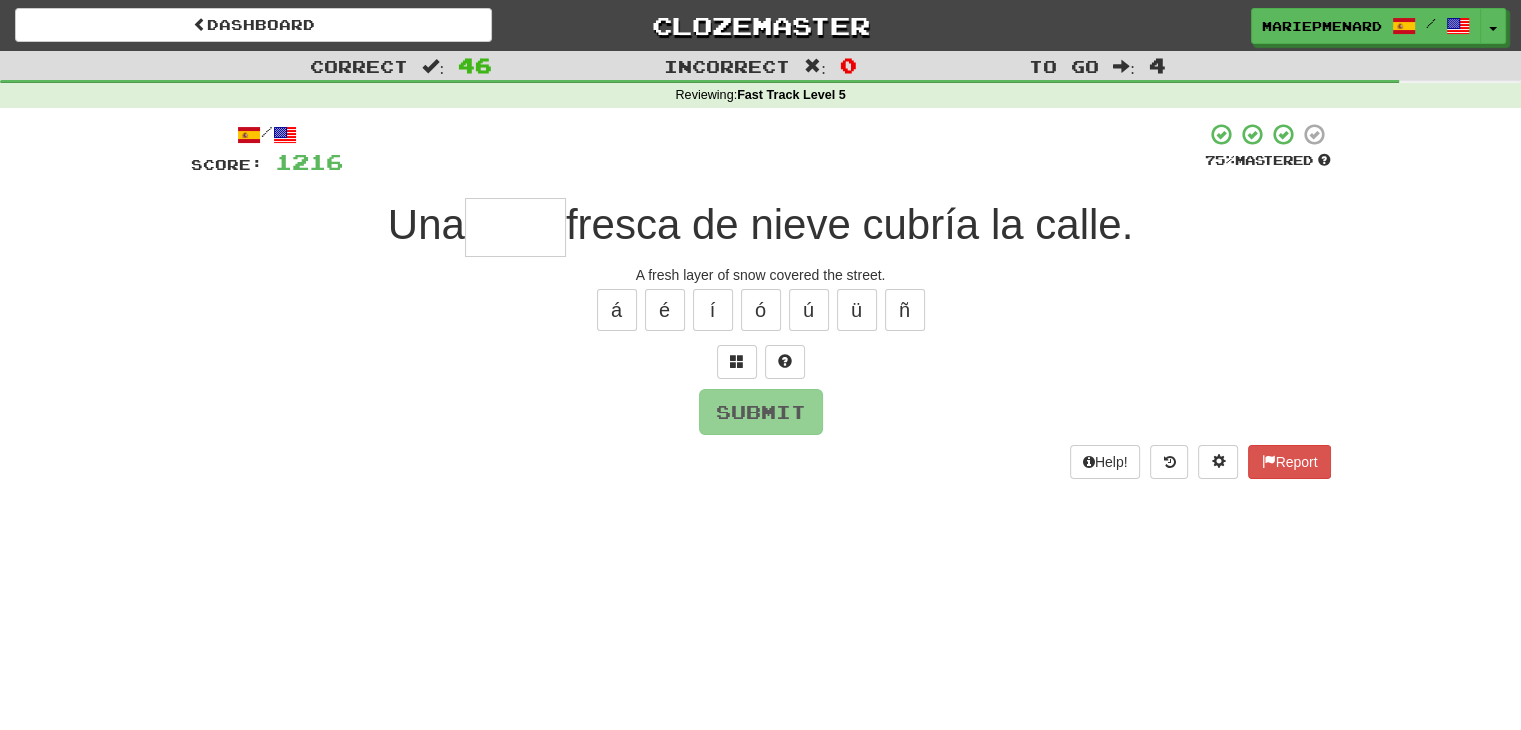 click at bounding box center [515, 227] 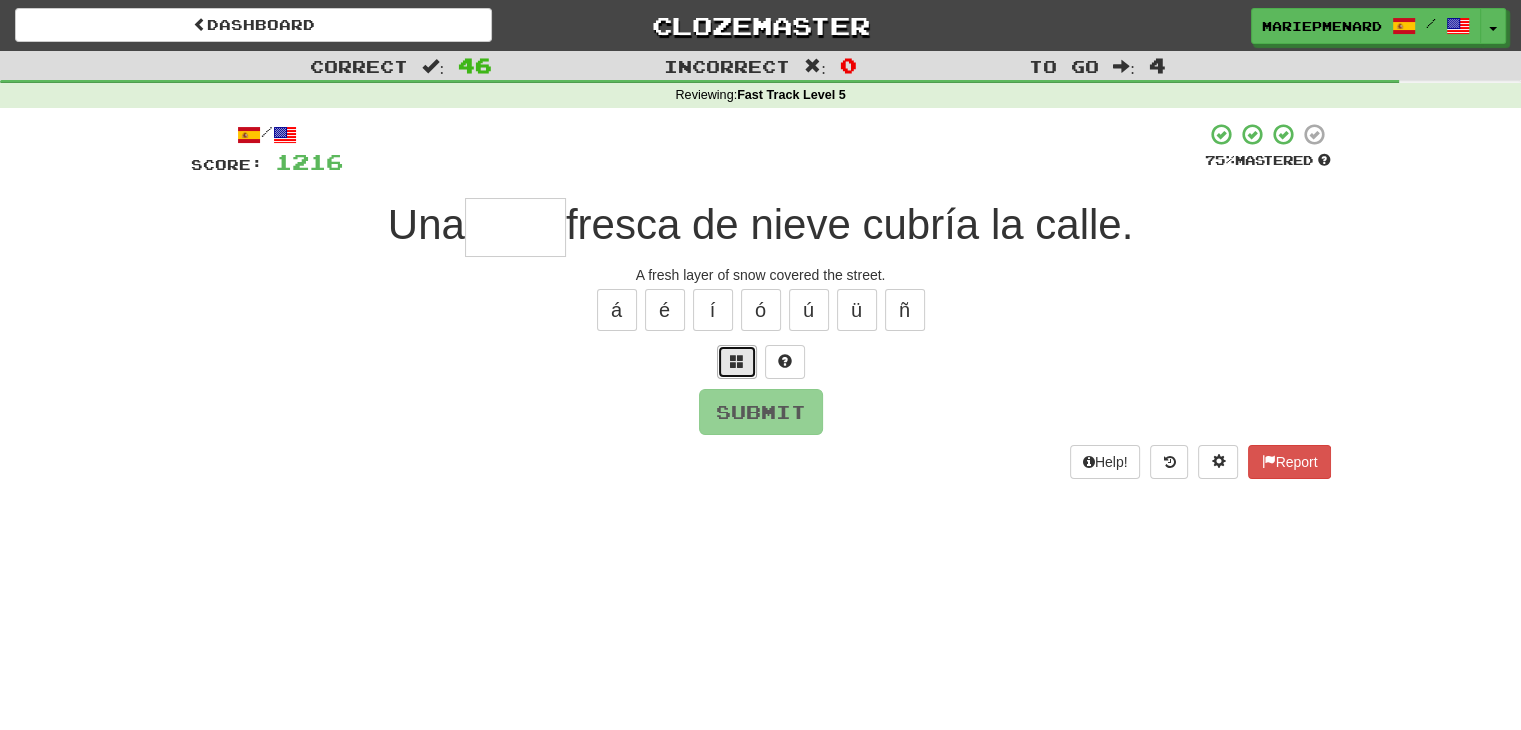 click at bounding box center (737, 362) 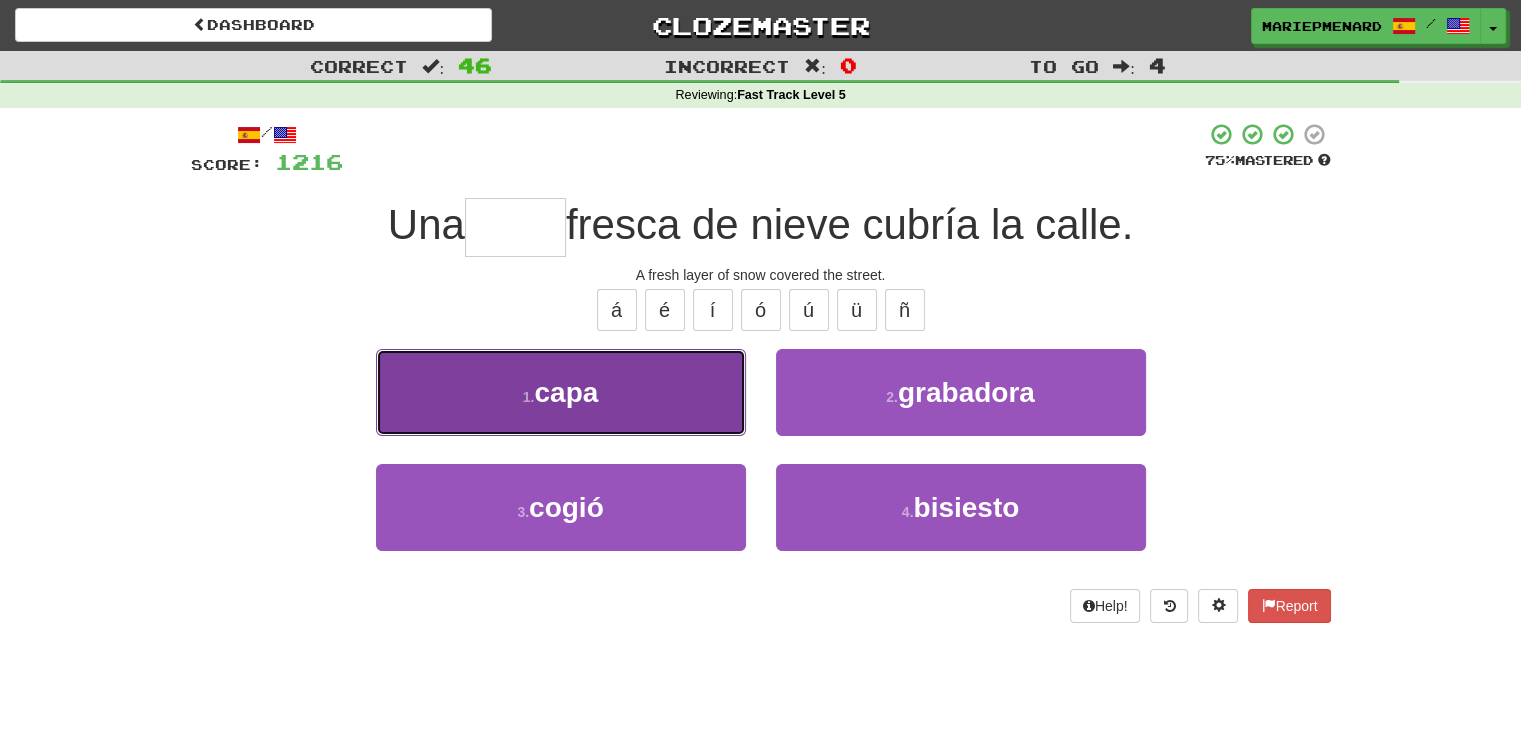 click on "capa" at bounding box center (566, 392) 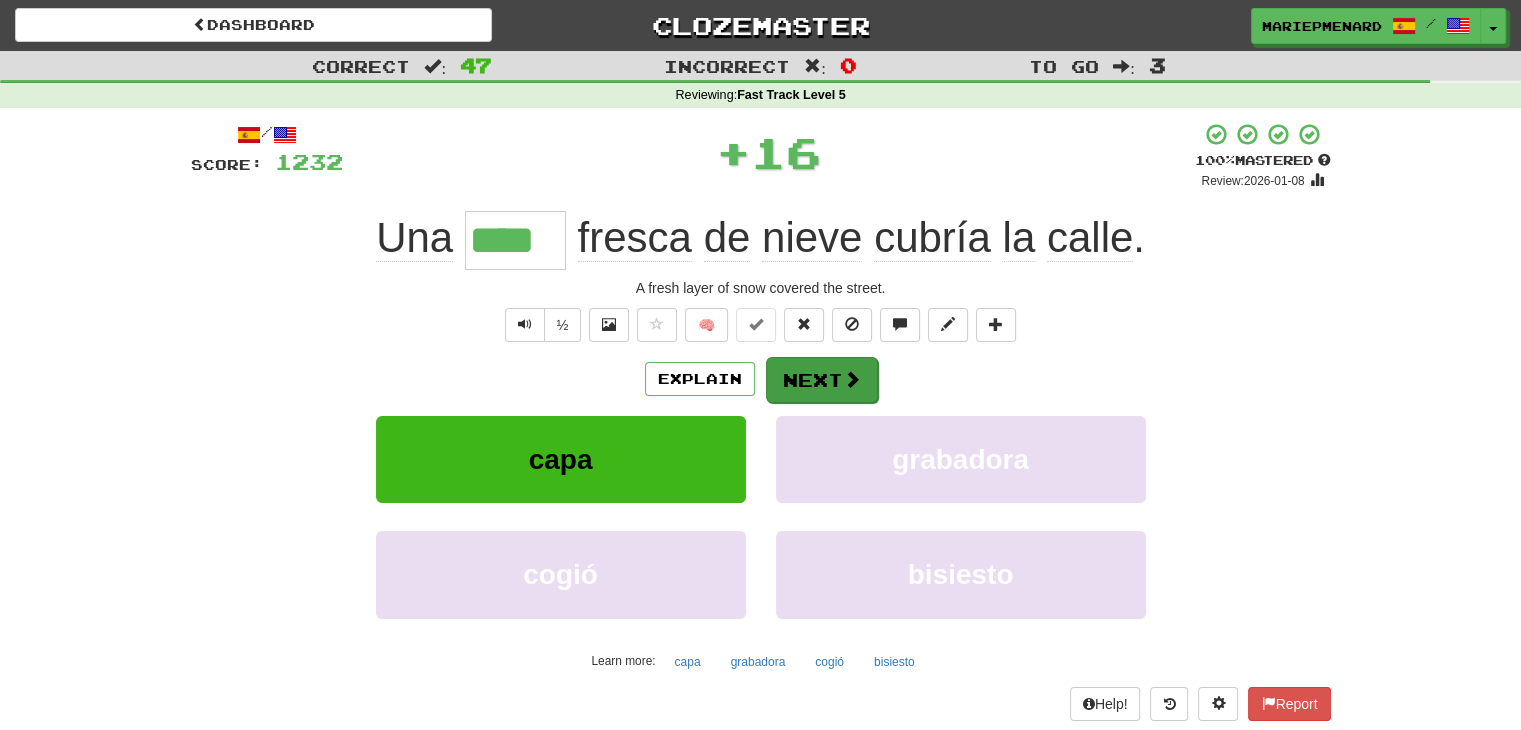 click on "Explain Next" at bounding box center (761, 379) 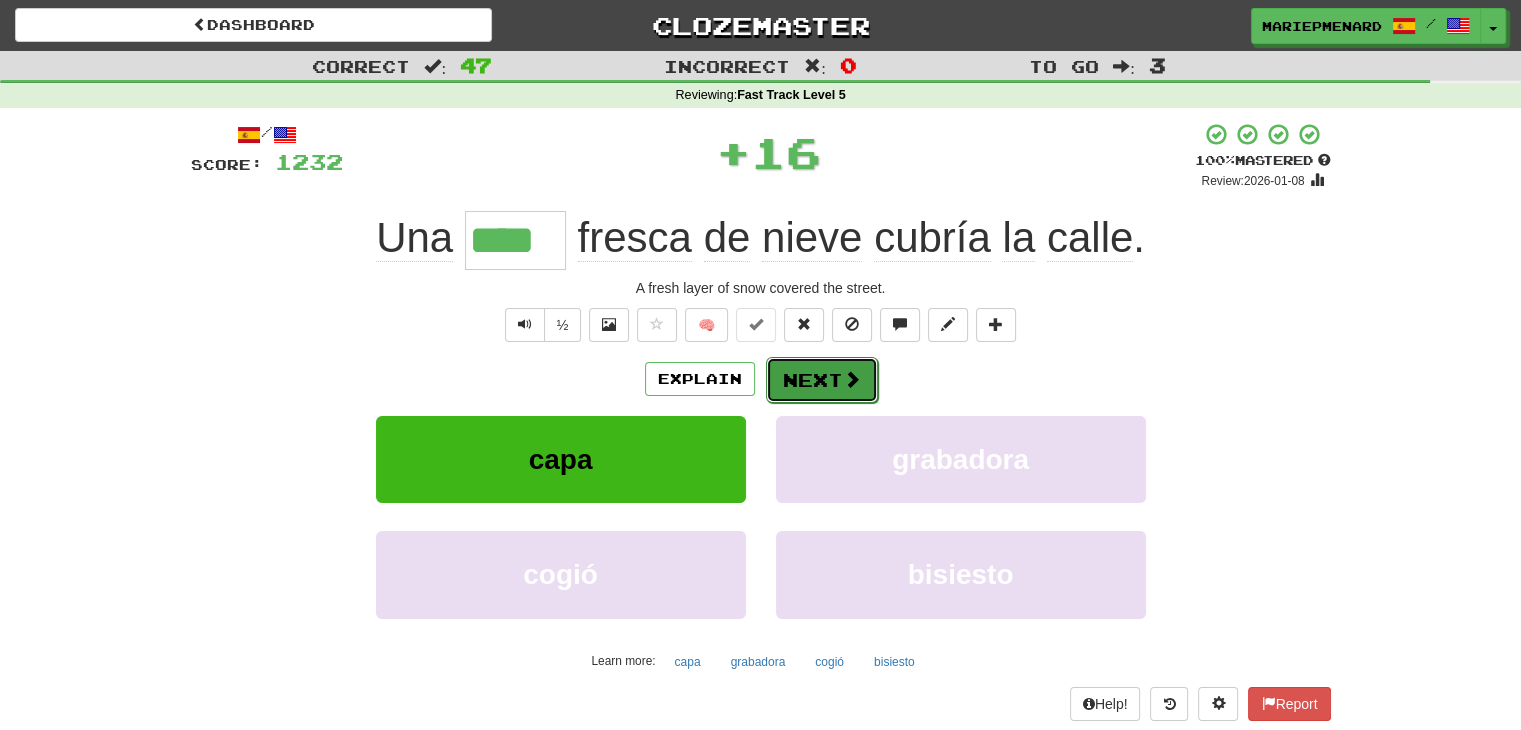 click on "Next" at bounding box center (822, 380) 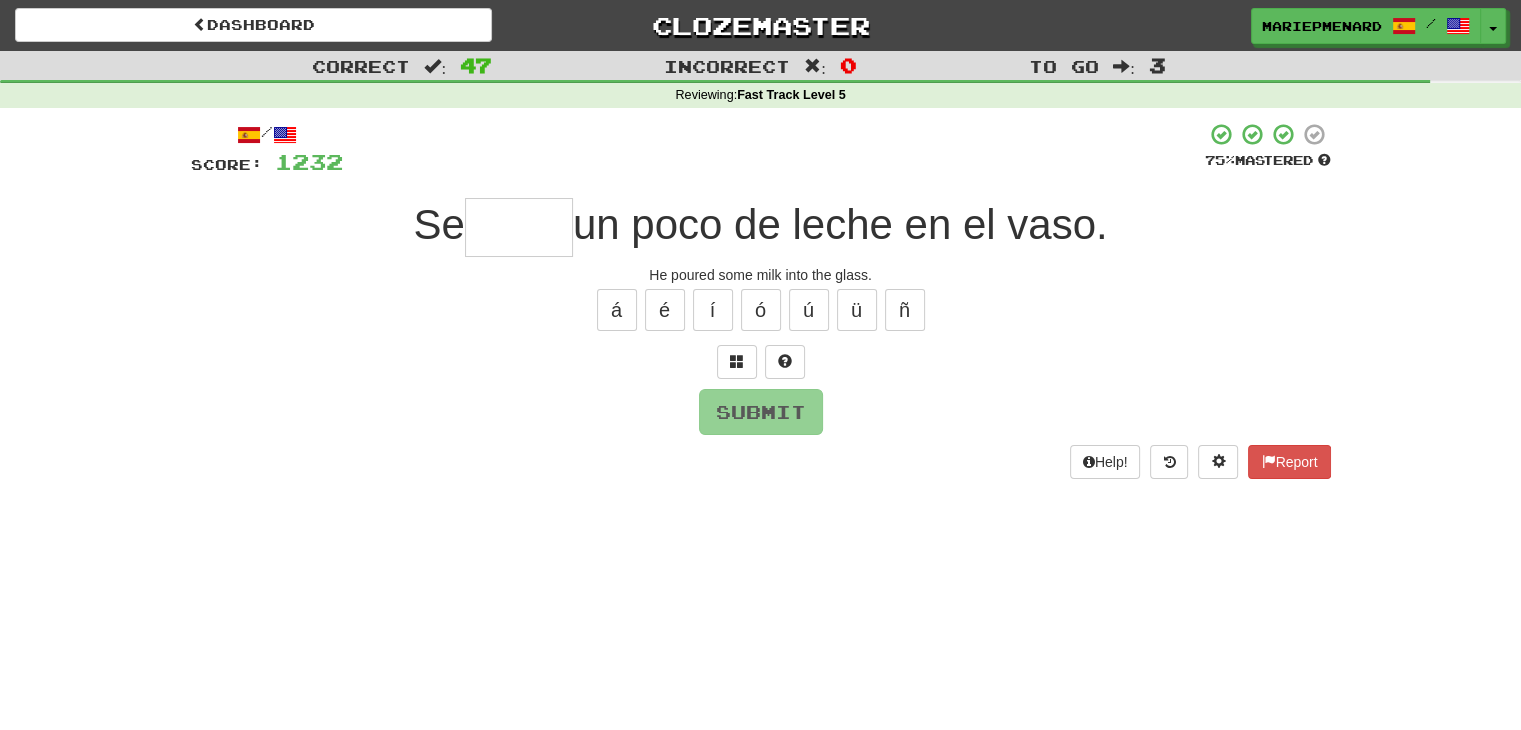 click at bounding box center (519, 227) 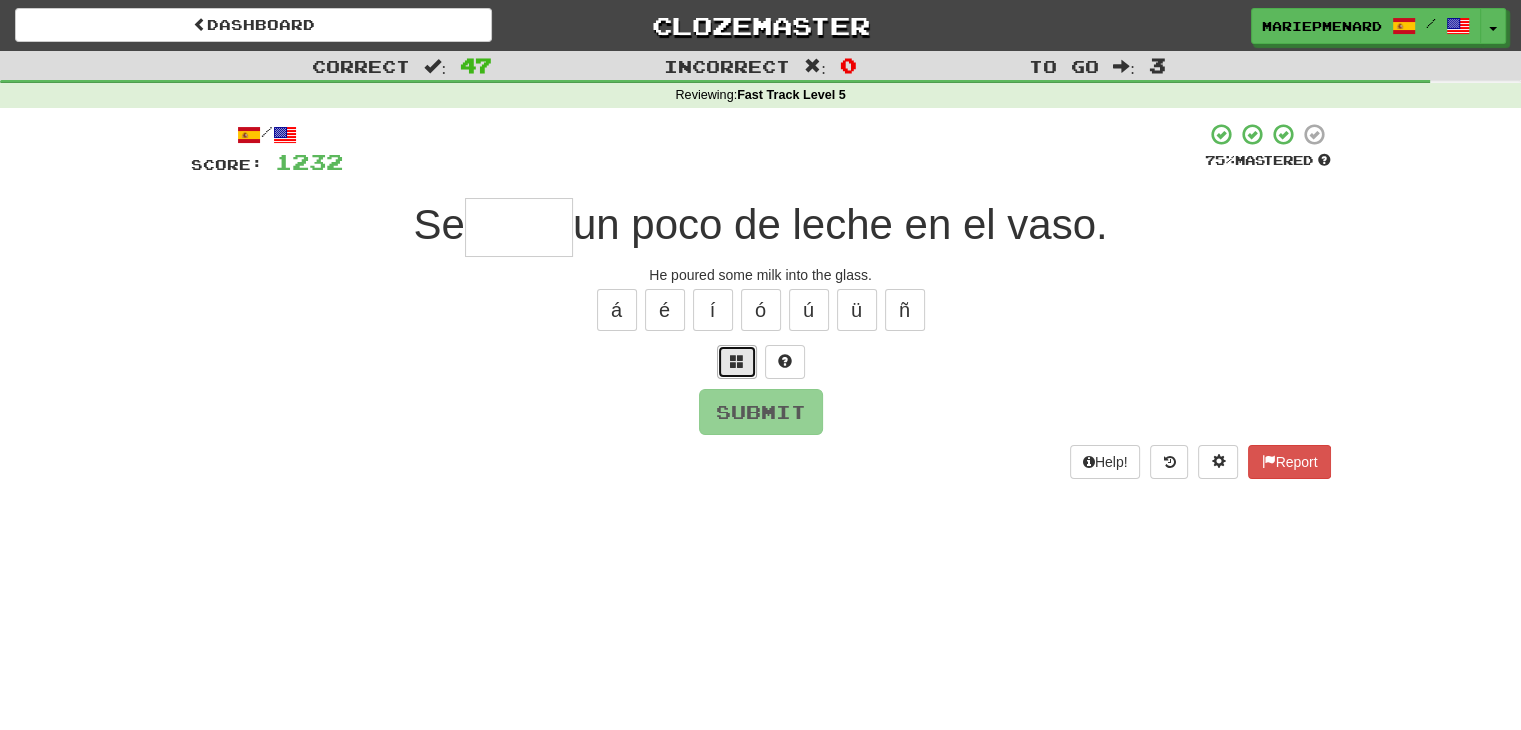 click at bounding box center (737, 362) 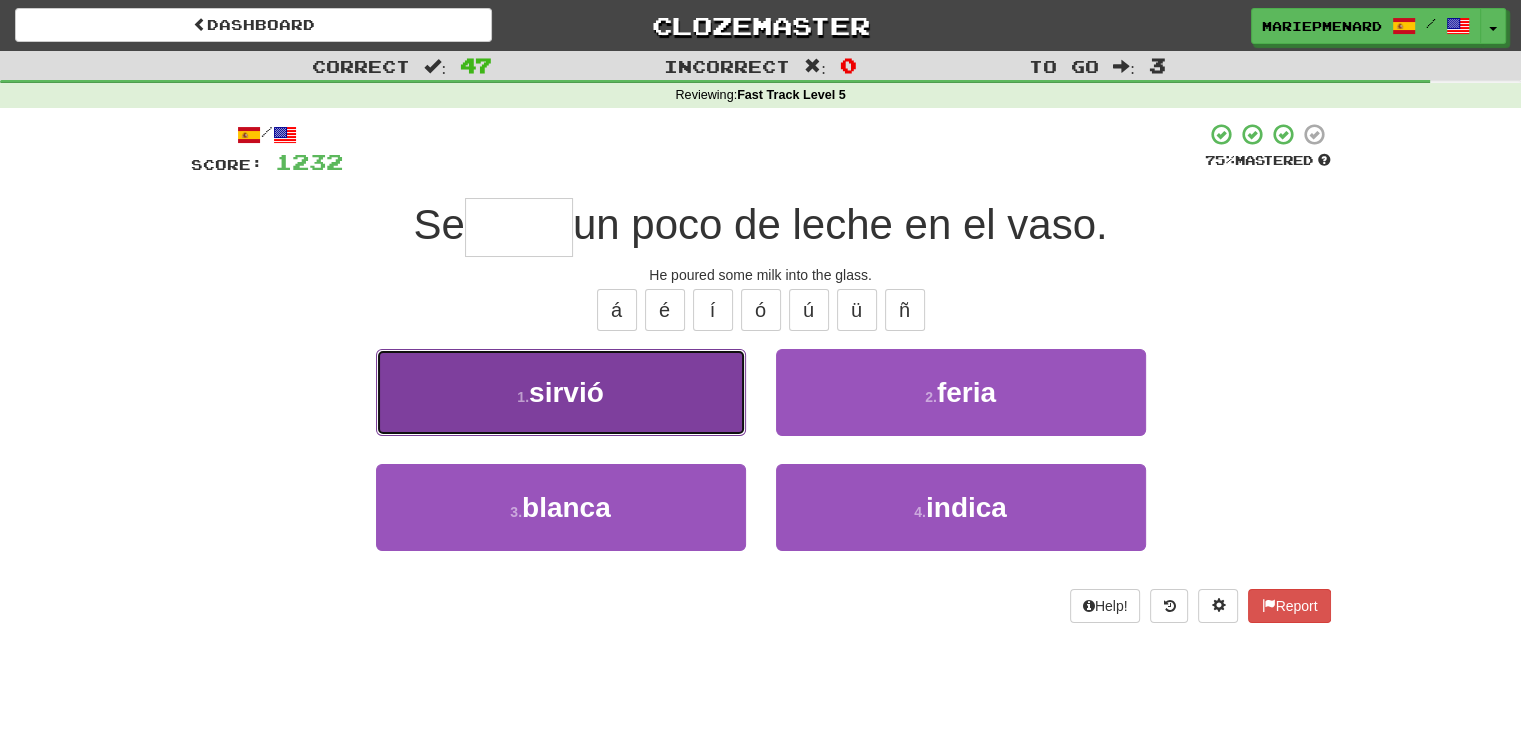 click on "1 . sirvió" at bounding box center [561, 392] 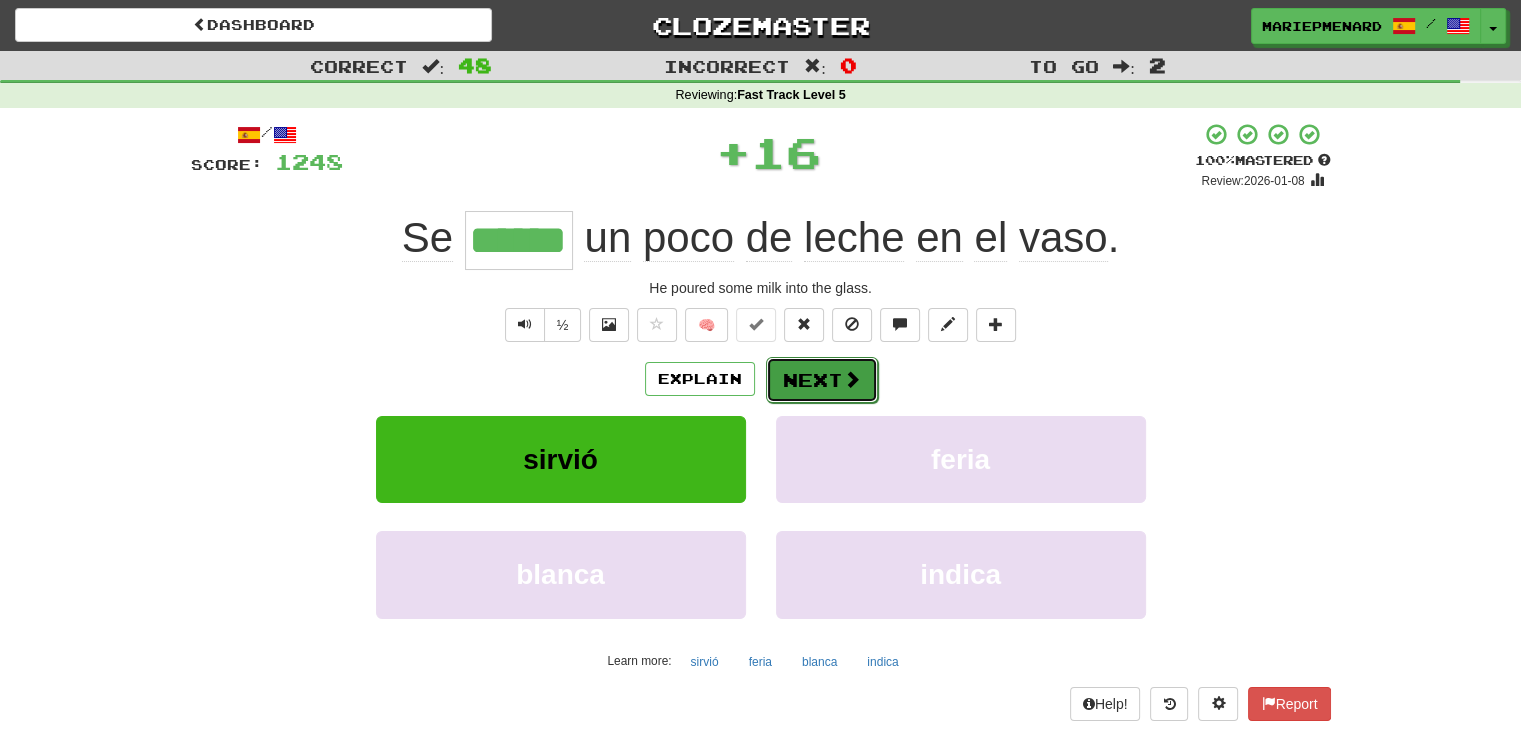 click on "Next" at bounding box center [822, 380] 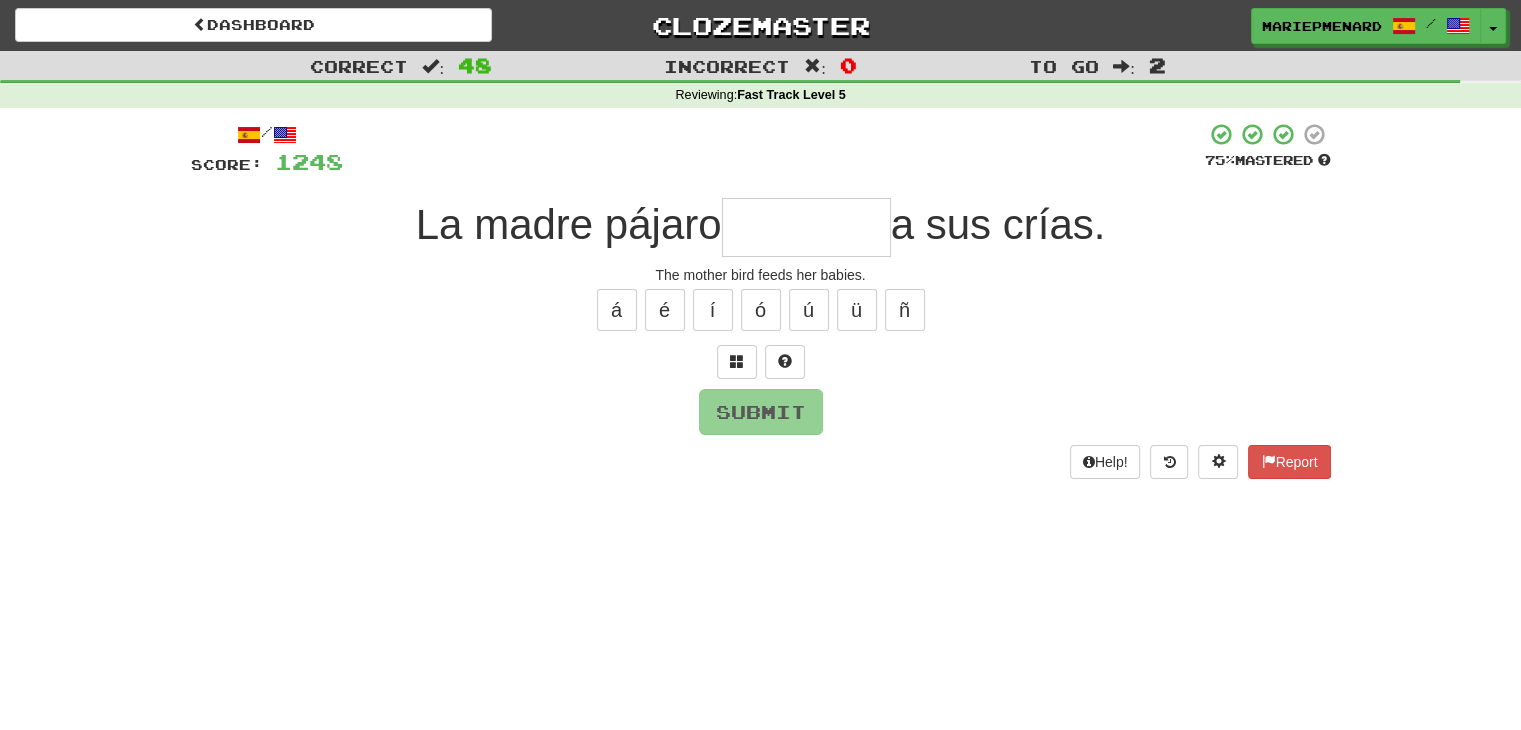 click at bounding box center [806, 227] 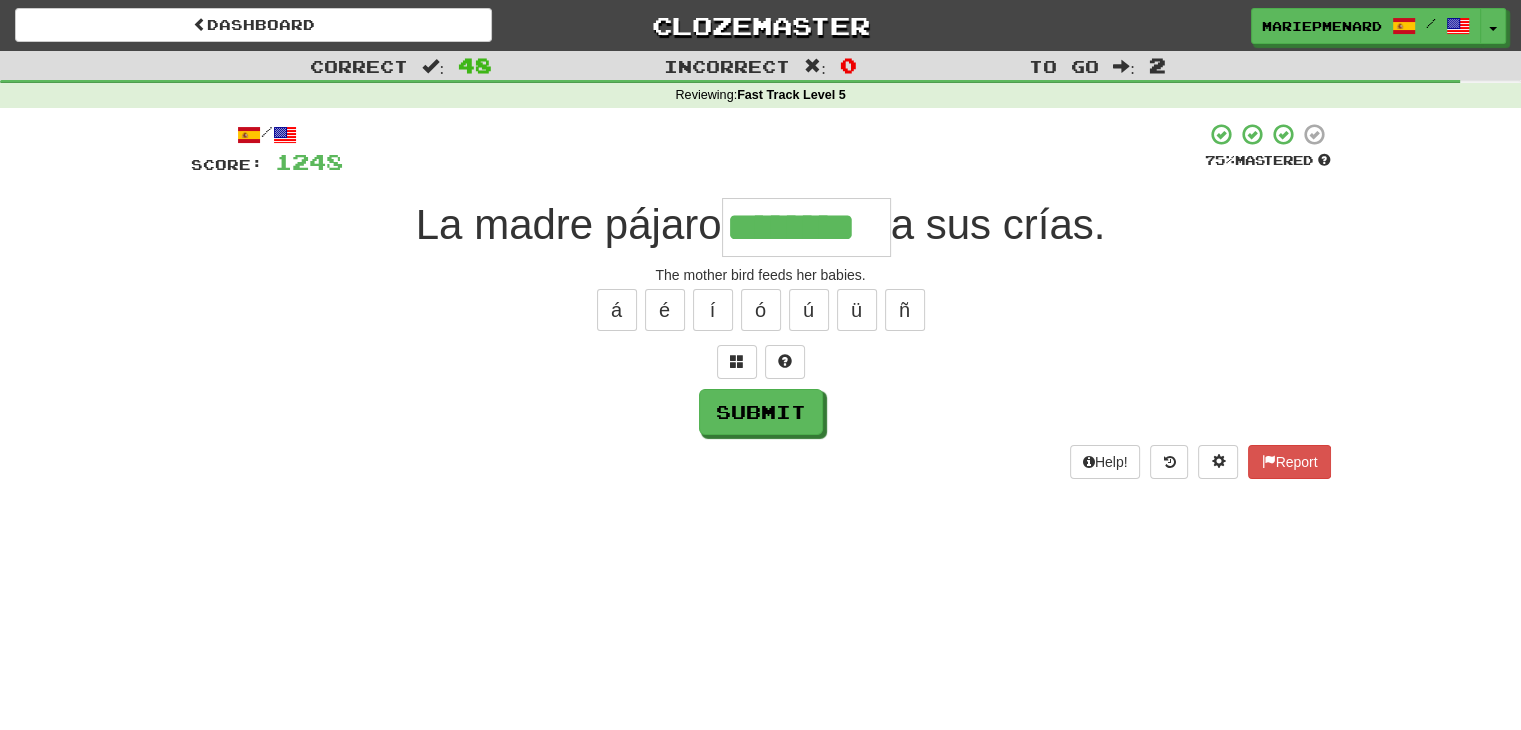 type on "********" 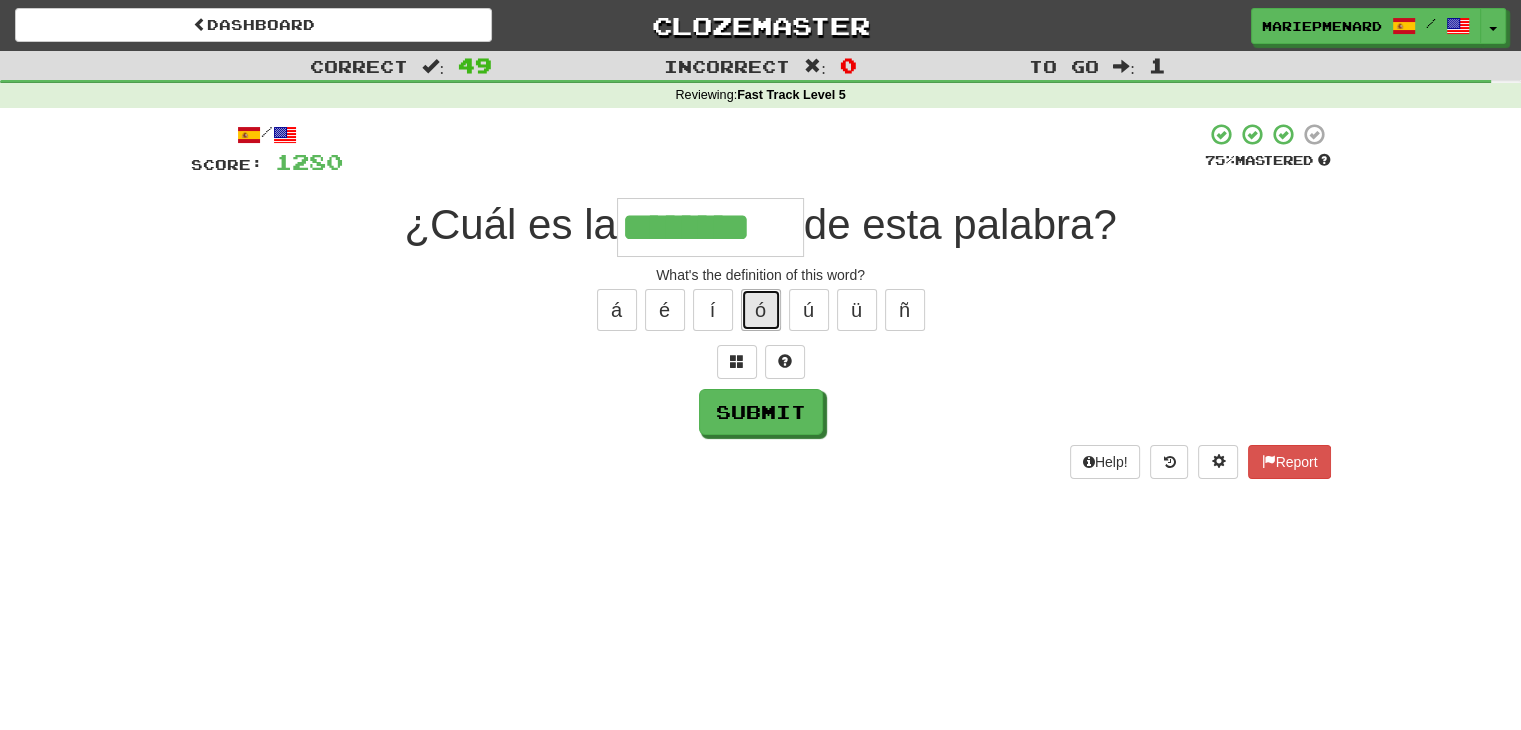 click on "ó" at bounding box center [761, 310] 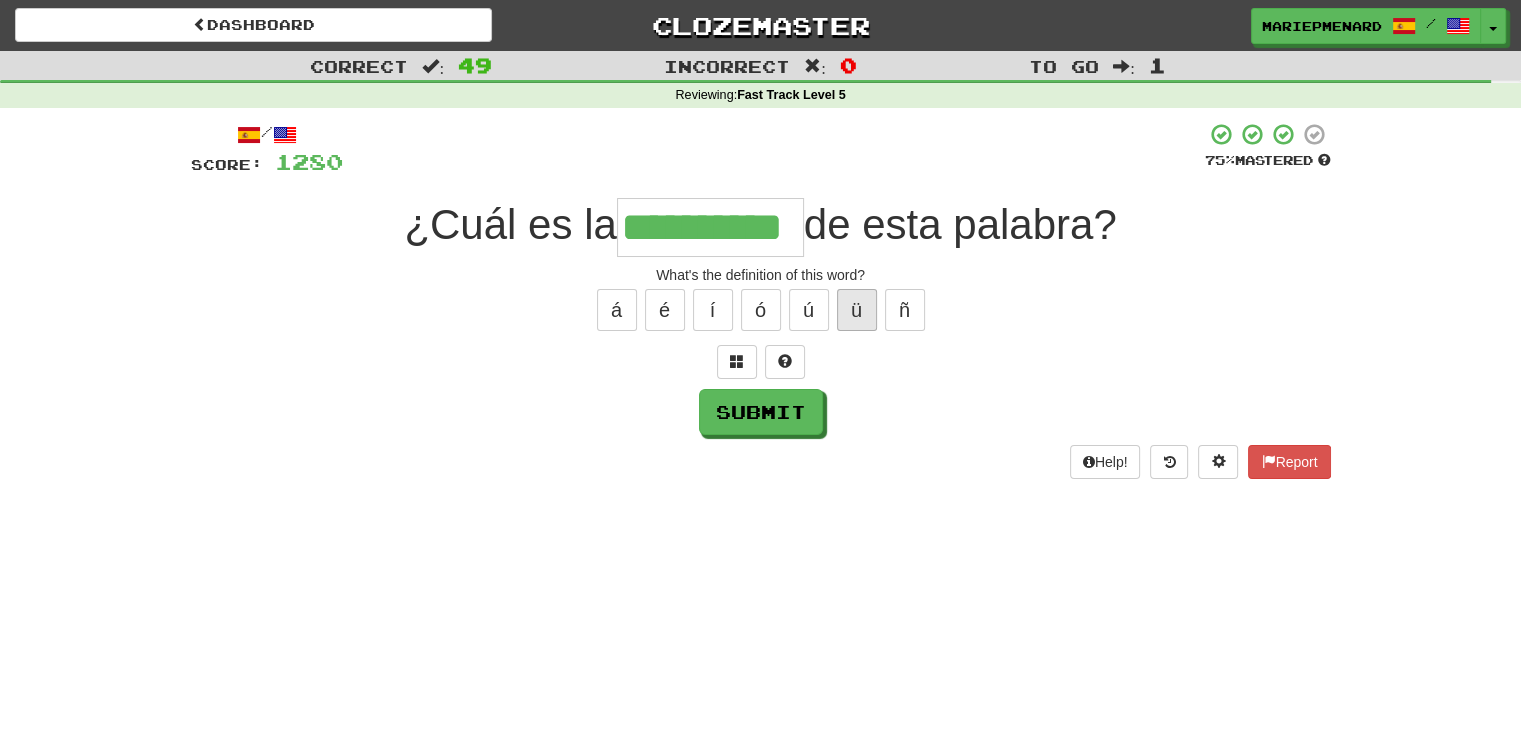 type on "**********" 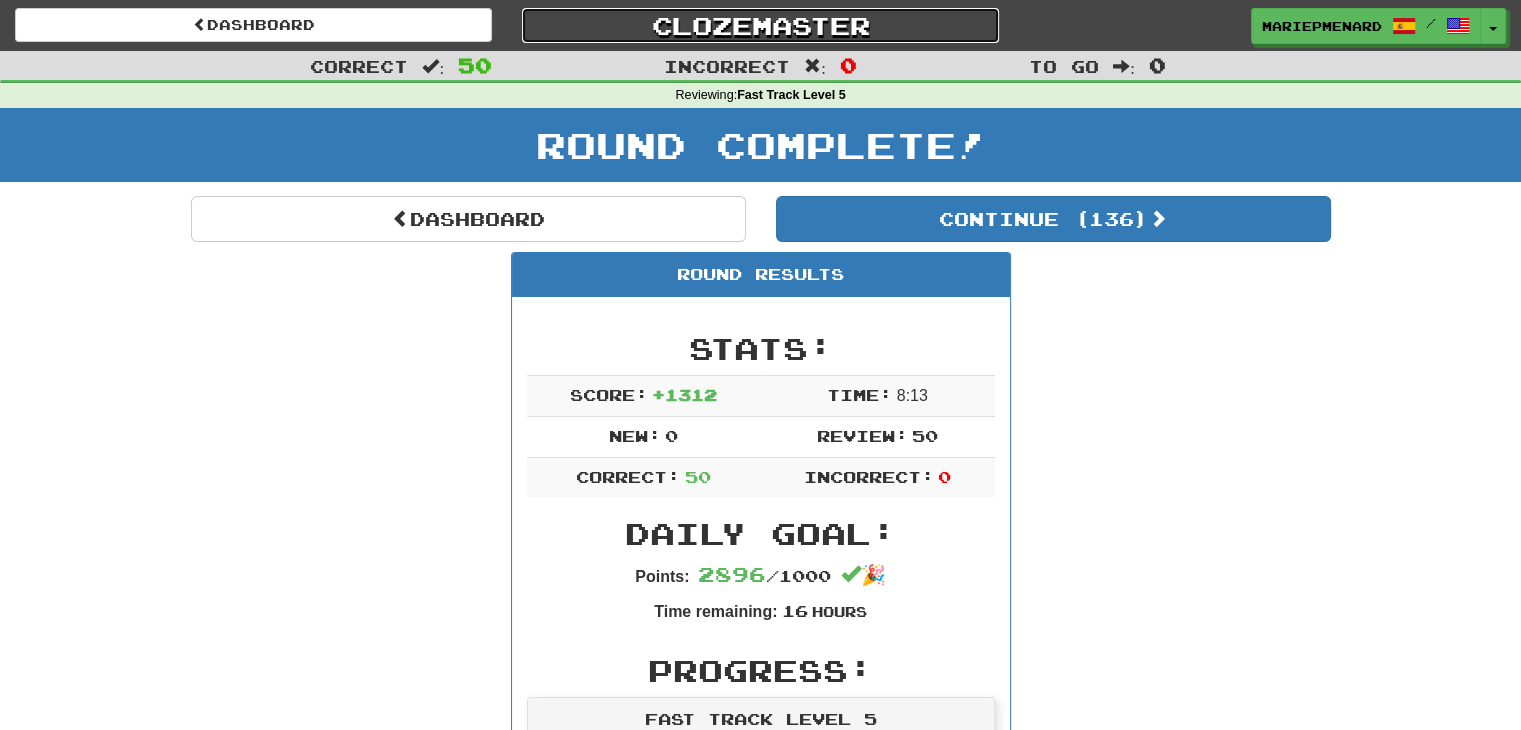 click on "Clozemaster" at bounding box center [760, 25] 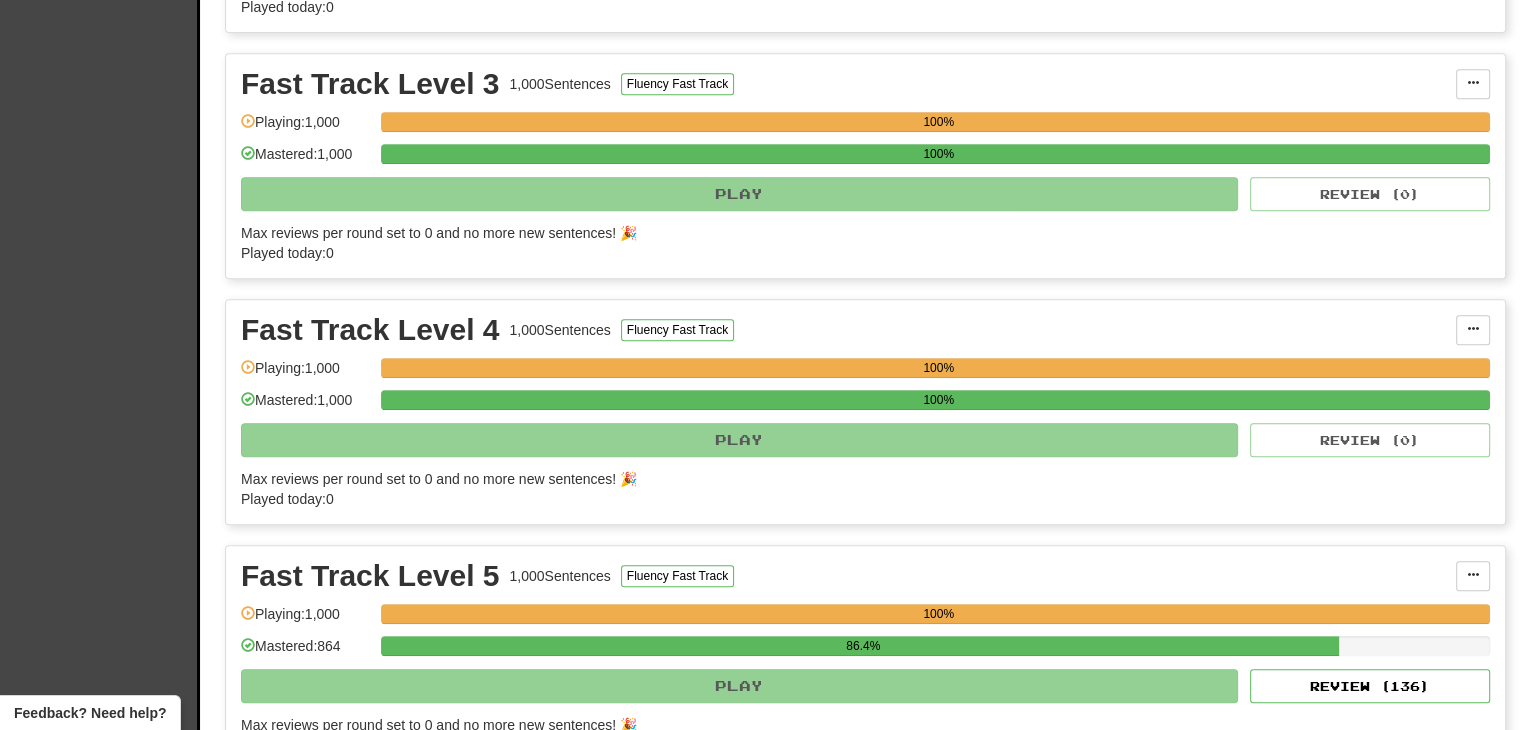 scroll, scrollTop: 1300, scrollLeft: 0, axis: vertical 